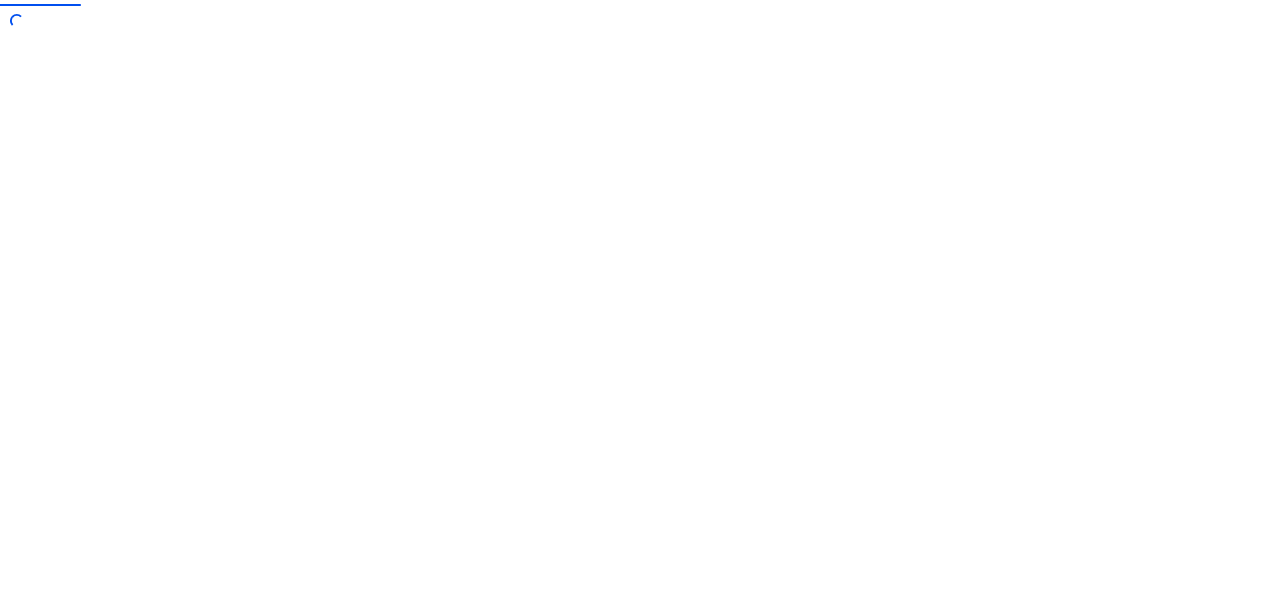 scroll, scrollTop: 0, scrollLeft: 0, axis: both 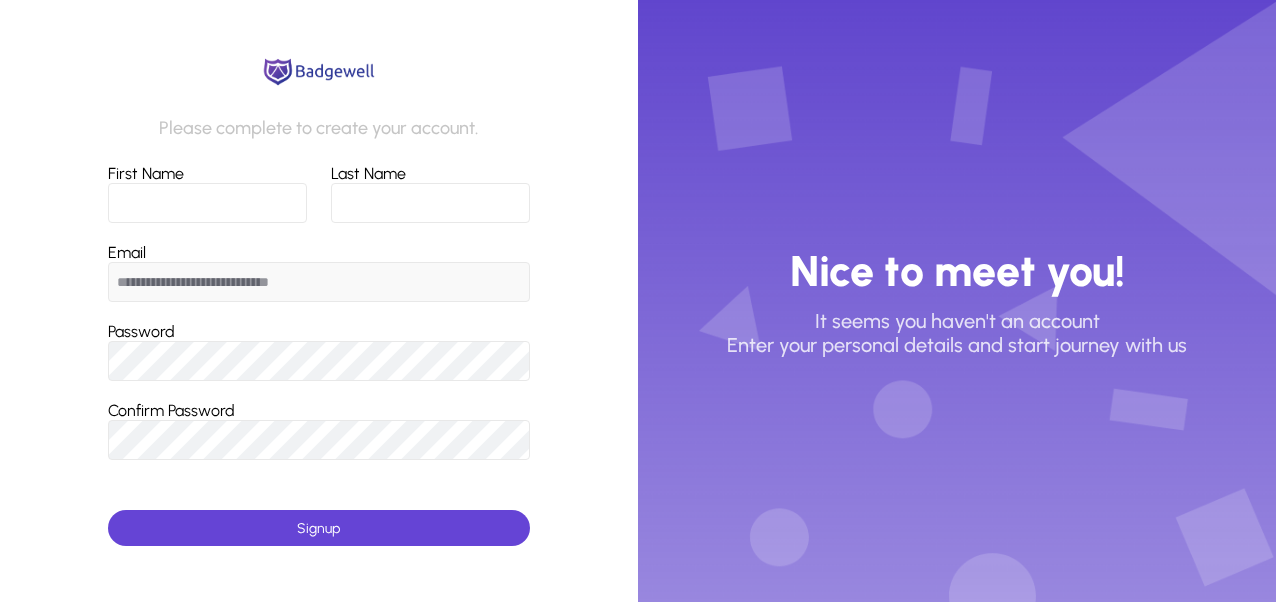 click on "First Name" at bounding box center [207, 203] 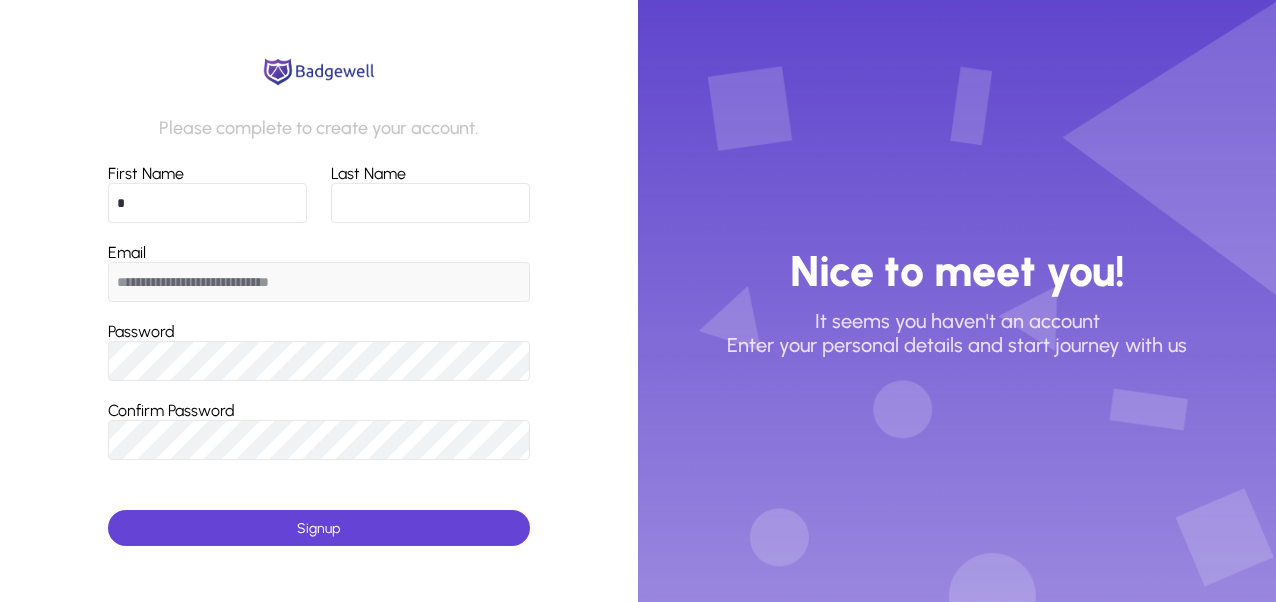 type on "********" 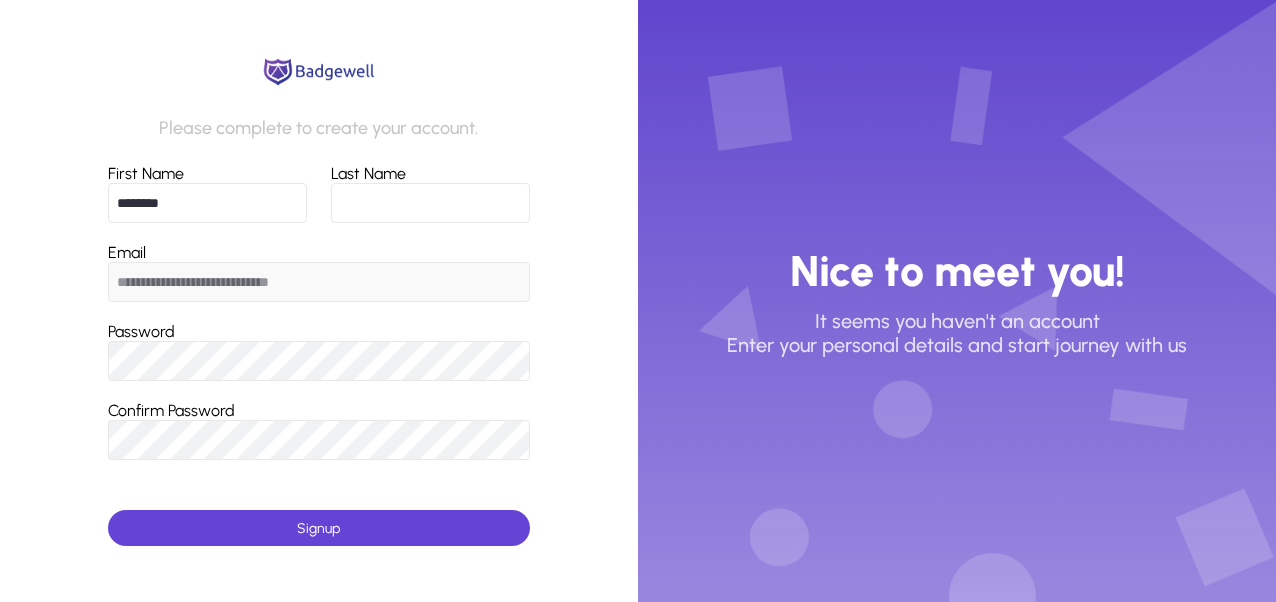 type on "******" 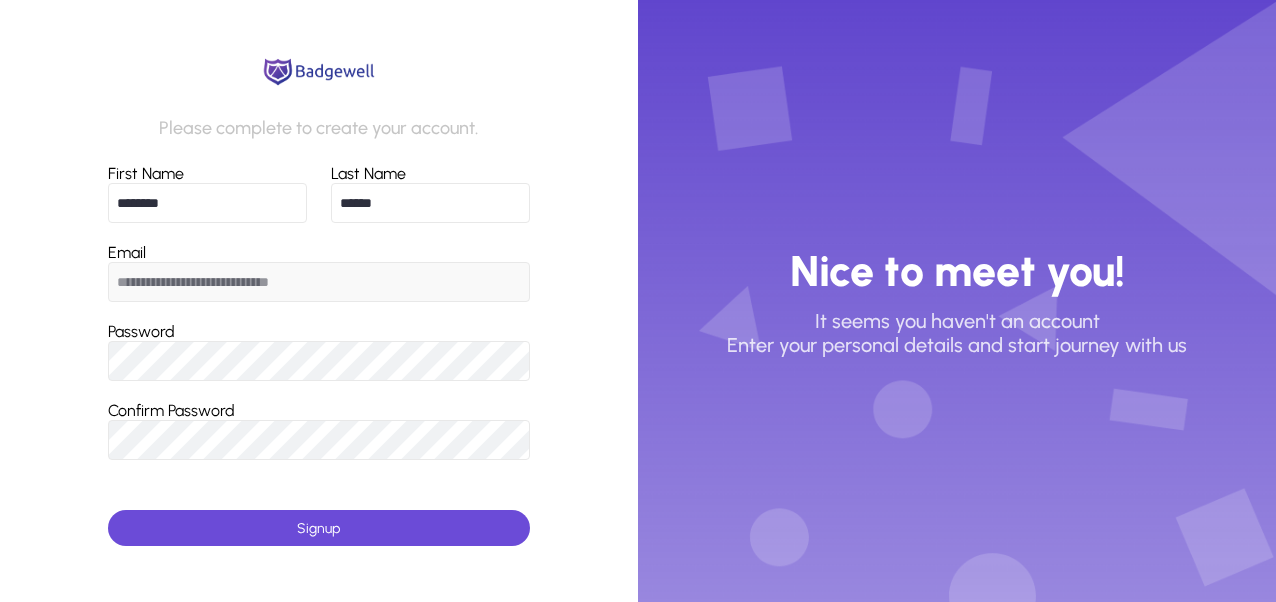 click 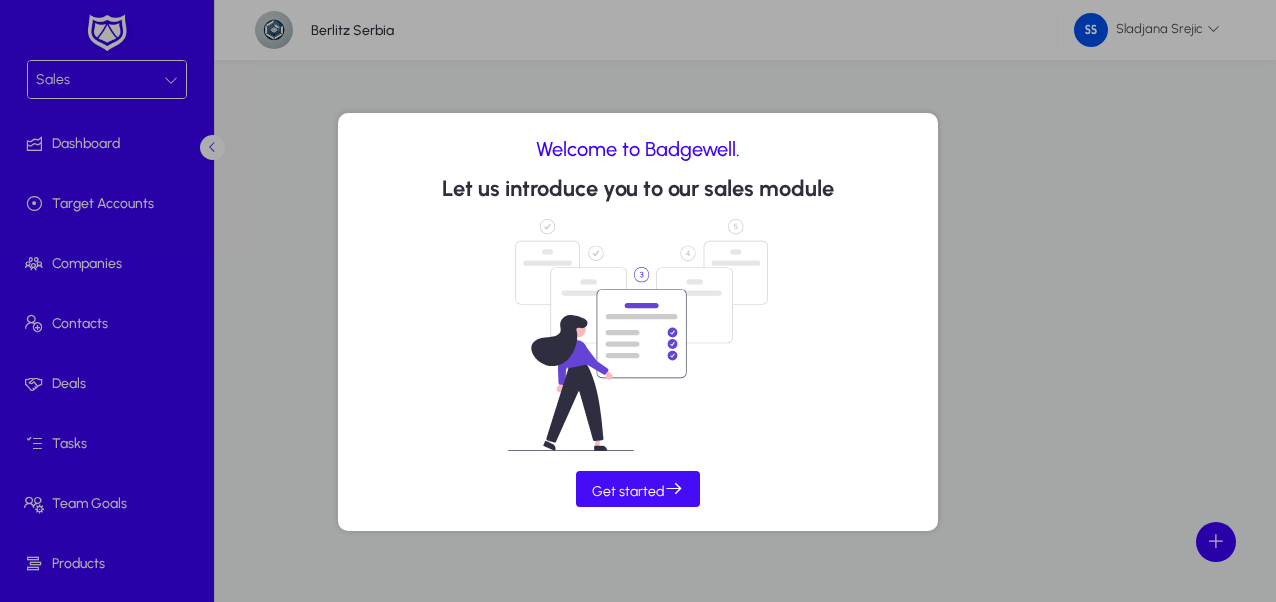 click at bounding box center [638, 489] 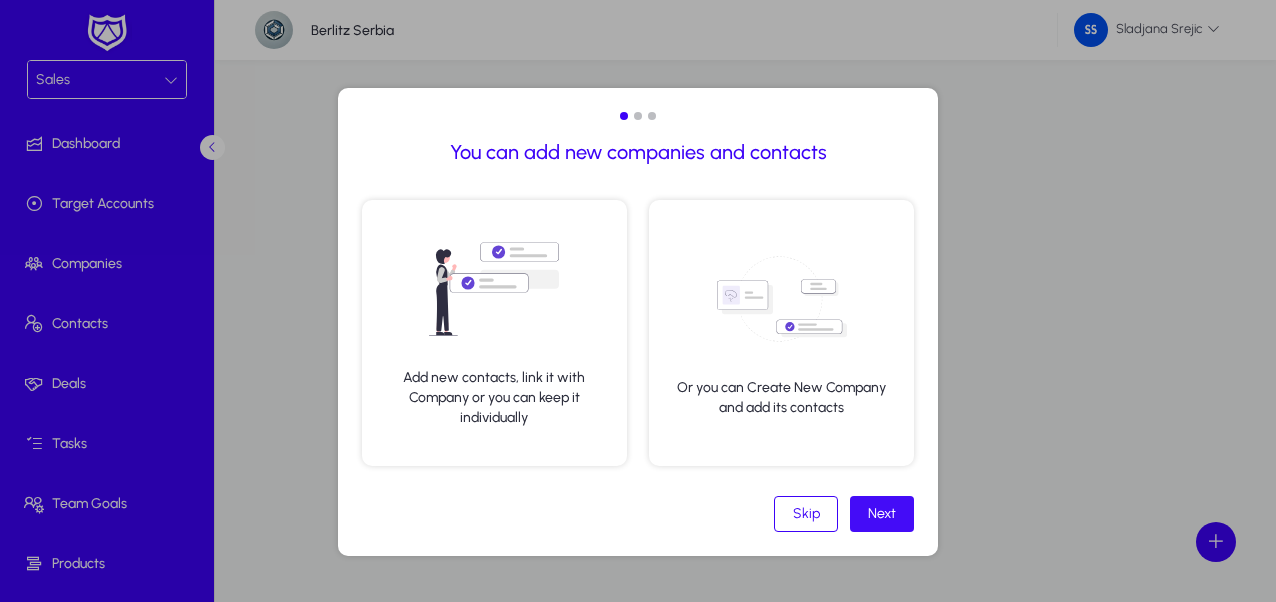 click on "Next" at bounding box center (882, 513) 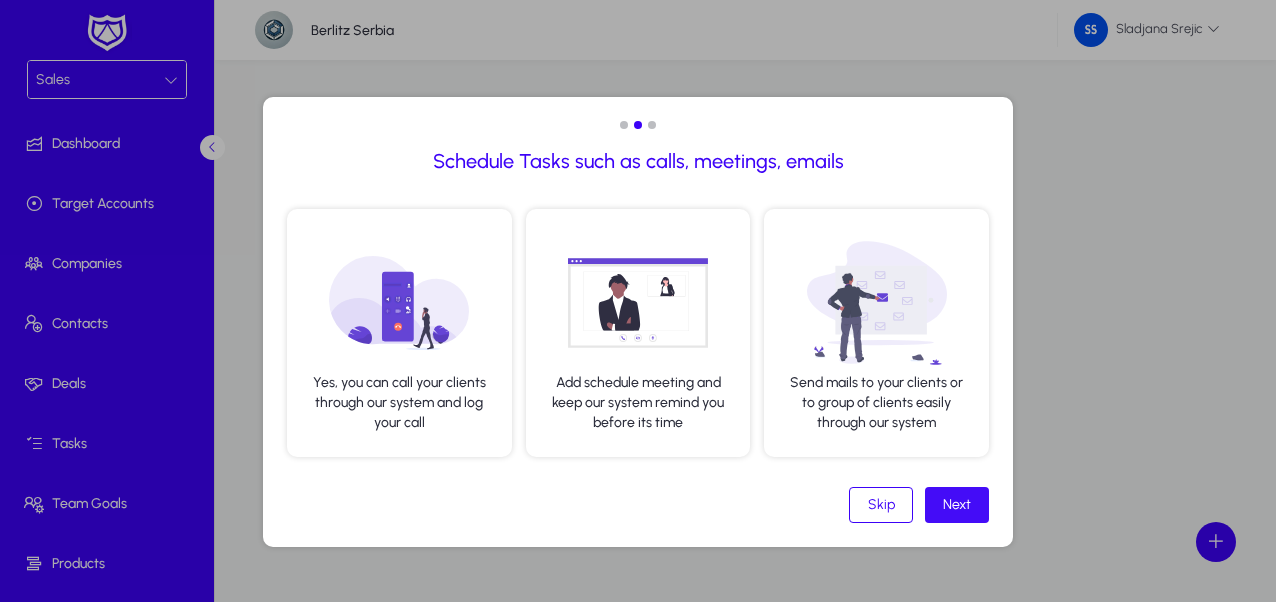 click on "Next" at bounding box center (957, 504) 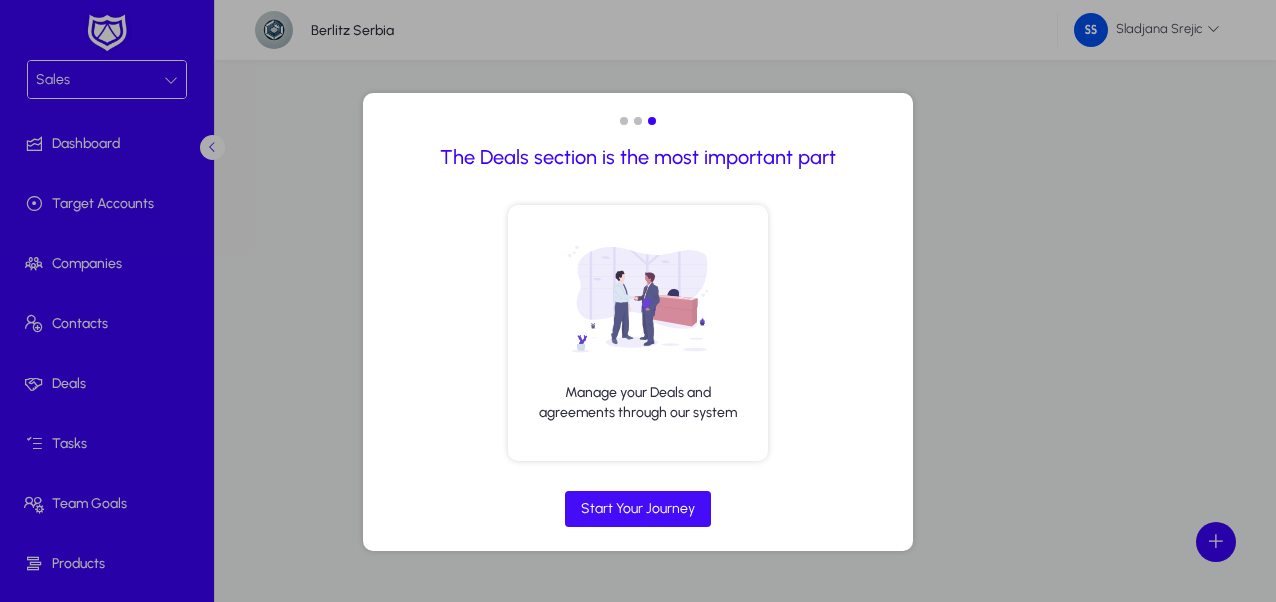 click on "Start Your Journey" at bounding box center (638, 508) 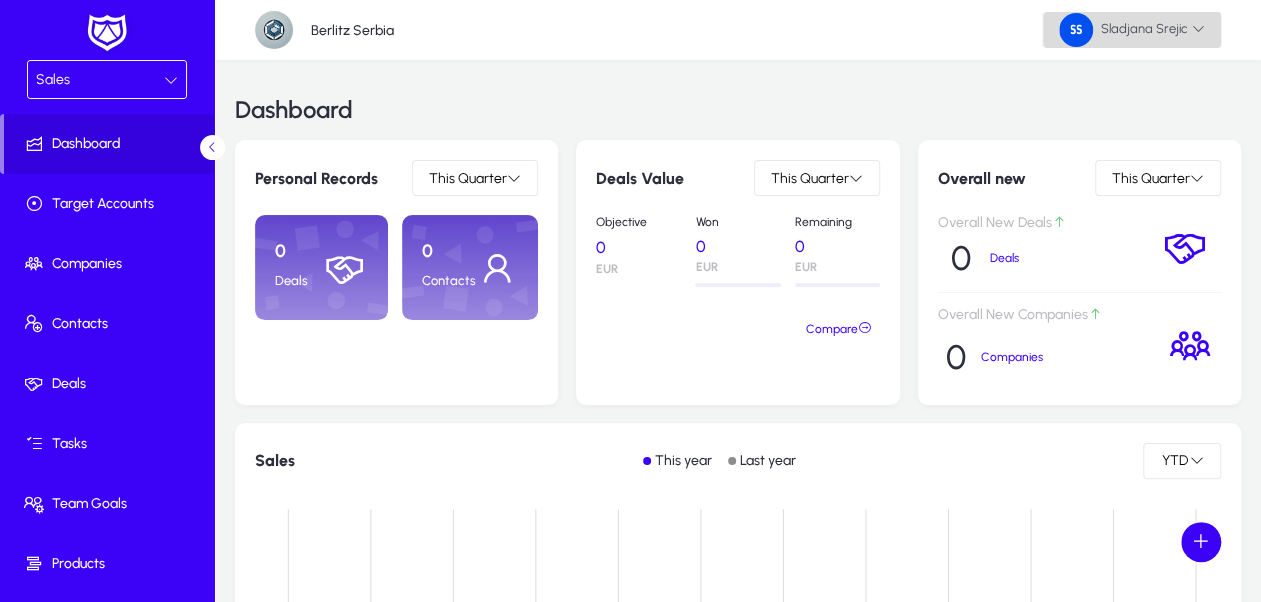 click on "Sladjana Srejic" 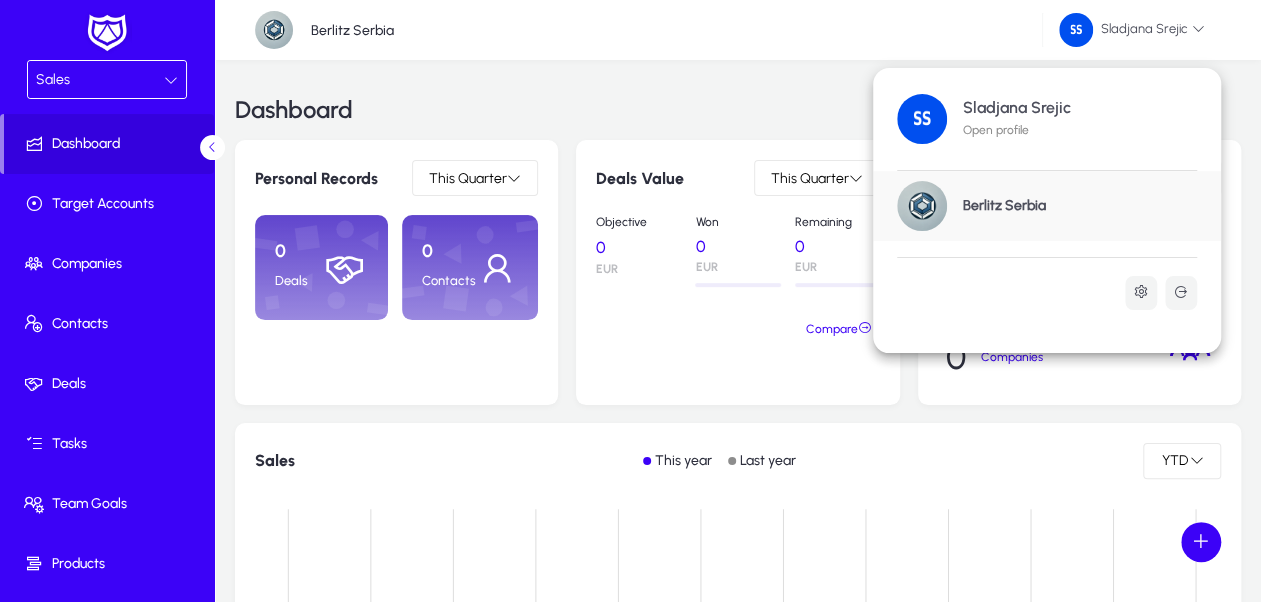 click at bounding box center (630, 301) 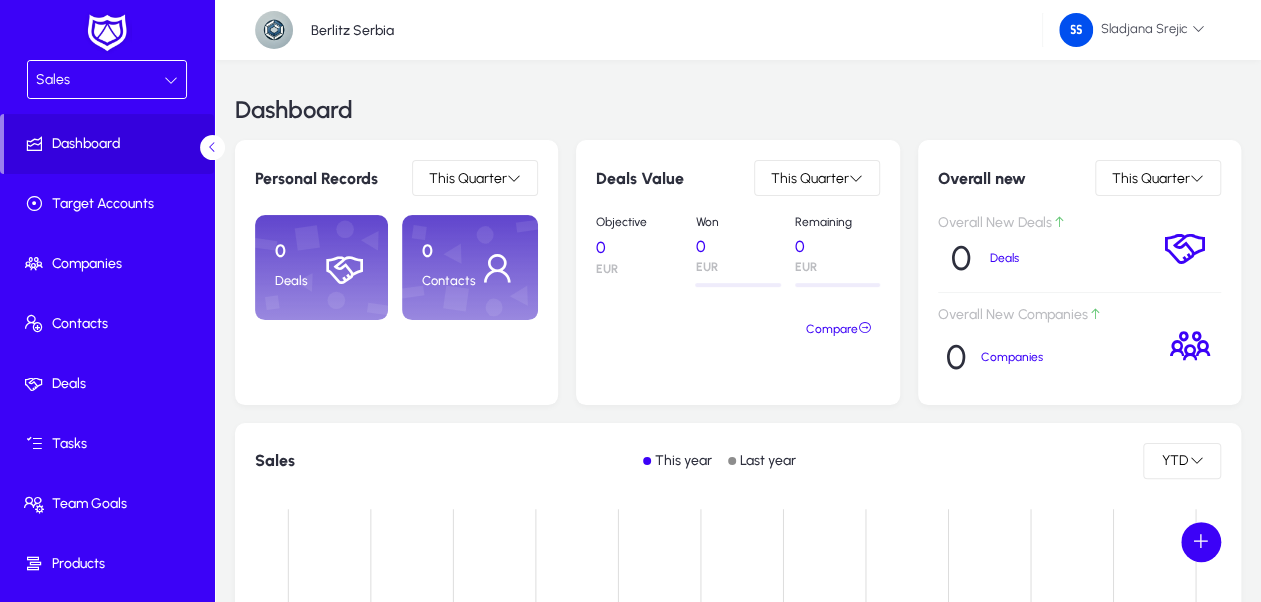 click on "Sales" at bounding box center [100, 80] 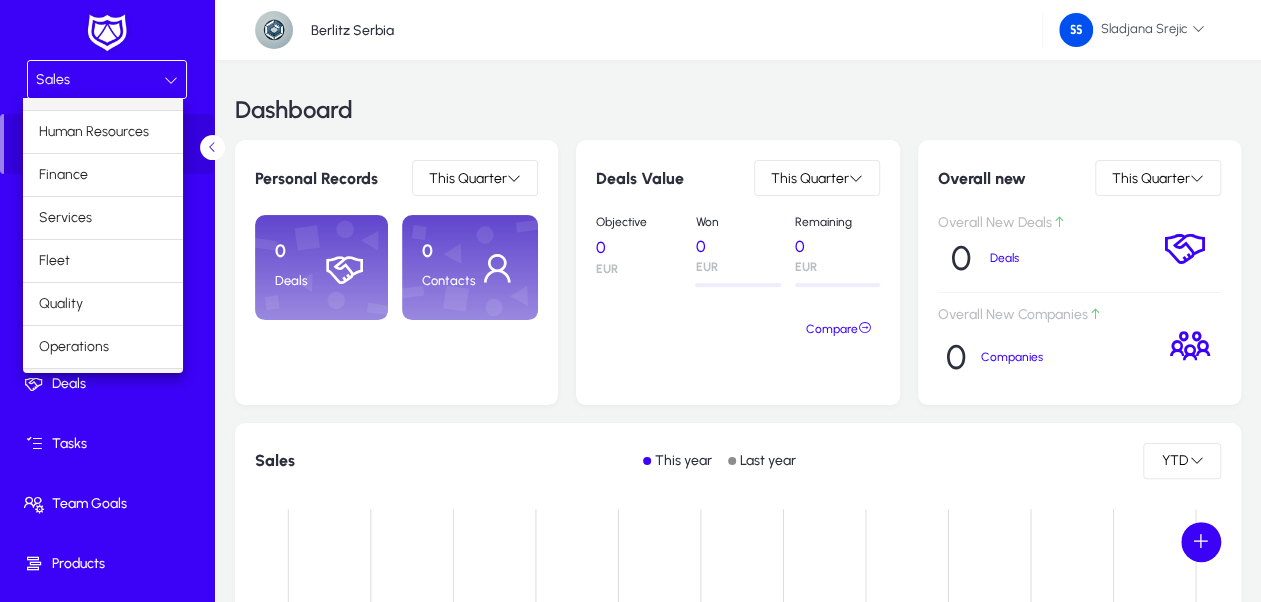 scroll, scrollTop: 0, scrollLeft: 0, axis: both 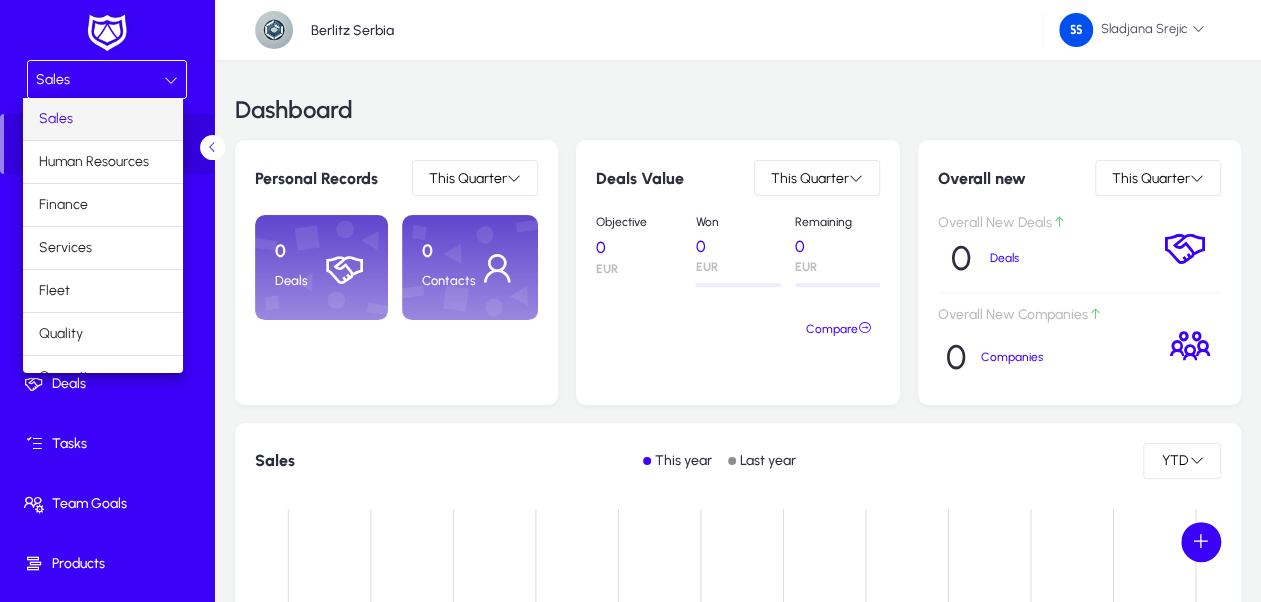 click at bounding box center [630, 301] 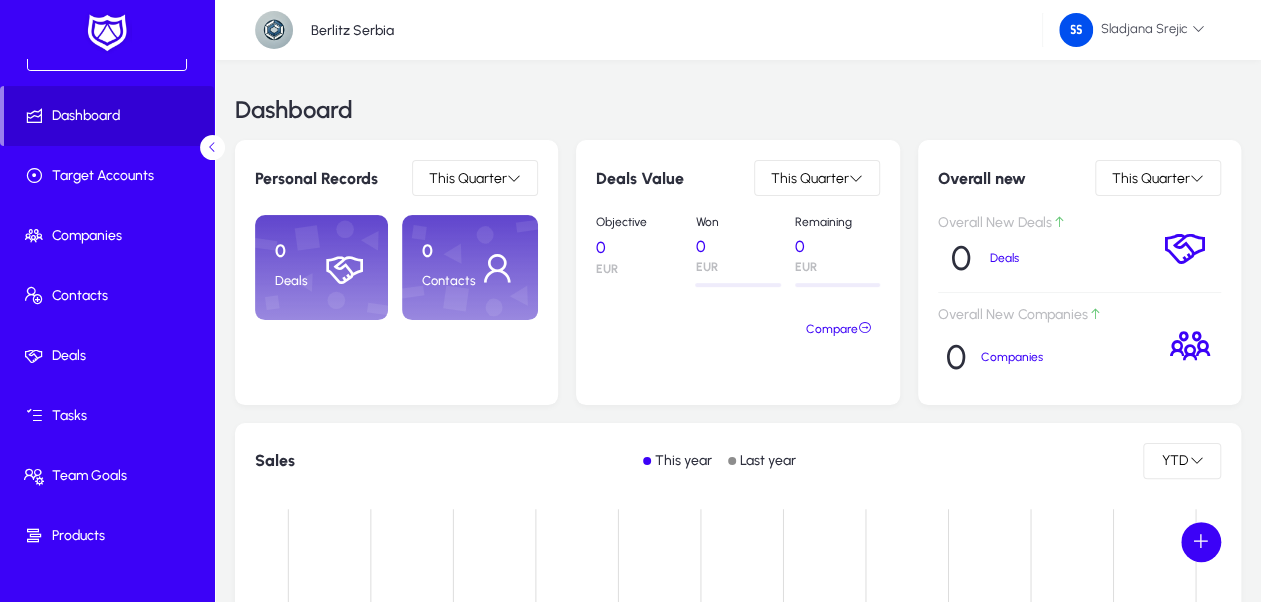 scroll, scrollTop: 0, scrollLeft: 0, axis: both 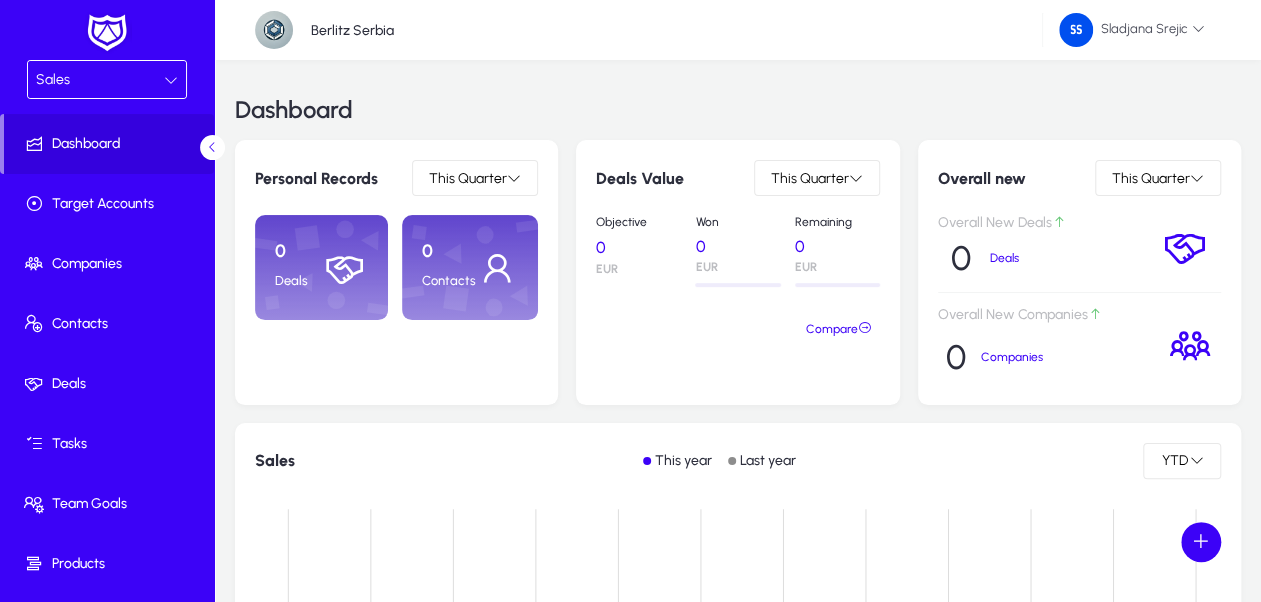 click on "Sales" at bounding box center (100, 80) 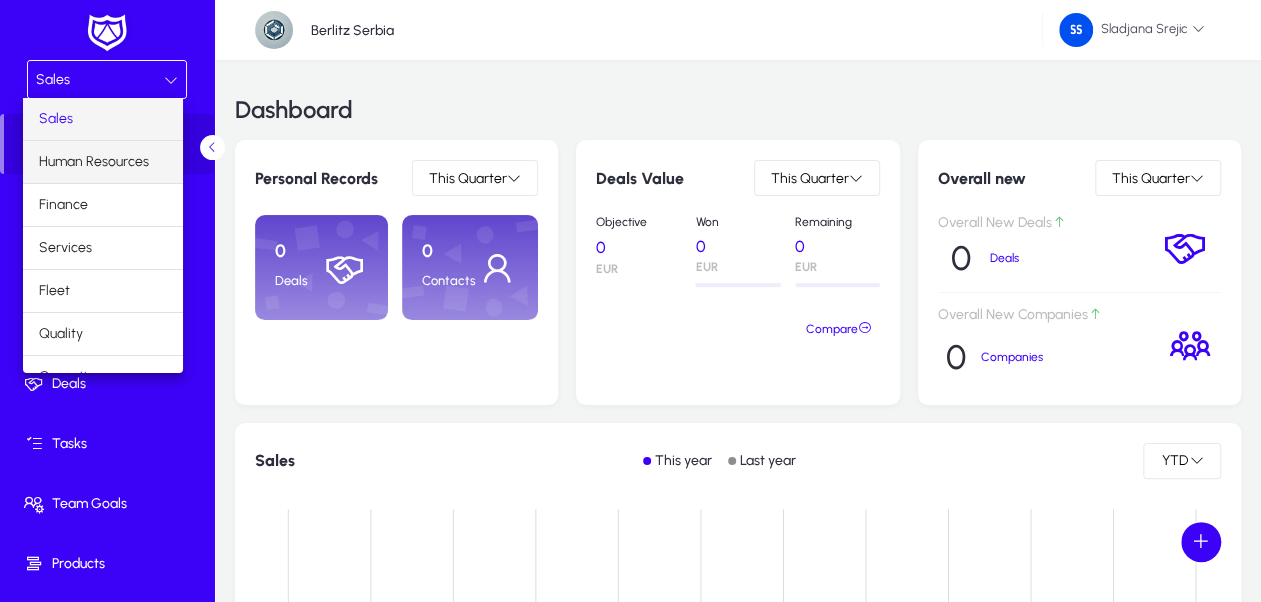 click on "Human Resources" at bounding box center [94, 162] 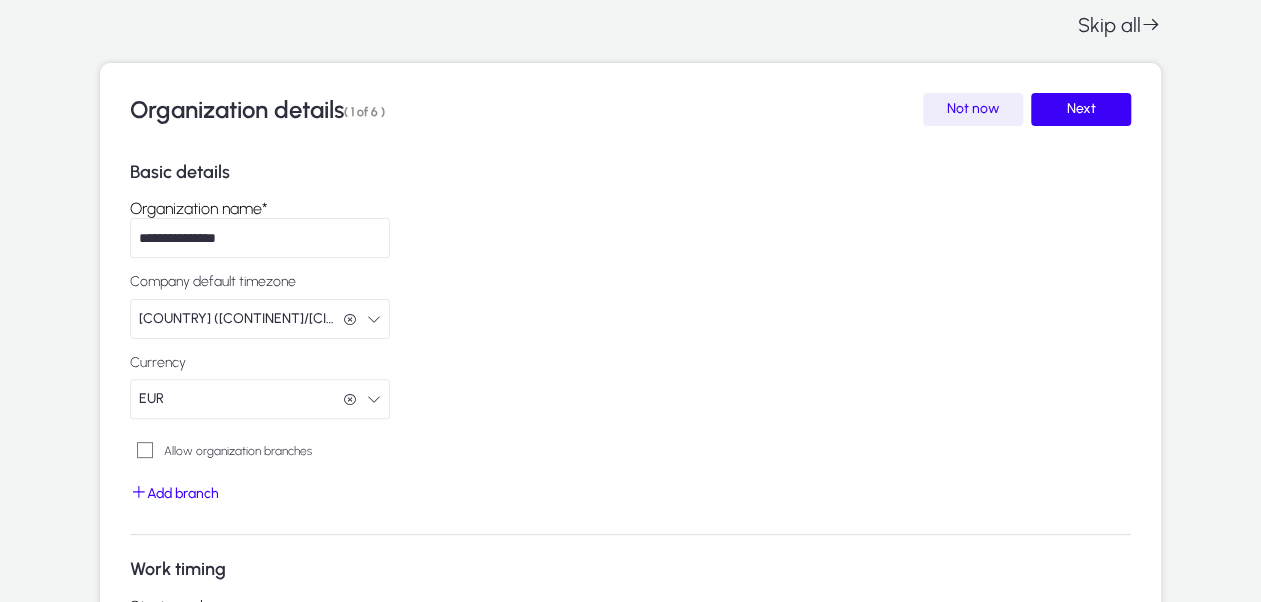 scroll, scrollTop: 0, scrollLeft: 0, axis: both 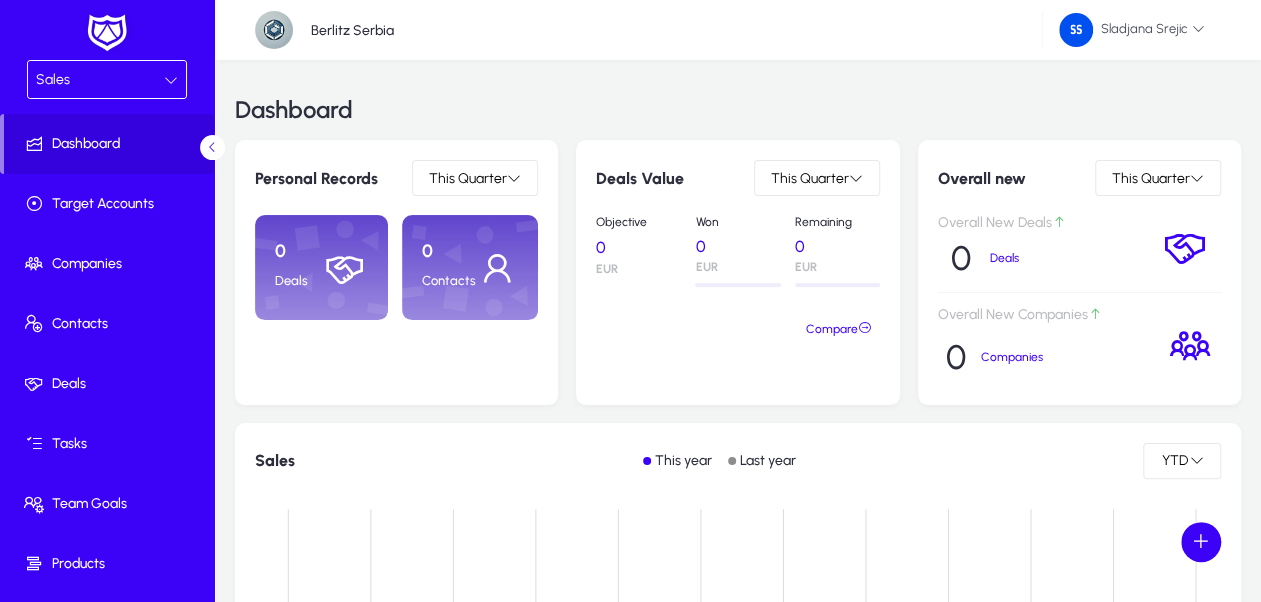 click on "Sales" at bounding box center [100, 80] 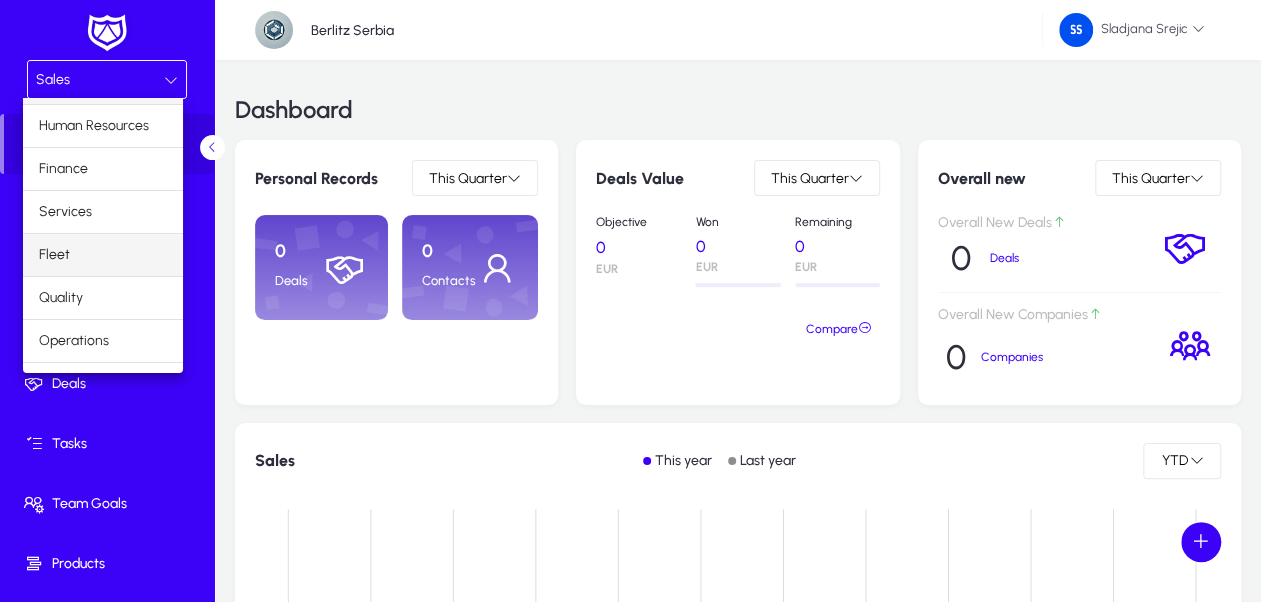 scroll, scrollTop: 65, scrollLeft: 0, axis: vertical 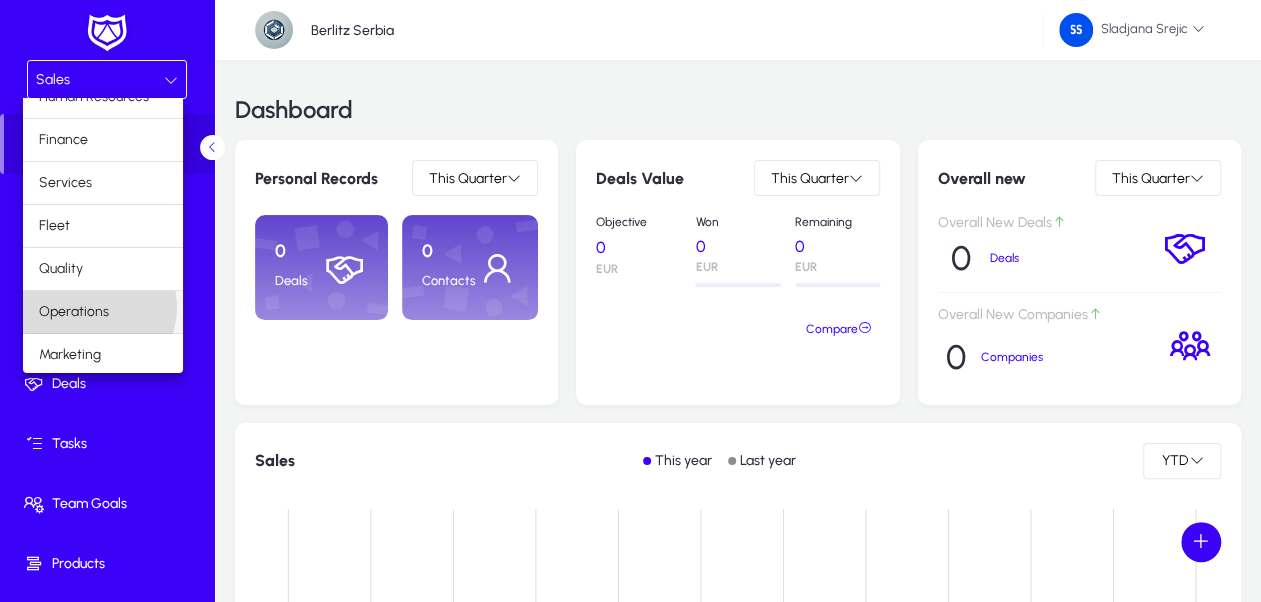 click on "Operations" at bounding box center (74, 312) 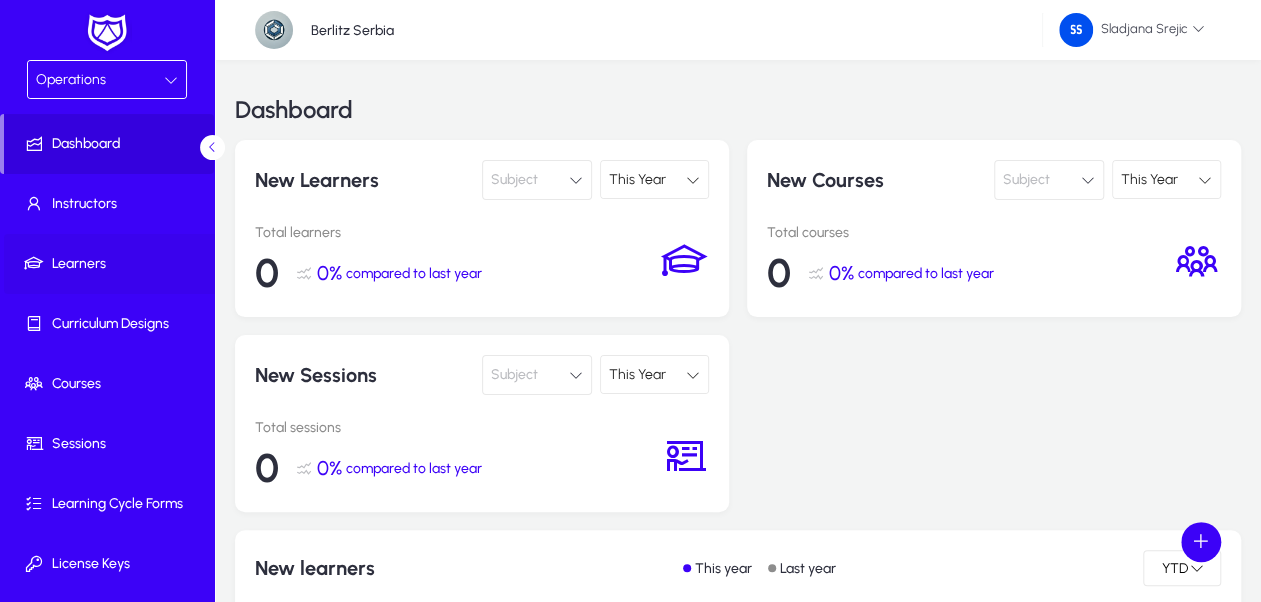 click on "Learners" 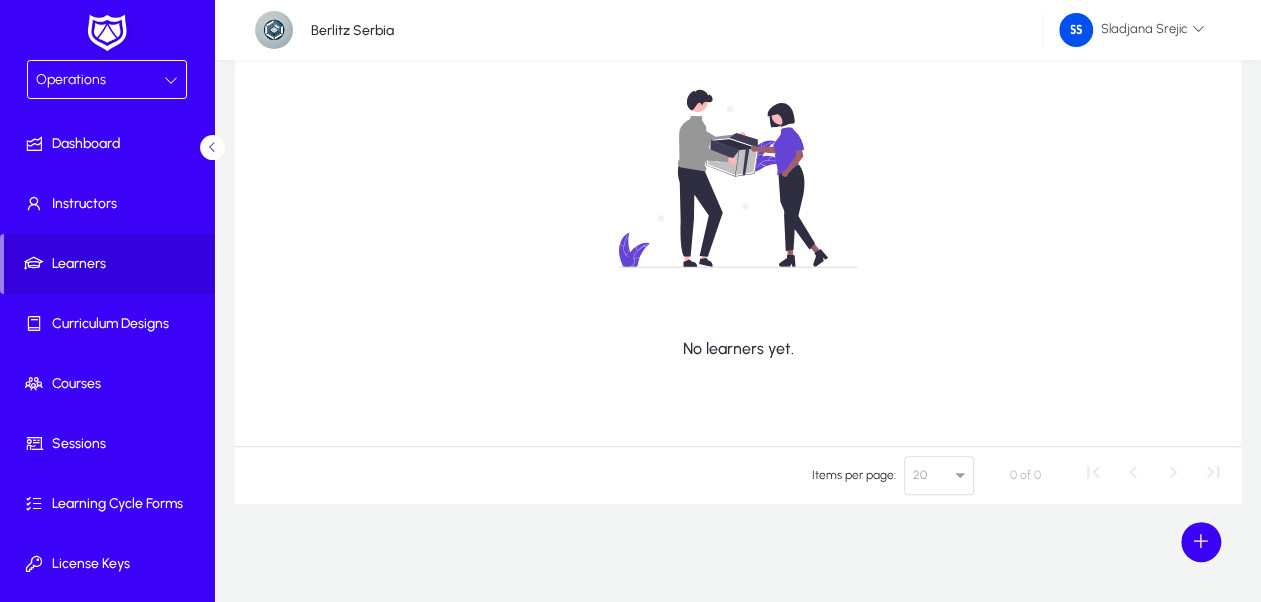 scroll, scrollTop: 0, scrollLeft: 0, axis: both 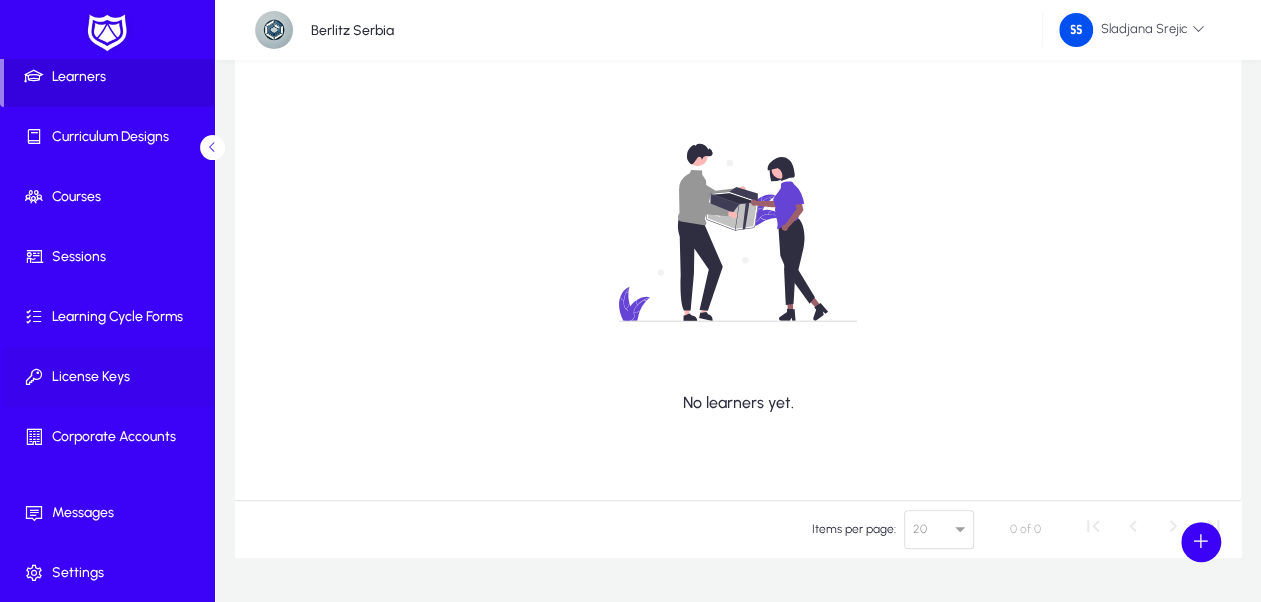 click 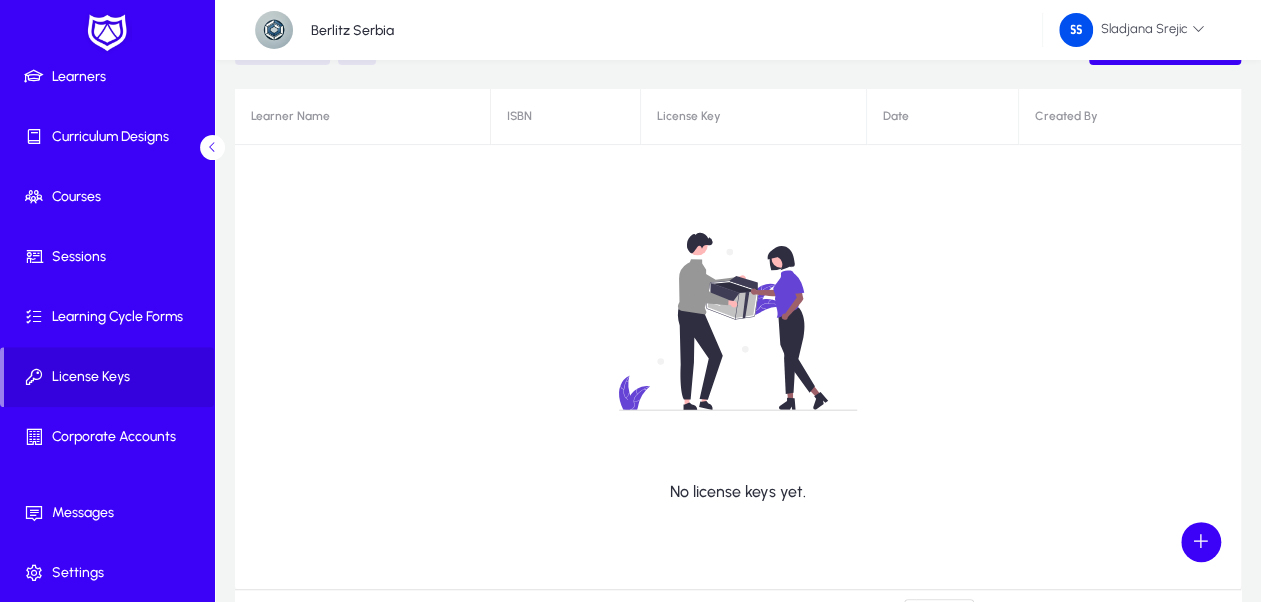 scroll, scrollTop: 0, scrollLeft: 0, axis: both 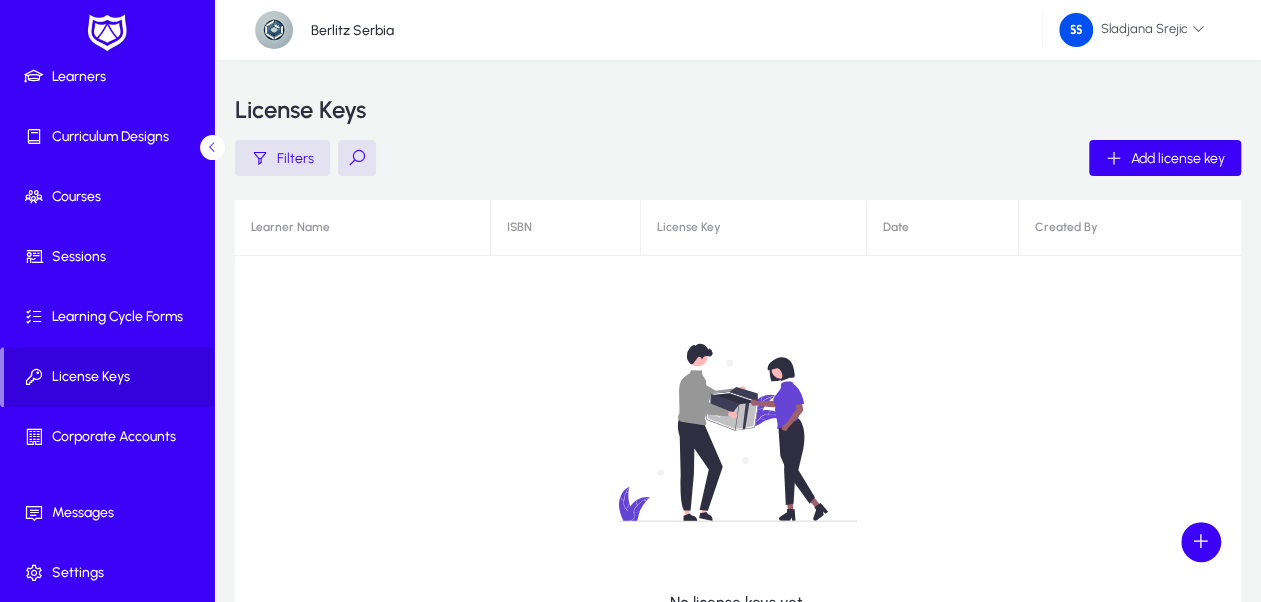 click 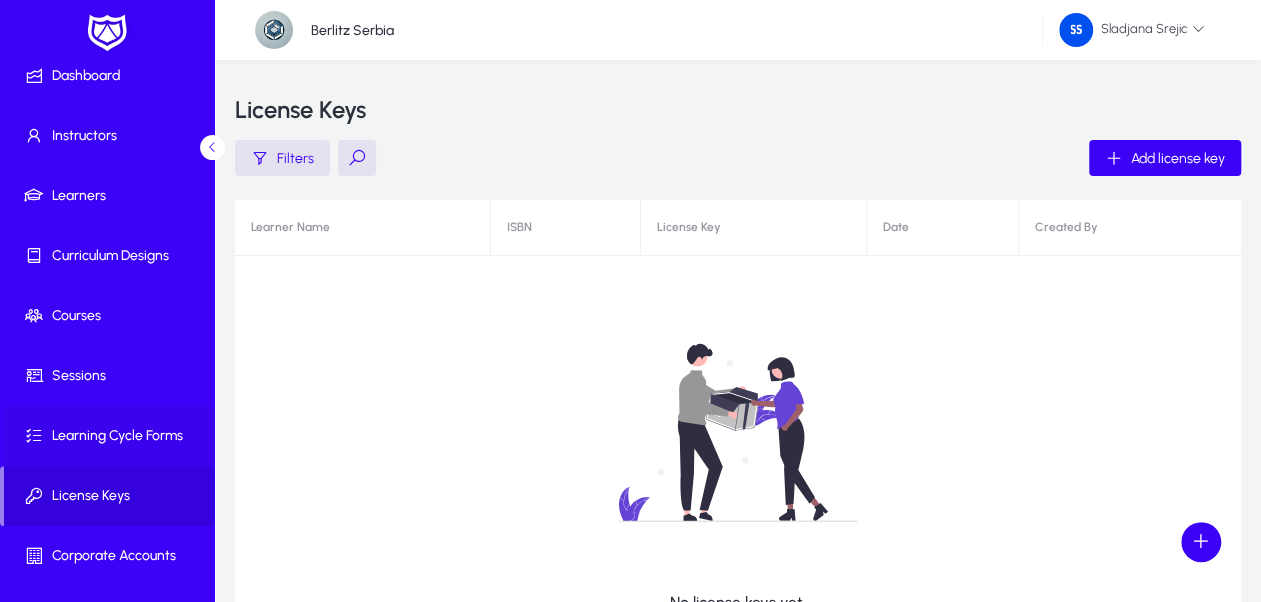 scroll, scrollTop: 0, scrollLeft: 0, axis: both 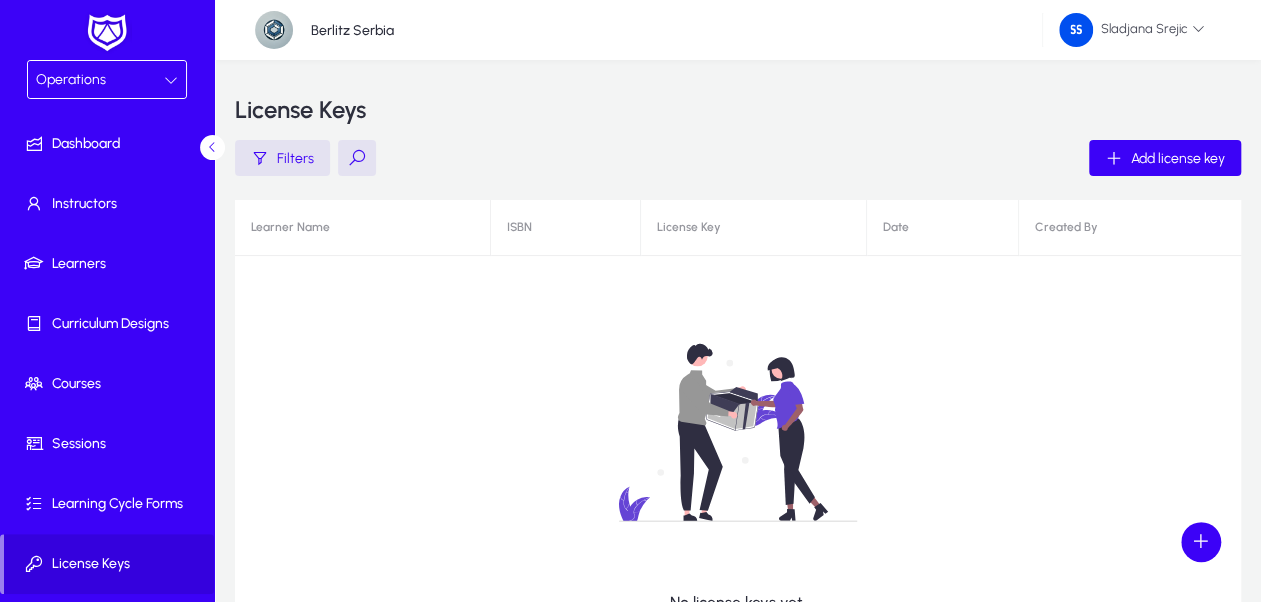 click on "Filters   Add license key" 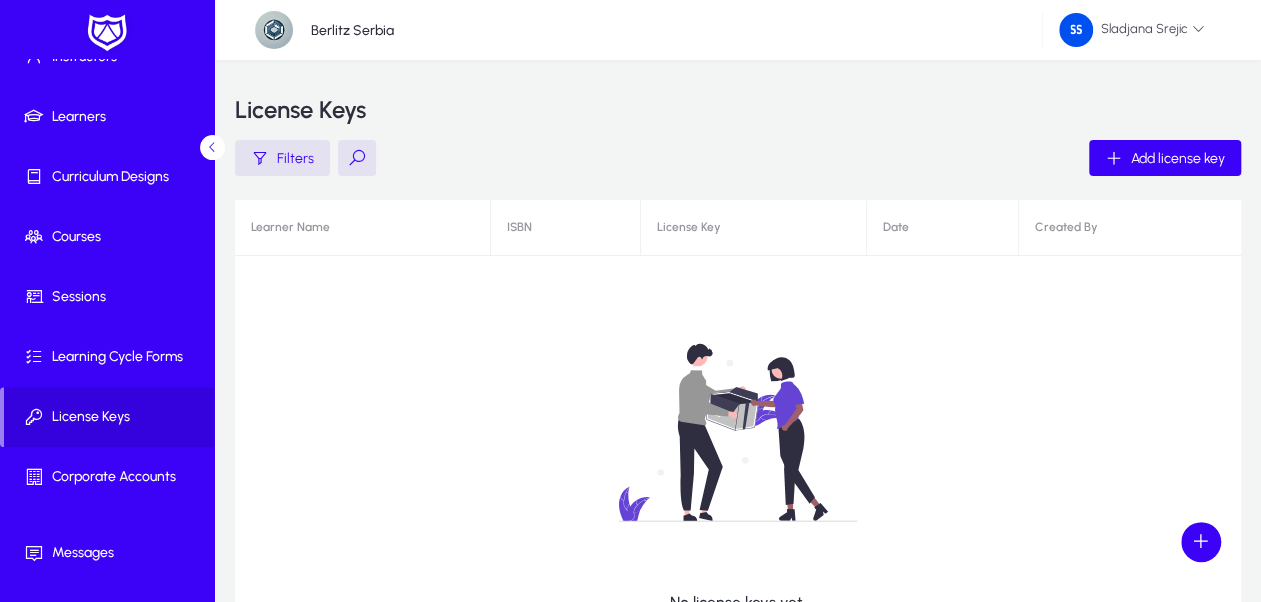 scroll, scrollTop: 187, scrollLeft: 0, axis: vertical 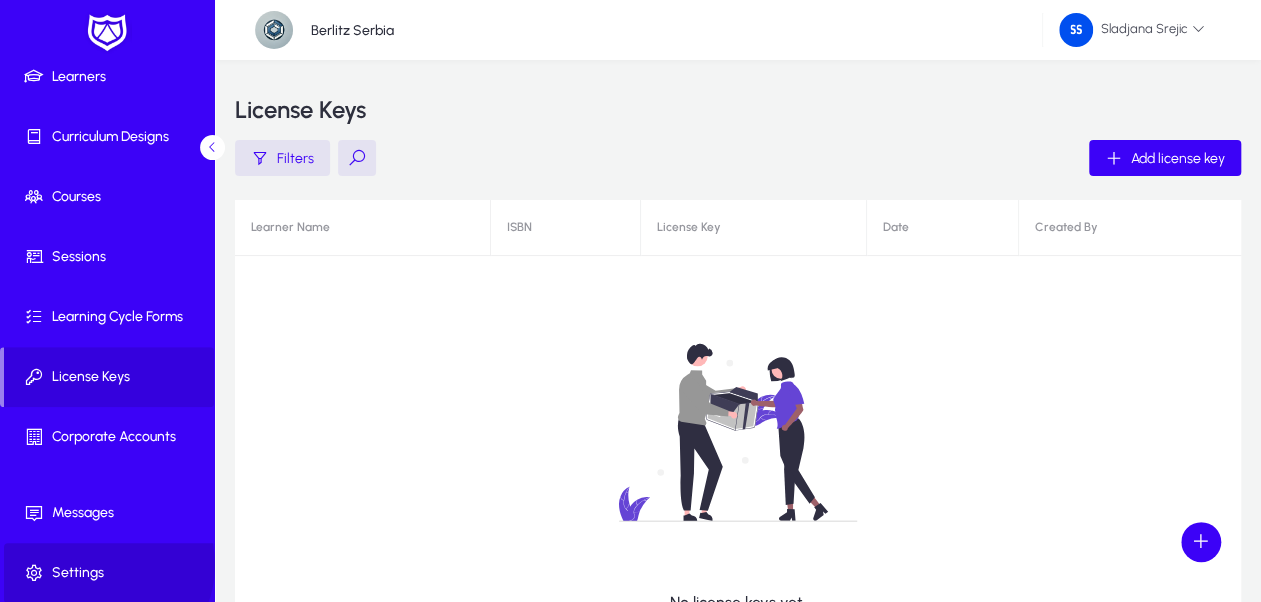 click on "Settings" 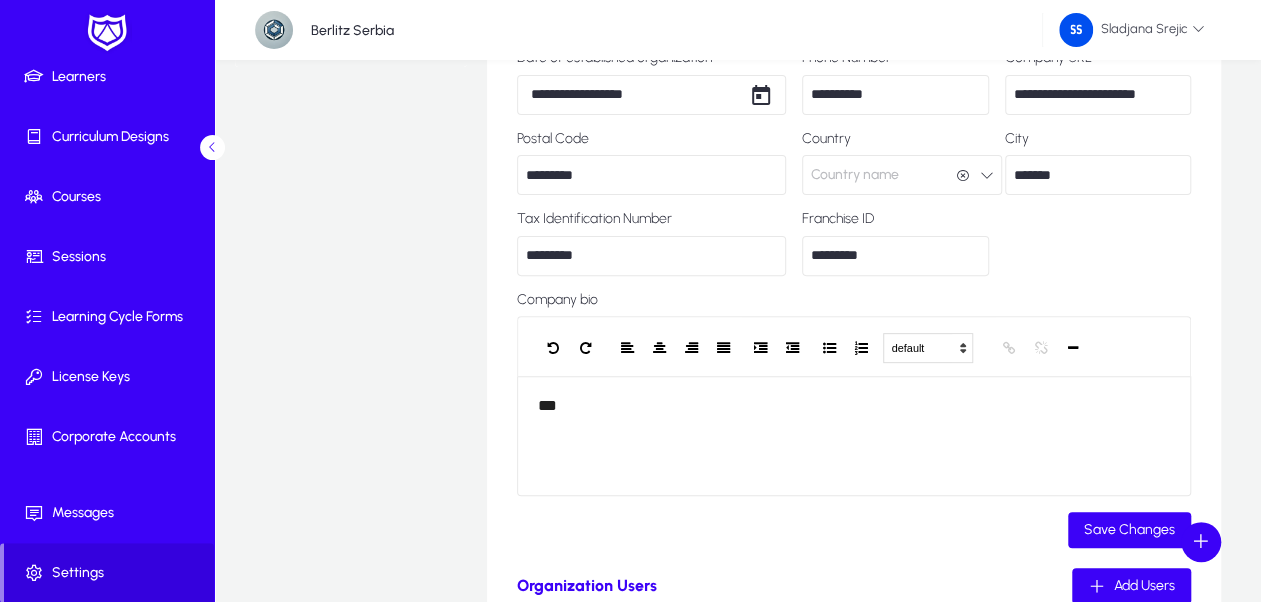 scroll, scrollTop: 0, scrollLeft: 0, axis: both 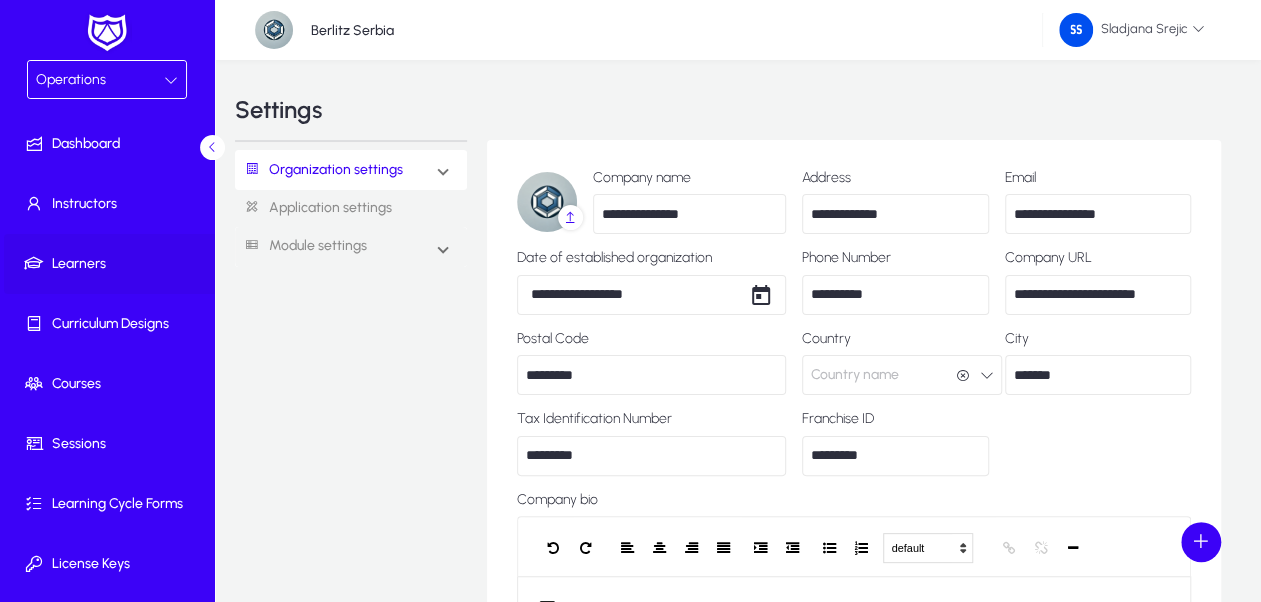 click on "Learners" 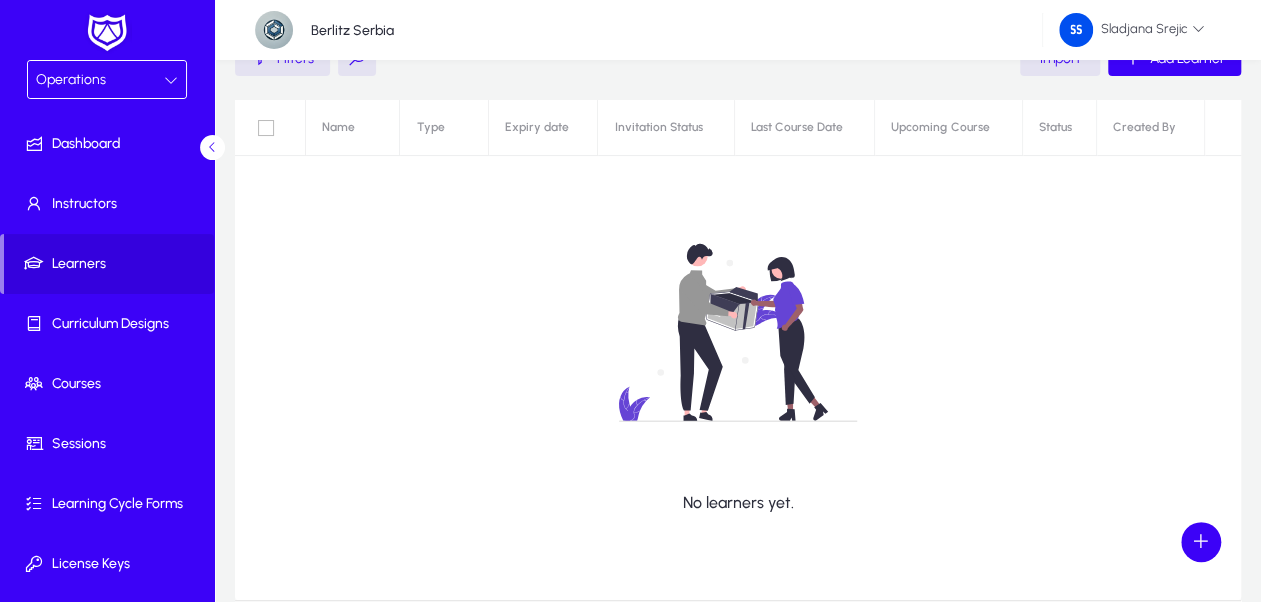 scroll, scrollTop: 0, scrollLeft: 0, axis: both 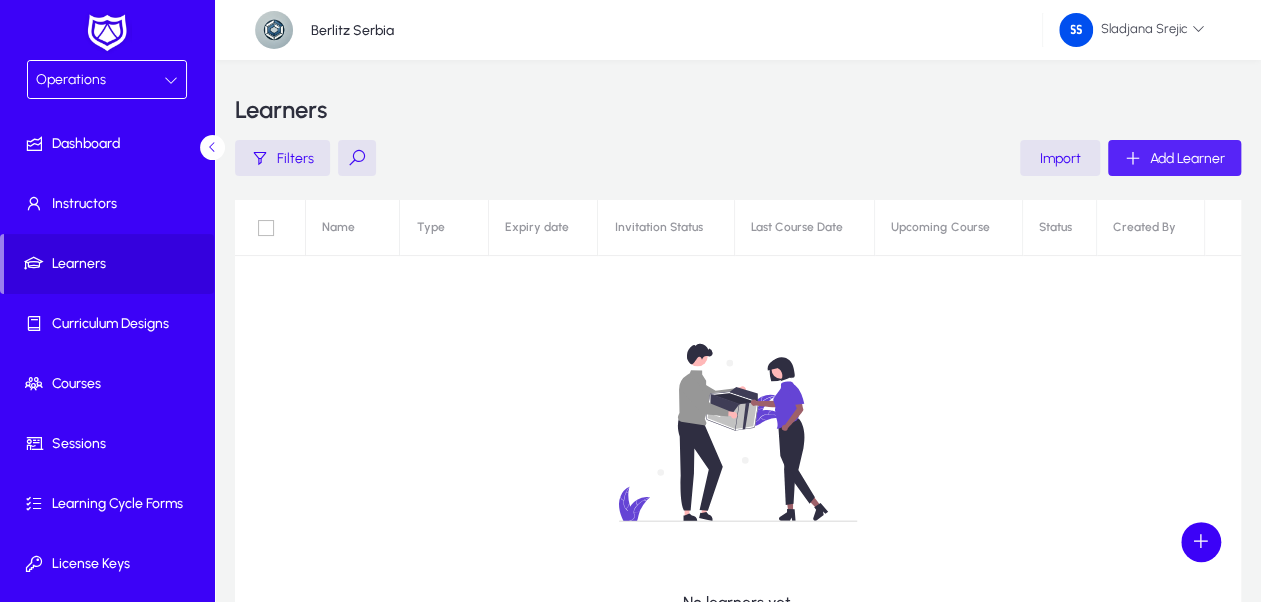 click on "Add Learner" 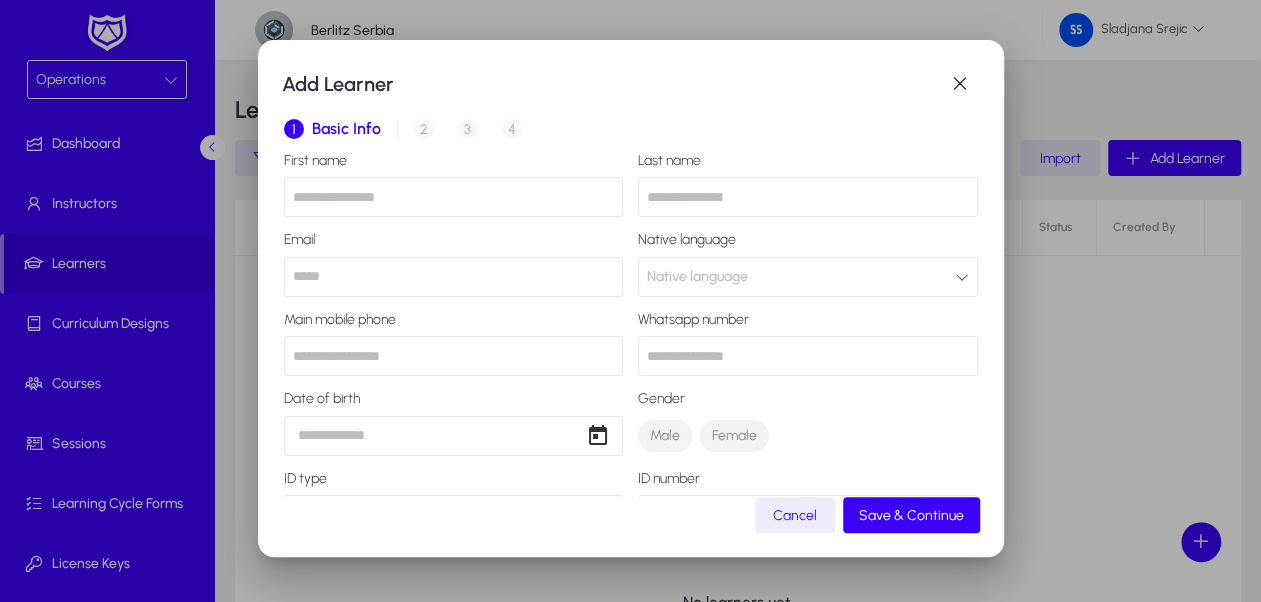 click at bounding box center (808, 356) 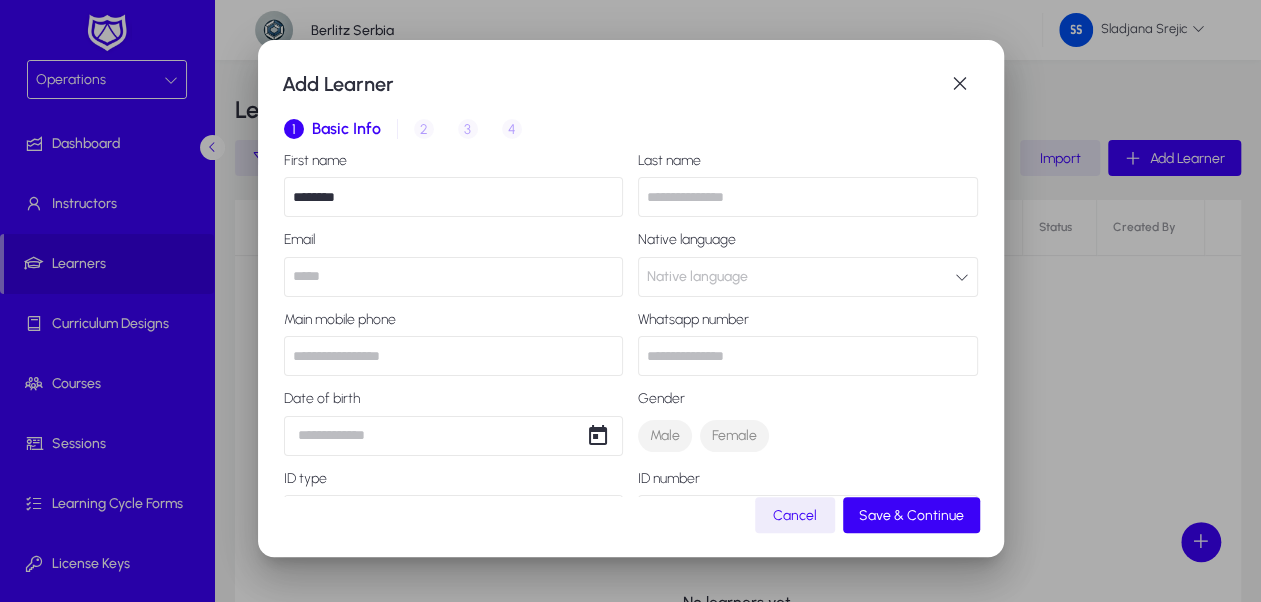 type on "******" 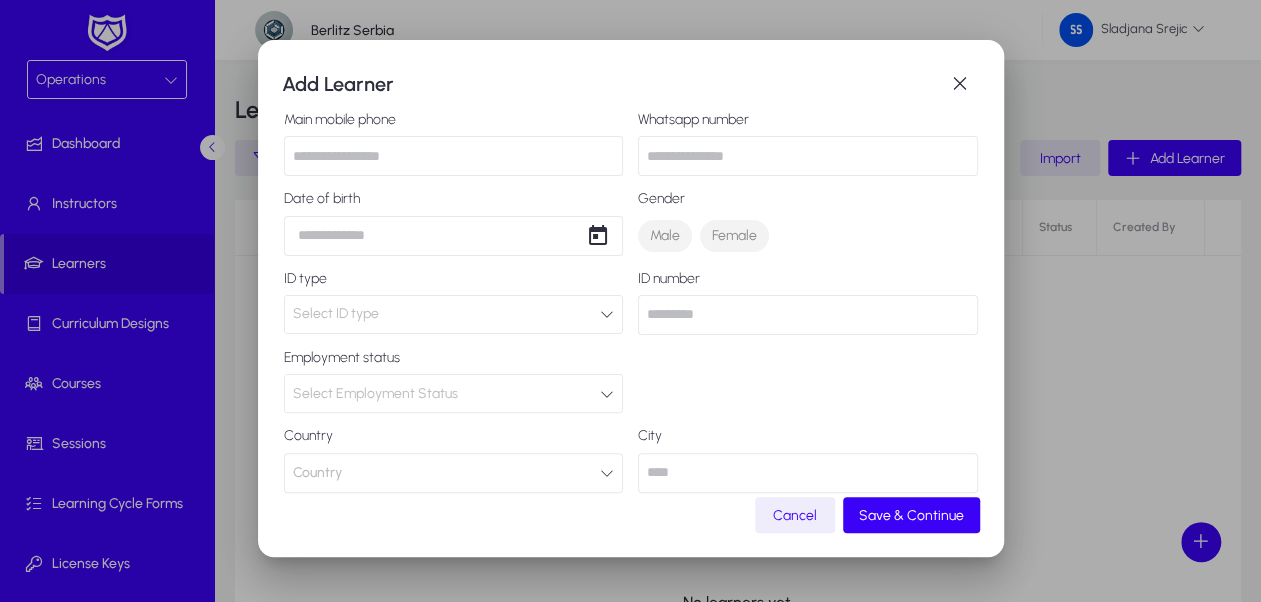 scroll, scrollTop: 100, scrollLeft: 0, axis: vertical 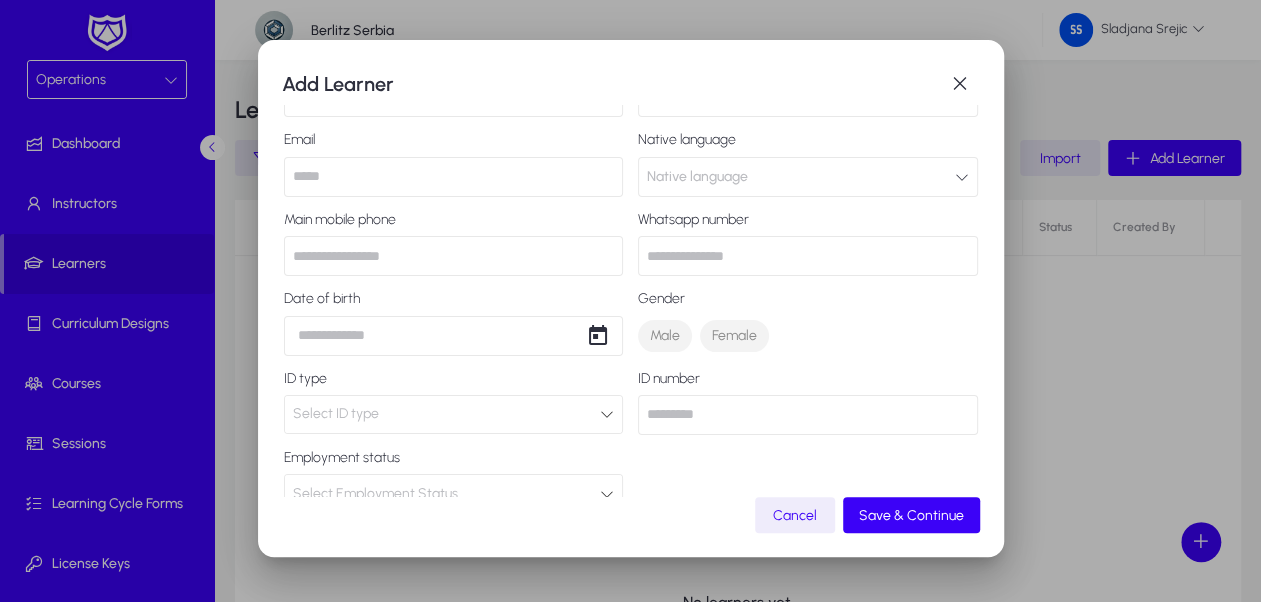 click at bounding box center [454, 256] 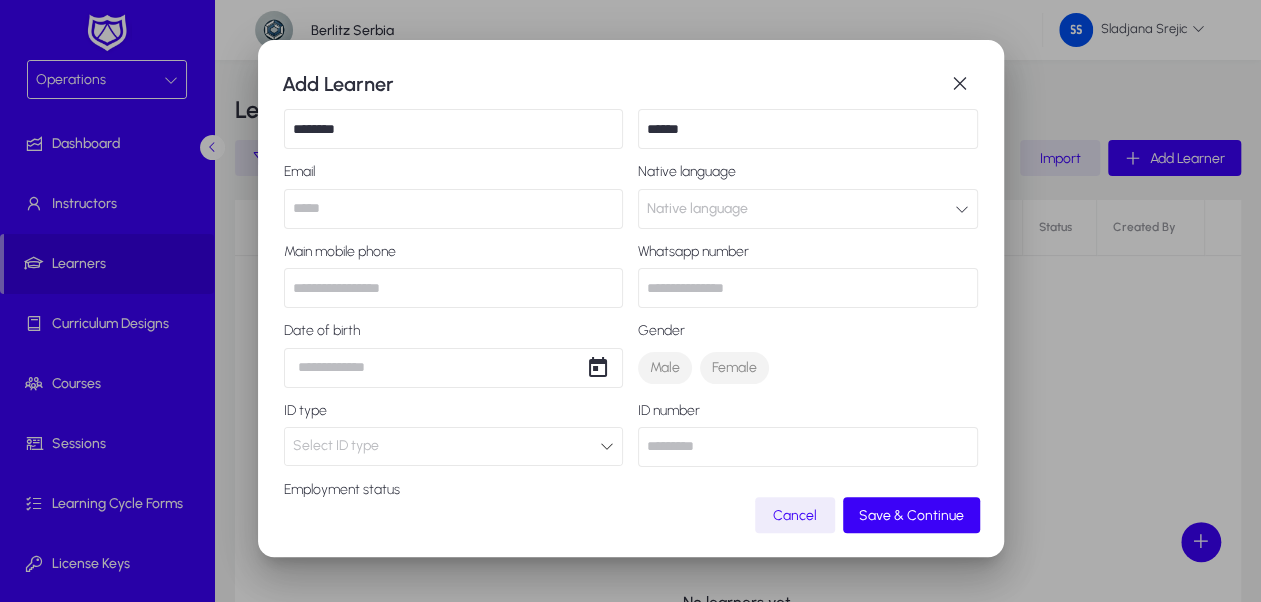 scroll, scrollTop: 100, scrollLeft: 0, axis: vertical 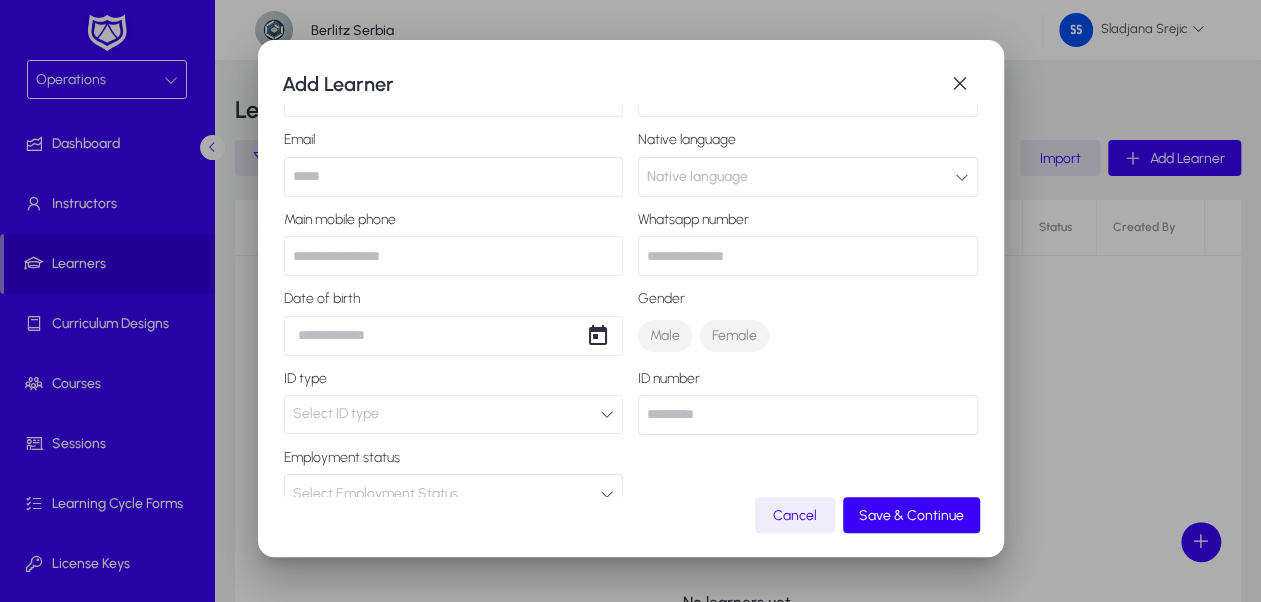 click on "First name  ******** Last name  ****** Email   Native language  Native language     Main mobile phone  Whatsapp number  Date of birth Gender   Male   Female  ID type Select ID type ID number  Employment status Select Employment Status  Country  Country     City   Parent learner  Learner     Customer type Select customer type Learner blacklisted Select Learner blacklisted" at bounding box center (631, 441) 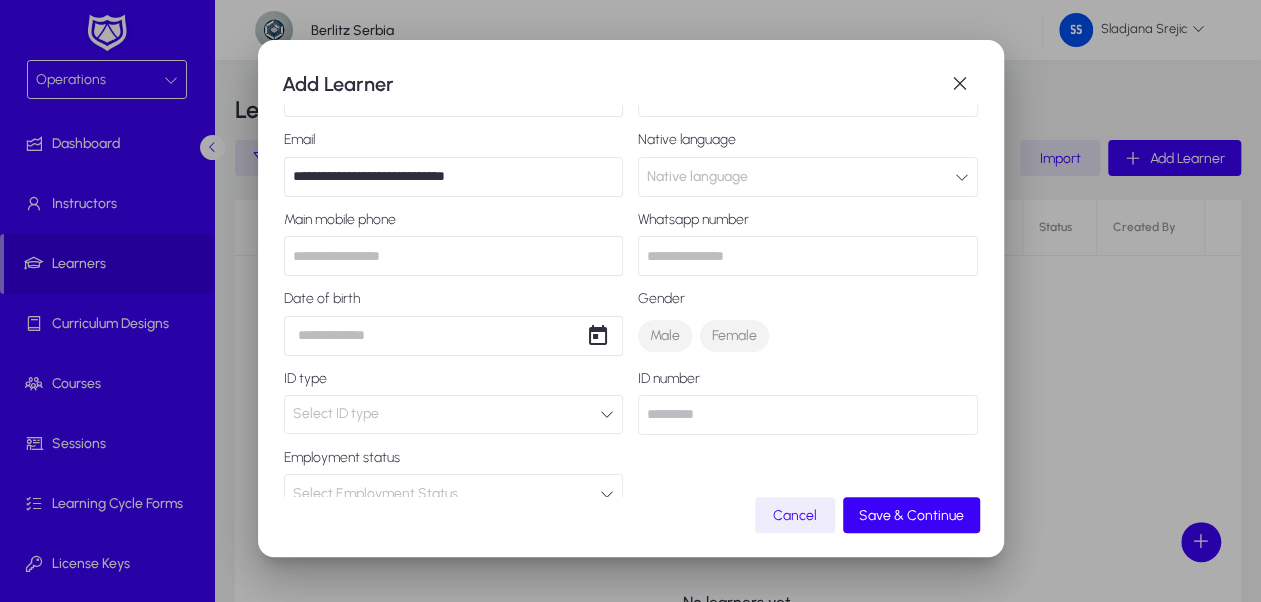 click at bounding box center (454, 256) 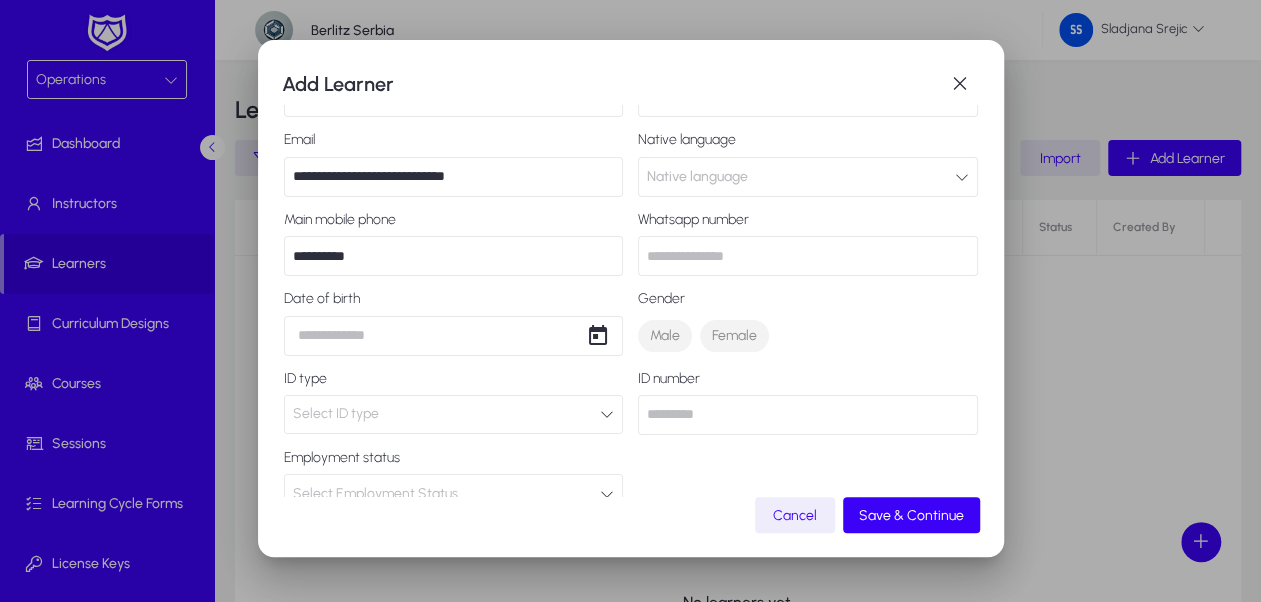 drag, startPoint x: 434, startPoint y: 264, endPoint x: 308, endPoint y: 260, distance: 126.06348 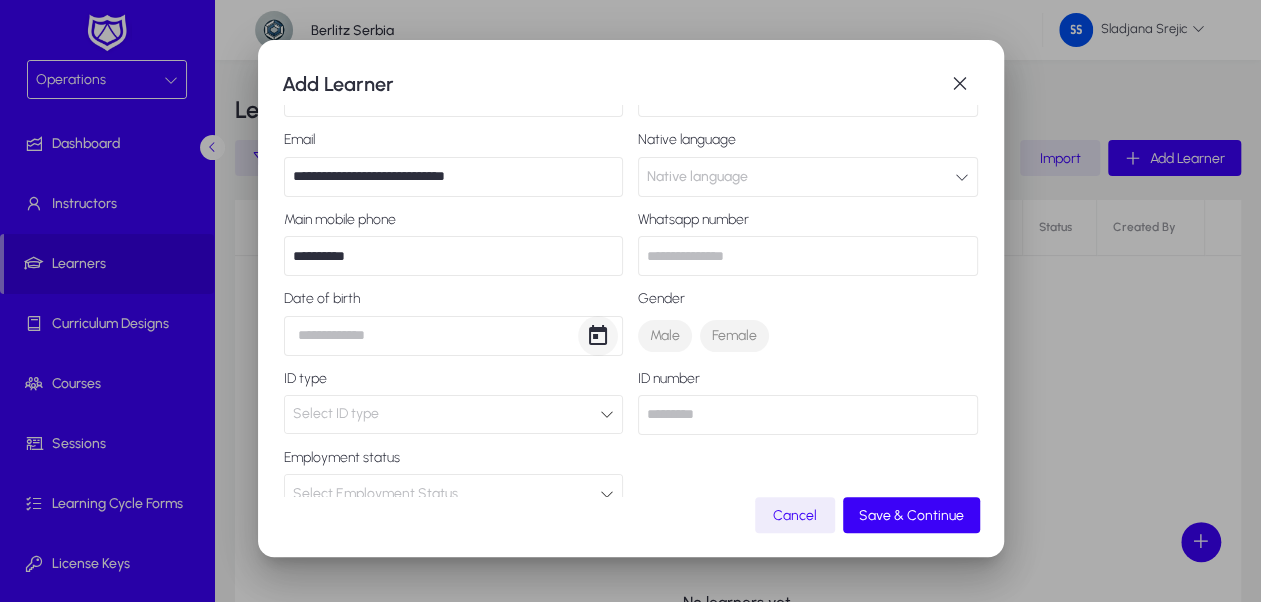 type on "**********" 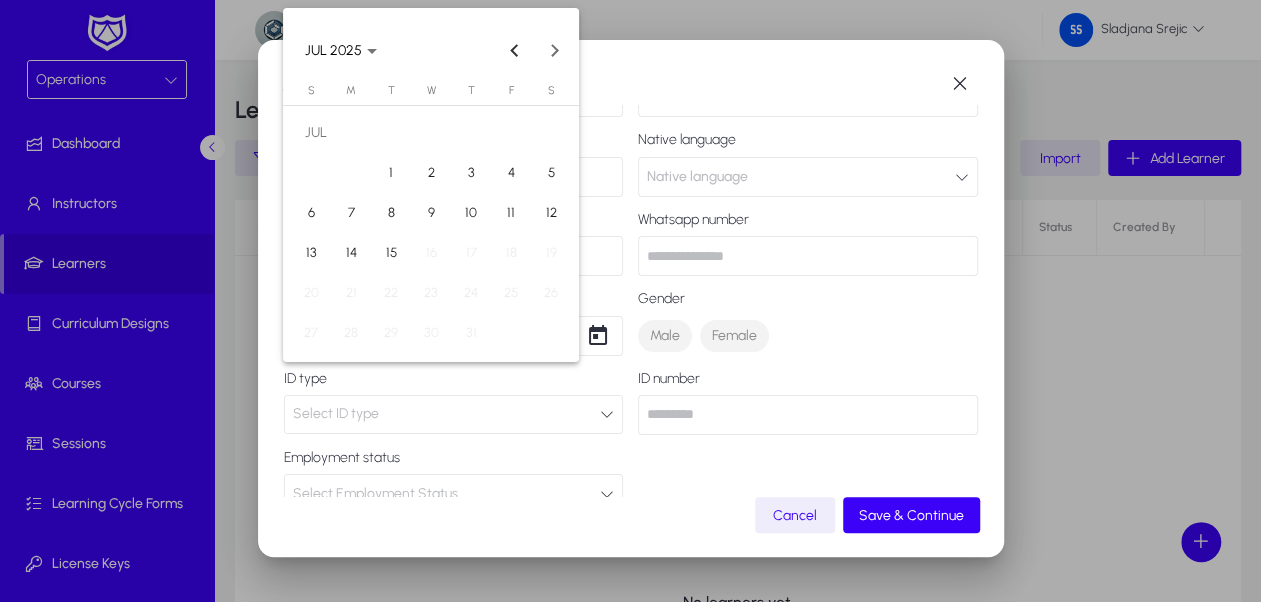 click at bounding box center (630, 301) 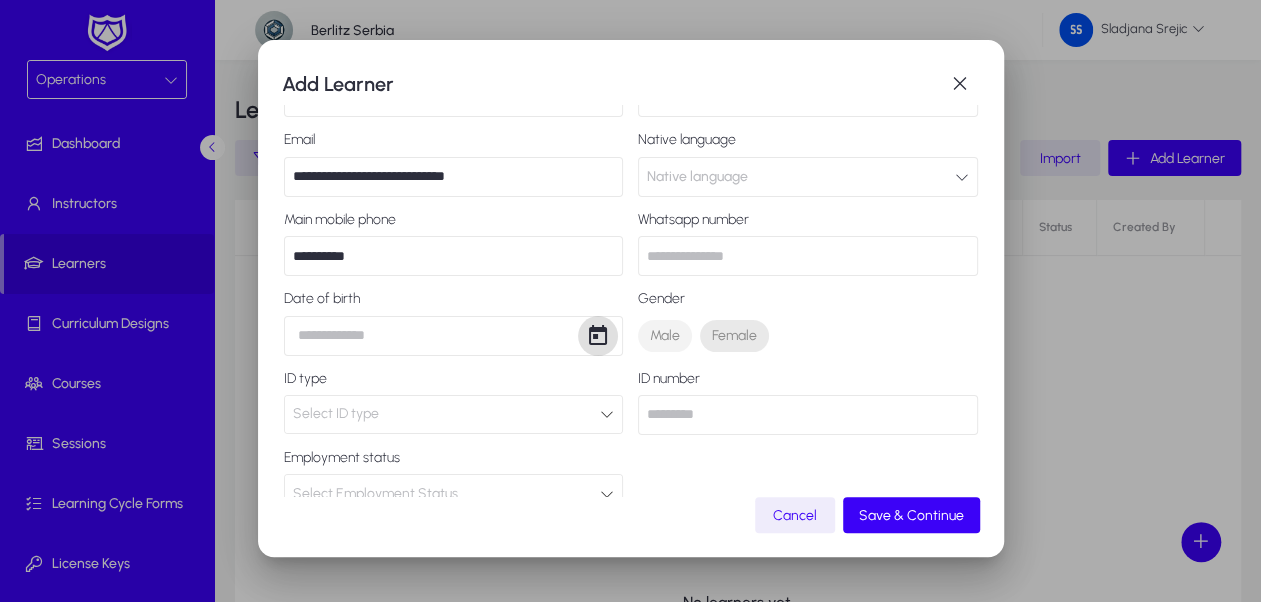 click on "Female" at bounding box center (734, 336) 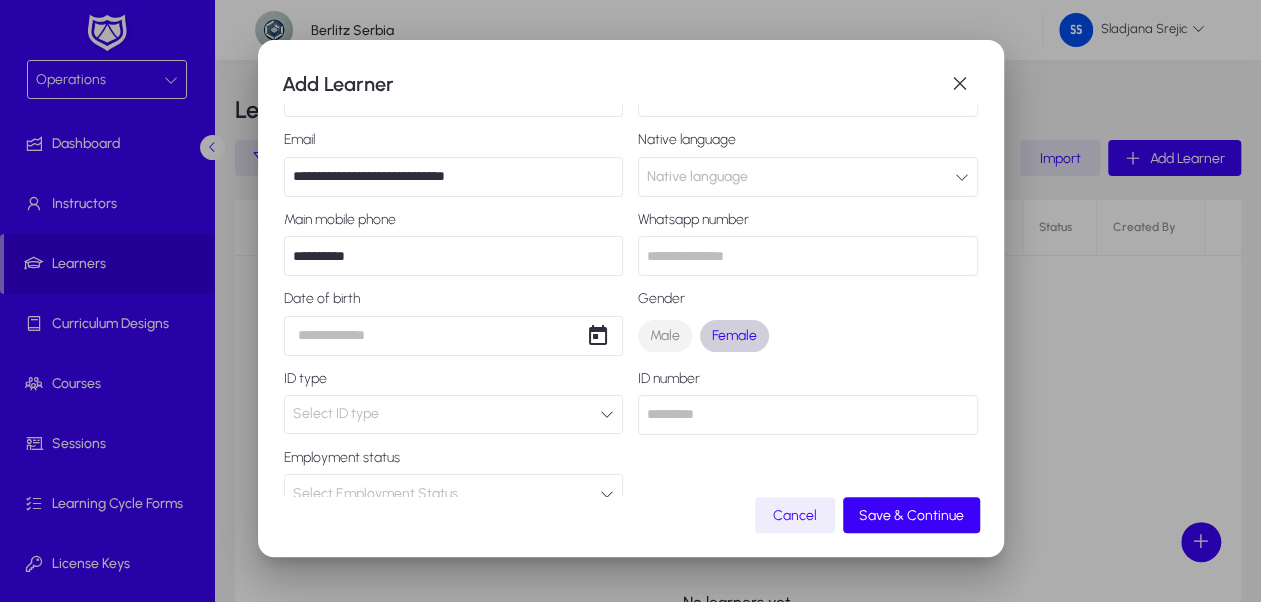 click at bounding box center (808, 256) 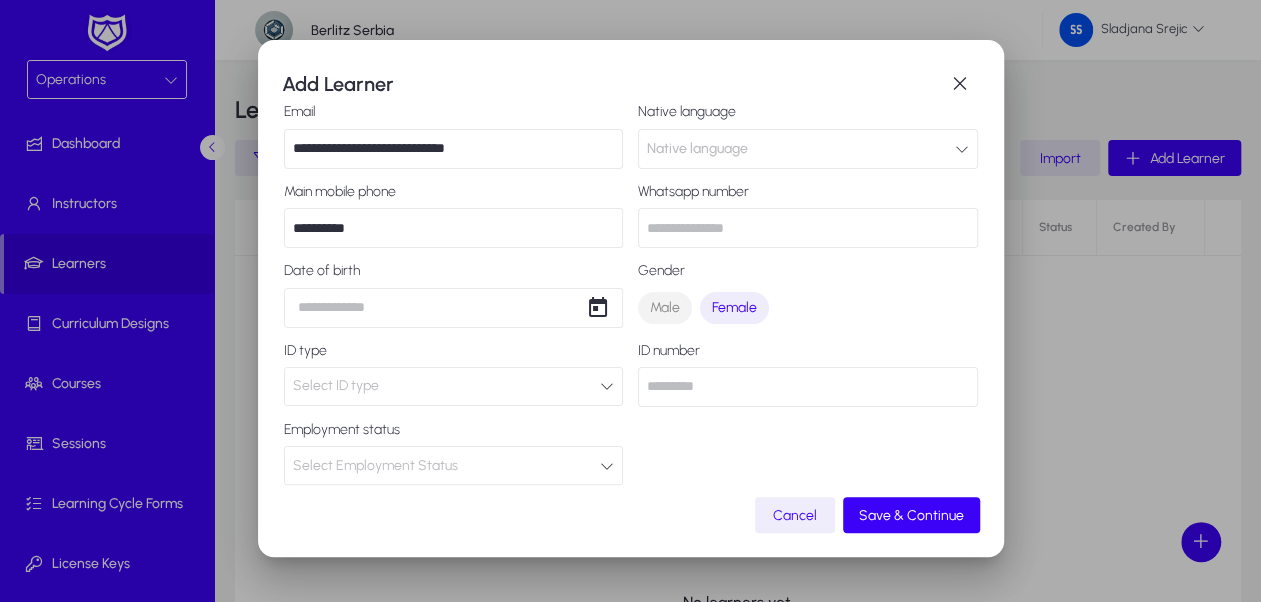 scroll, scrollTop: 0, scrollLeft: 0, axis: both 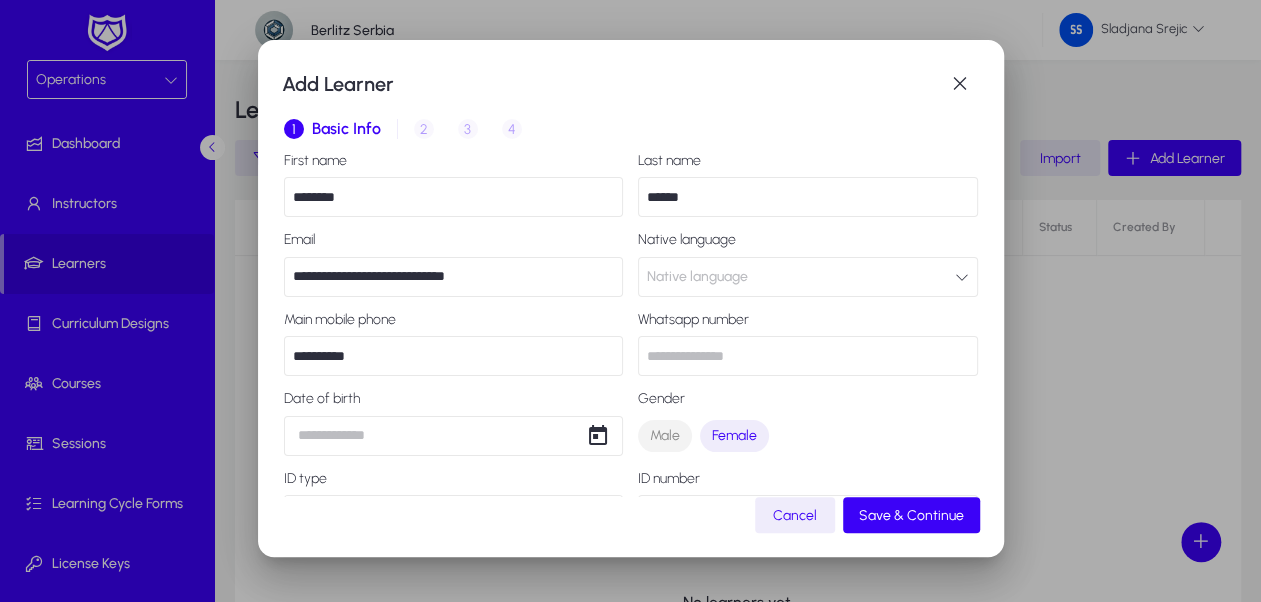 click on "Native language" at bounding box center (697, 277) 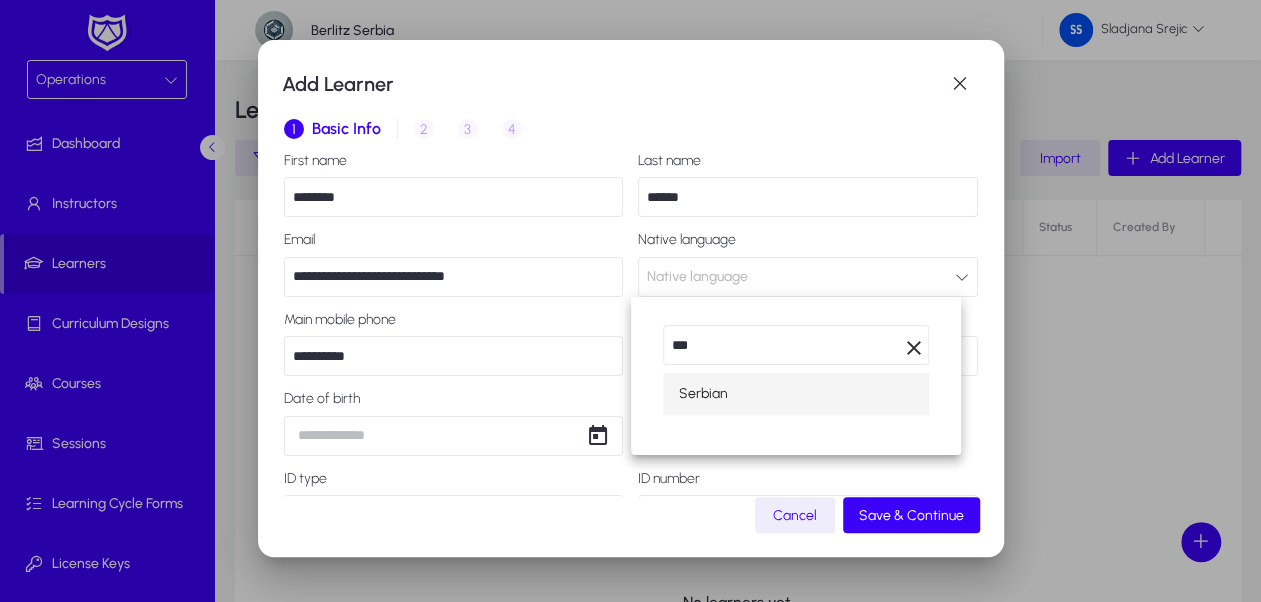 type on "***" 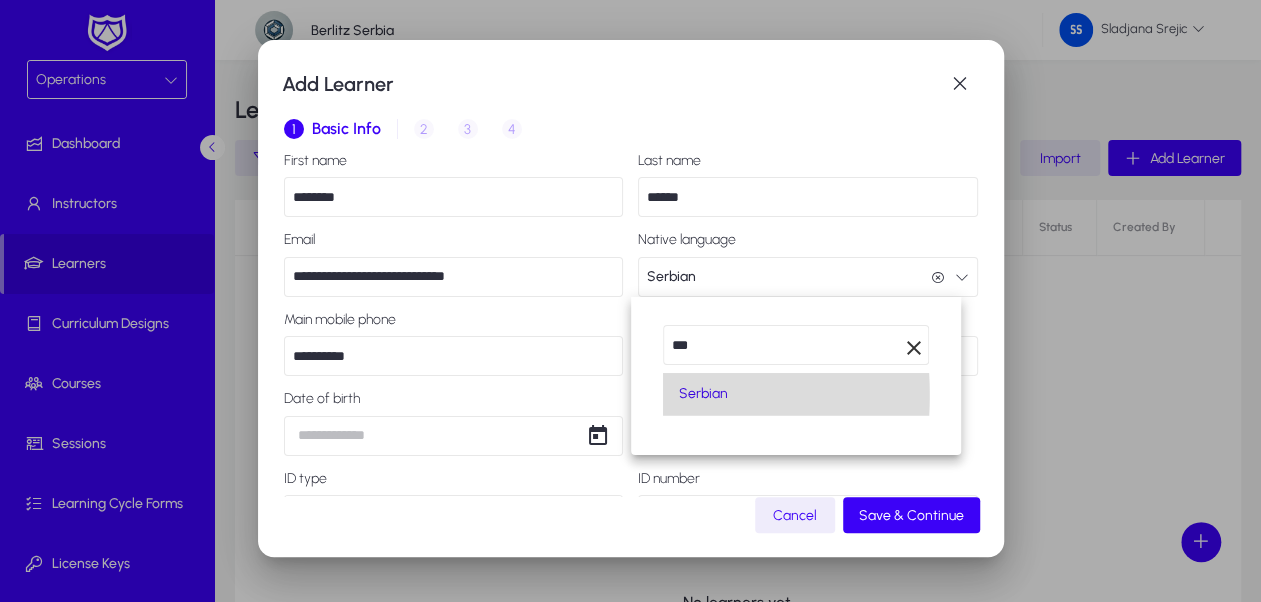 scroll, scrollTop: 0, scrollLeft: 0, axis: both 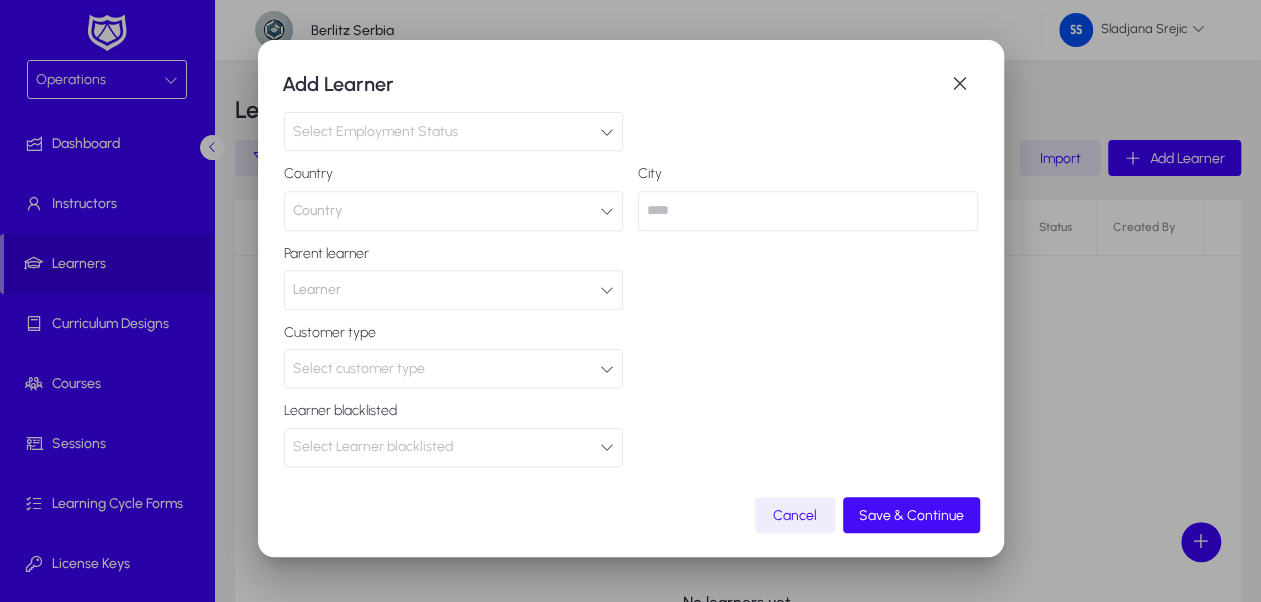click on "Save & Continue" 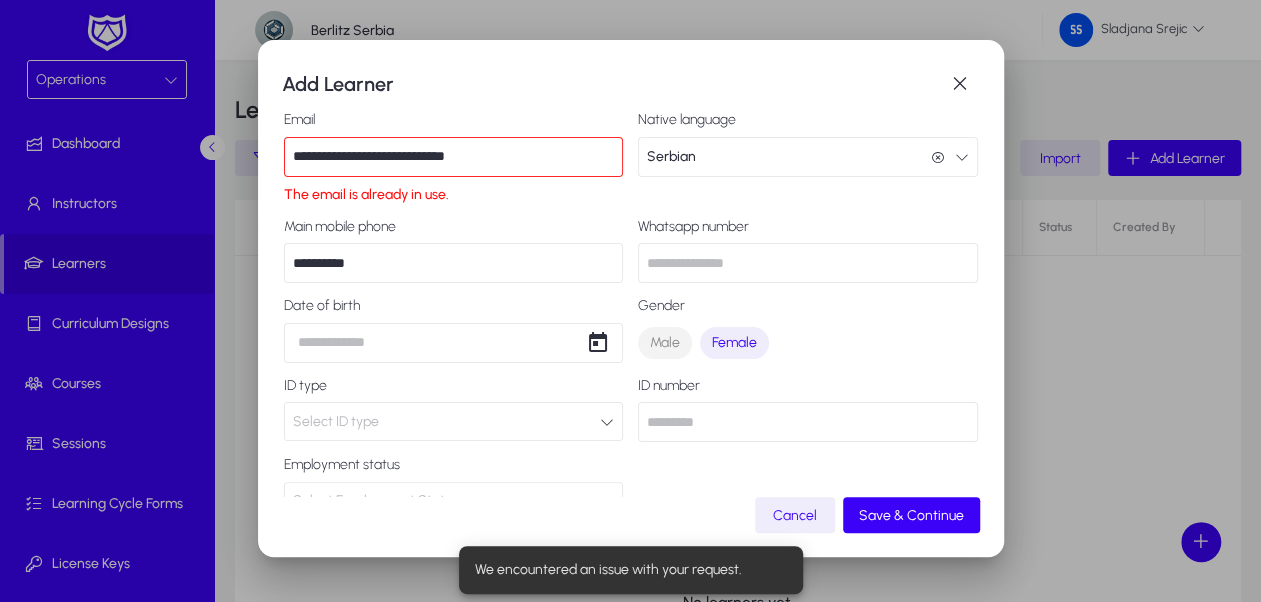 scroll, scrollTop: 90, scrollLeft: 0, axis: vertical 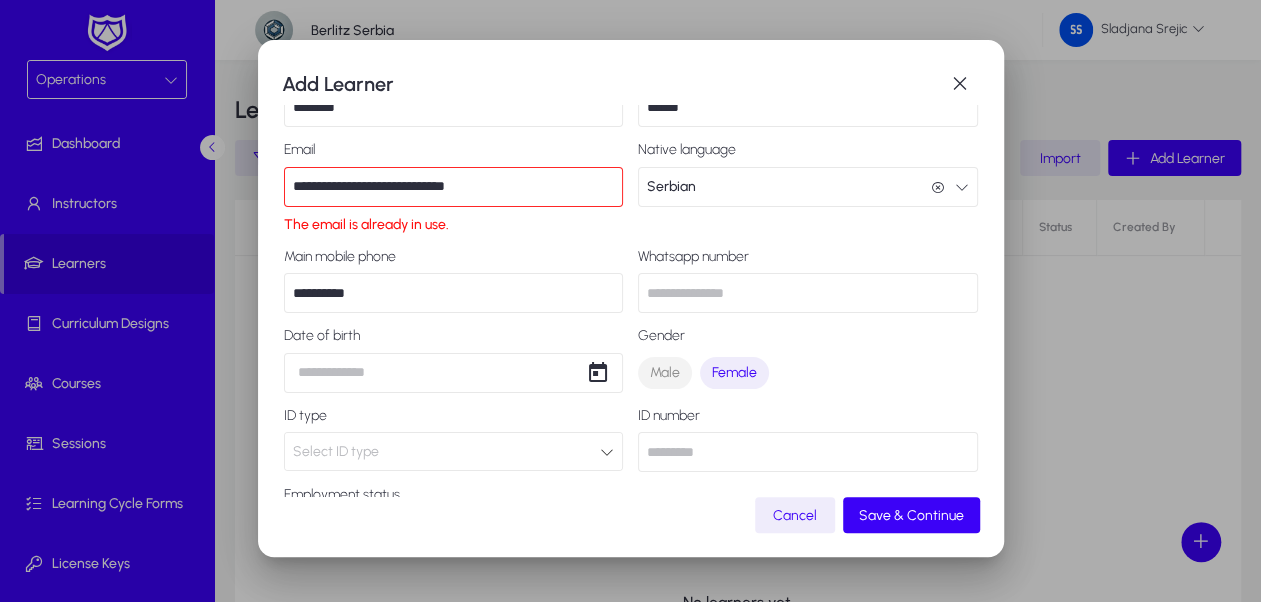 click on "**********" at bounding box center (454, 187) 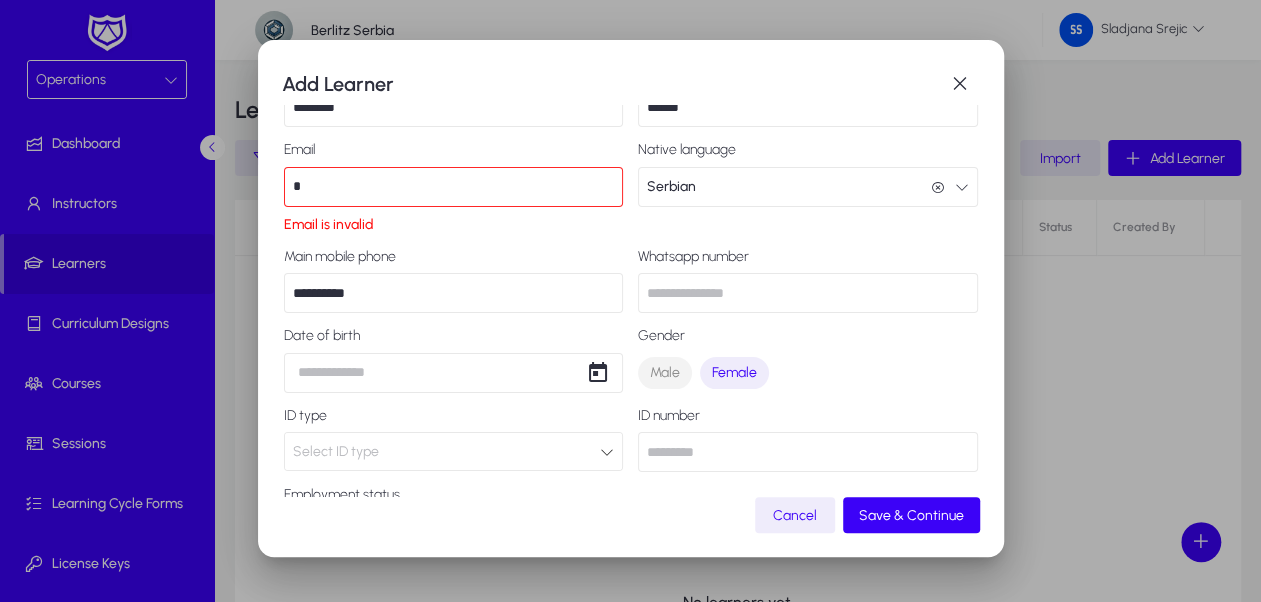type on "**********" 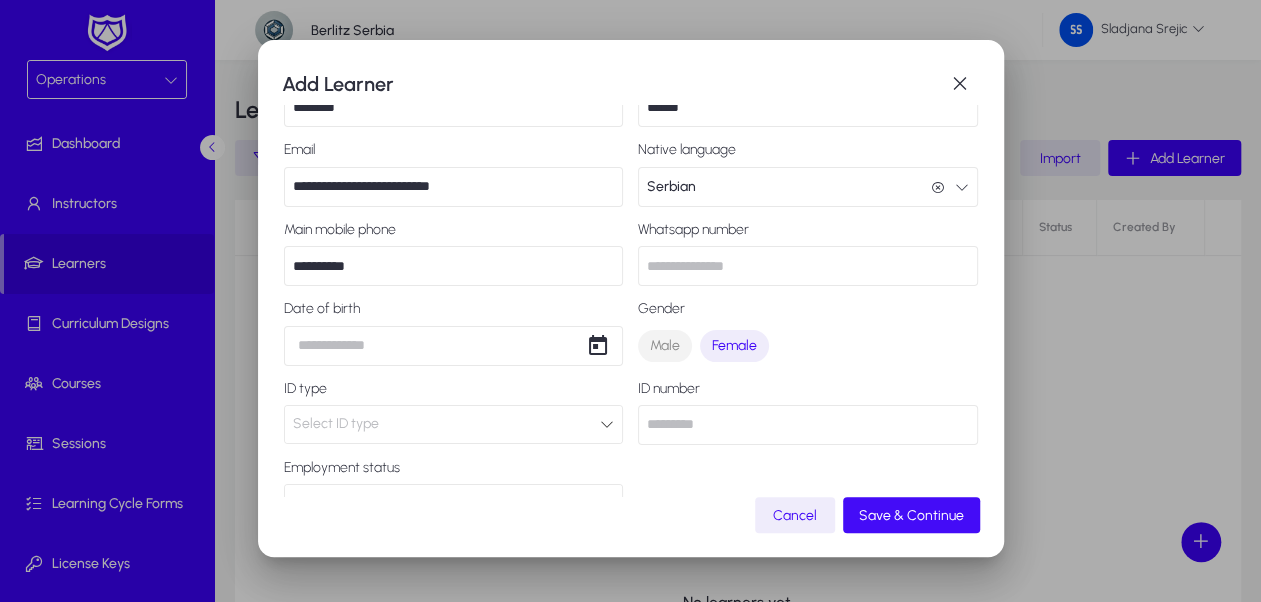 click on "Save & Continue" 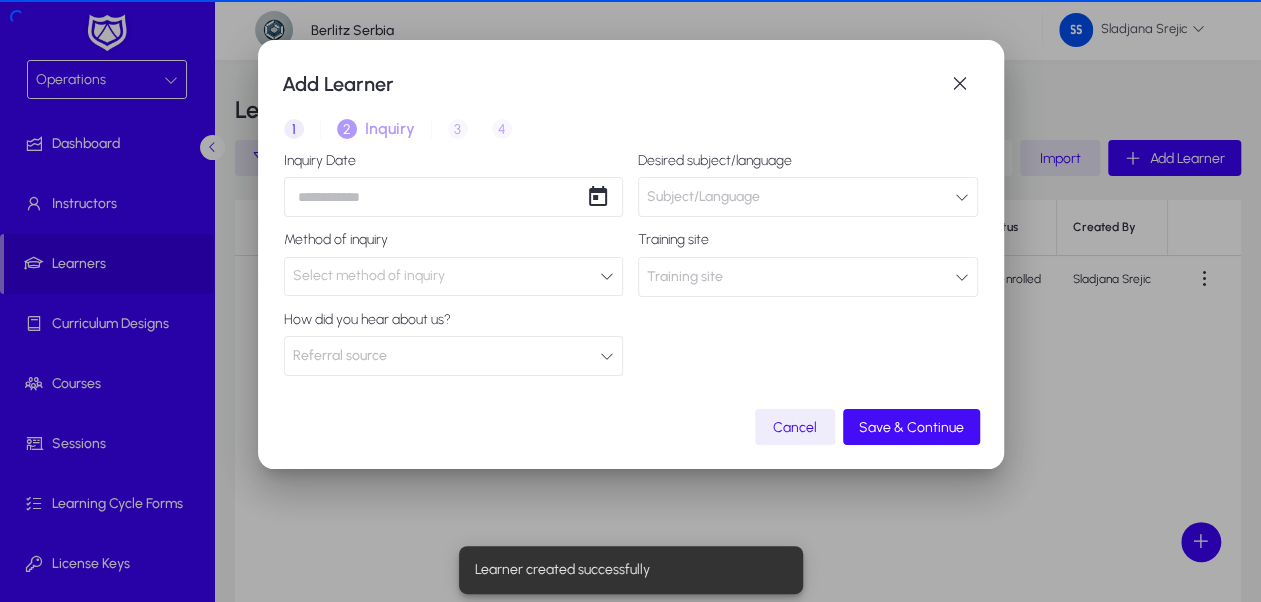 scroll, scrollTop: 0, scrollLeft: 0, axis: both 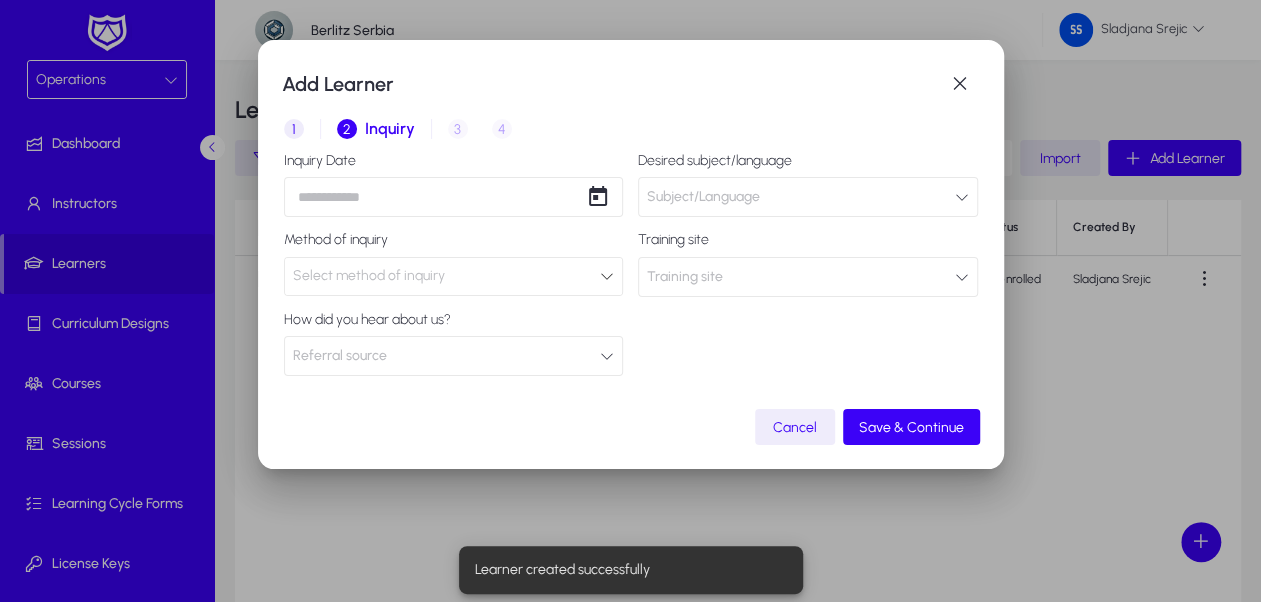 click on "1" at bounding box center (294, 129) 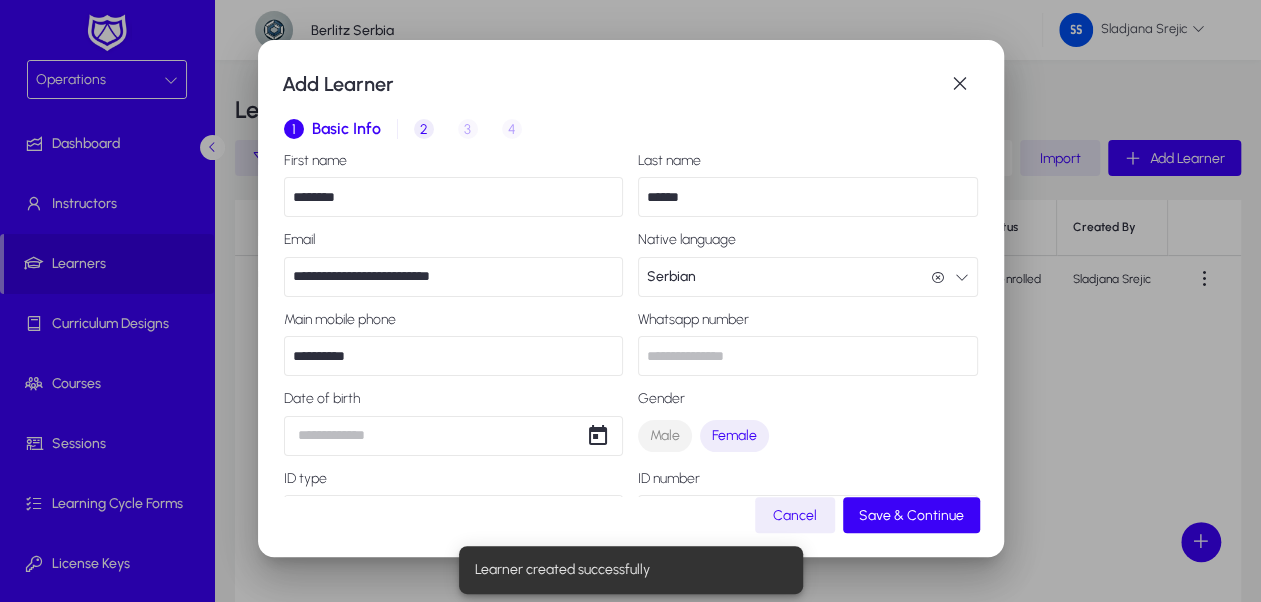 click on "**********" at bounding box center [454, 356] 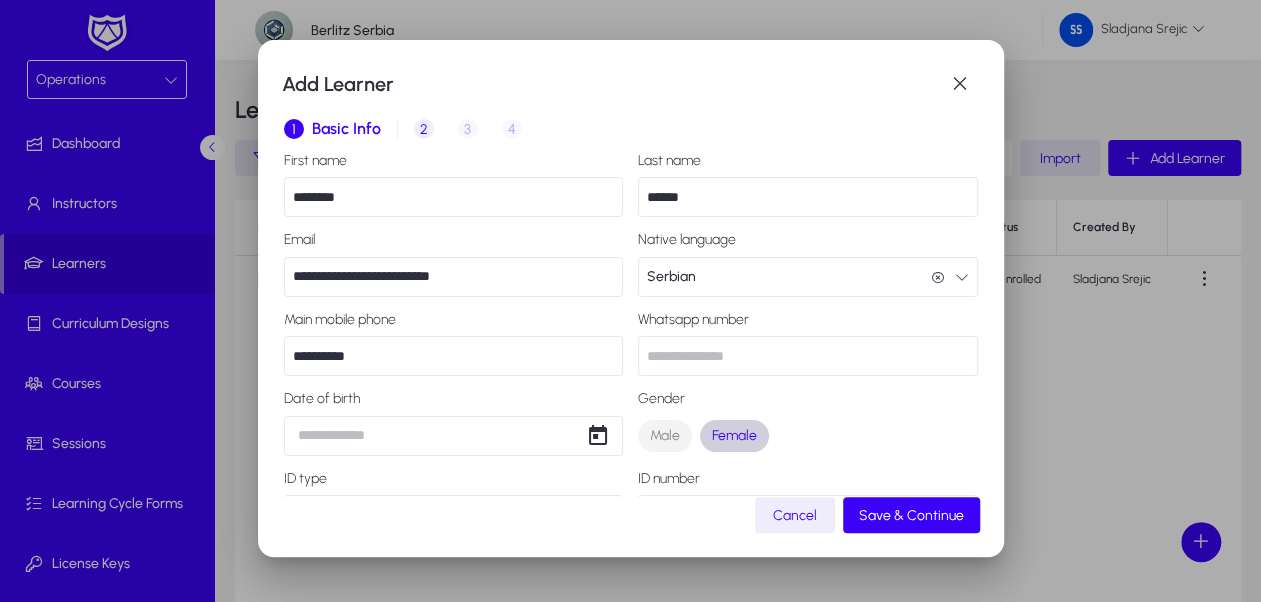 click on "Male   Female" at bounding box center [800, 436] 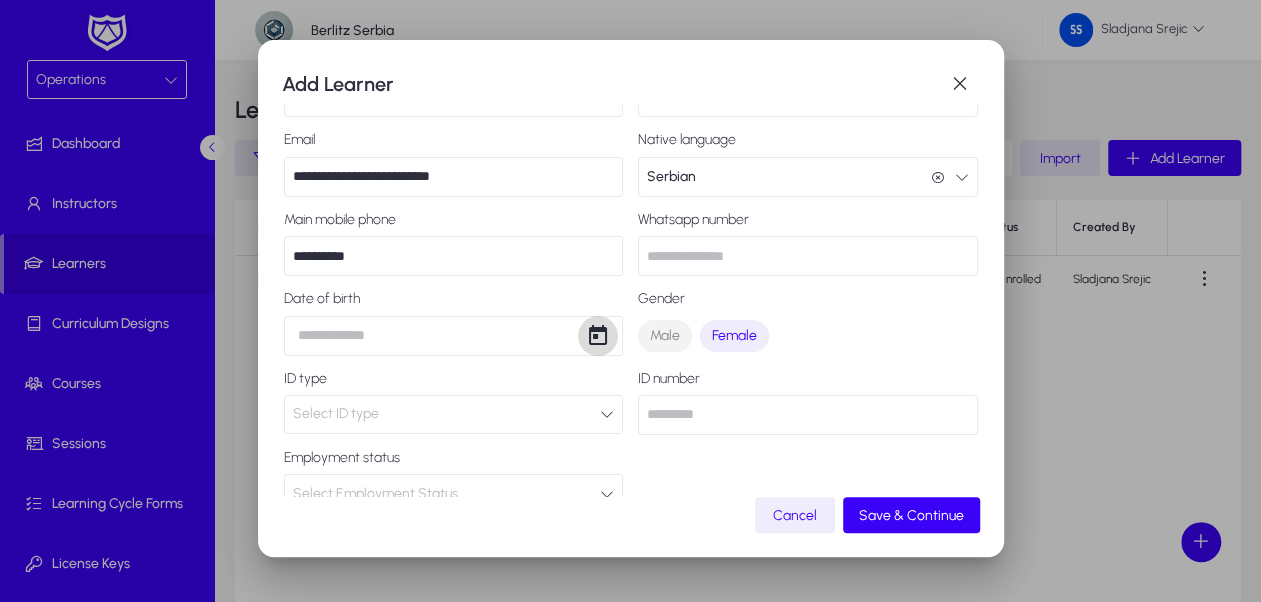 click at bounding box center [598, 336] 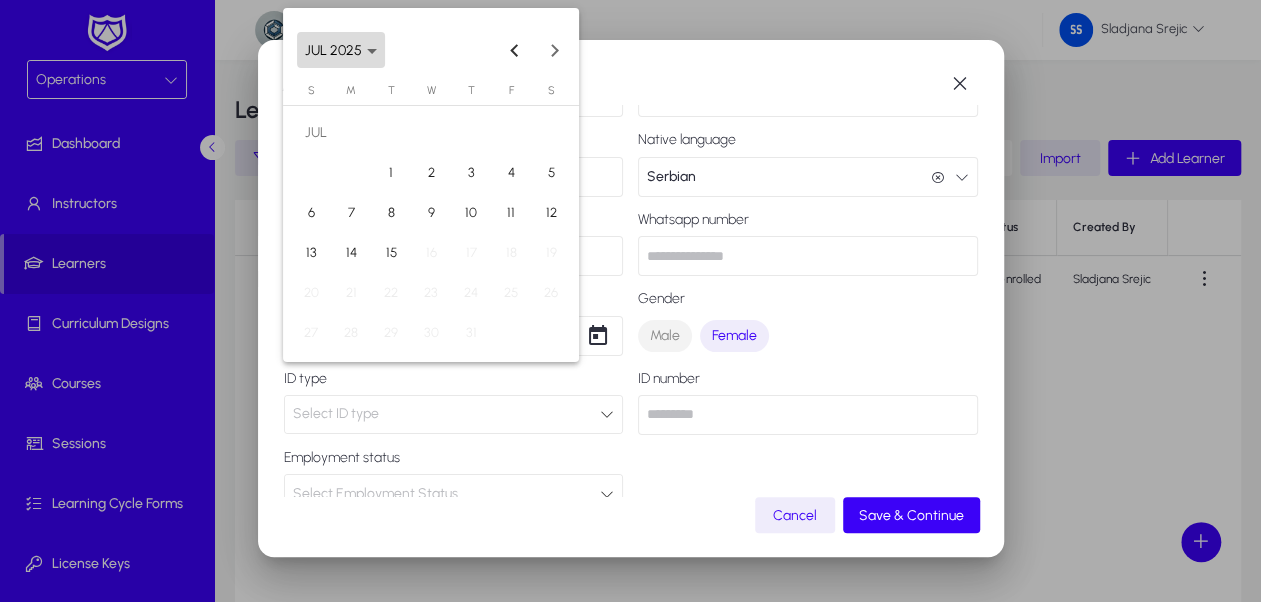 click 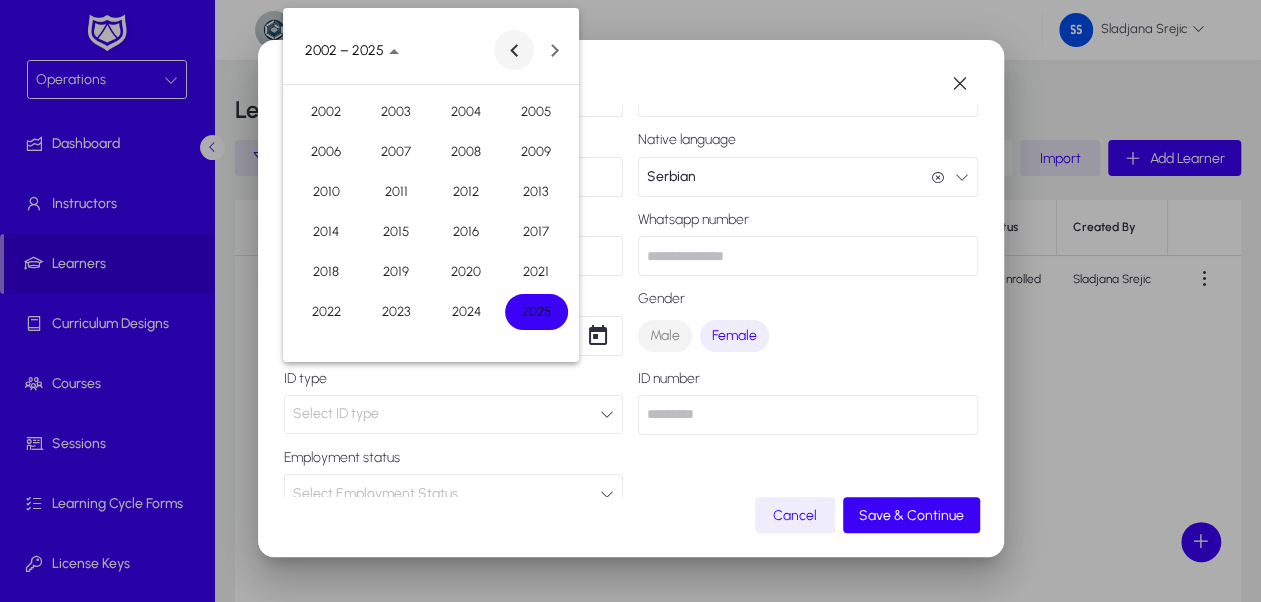 click at bounding box center [514, 50] 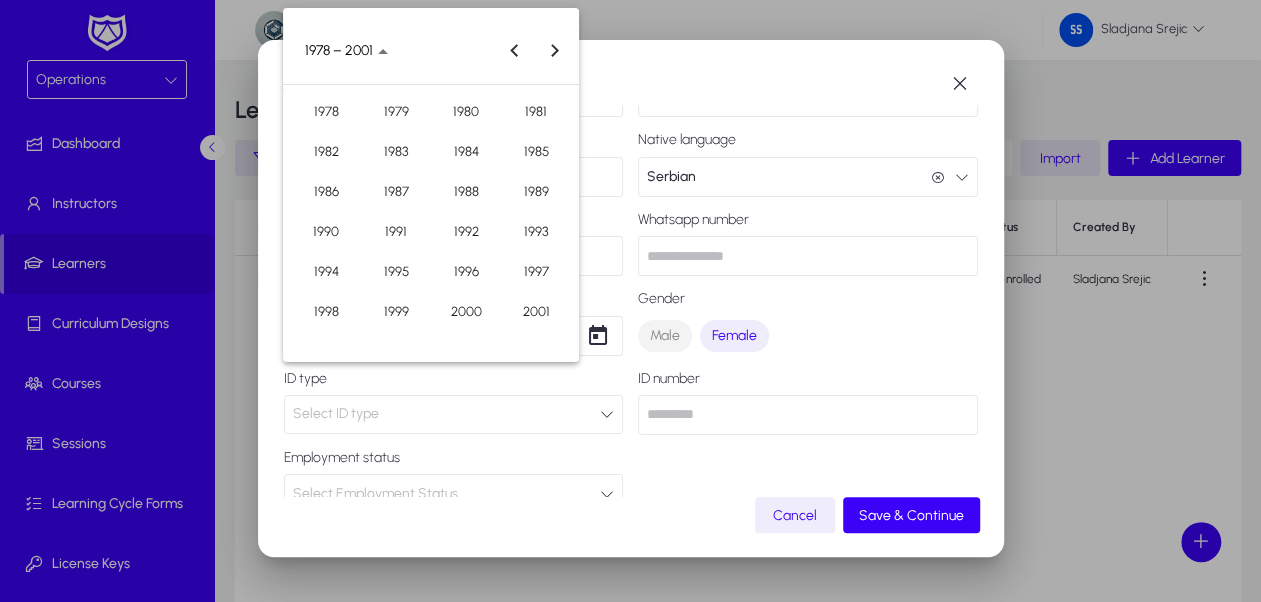 click on "1998" at bounding box center (326, 312) 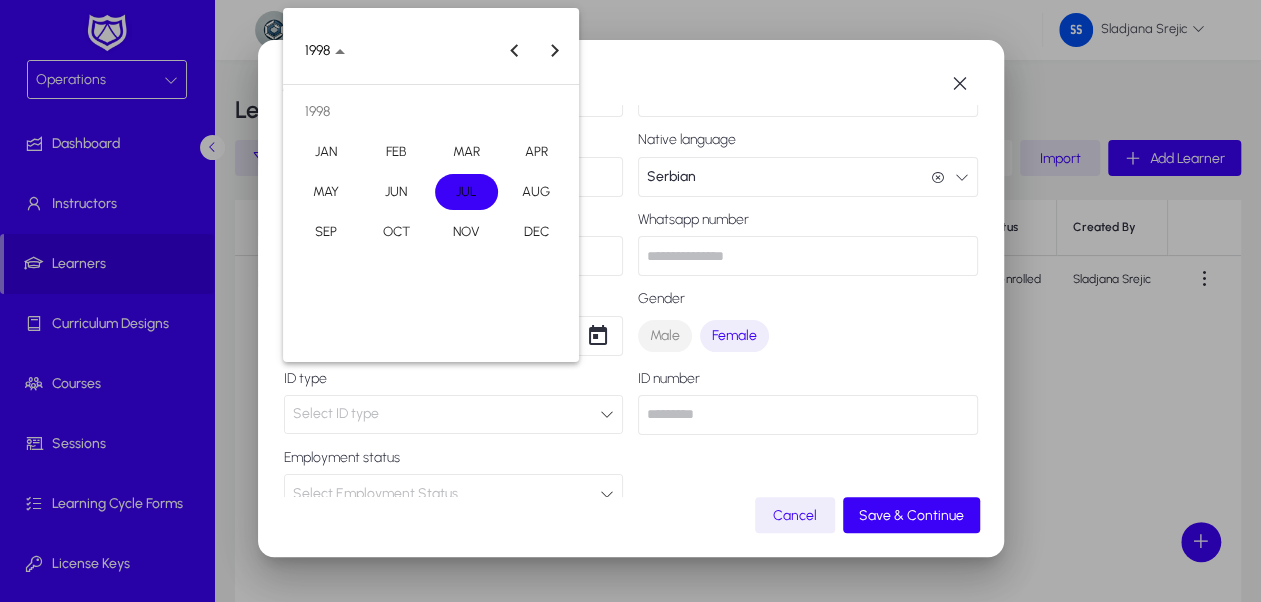click on "MAR" at bounding box center [466, 152] 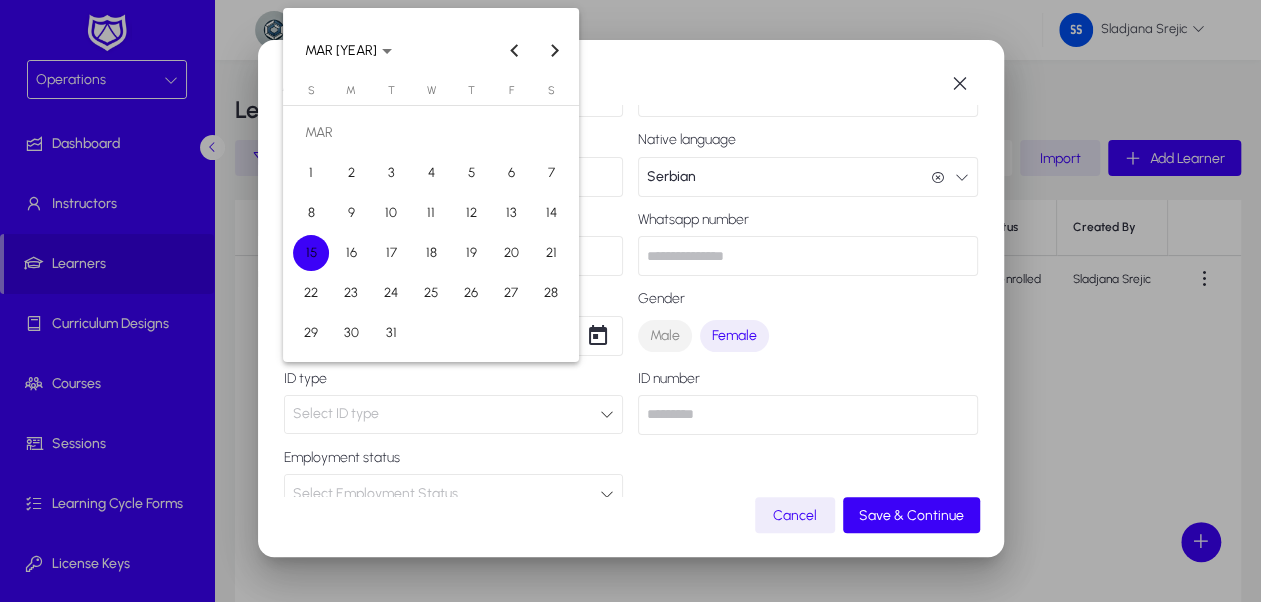 click on "30" at bounding box center (351, 333) 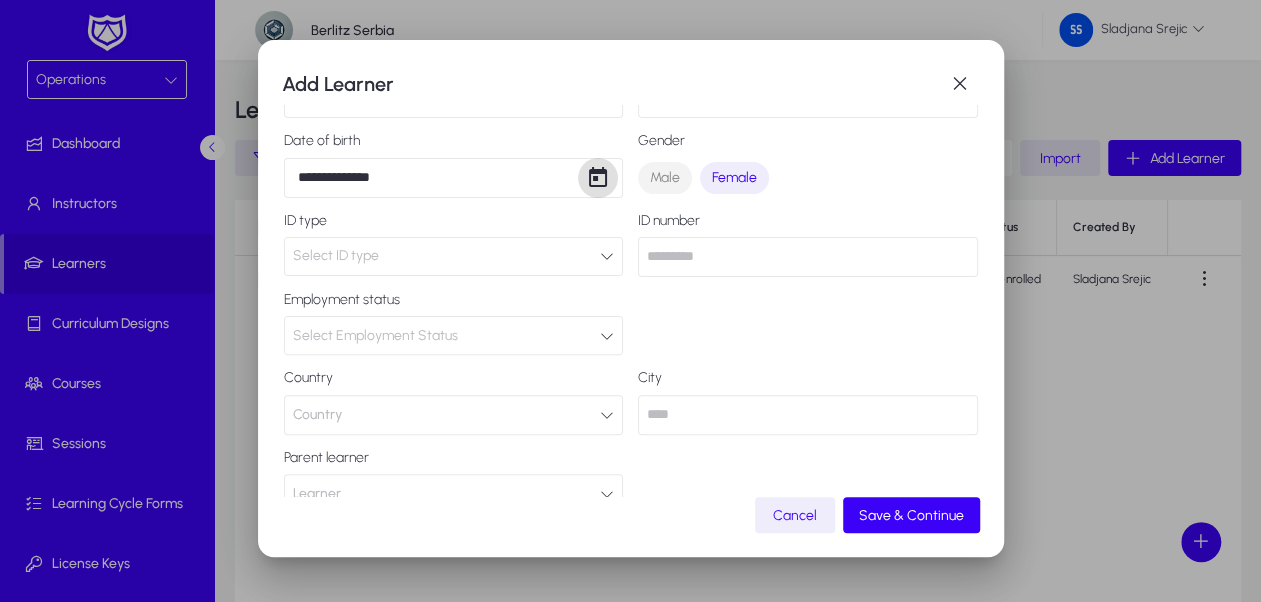 scroll, scrollTop: 300, scrollLeft: 0, axis: vertical 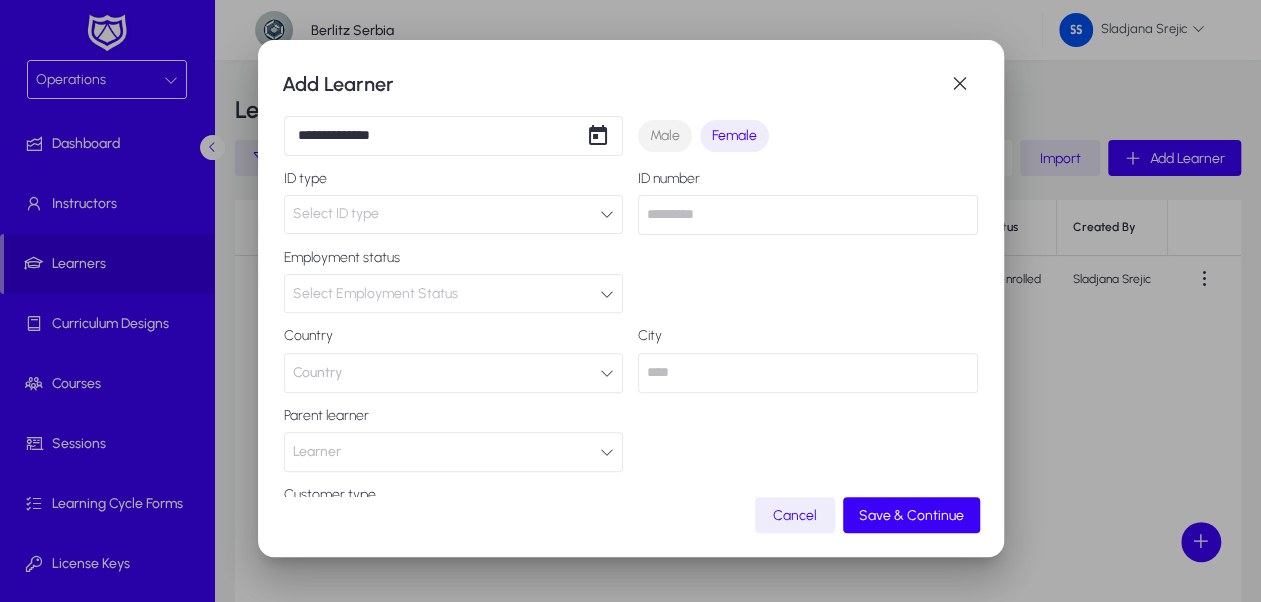 click at bounding box center [808, 373] 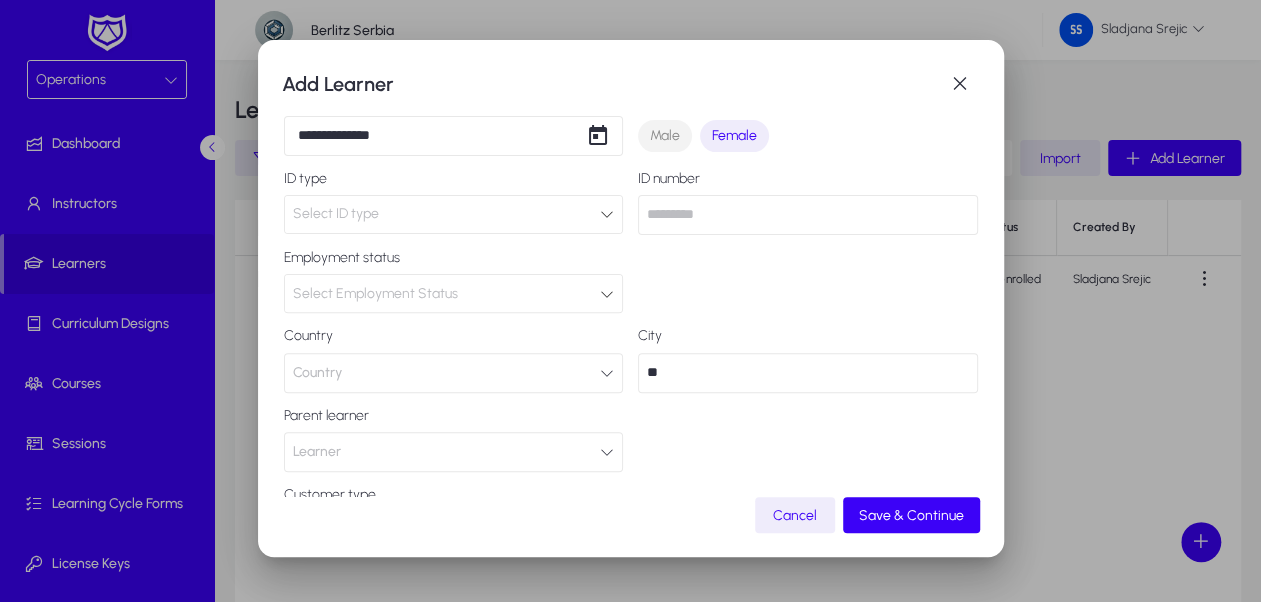 type on "*" 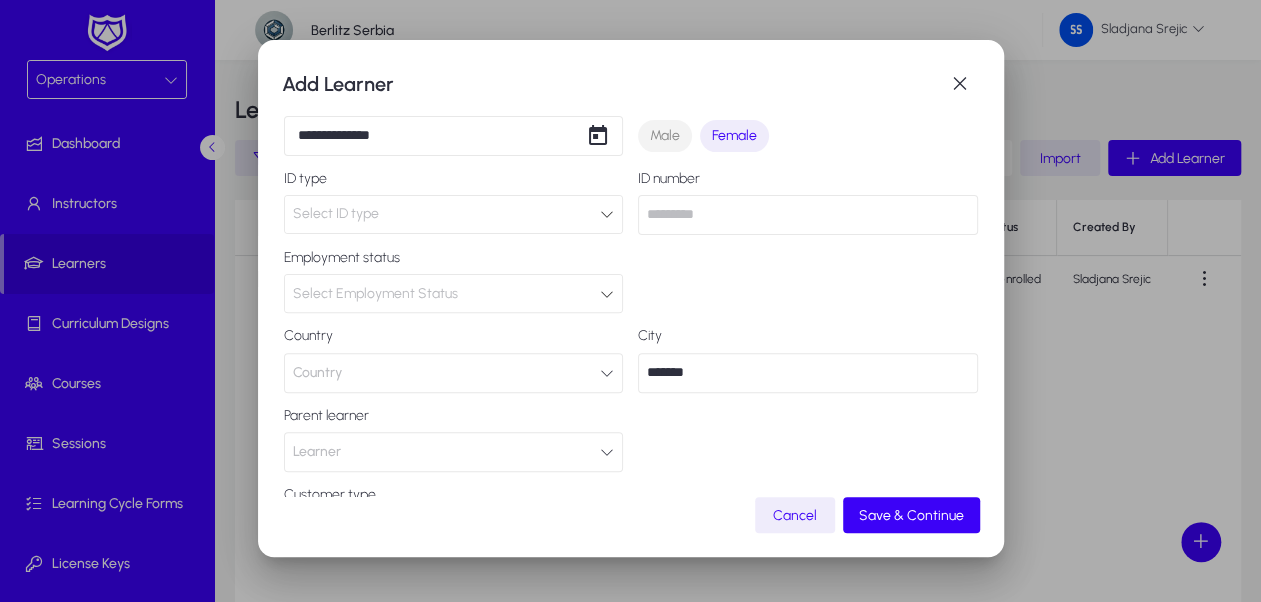 type on "*******" 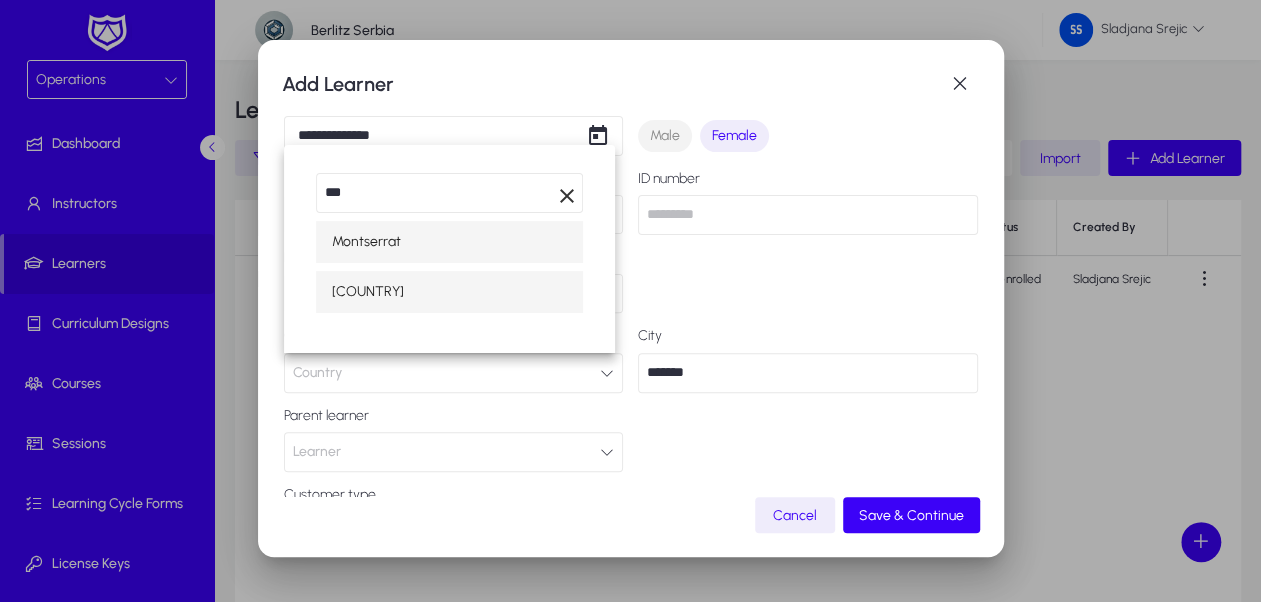 type on "***" 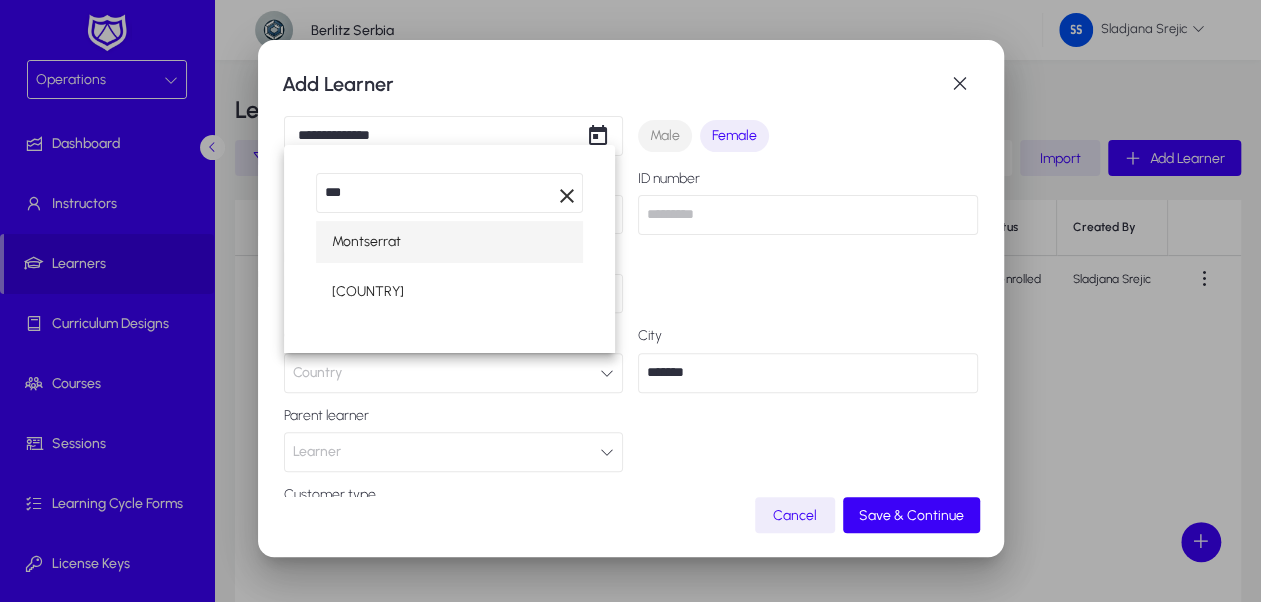 click on "[COUNTRY]" at bounding box center [449, 292] 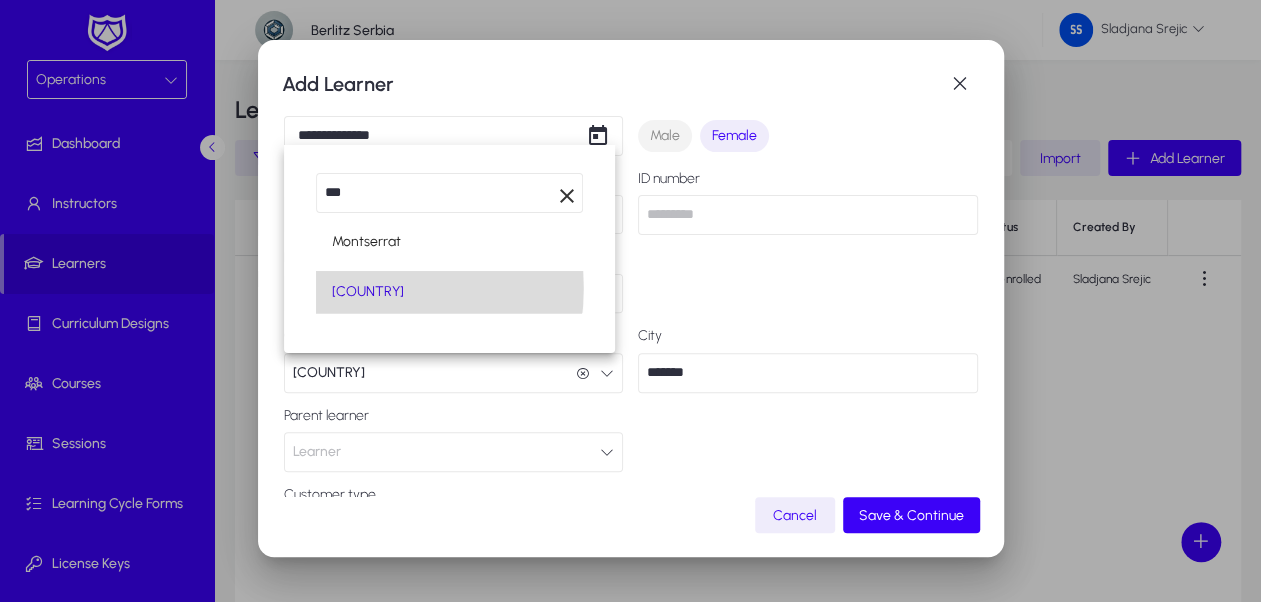 scroll, scrollTop: 0, scrollLeft: 0, axis: both 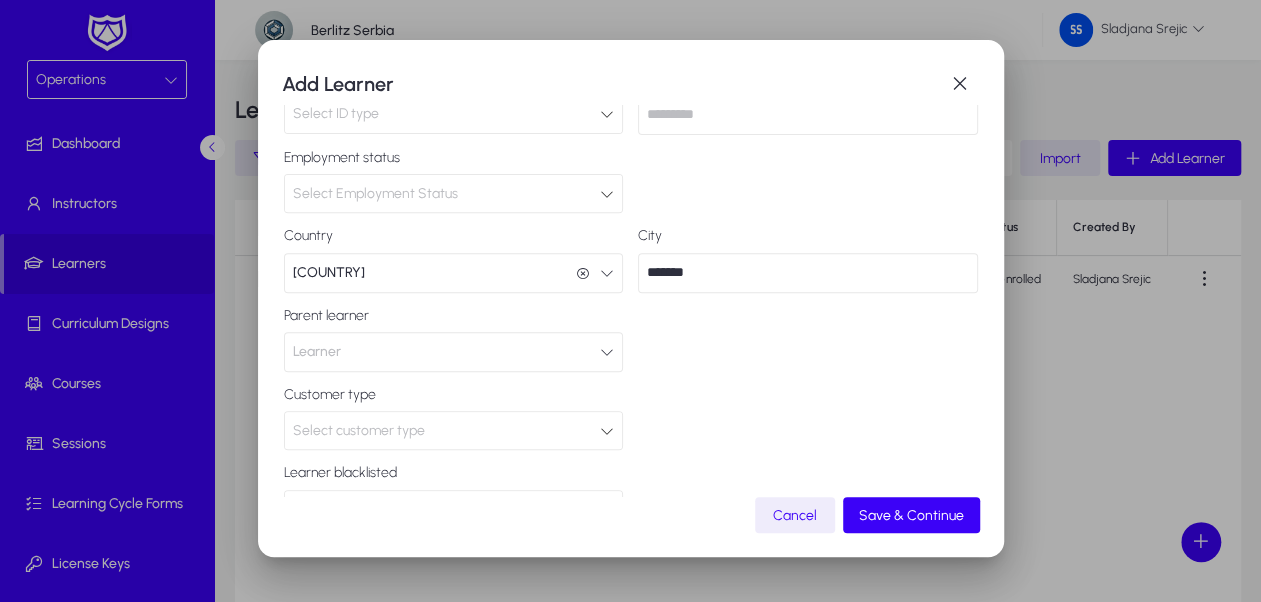click on "Learner" at bounding box center (454, 352) 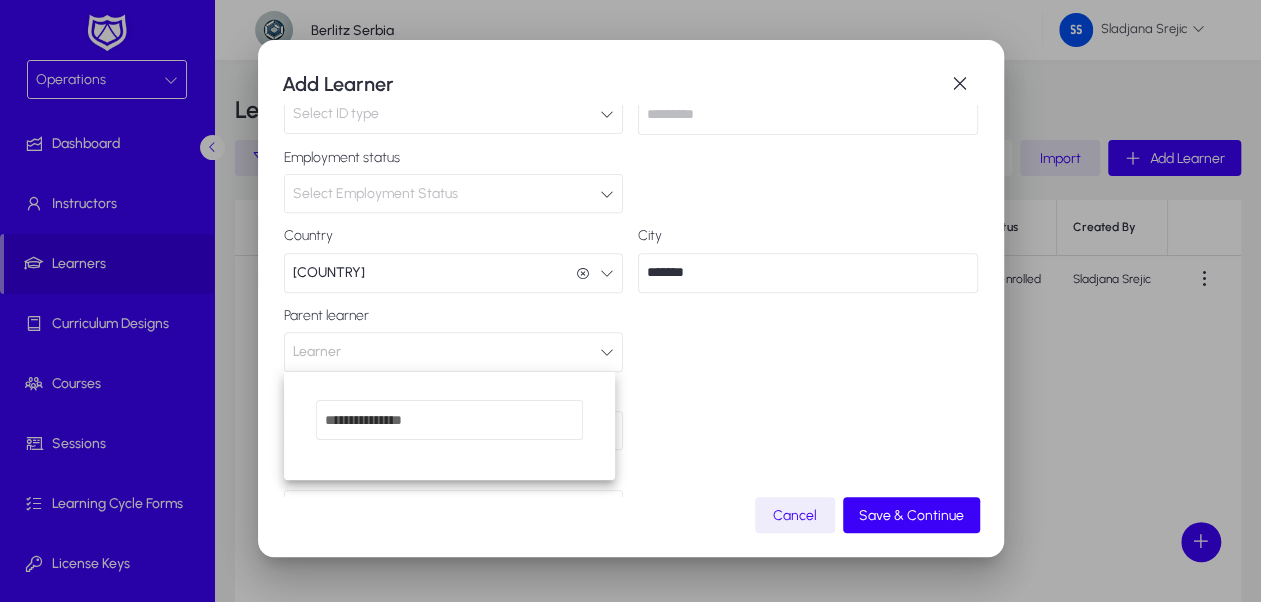 click at bounding box center [630, 301] 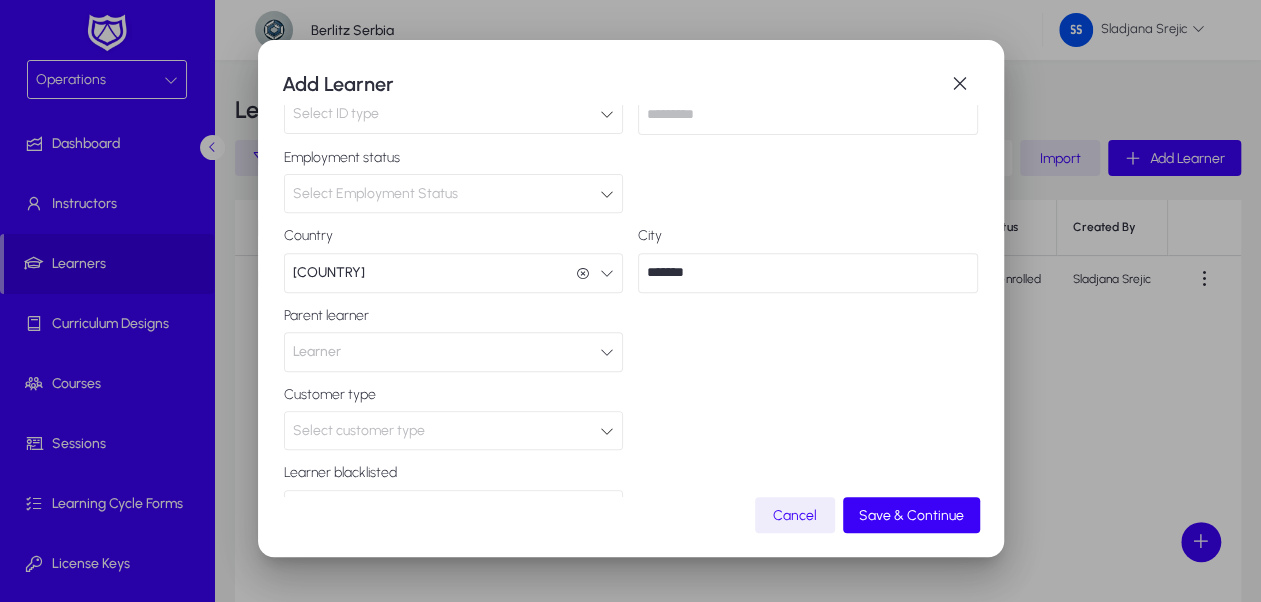 click at bounding box center (808, 418) 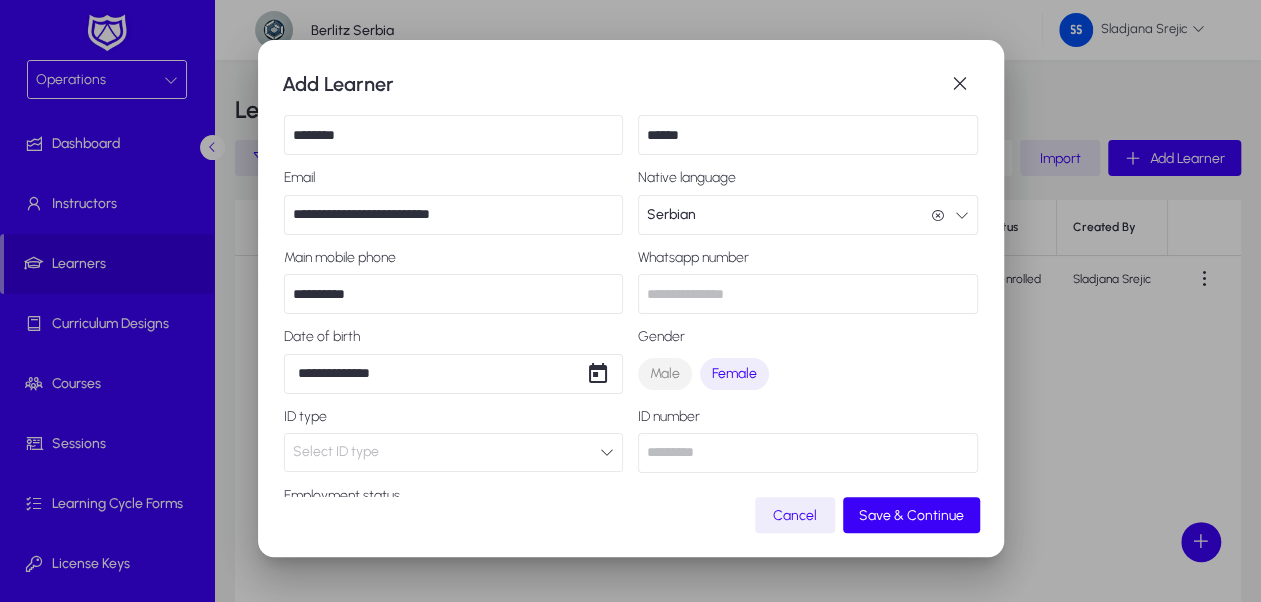 scroll, scrollTop: 0, scrollLeft: 0, axis: both 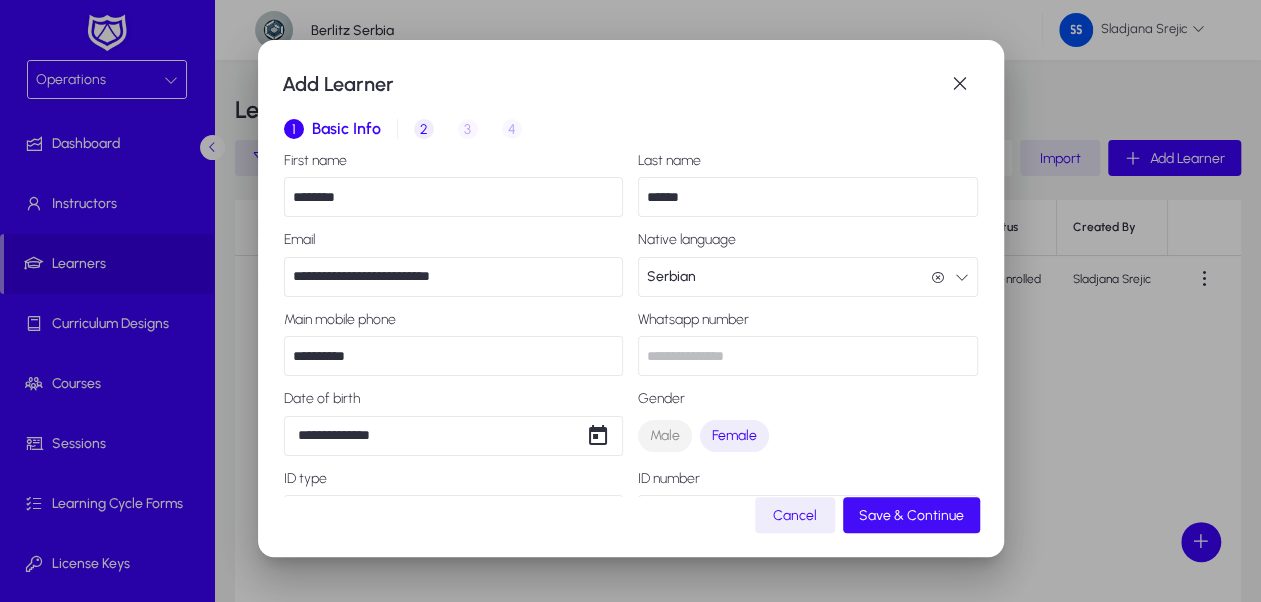 click on "Save & Continue" 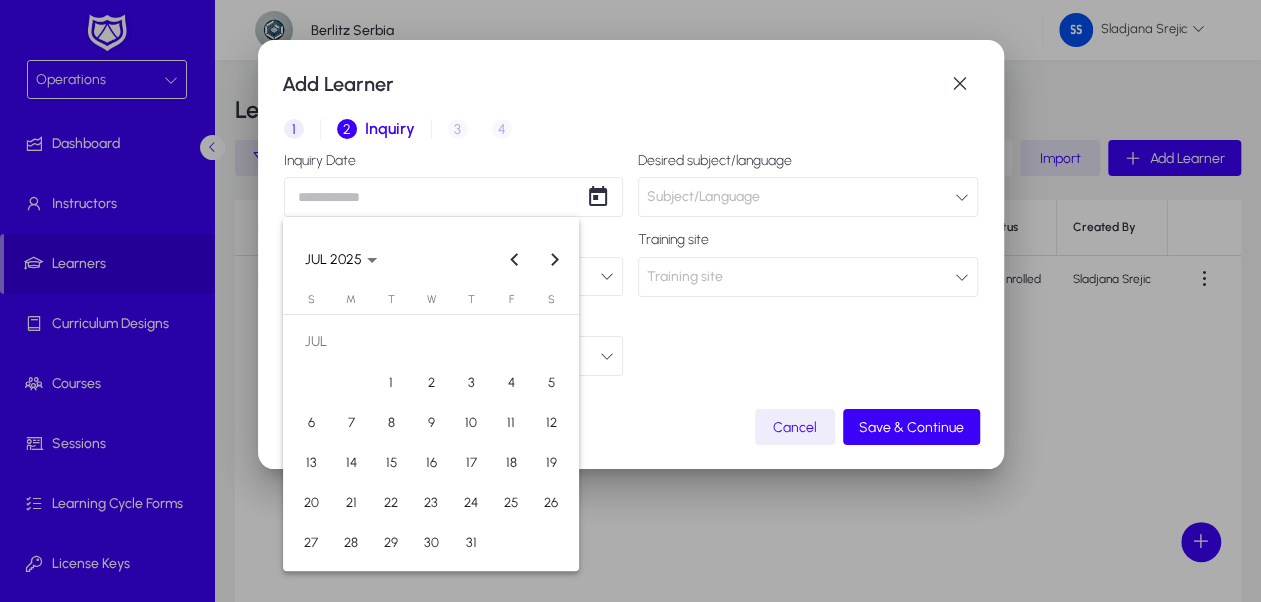 click on "Add Learner 1  Basic Info  2  Inquiry  3  Interview  4  Placement  Inquiry Date  Desired subject/language  Subject/Language     Method of inquiry Select method of inquiry  Training site  Training site      How did you hear about us?  Referral source        Cancel   Save & Continue   JUL [YEAR] JUL [YEAR] Sunday S Monday M Tuesday T Wednesday W Thursday T Friday F Saturday S  JUL      1   2   3   4   5   6   7   8   9   10   11   12   13   14   15   16   17   18   19   20   21   22   23   24   25   26   27   28   29   30   31
Close calendar" at bounding box center [630, 301] 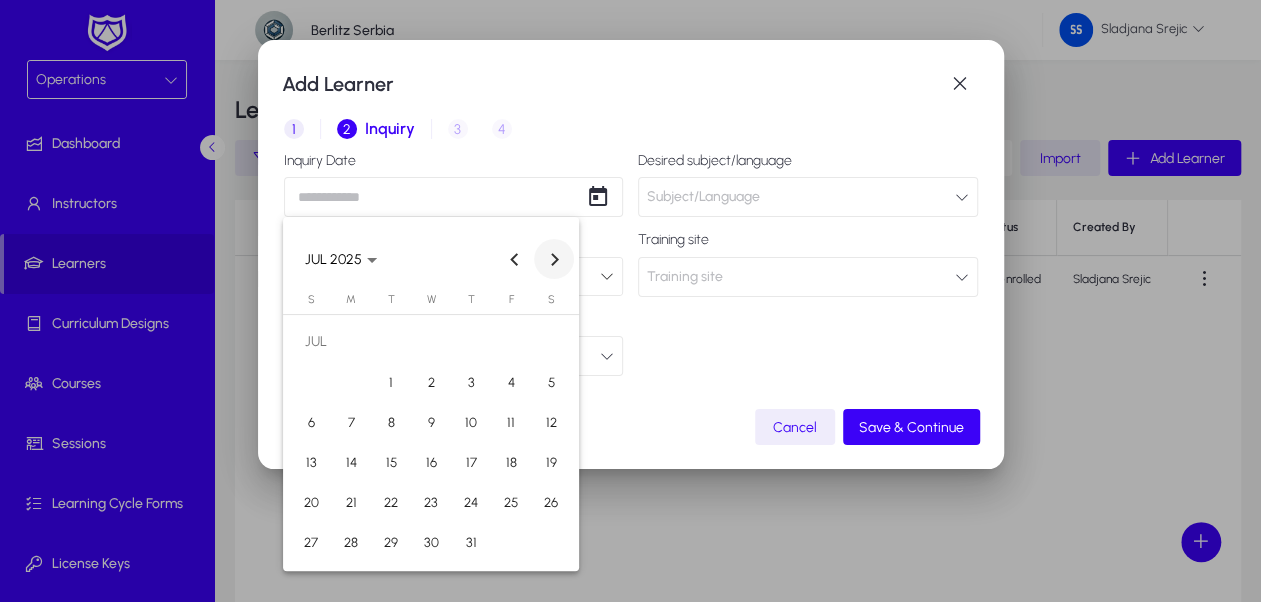 click at bounding box center [554, 259] 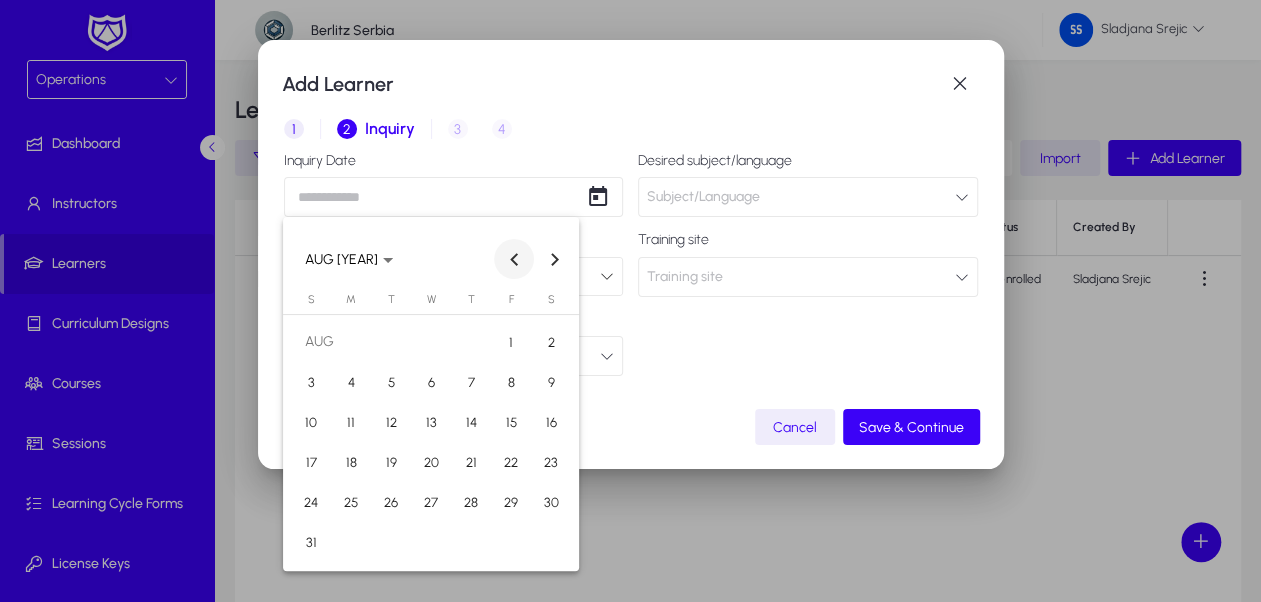 click at bounding box center (514, 259) 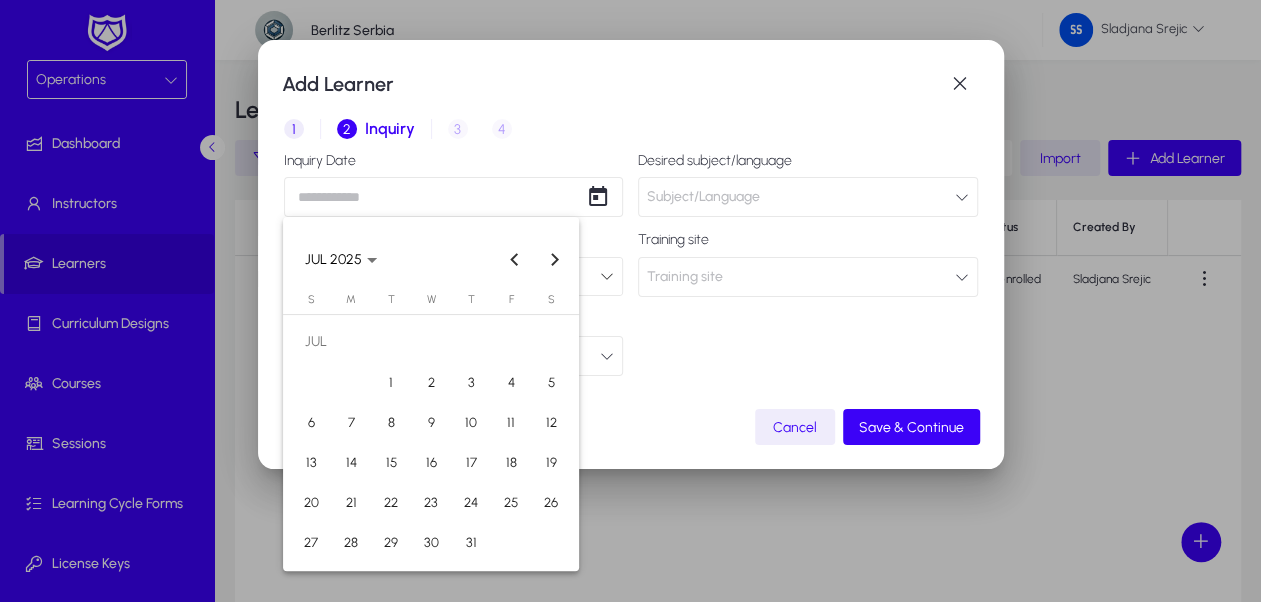 click at bounding box center [630, 301] 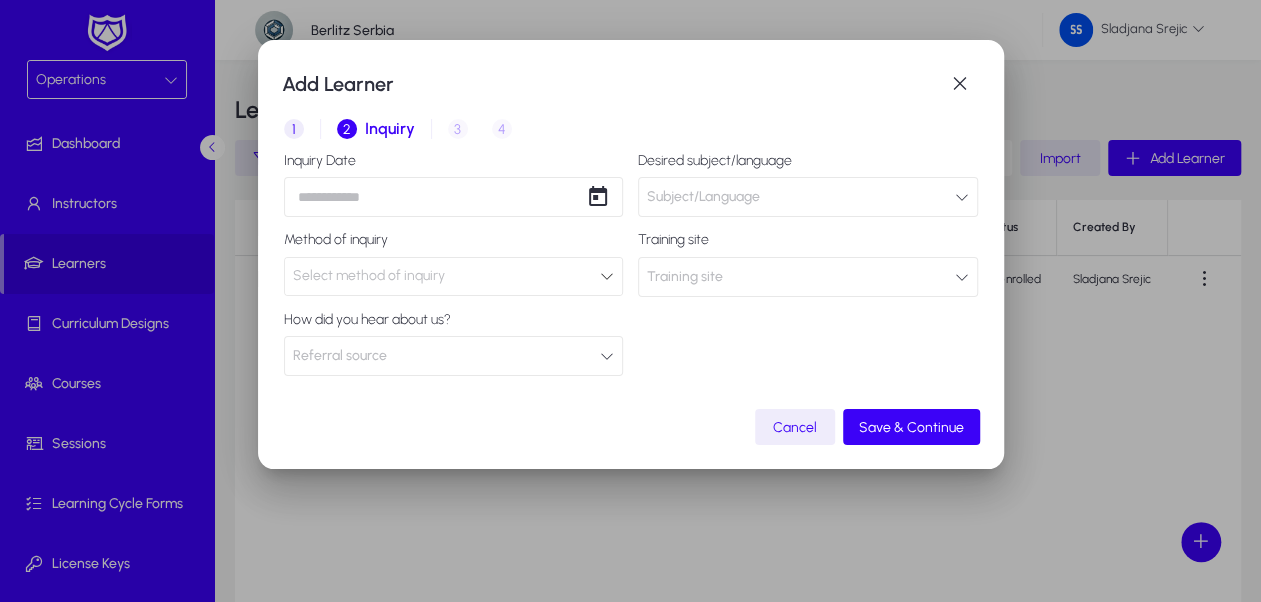 click on "1" at bounding box center (294, 129) 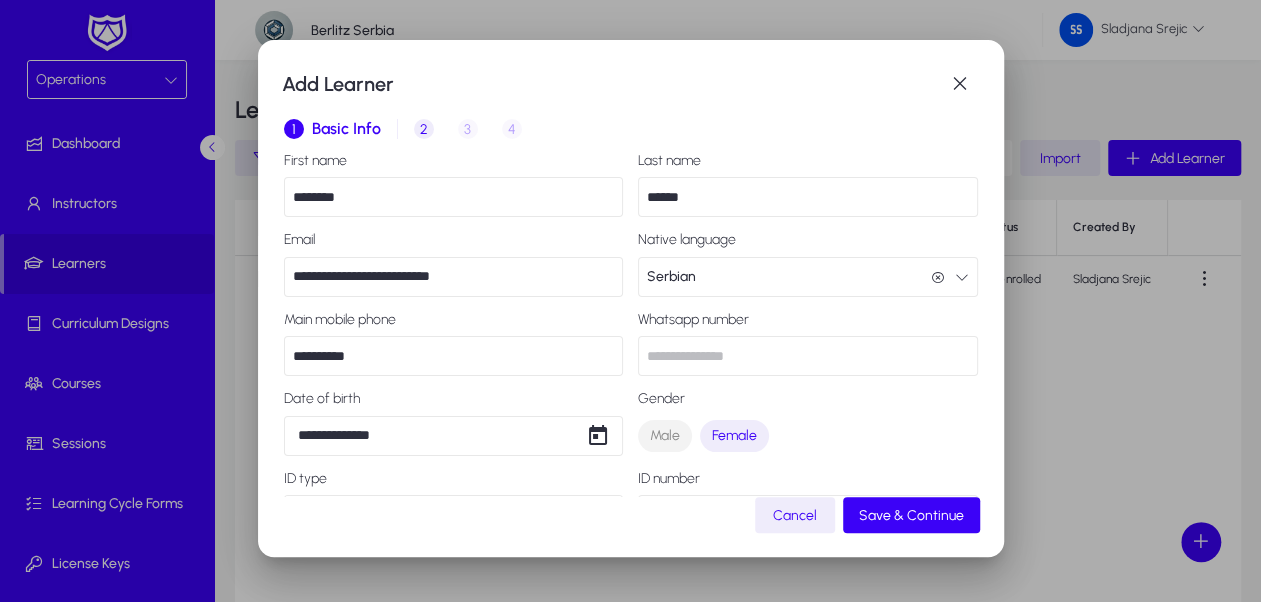 click on "**********" at bounding box center (454, 356) 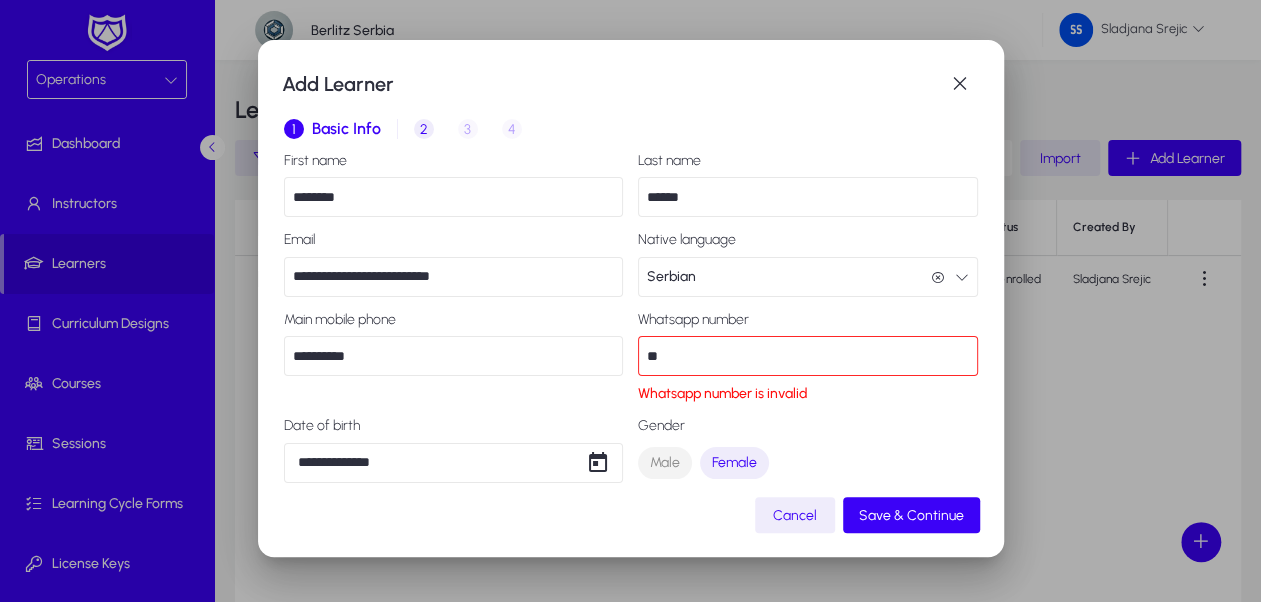 type on "*" 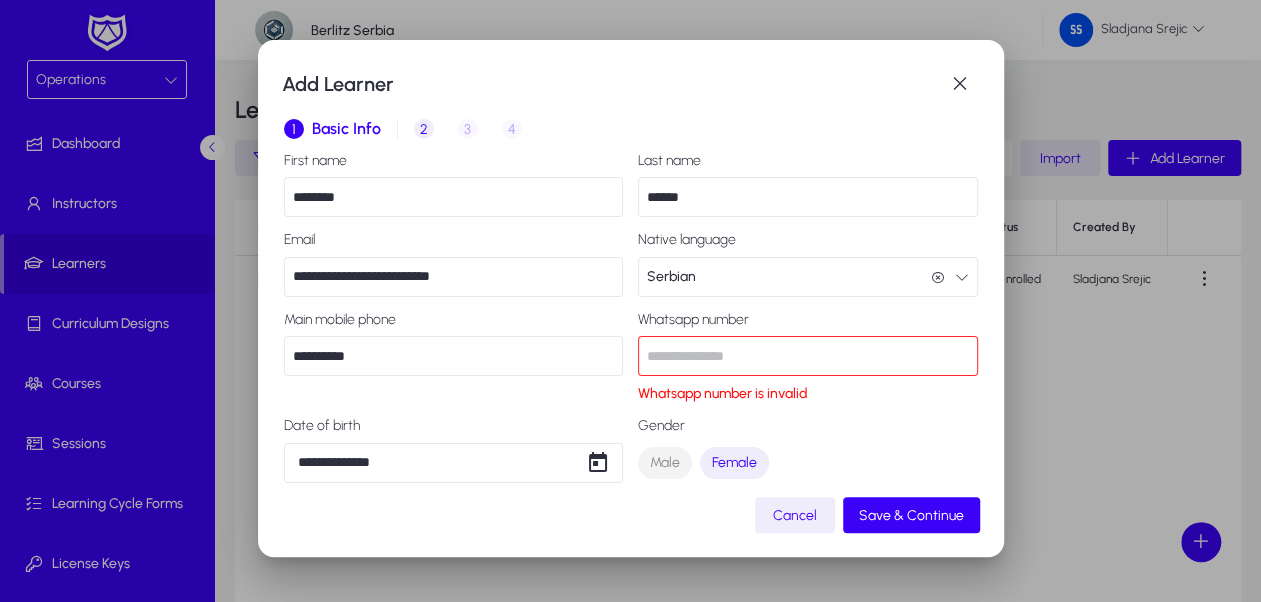 type on "*" 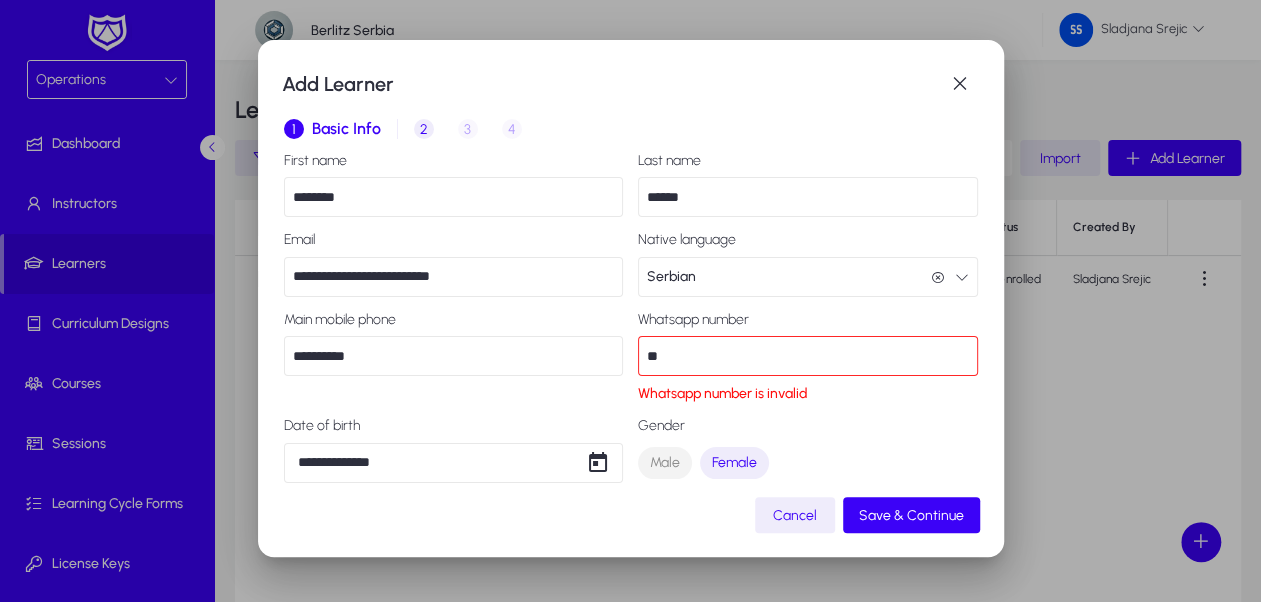 type on "*" 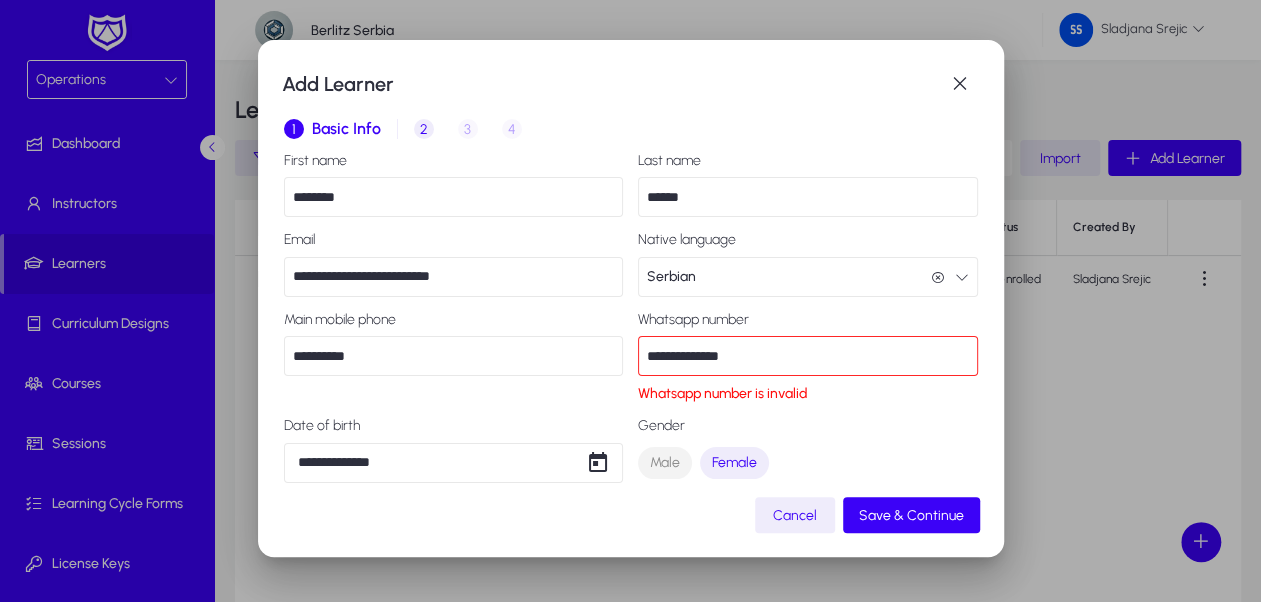 click on "**********" at bounding box center (631, 554) 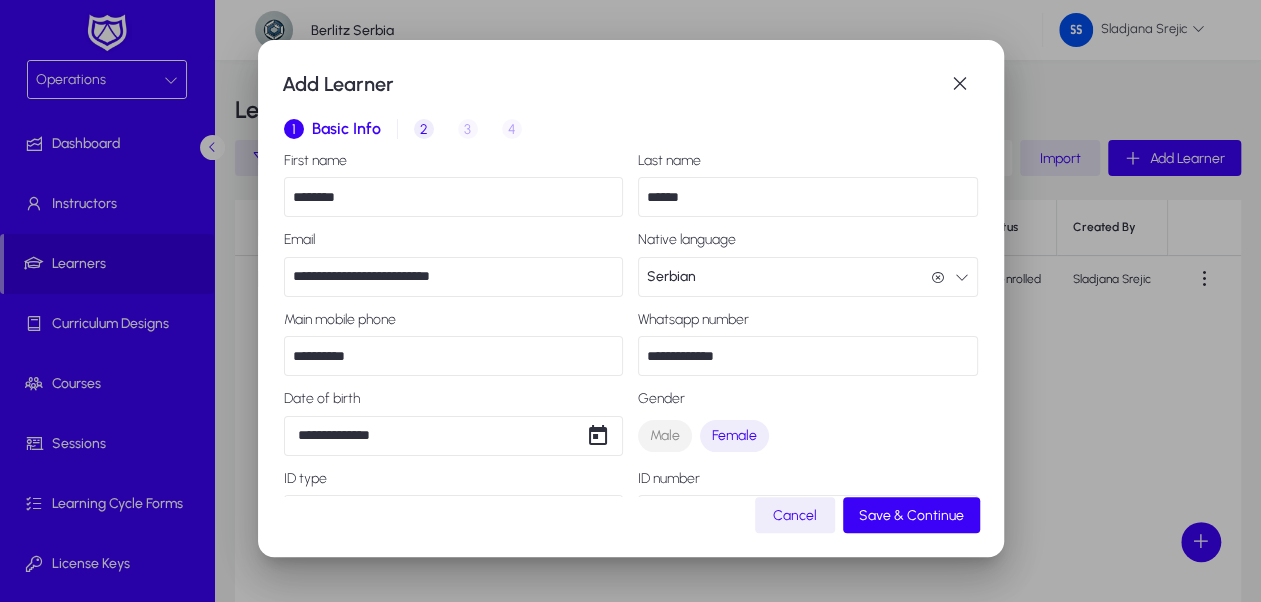 type on "**********" 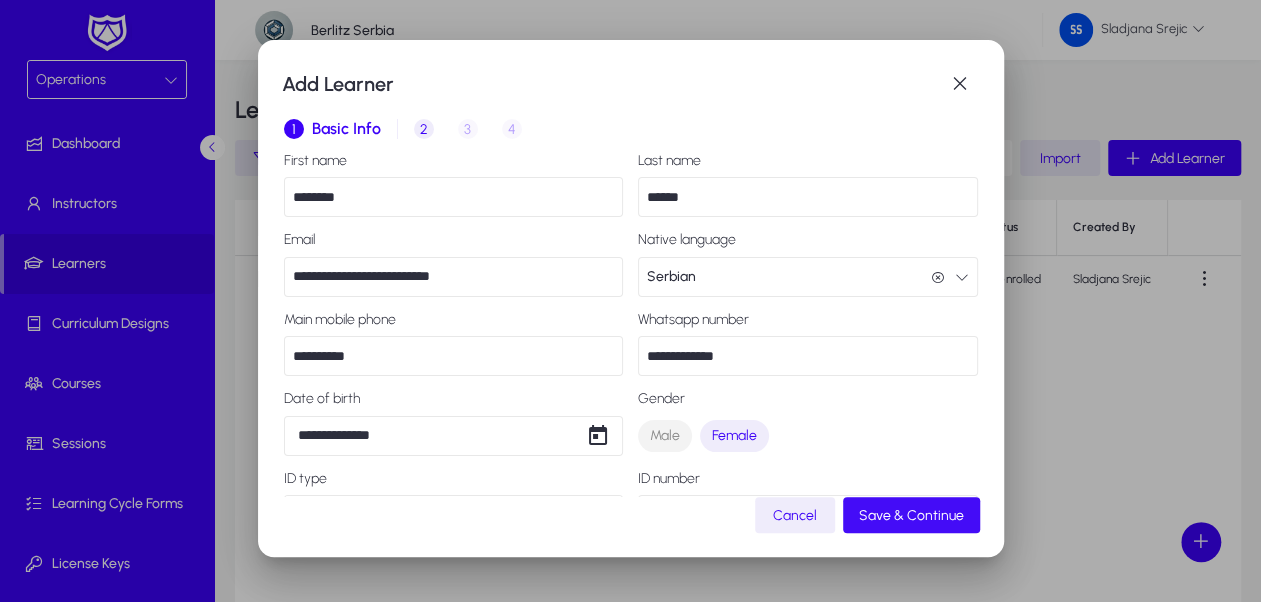 click on "Save & Continue" 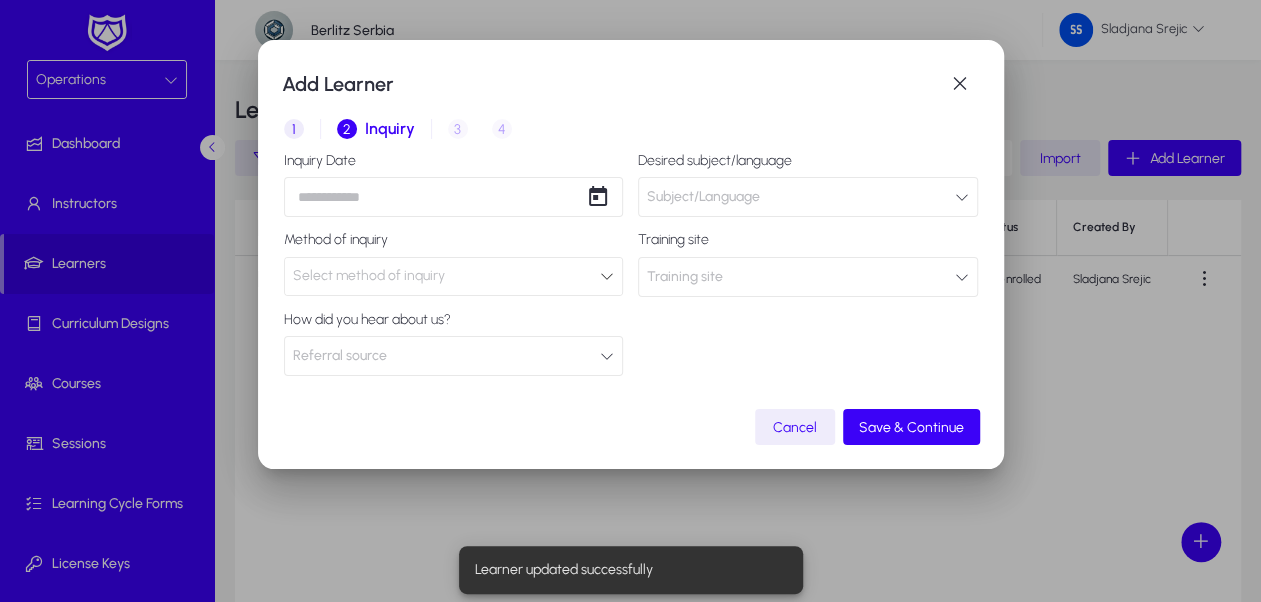 click on "1" at bounding box center [294, 129] 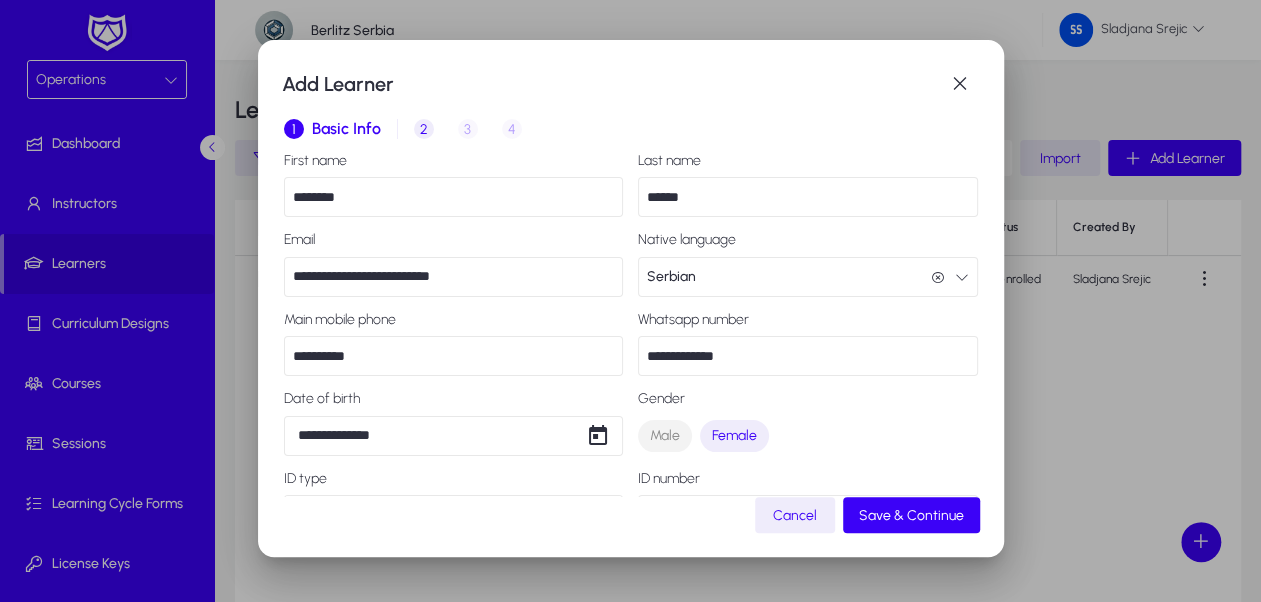 click on "**********" at bounding box center (808, 356) 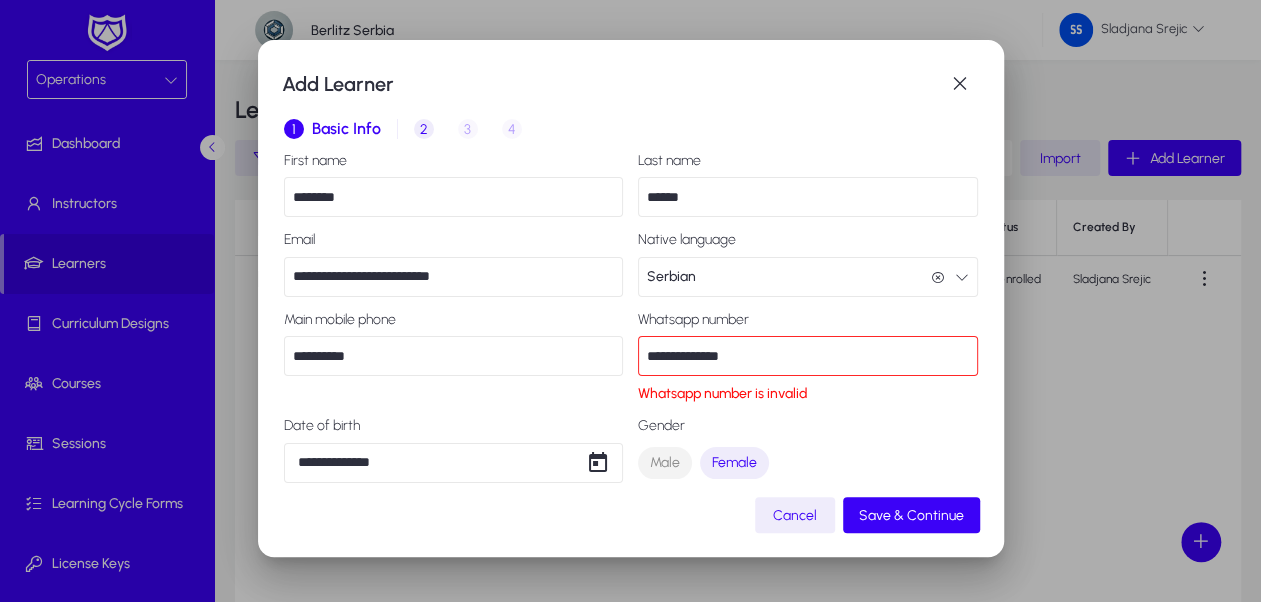 type on "**********" 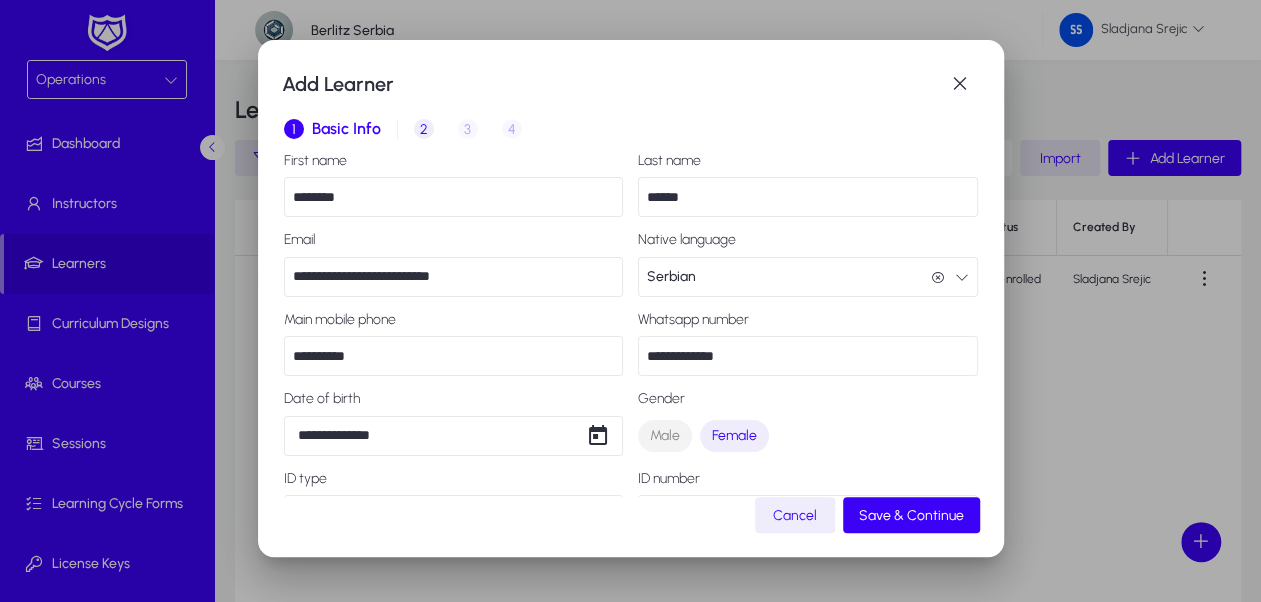 click on "**********" at bounding box center (454, 356) 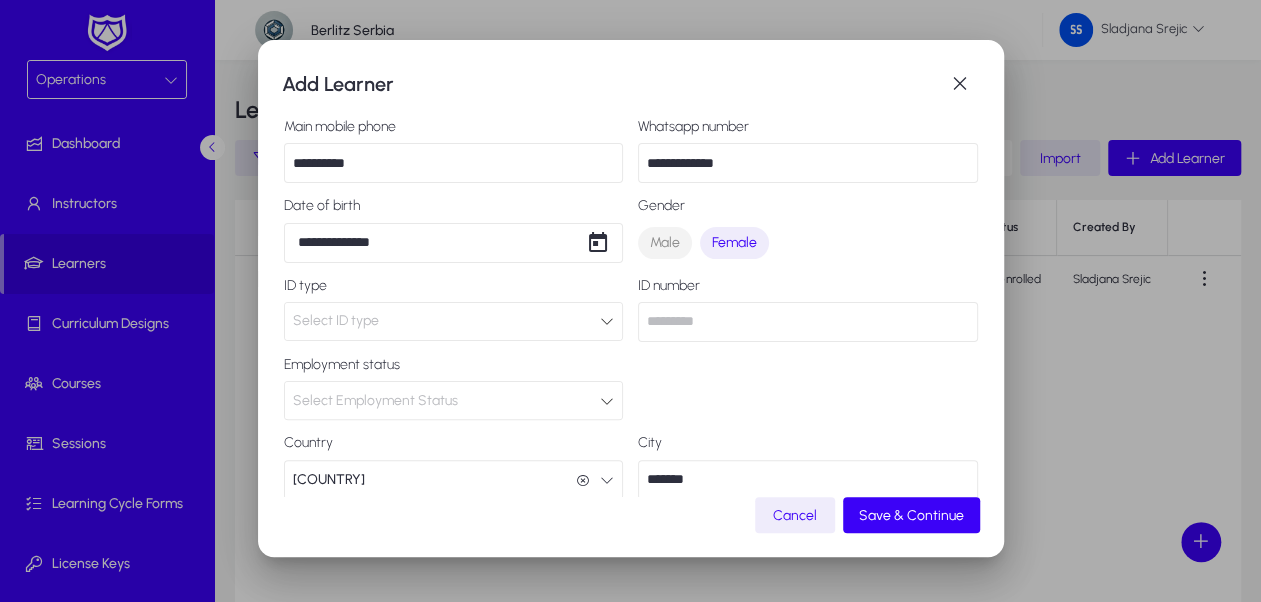 scroll, scrollTop: 200, scrollLeft: 0, axis: vertical 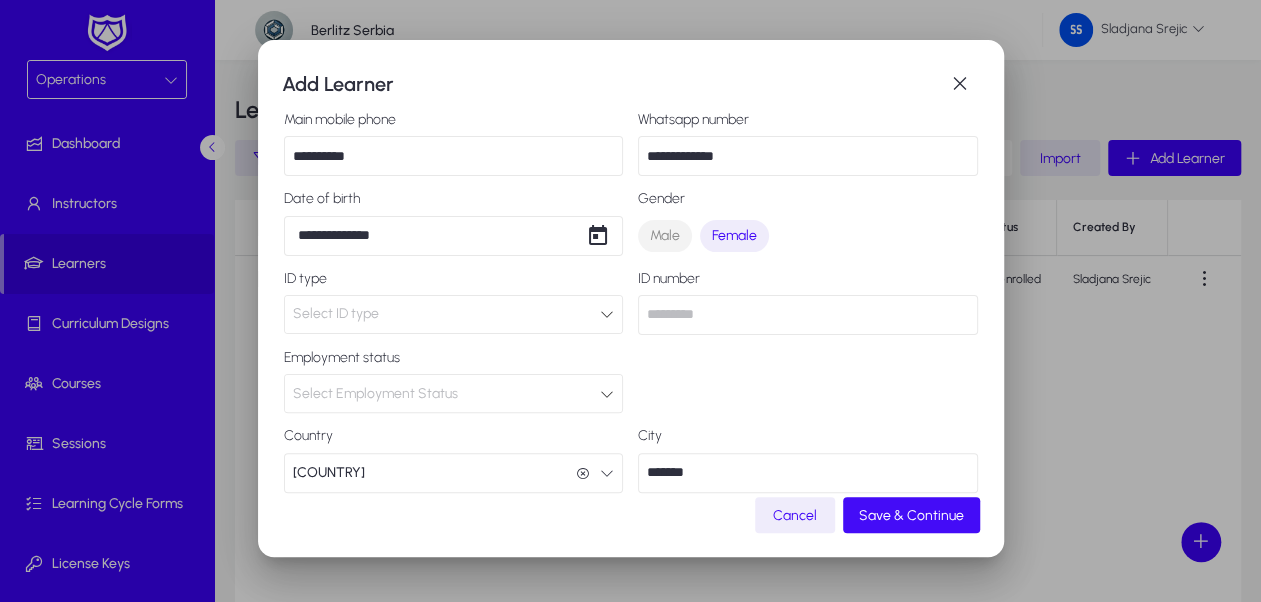 click on "Save & Continue" 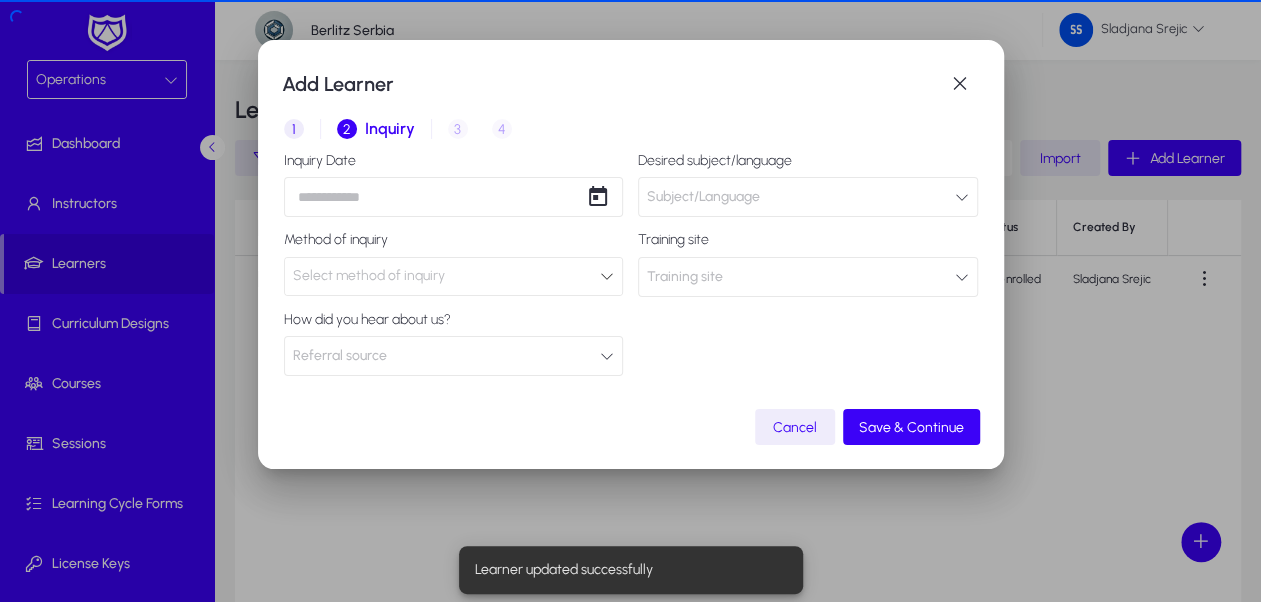 scroll, scrollTop: 0, scrollLeft: 0, axis: both 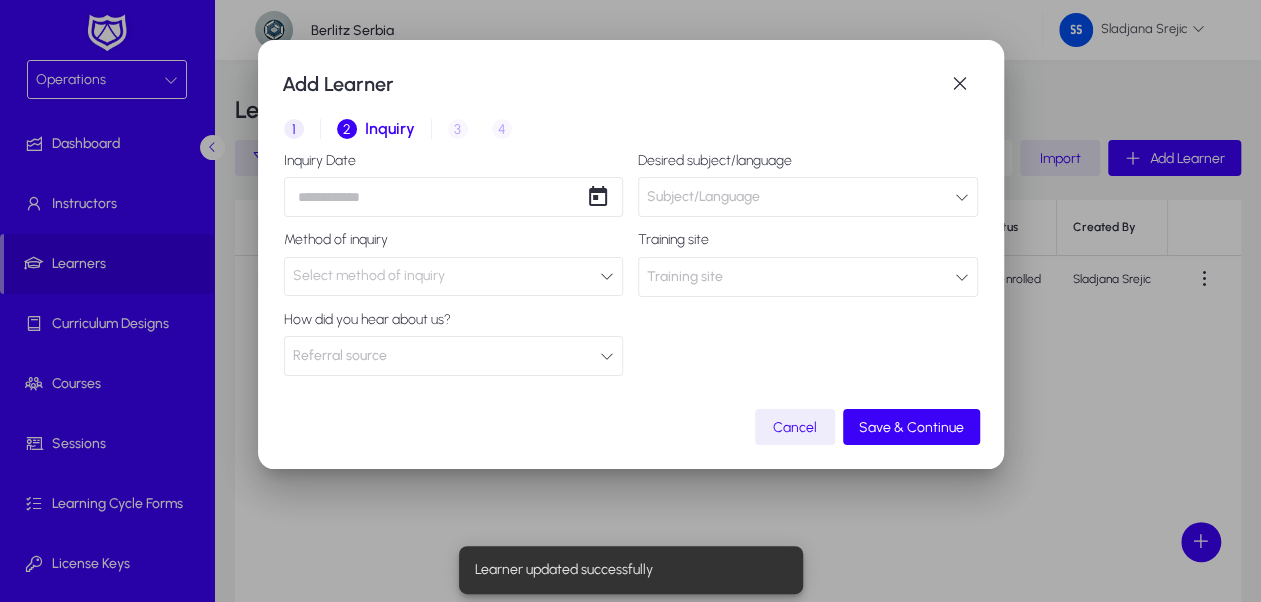 click on "Add Learner 1  Basic Info  2  Inquiry  3  Interview  4  Placement  Inquiry Date  Desired subject/language  Subject/Language     Method of inquiry Select method of inquiry  Training site  Training site      How did you hear about us?  Referral source        Cancel   Save & Continue   Learner updated successfully" at bounding box center (630, 301) 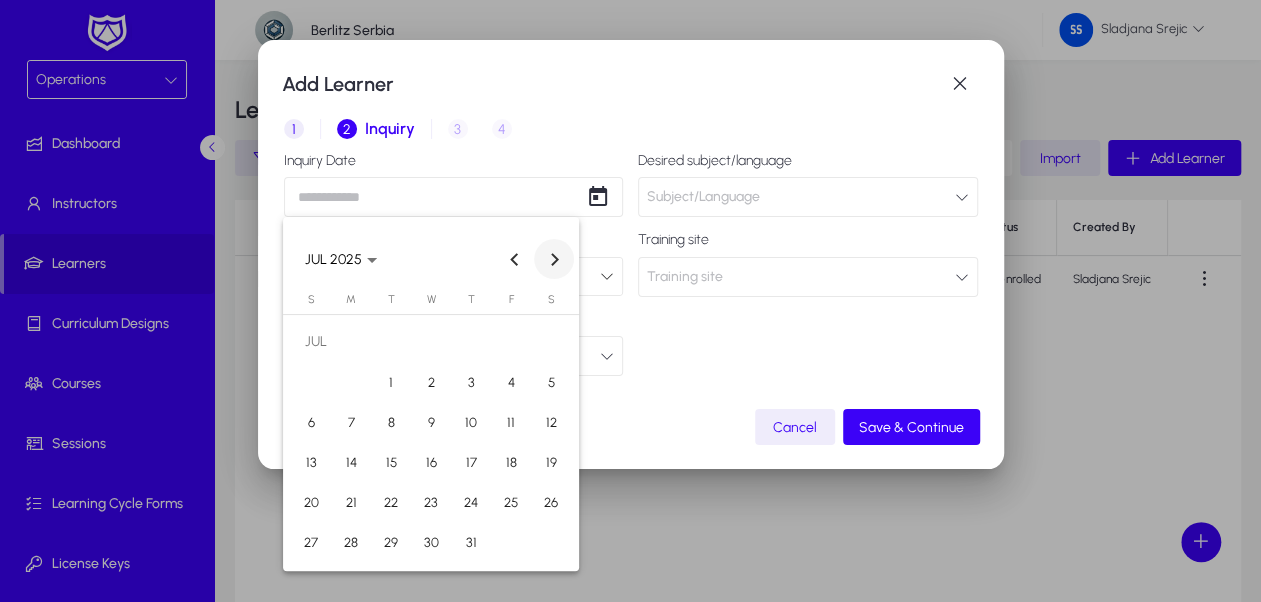 click at bounding box center (554, 259) 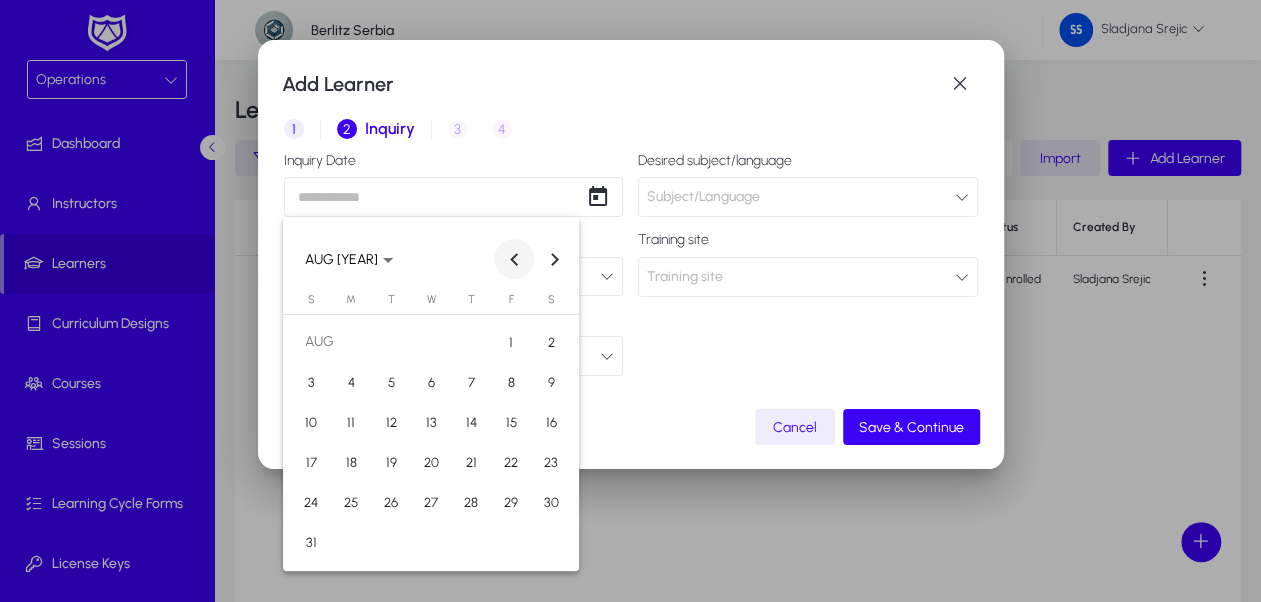 click at bounding box center (514, 259) 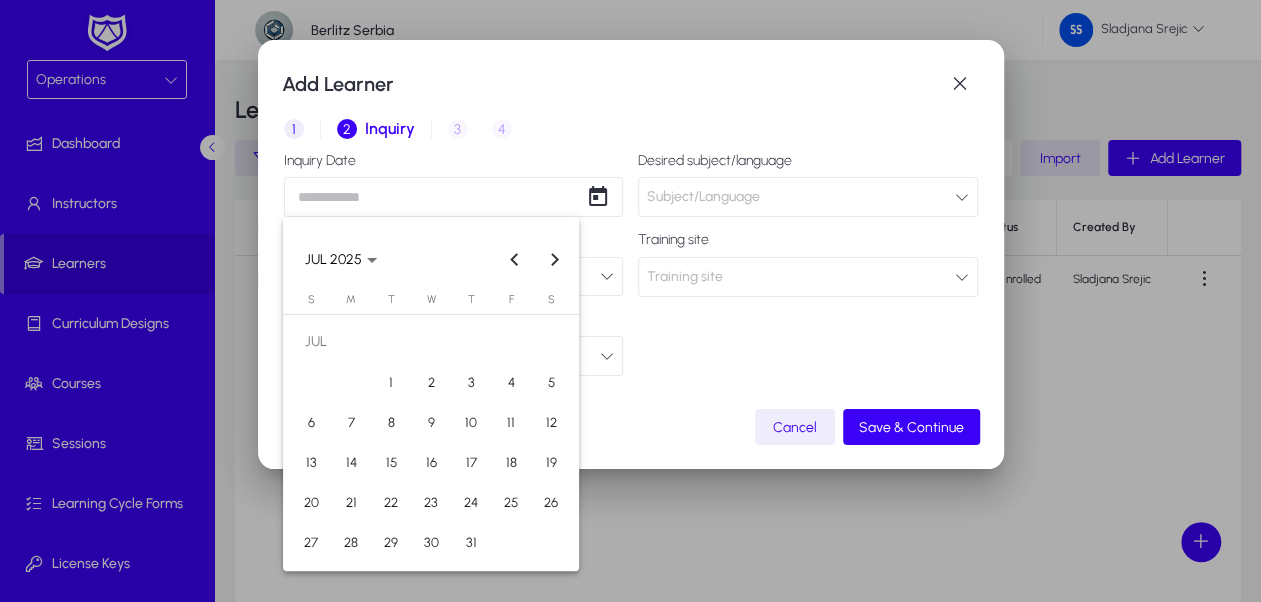click on "13" at bounding box center (311, 462) 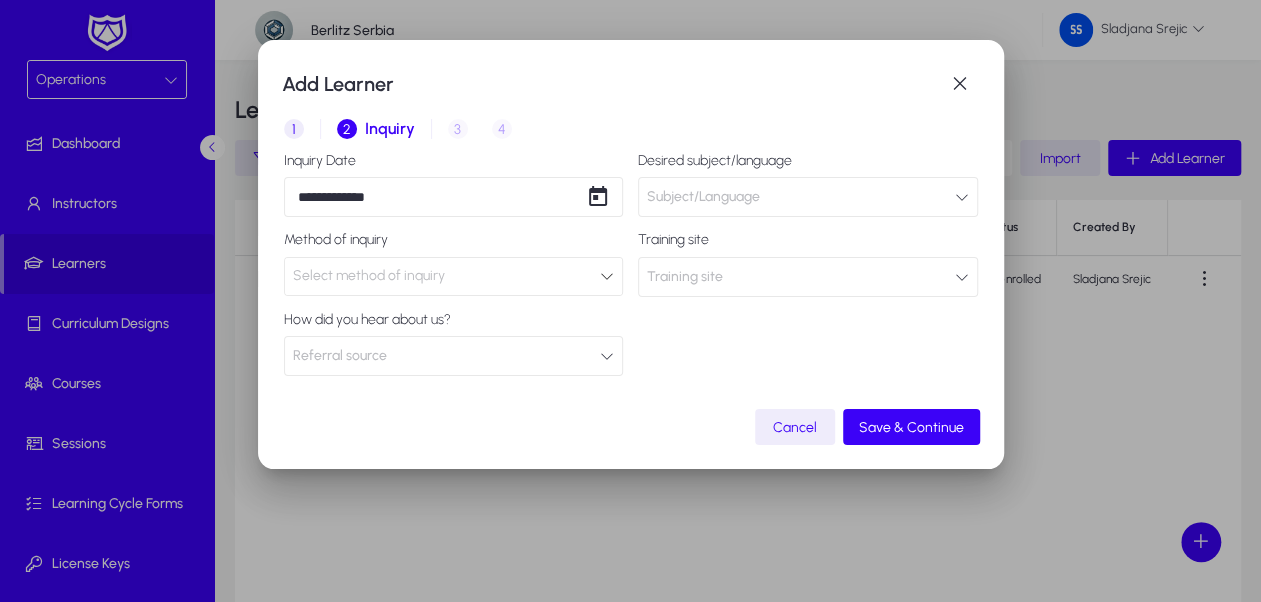 click on "Subject/Language" at bounding box center [703, 197] 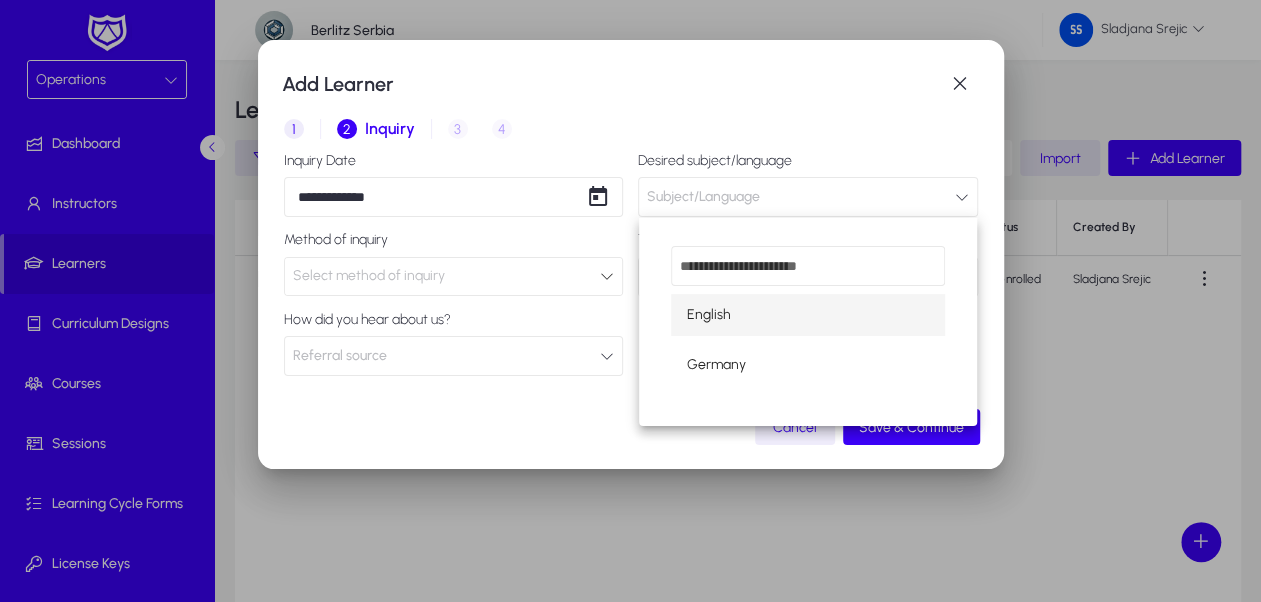 click at bounding box center [630, 301] 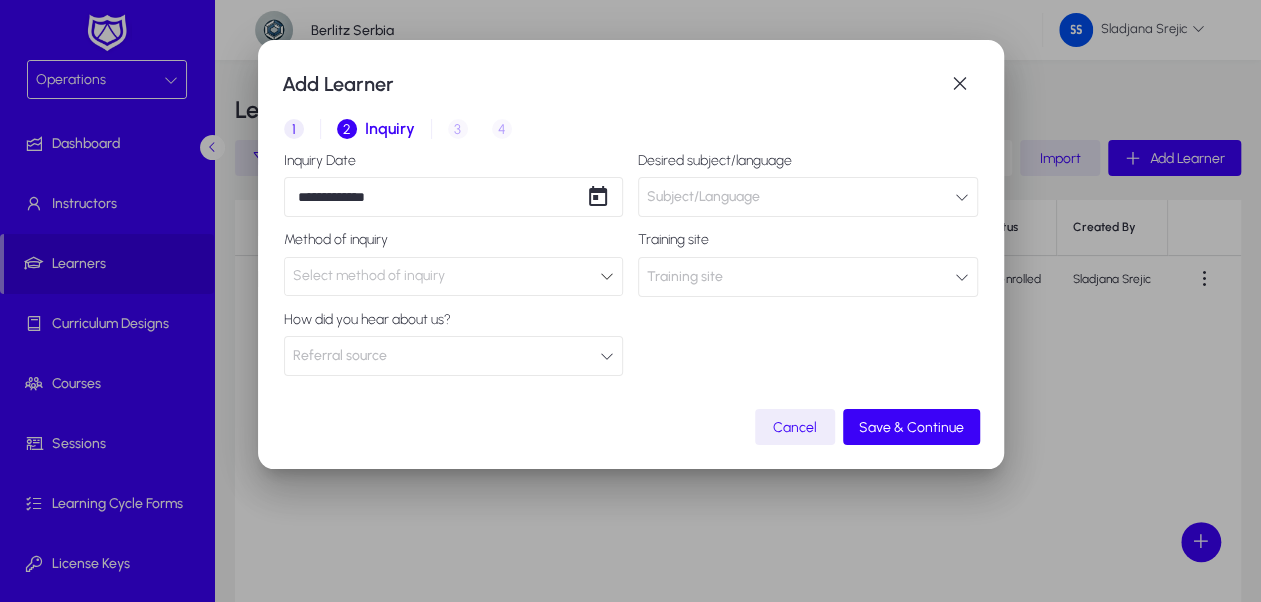 click on "Subject/Language" at bounding box center [703, 197] 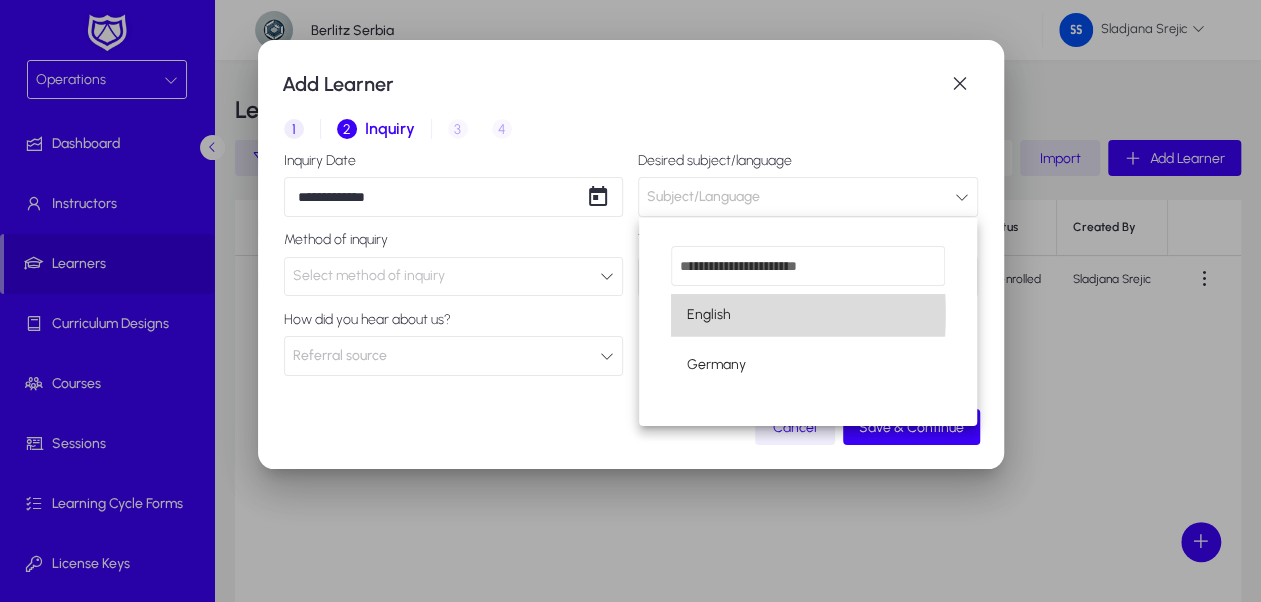 click on "English" at bounding box center [808, 315] 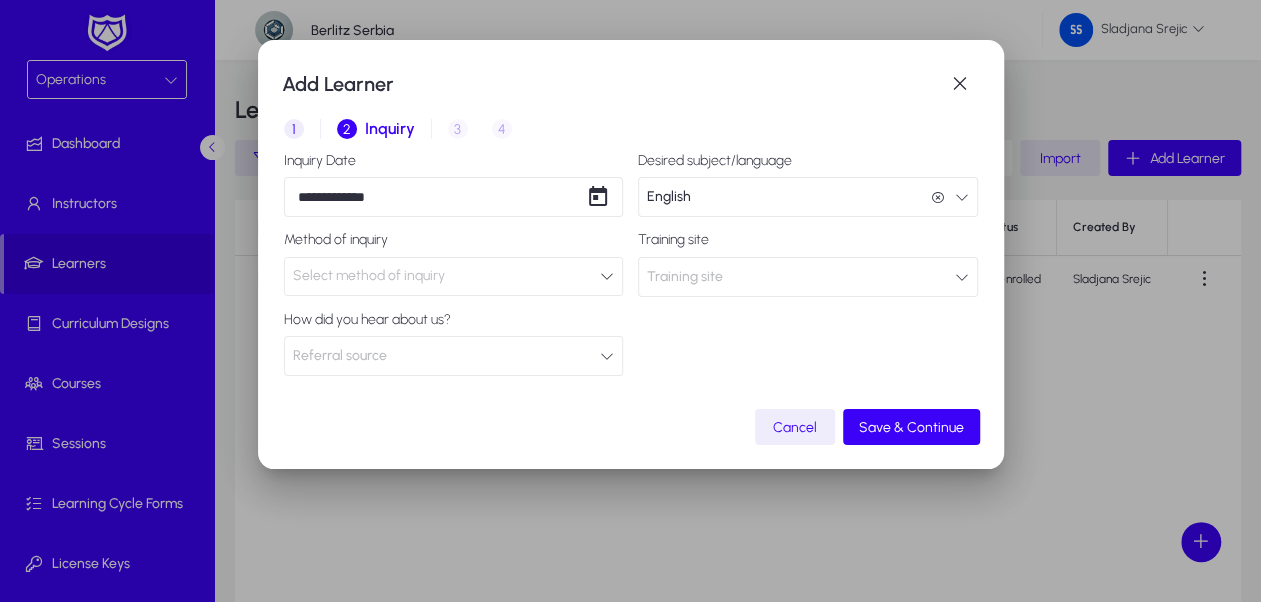 click on "Select method of inquiry" at bounding box center (447, 276) 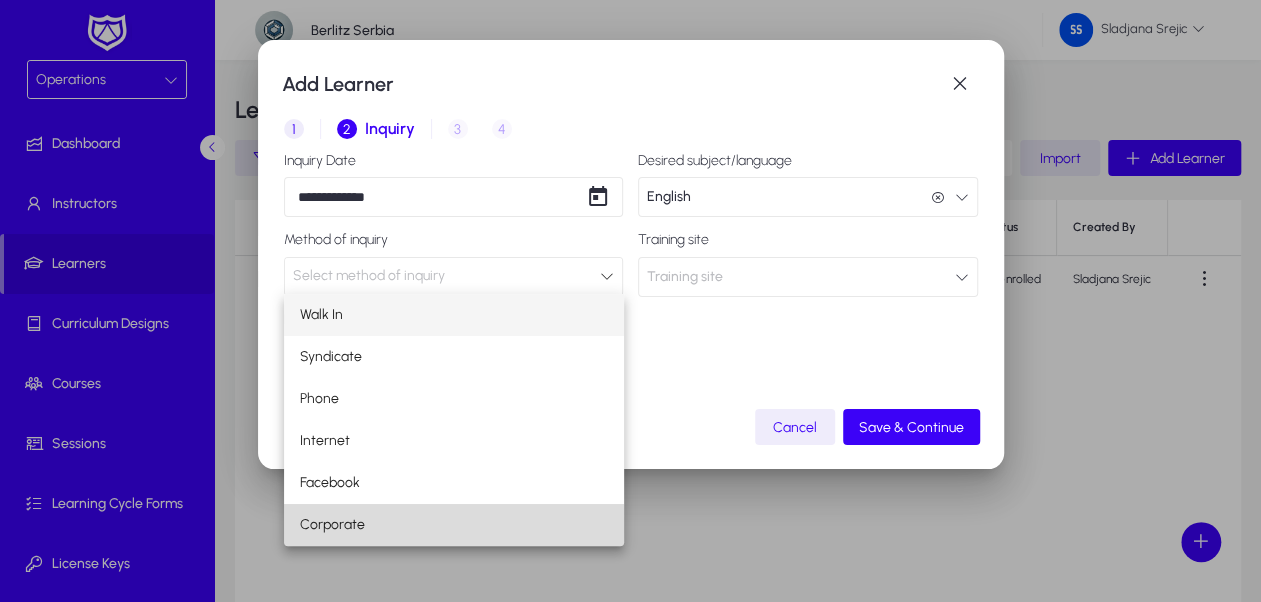 click on "Corporate" at bounding box center [454, 525] 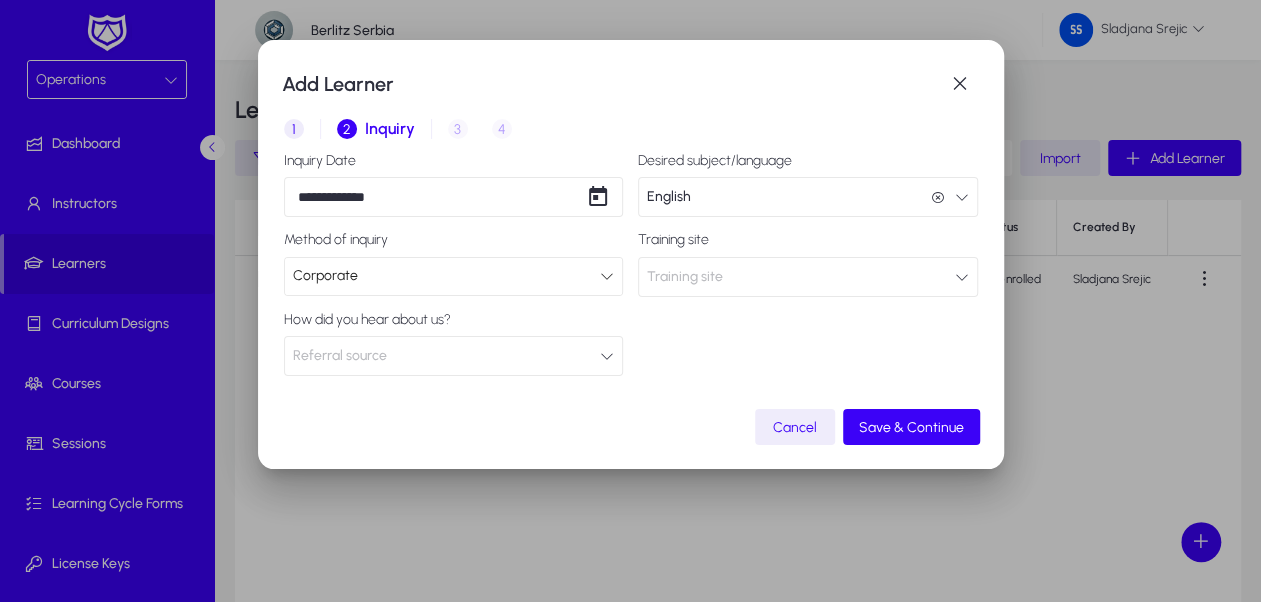 click on "Training site" at bounding box center [808, 277] 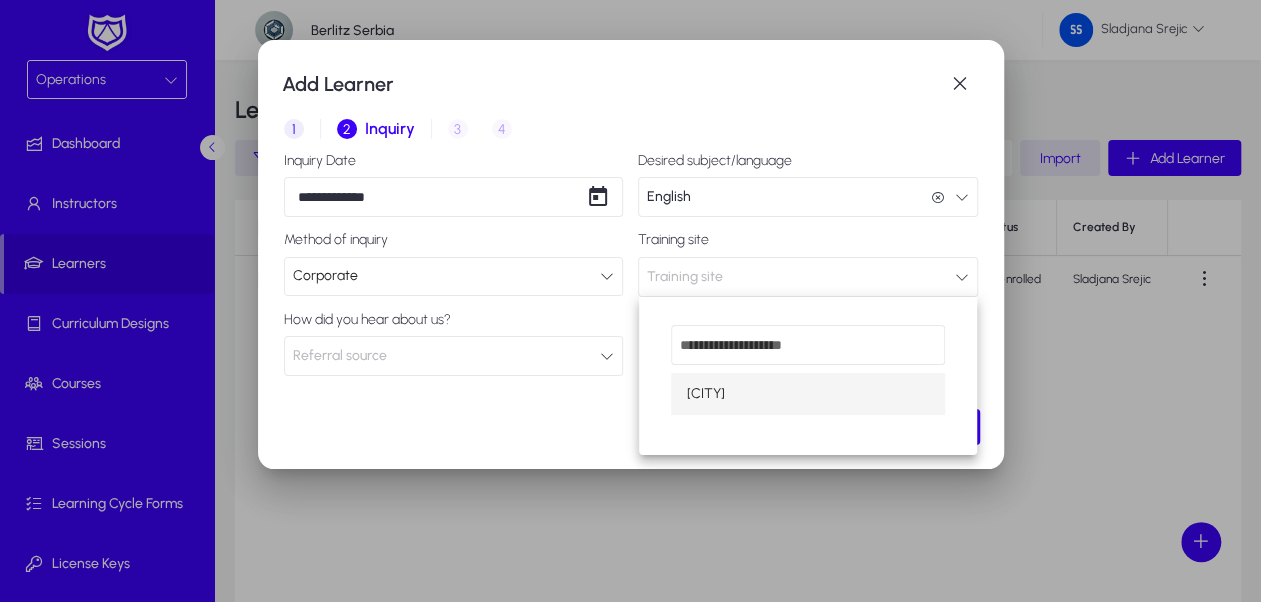 click on "[CITY]" at bounding box center (808, 394) 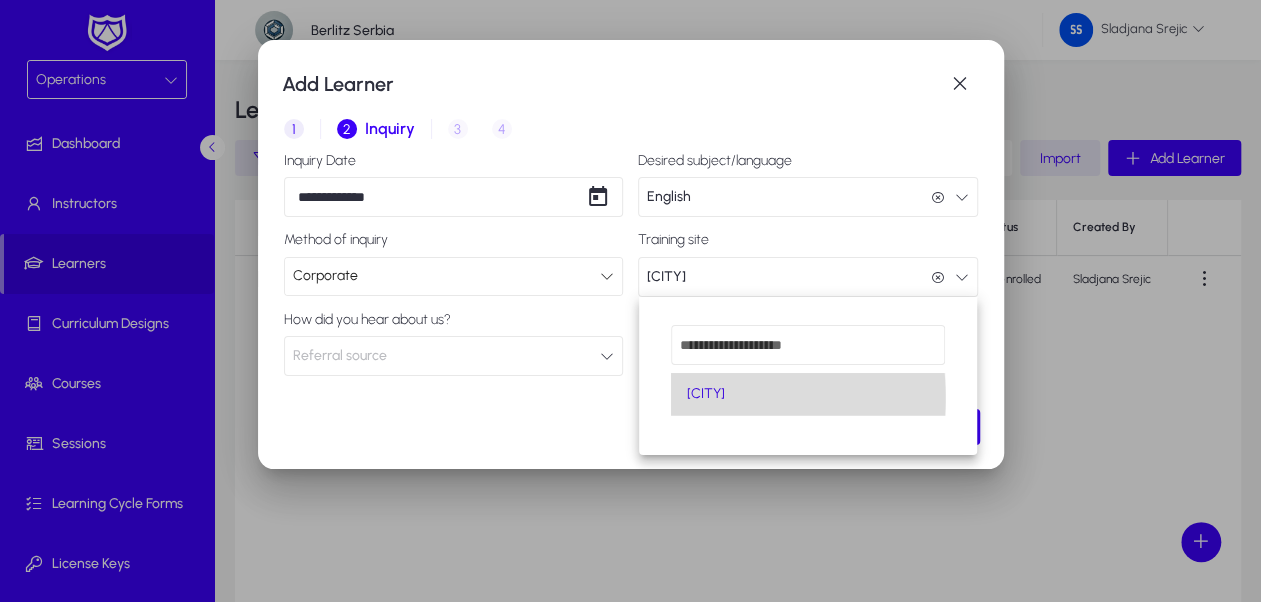 scroll, scrollTop: 0, scrollLeft: 0, axis: both 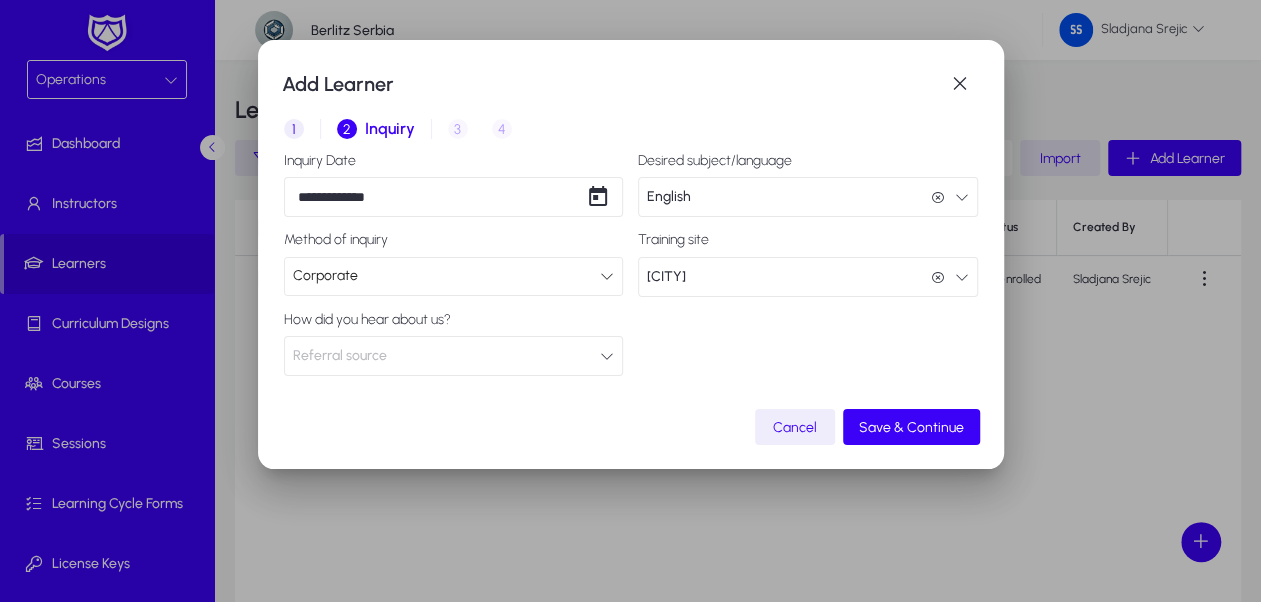 click on "Referral source" at bounding box center [454, 356] 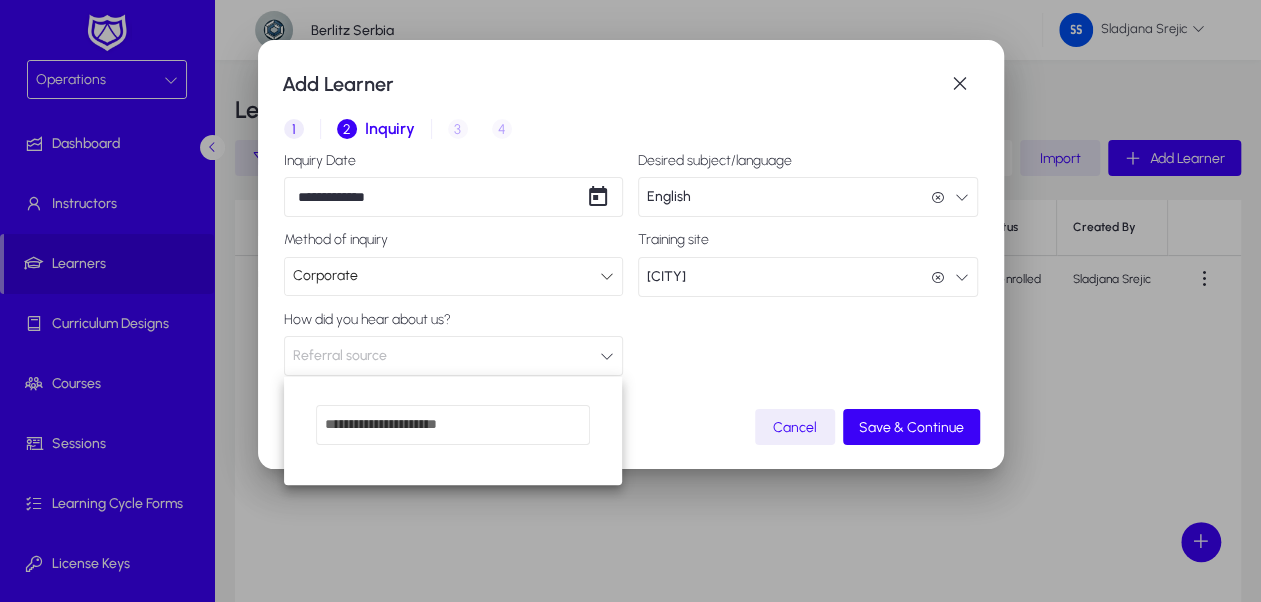 click at bounding box center [630, 301] 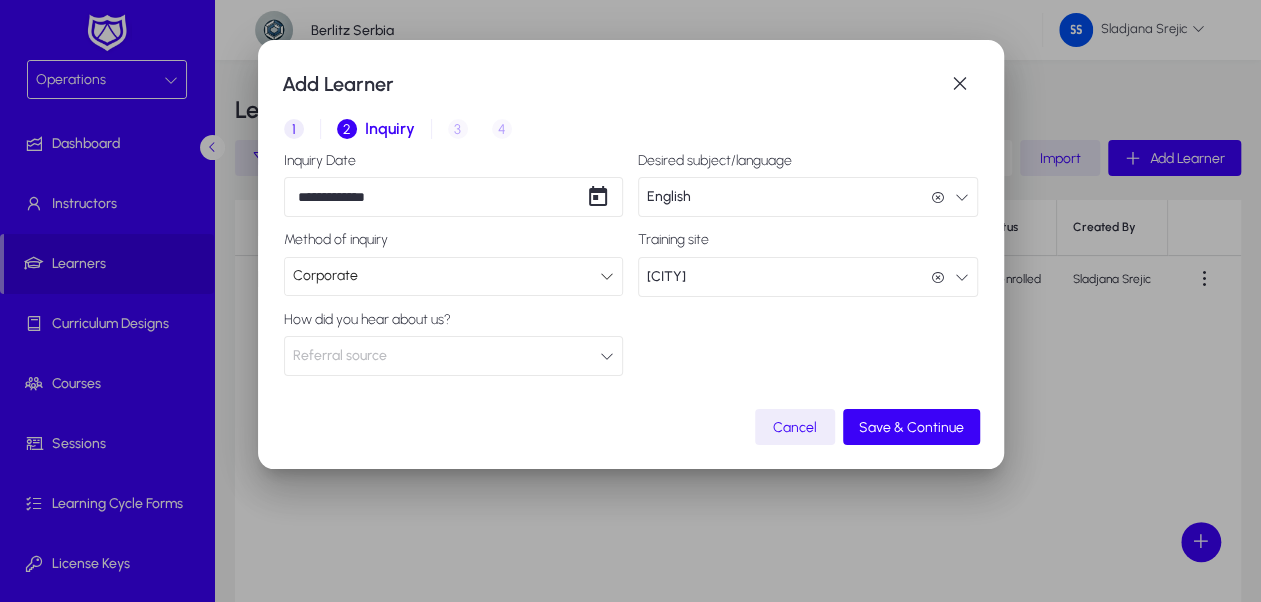 click on "**********" at bounding box center (631, 264) 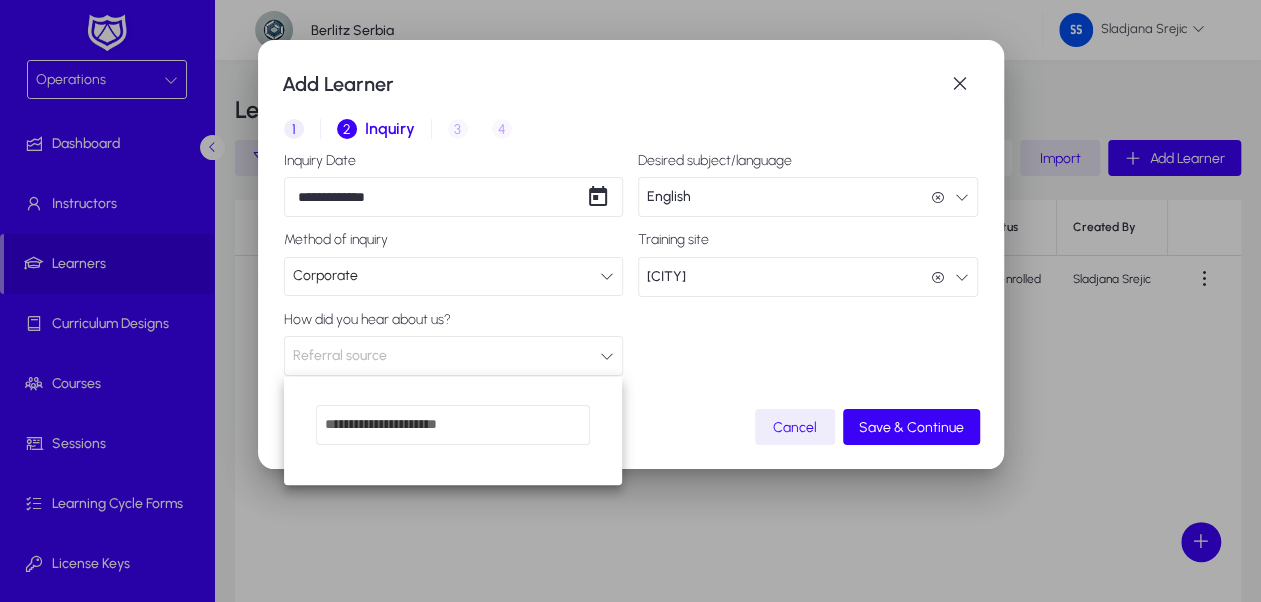click at bounding box center [453, 425] 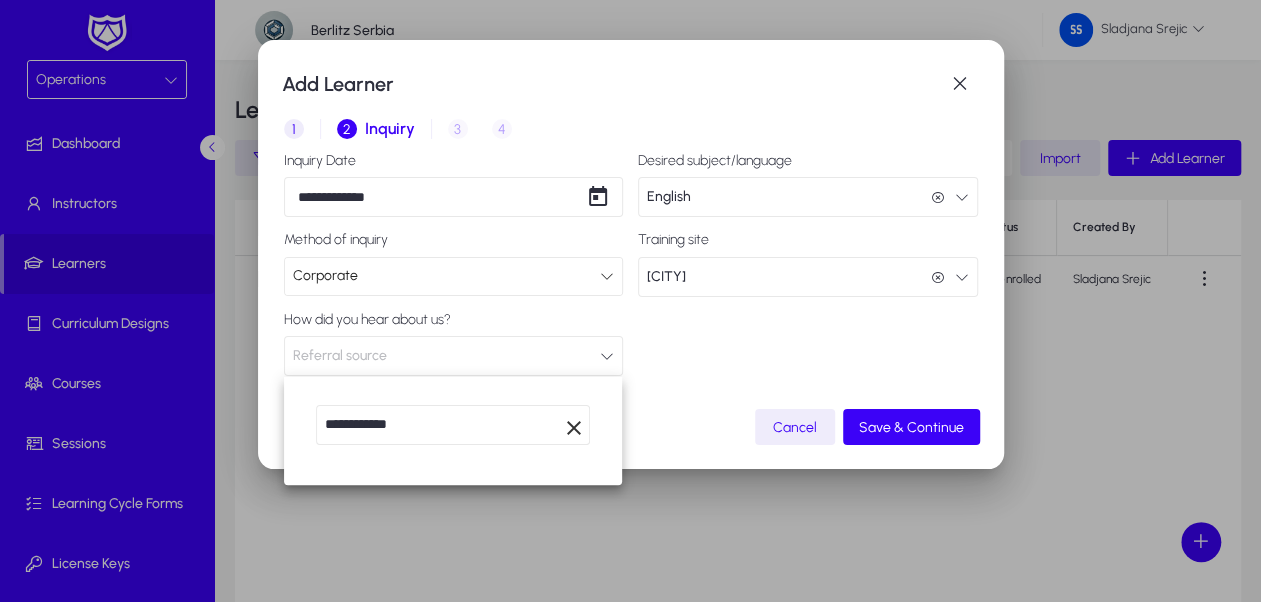 click on "**********" at bounding box center [453, 425] 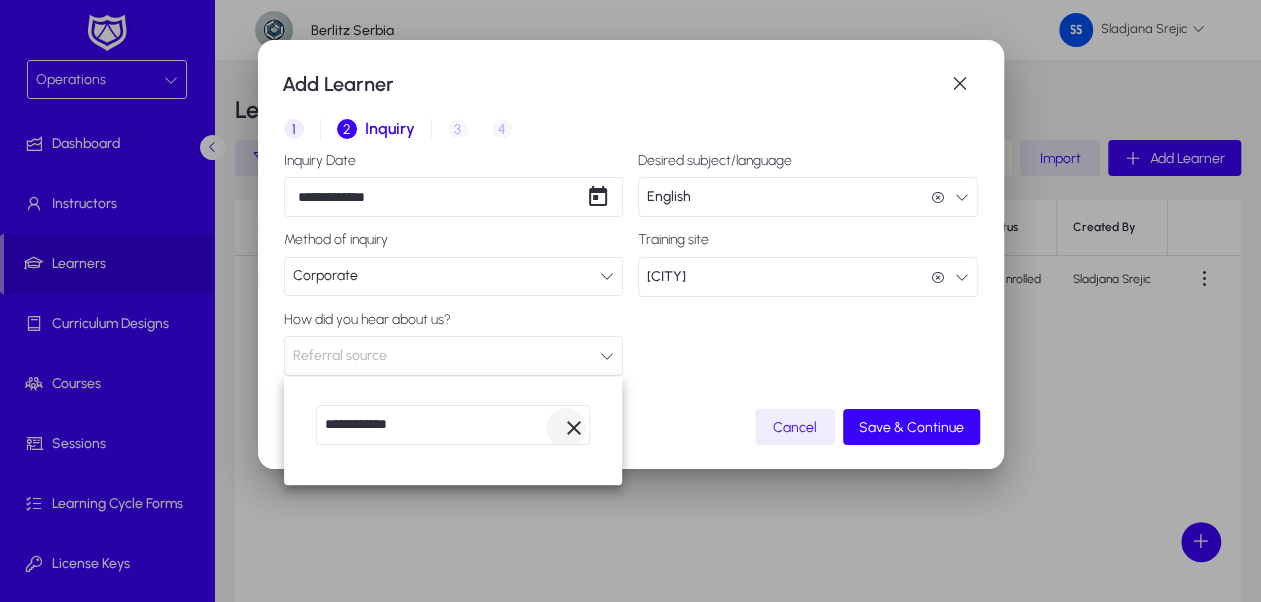 type on "**********" 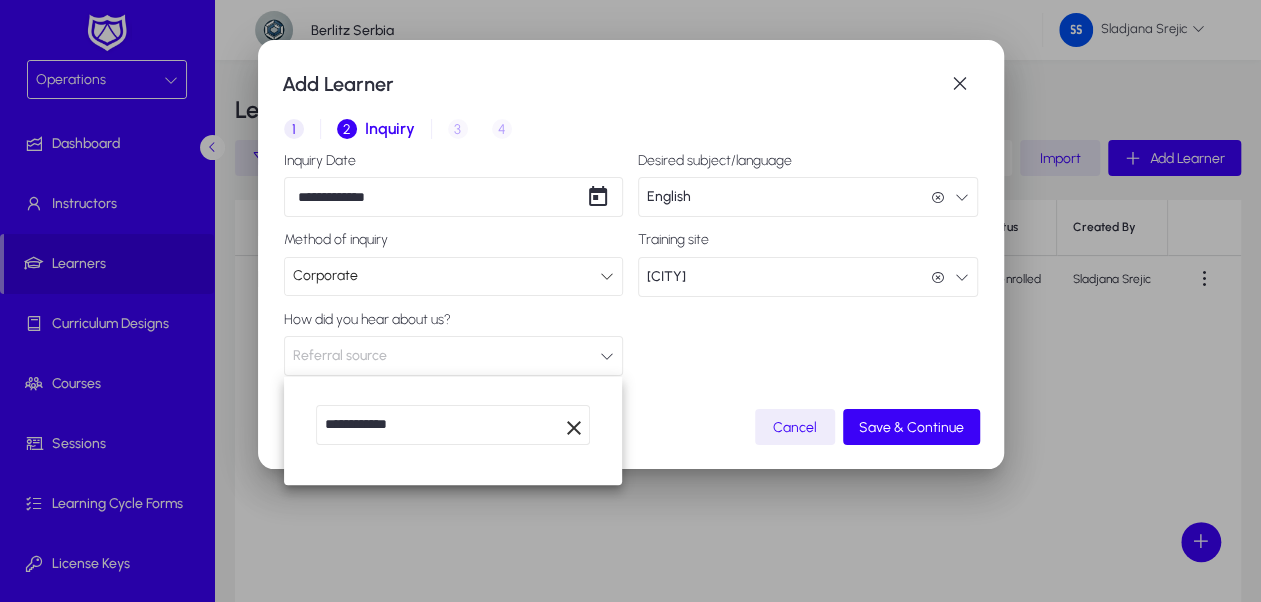 type 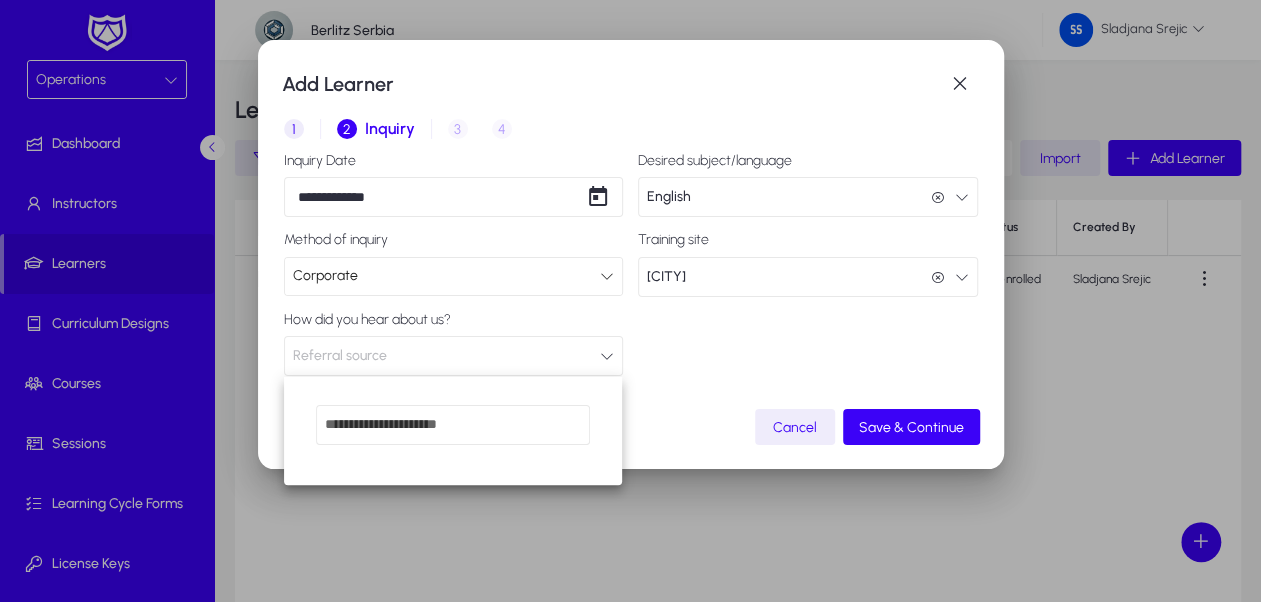 click at bounding box center (630, 301) 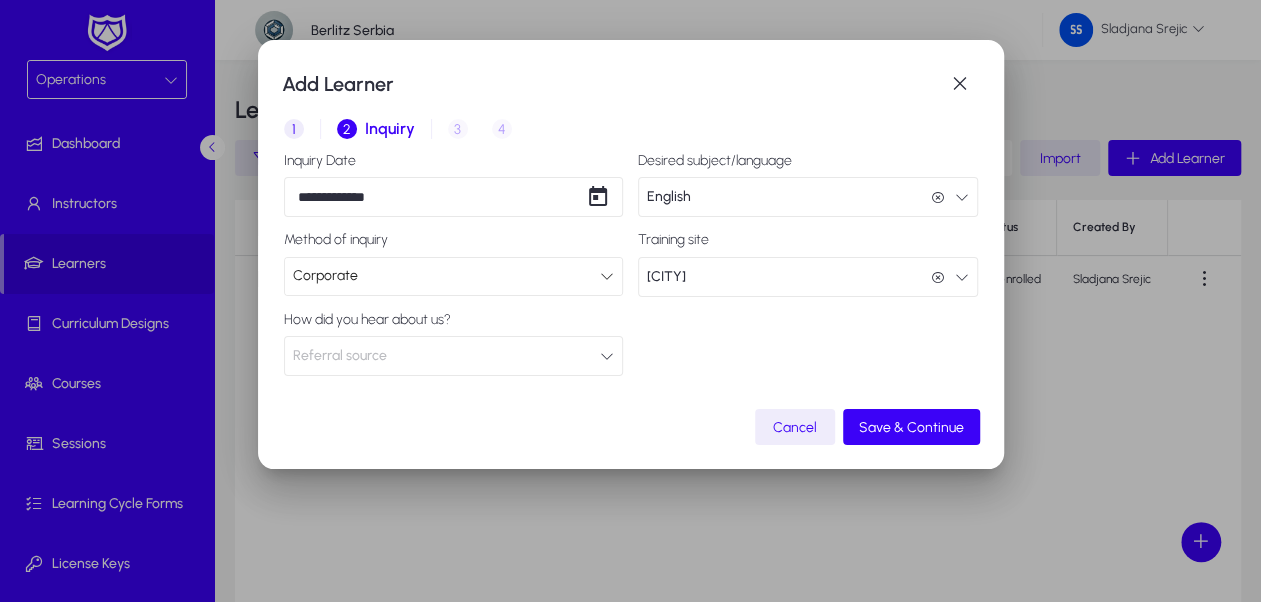 click on "Referral source" at bounding box center (454, 356) 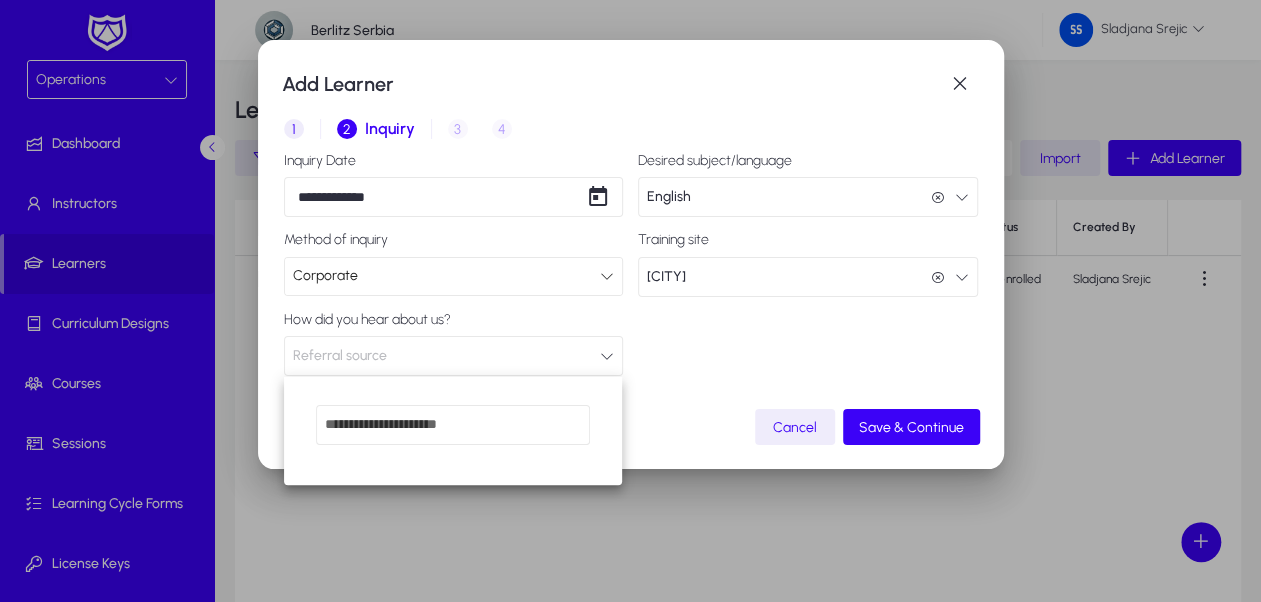 click at bounding box center [453, 425] 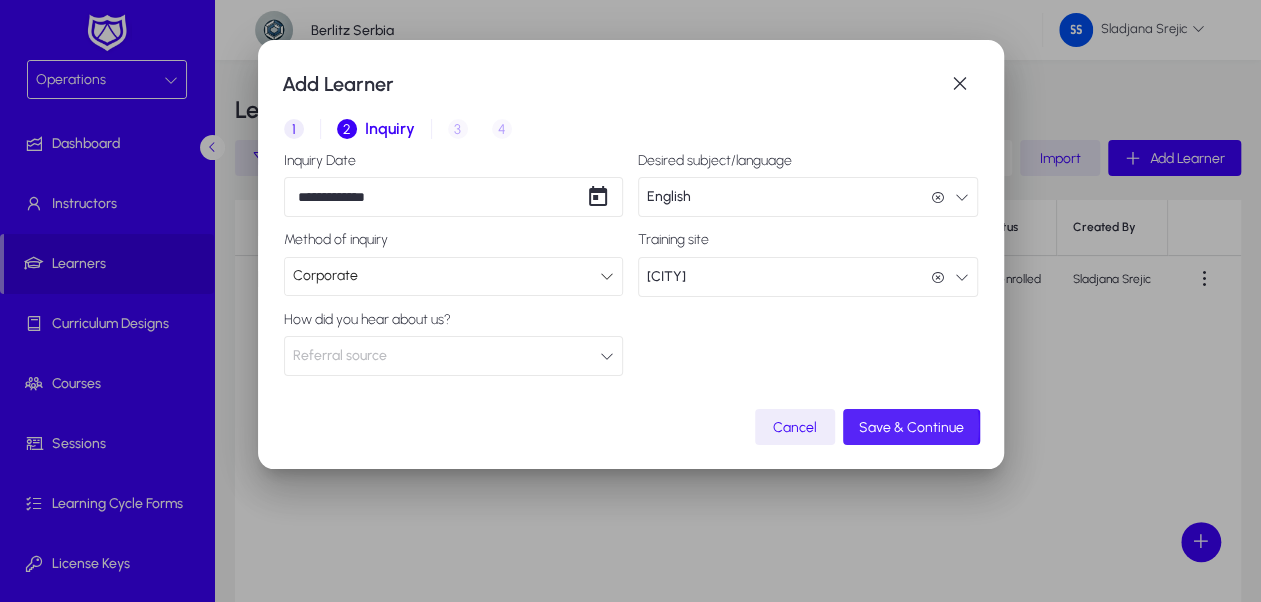 click on "Save & Continue" 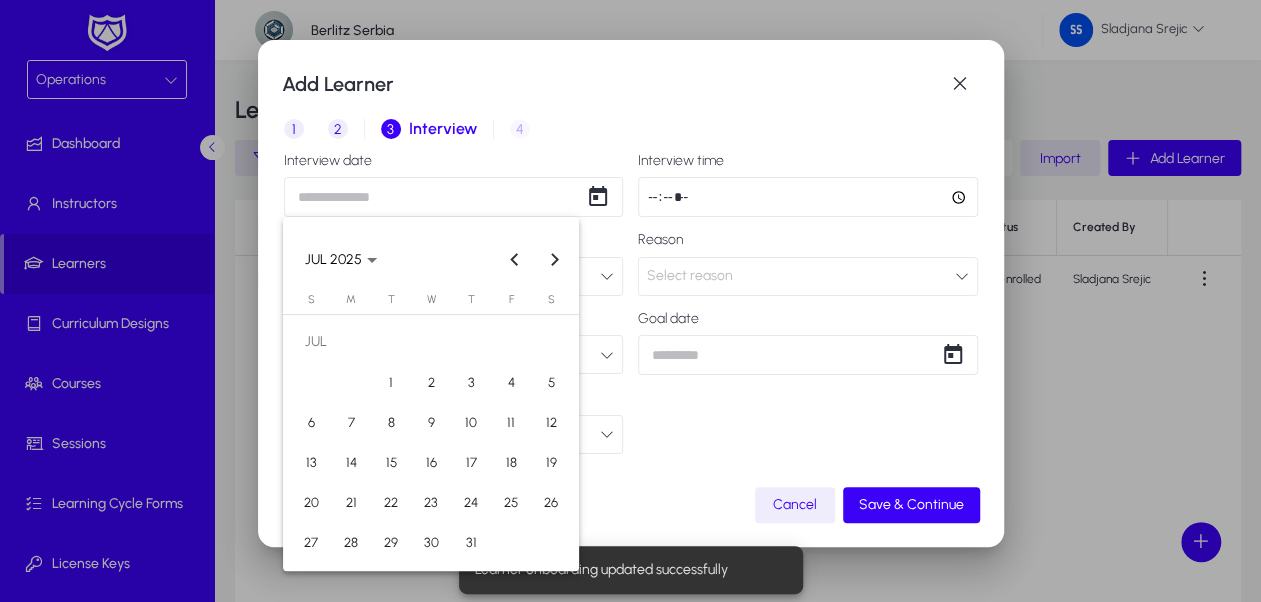 click on "**********" at bounding box center (630, 301) 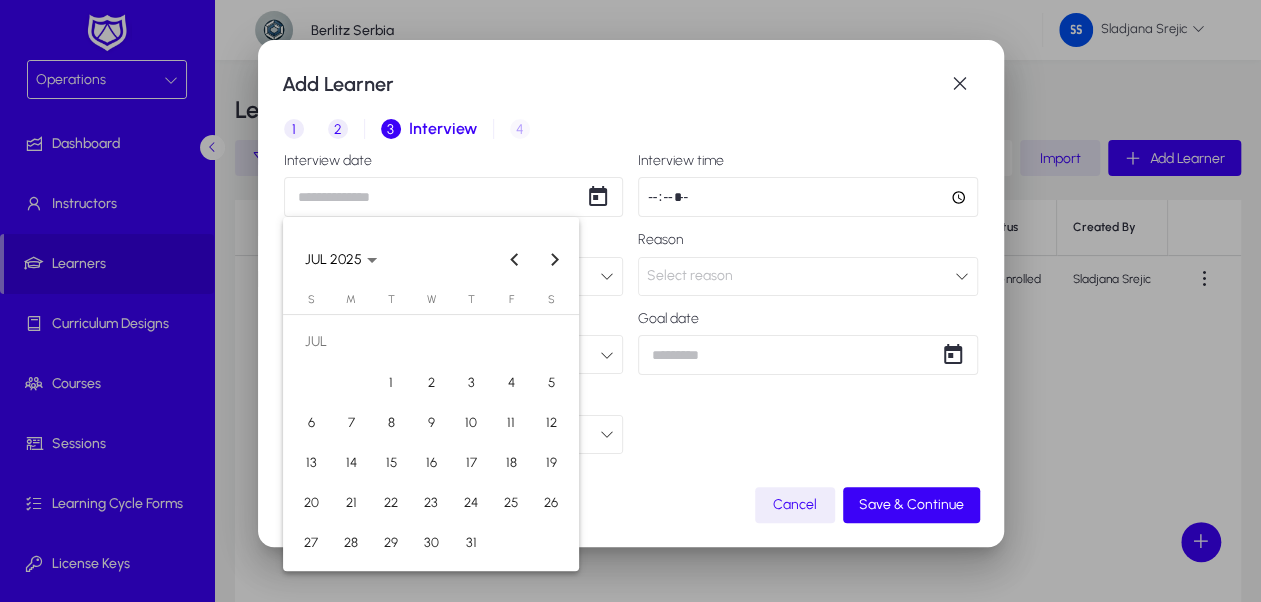 click on "12" at bounding box center [551, 422] 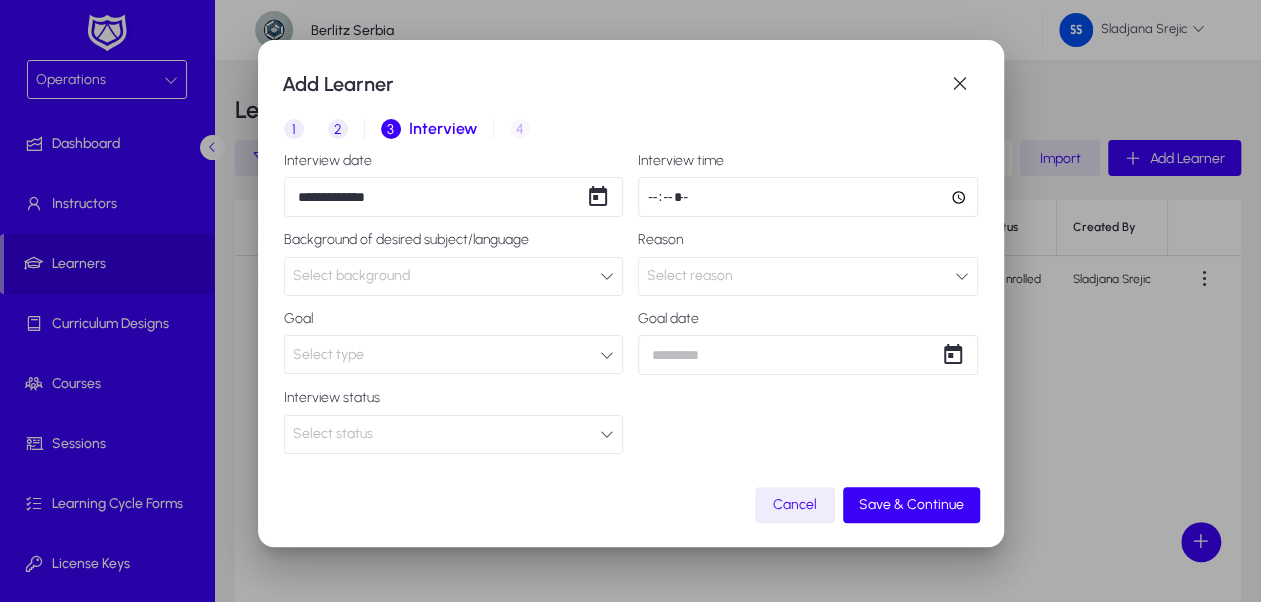 click at bounding box center [808, 197] 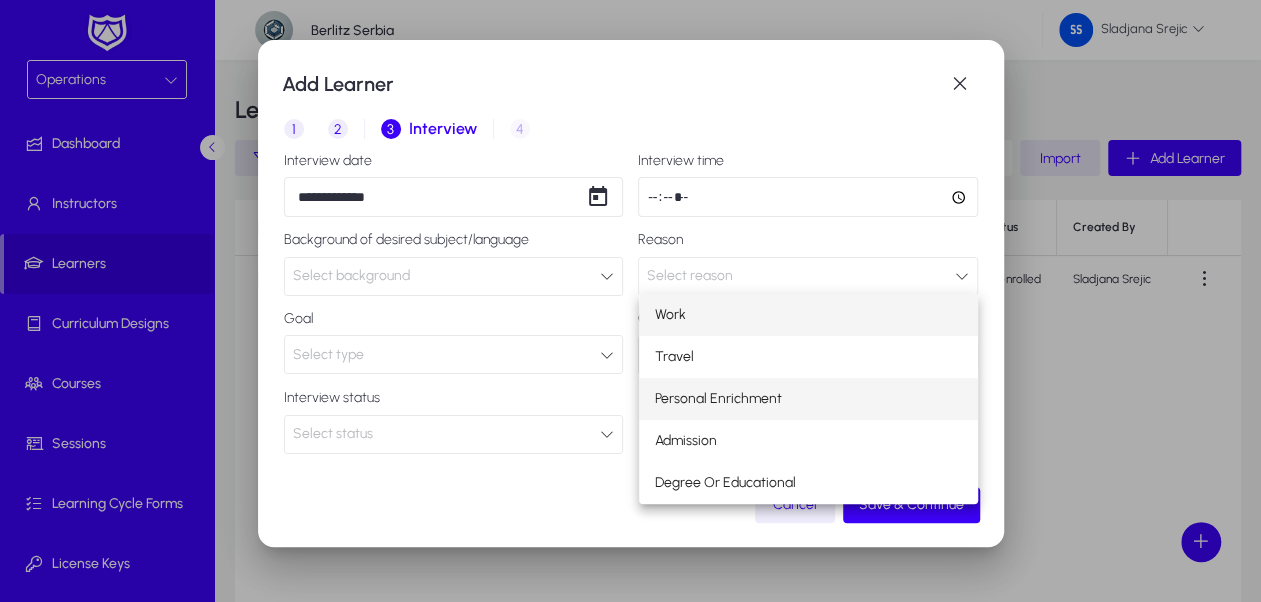 click on "Personal Enrichment" at bounding box center (718, 399) 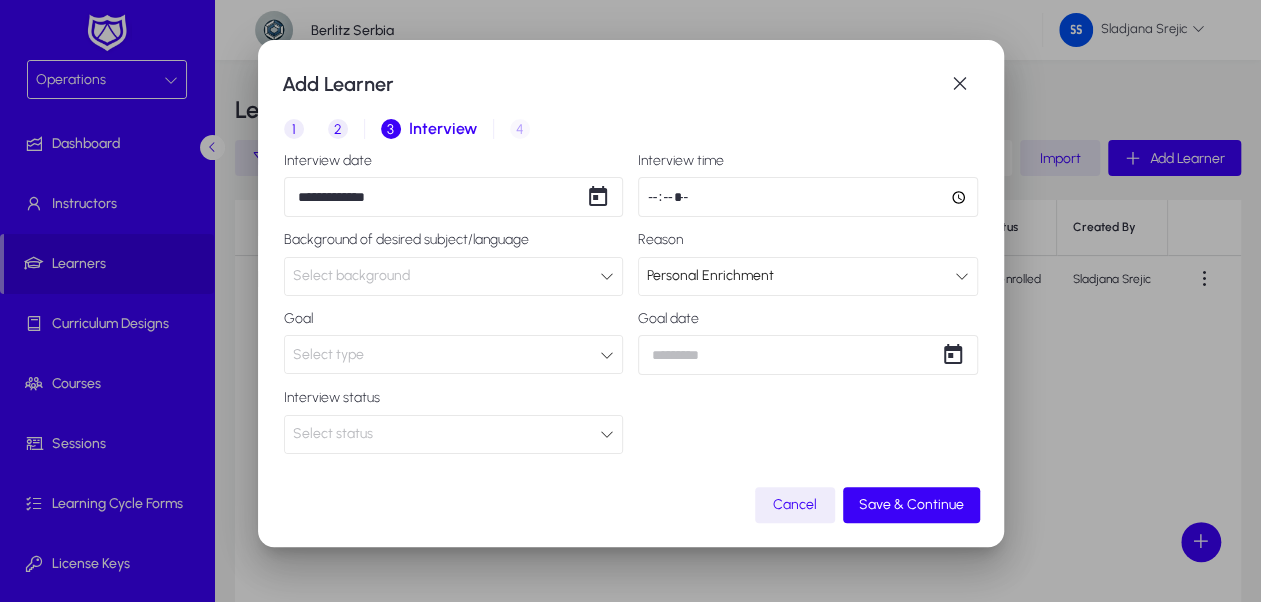 click on "Select background" at bounding box center [447, 276] 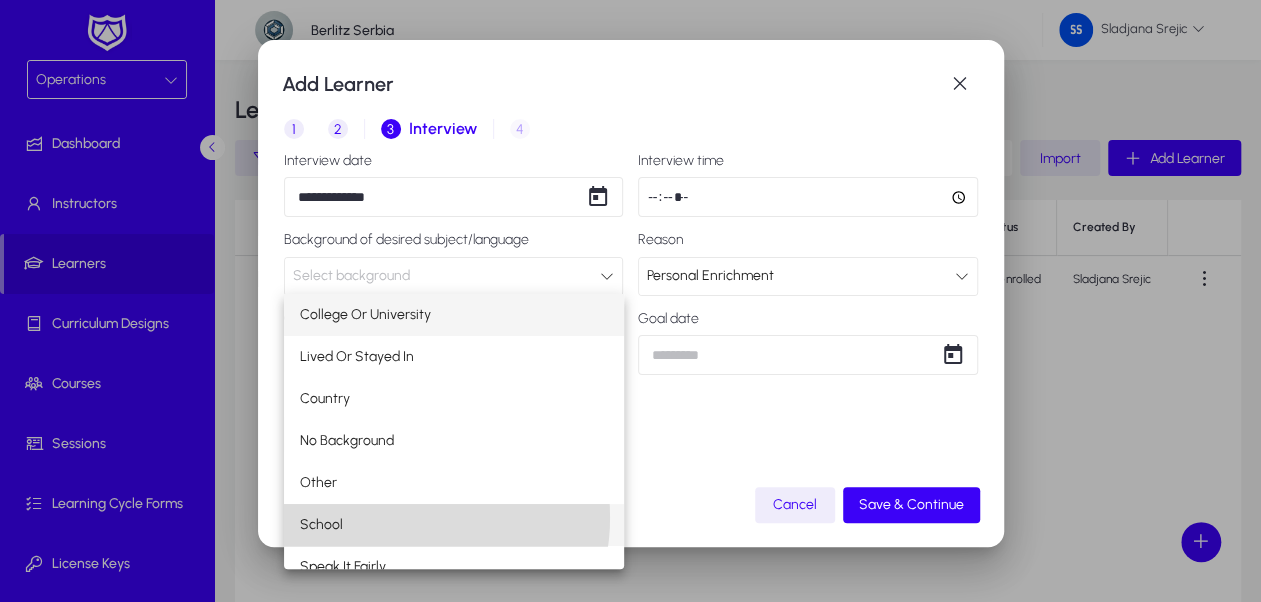 click on "School" at bounding box center (454, 525) 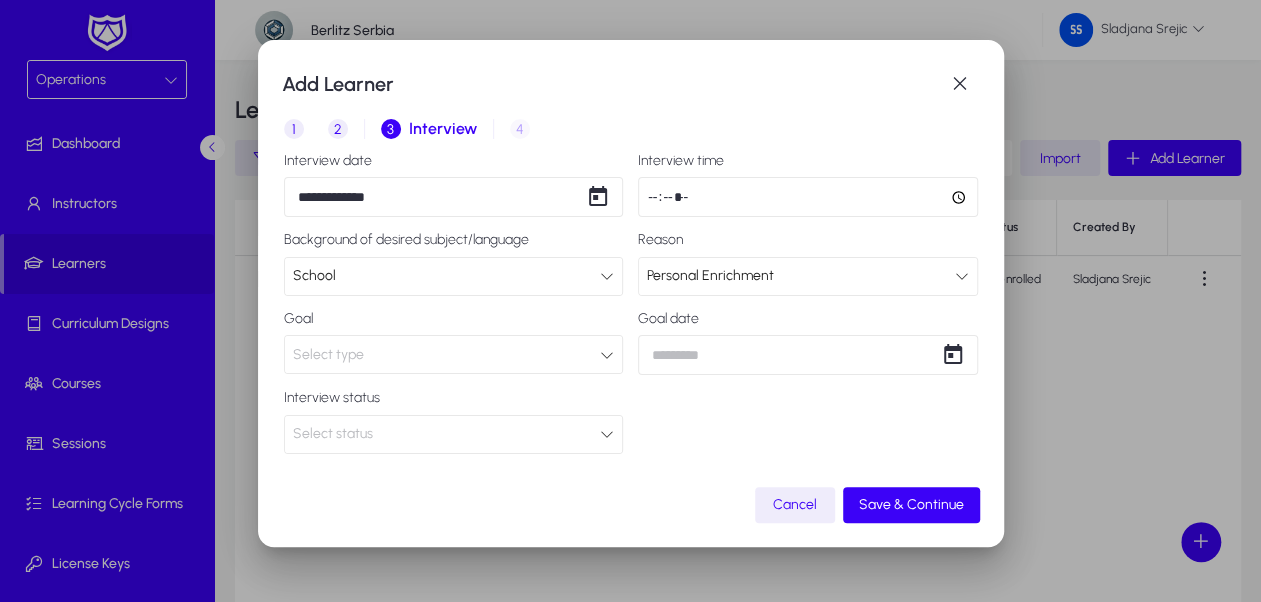 click on "Select type" at bounding box center (447, 355) 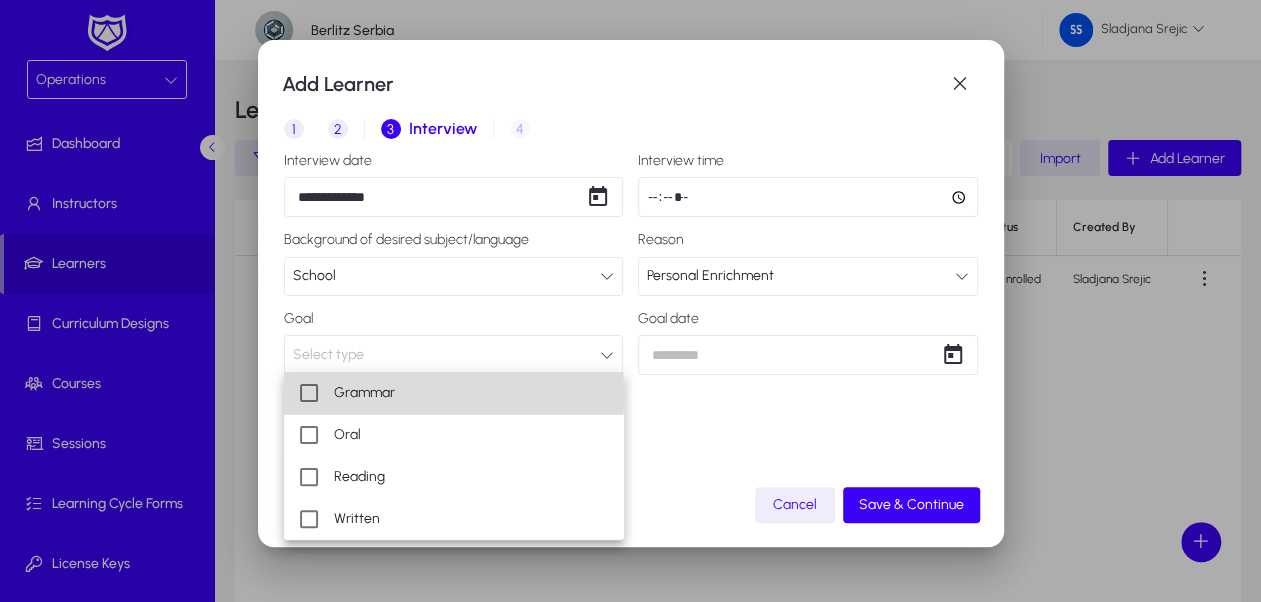 click at bounding box center [309, 393] 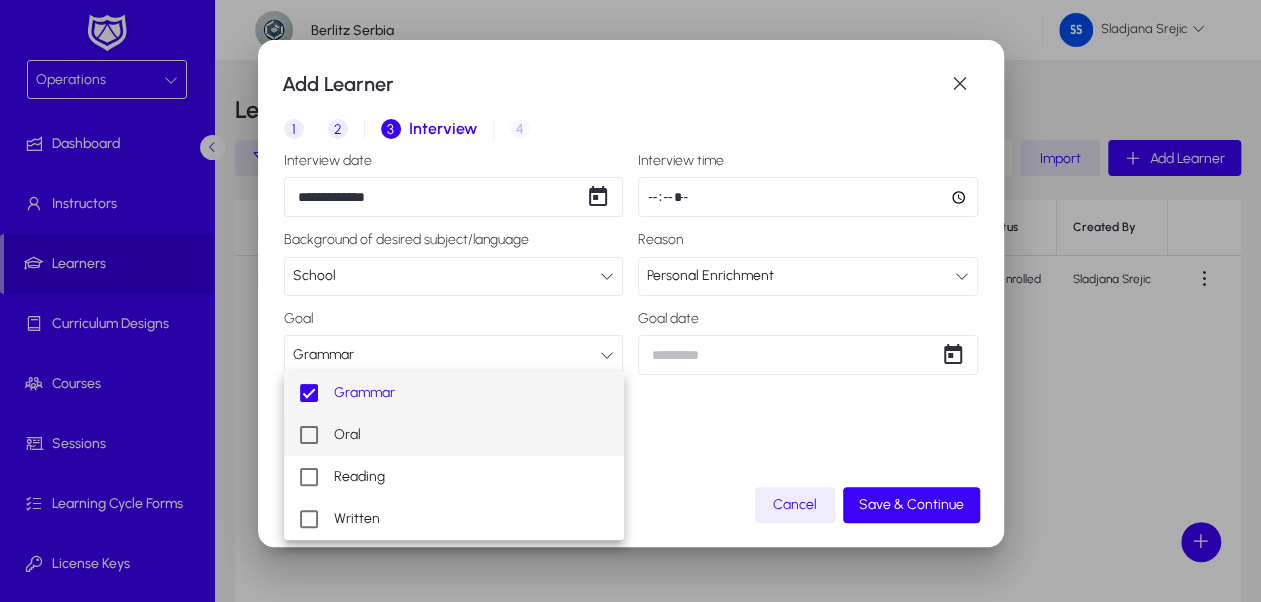 click at bounding box center (309, 435) 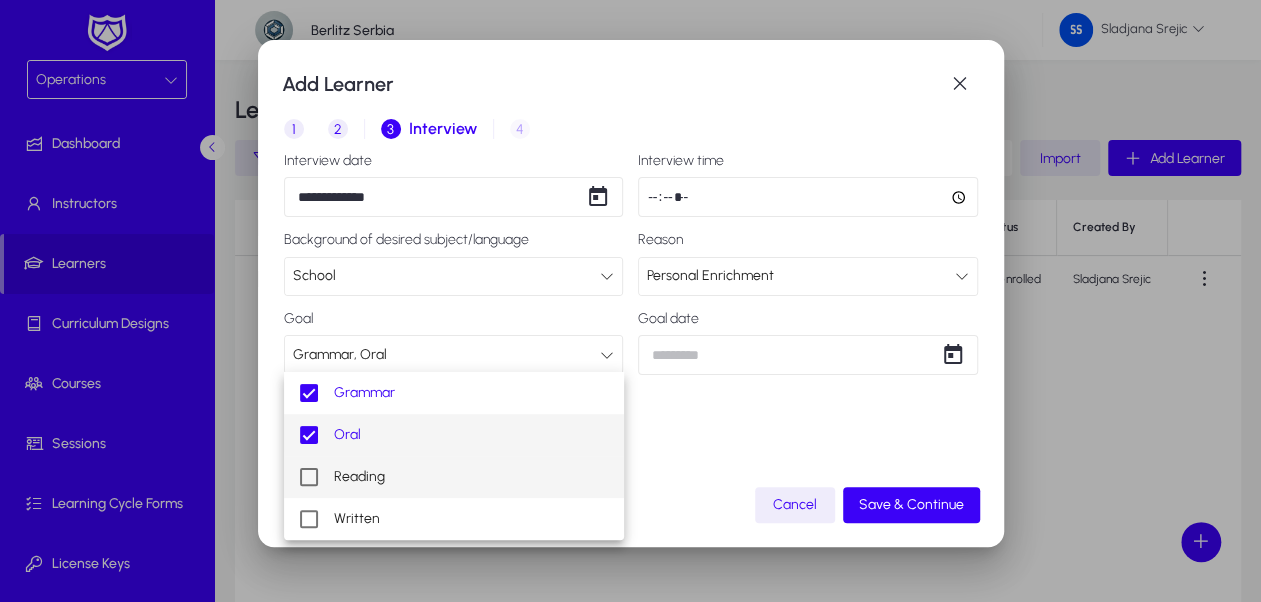 click at bounding box center (309, 477) 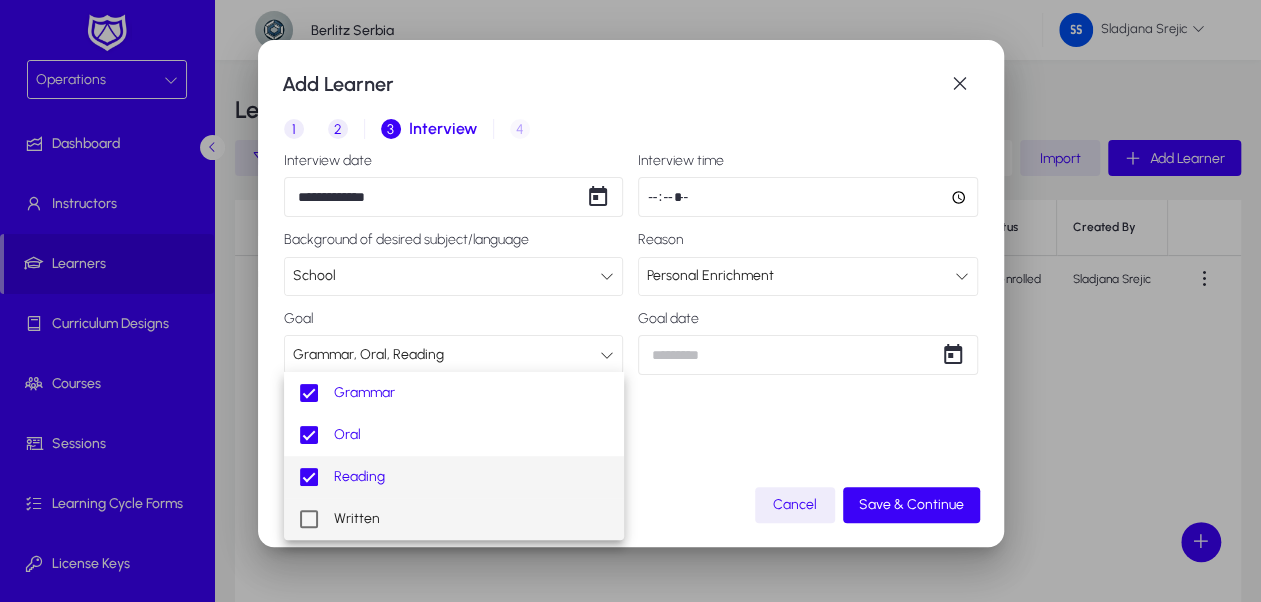 click at bounding box center (309, 519) 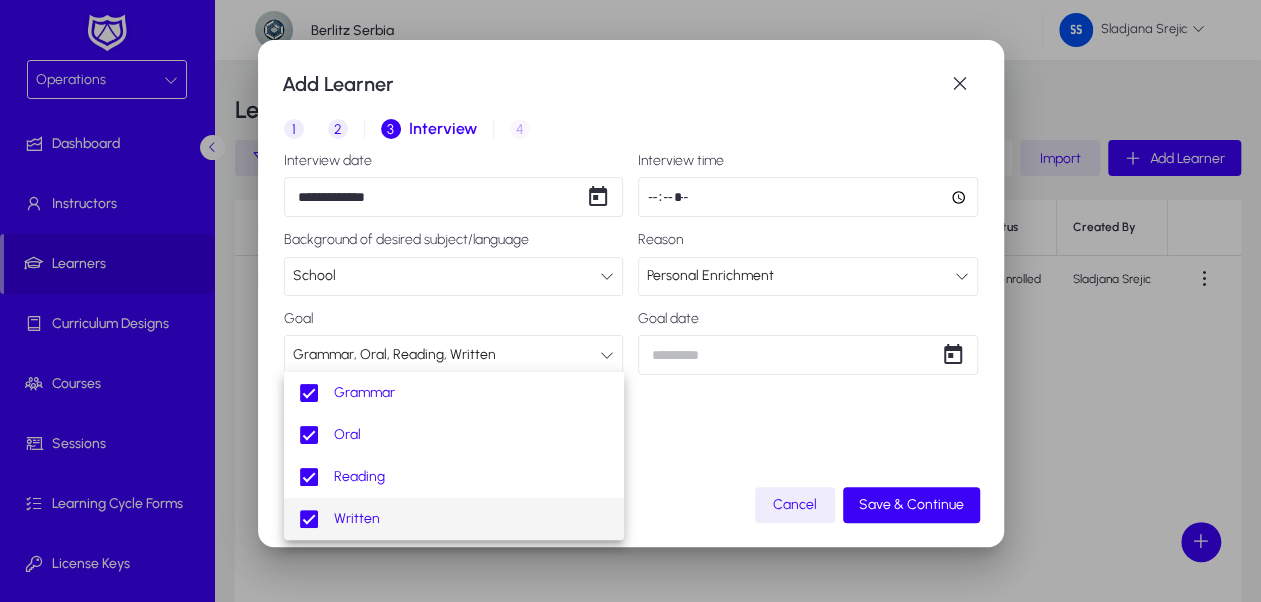 click at bounding box center (630, 301) 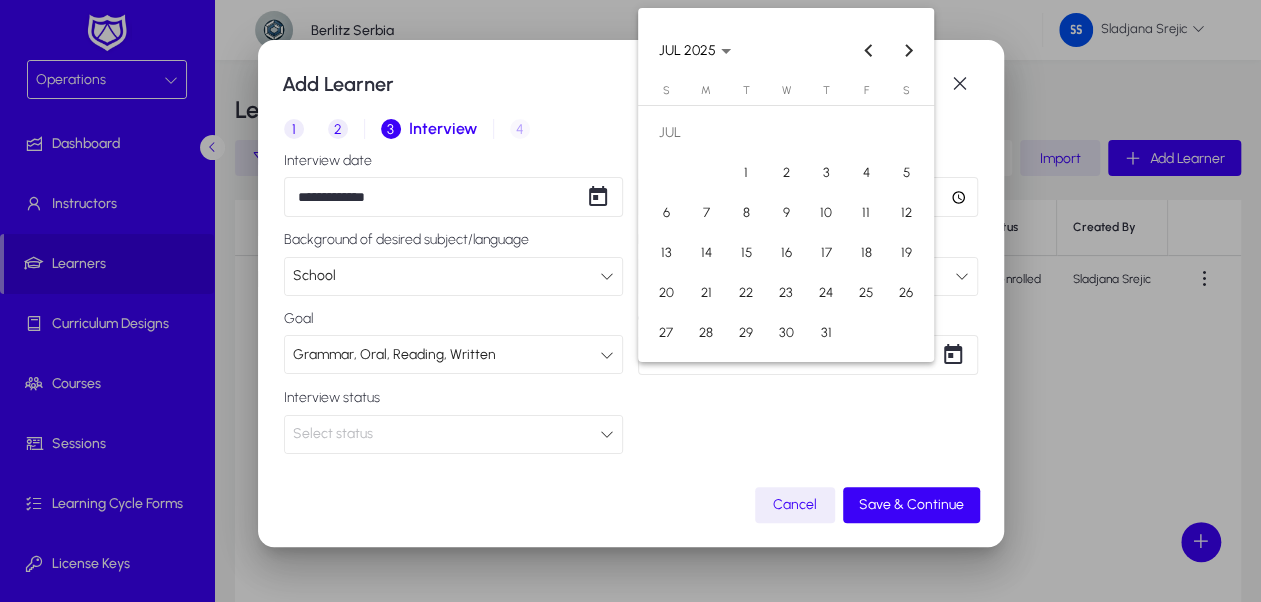 click on "**********" at bounding box center [630, 301] 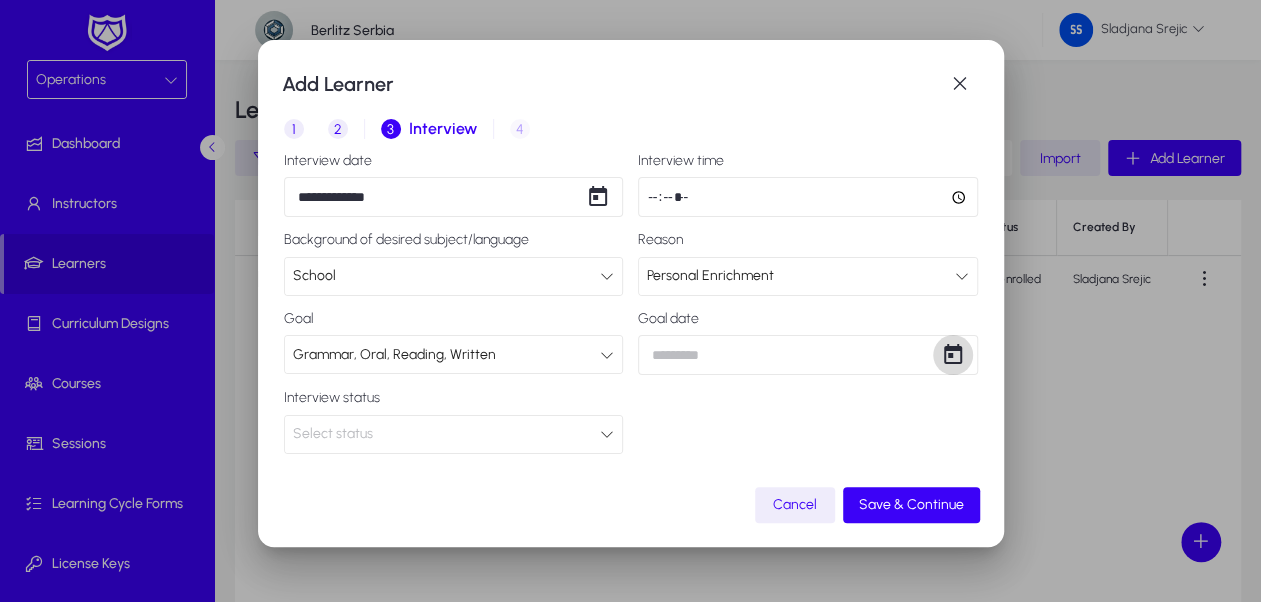 click at bounding box center (953, 355) 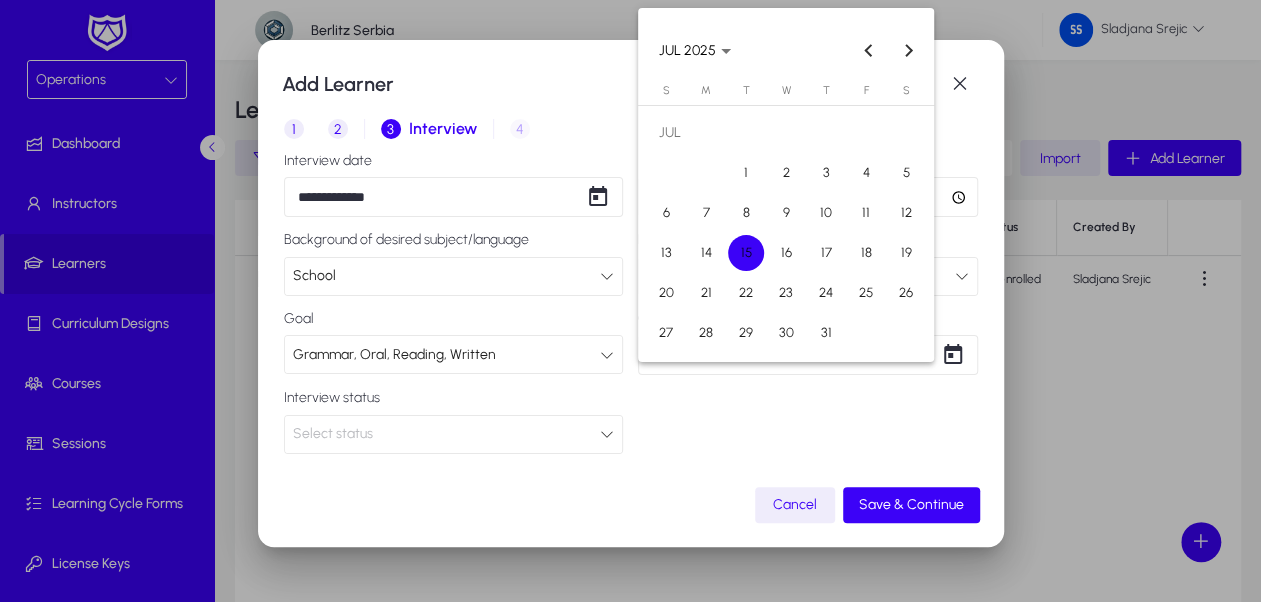 click at bounding box center [630, 301] 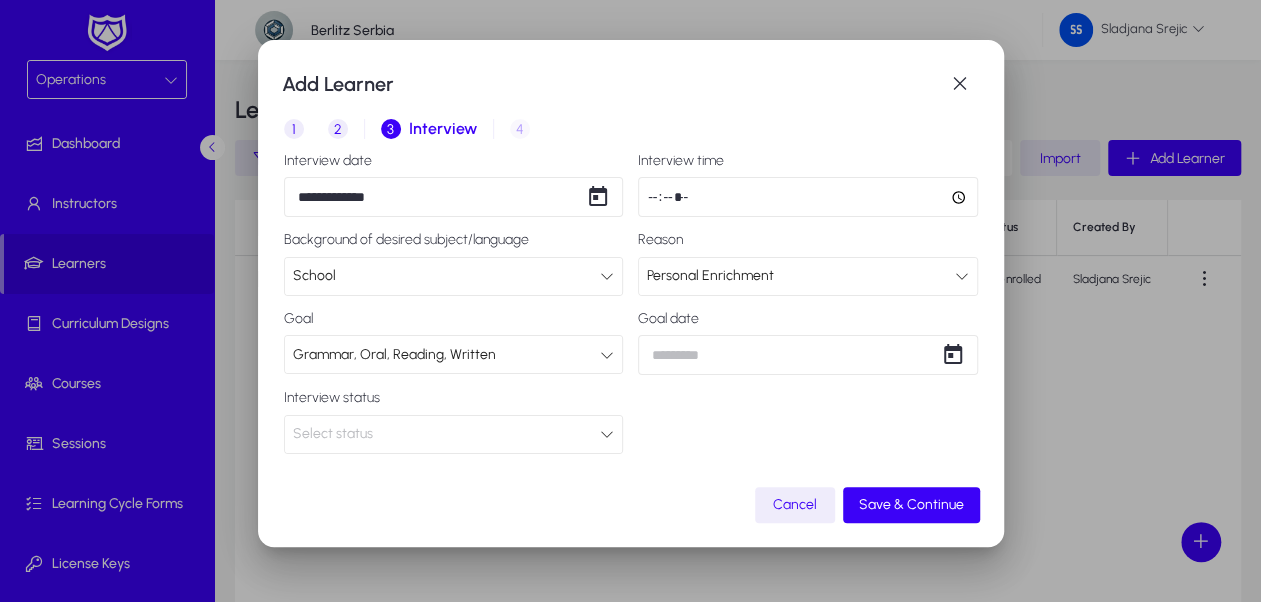 drag, startPoint x: 488, startPoint y: 396, endPoint x: 492, endPoint y: 412, distance: 16.492422 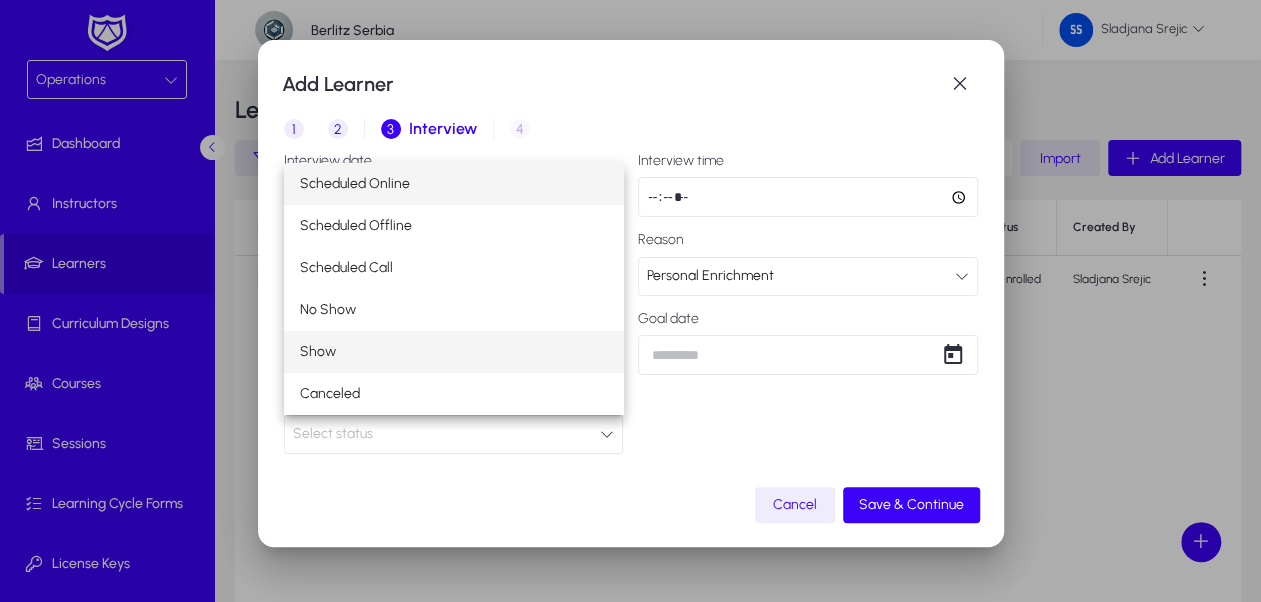 click on "Show" at bounding box center (454, 352) 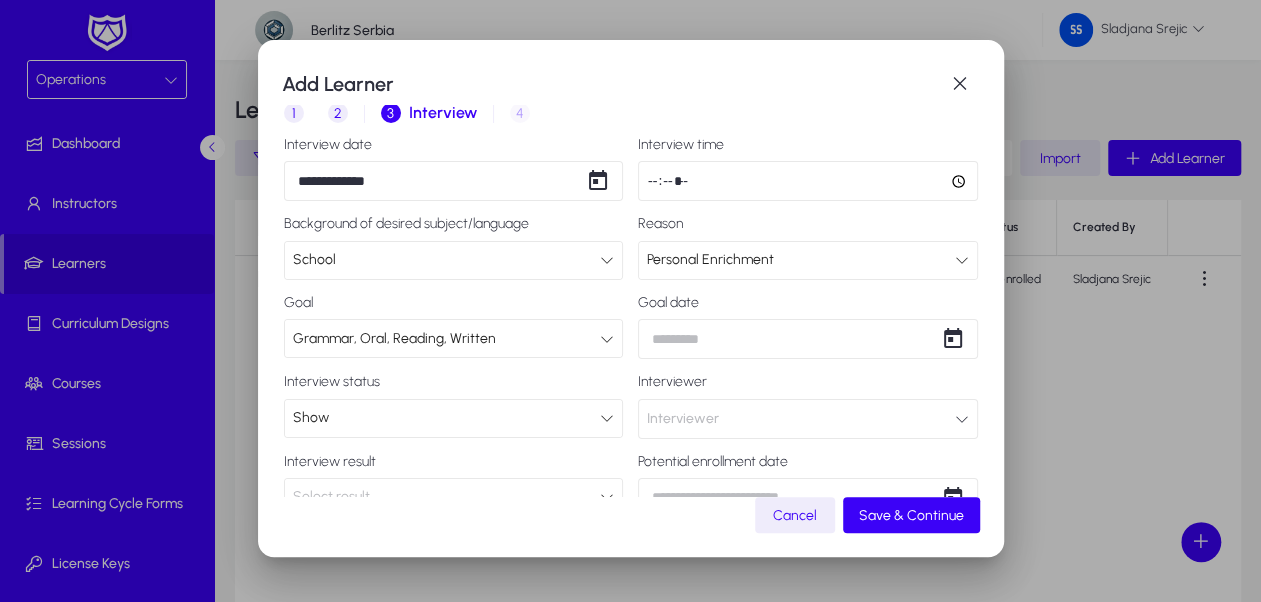 scroll, scrollTop: 0, scrollLeft: 0, axis: both 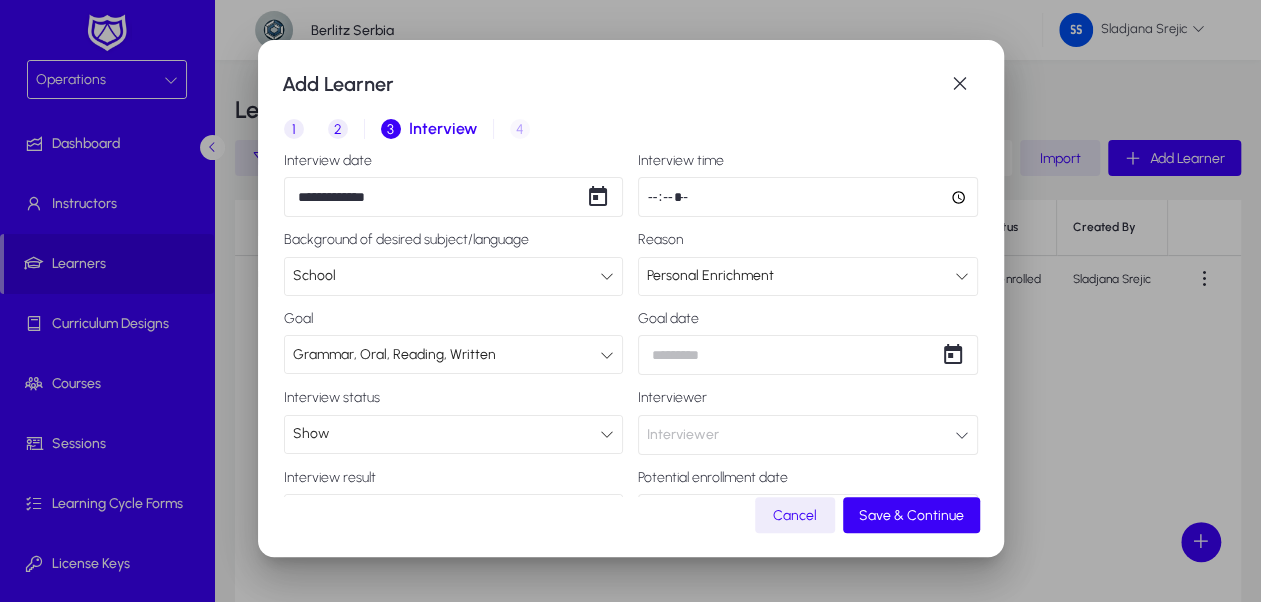 click on "**********" at bounding box center [630, 301] 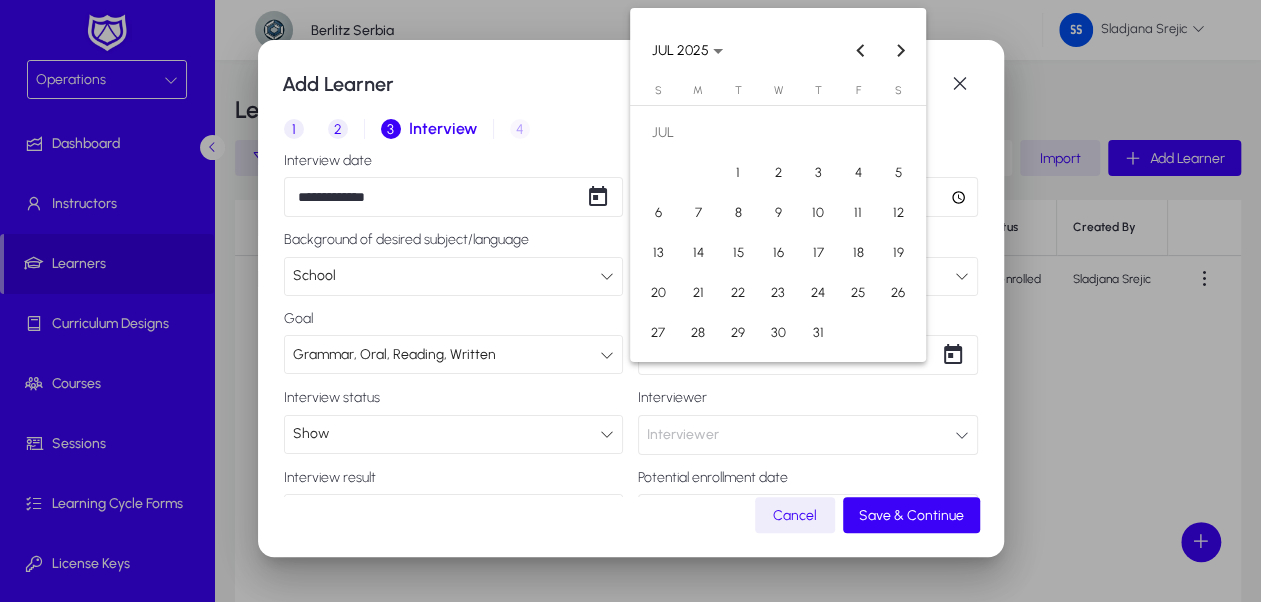 click at bounding box center [630, 301] 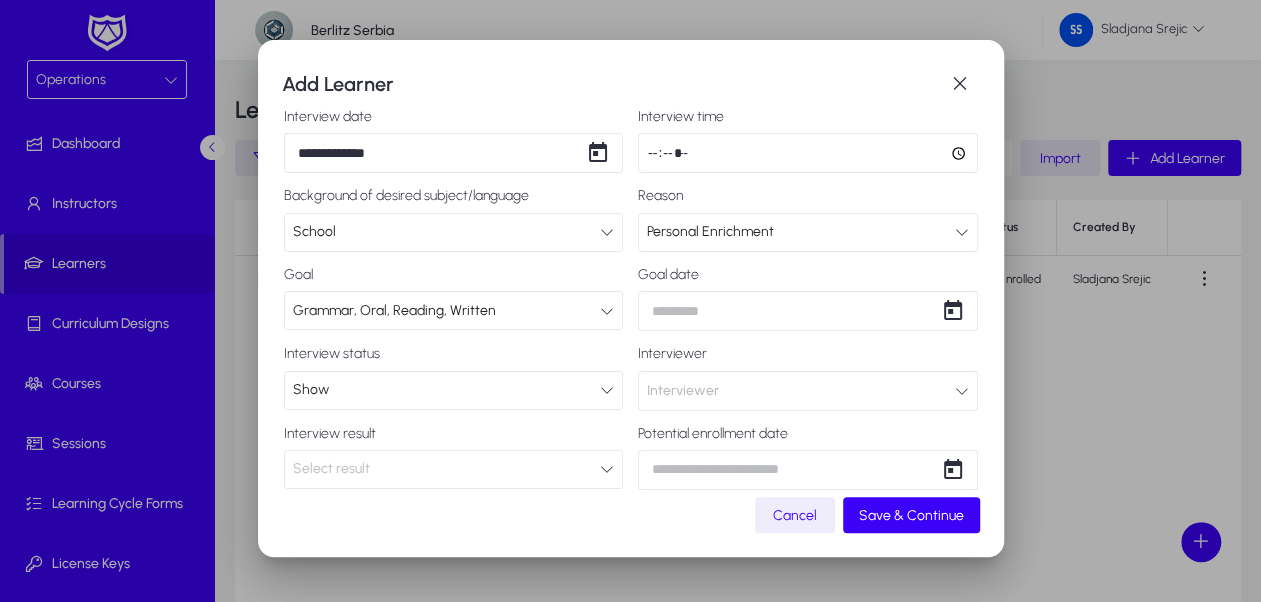 scroll, scrollTop: 68, scrollLeft: 0, axis: vertical 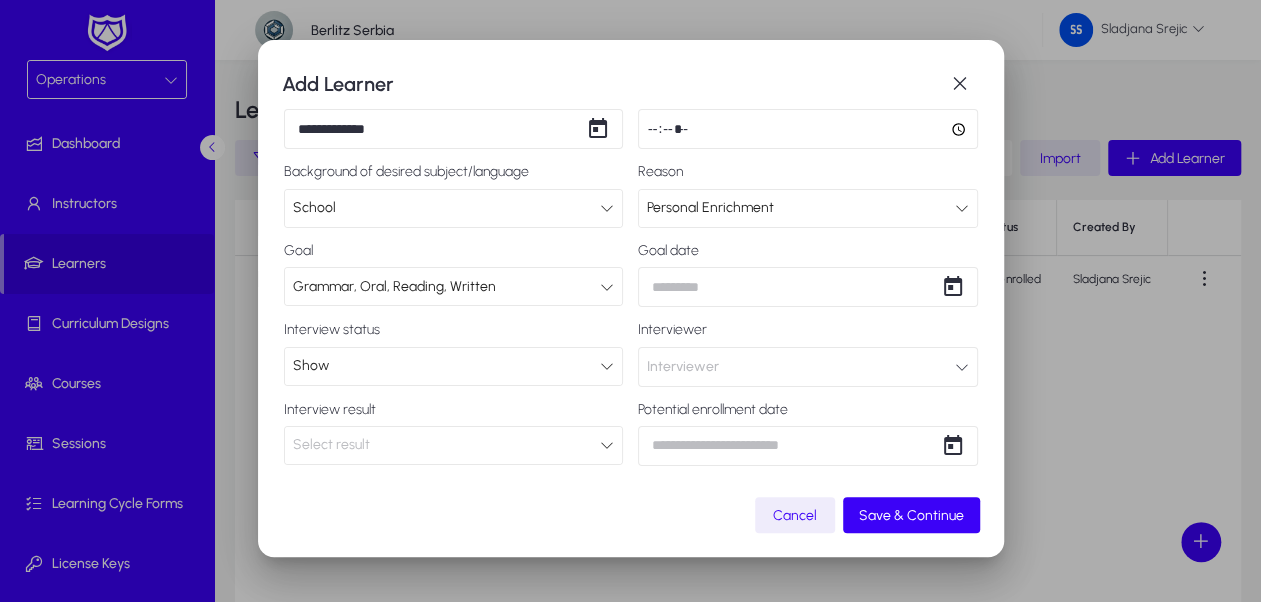 click on "**********" at bounding box center (630, 301) 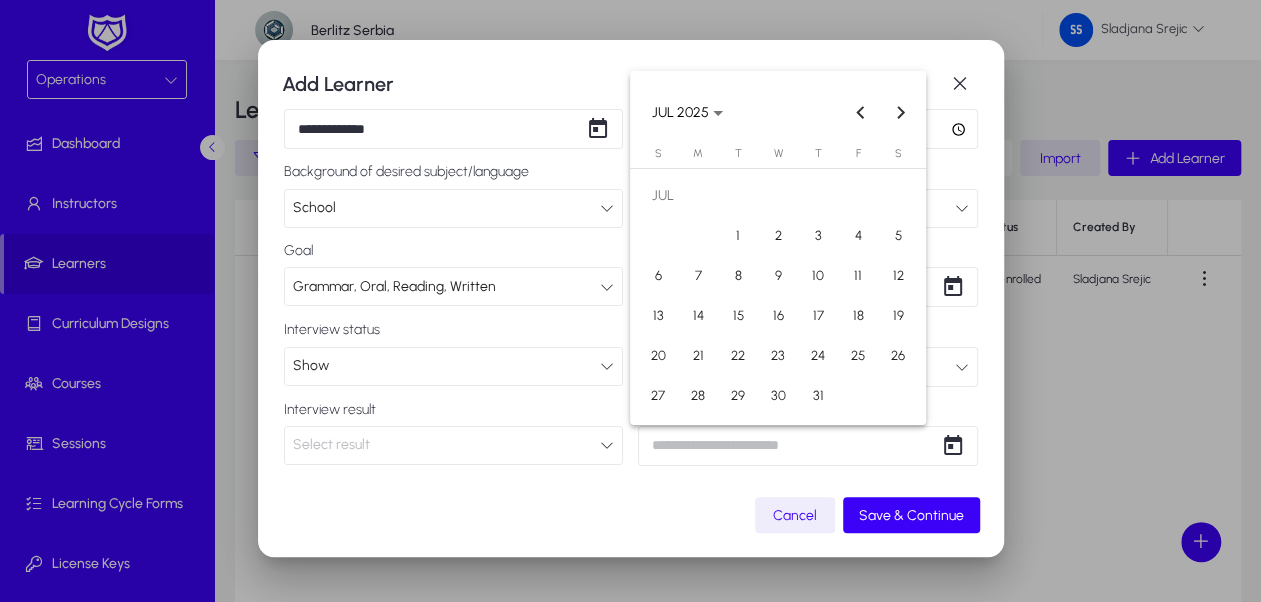 click at bounding box center [630, 301] 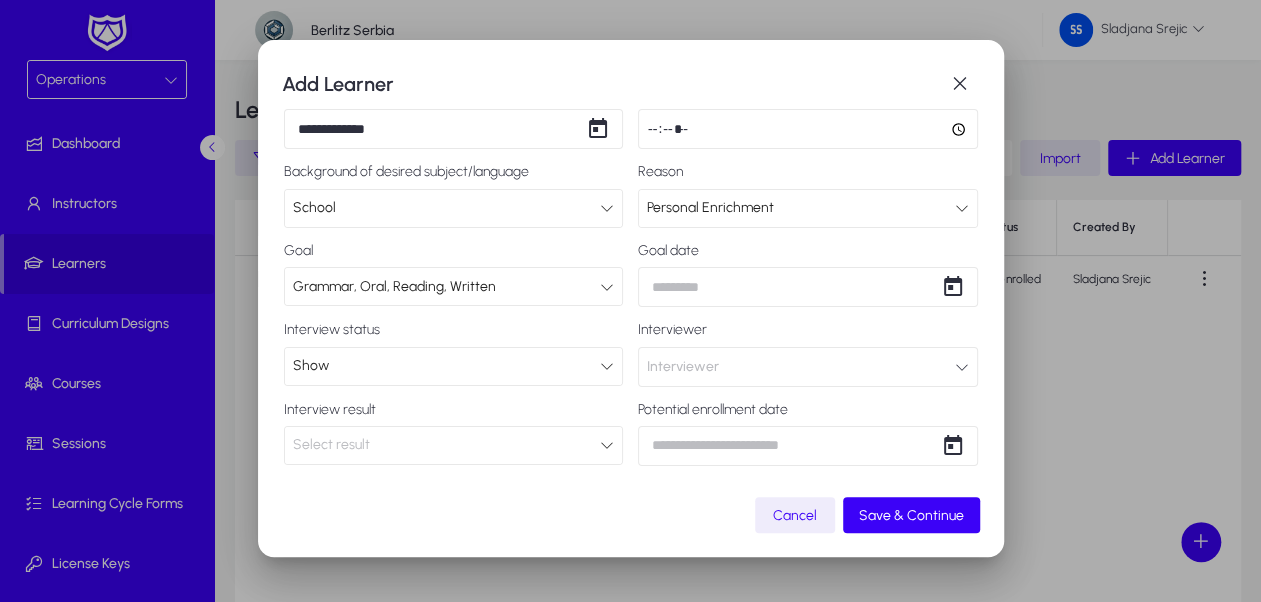 click on "Show" at bounding box center [447, 366] 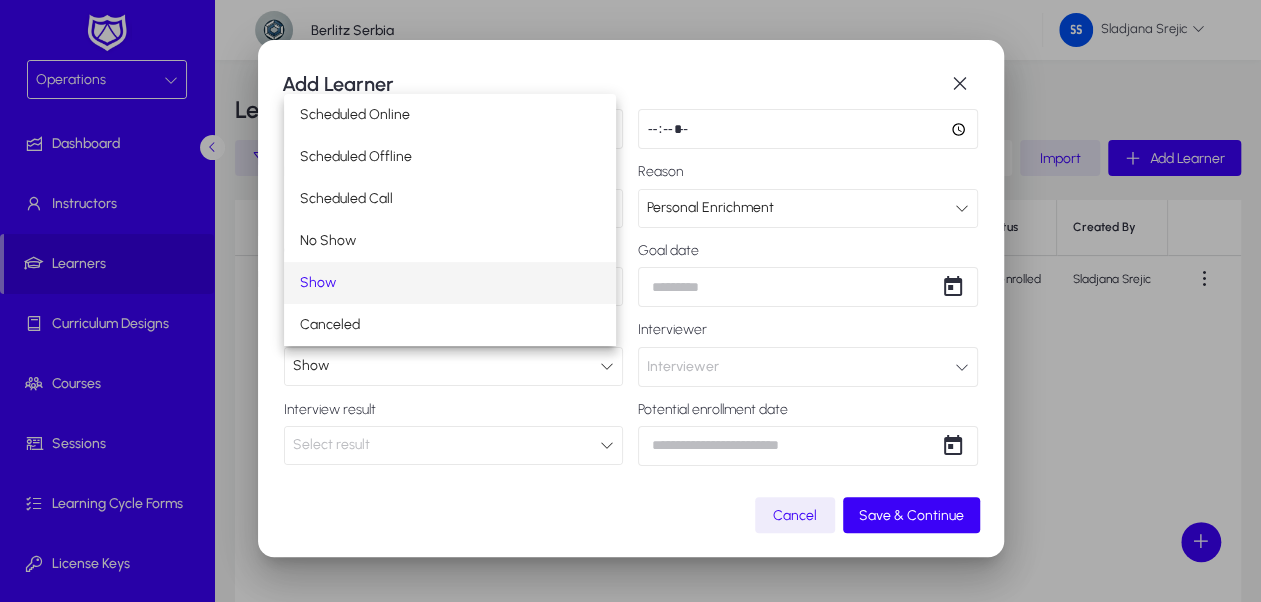 click at bounding box center [630, 301] 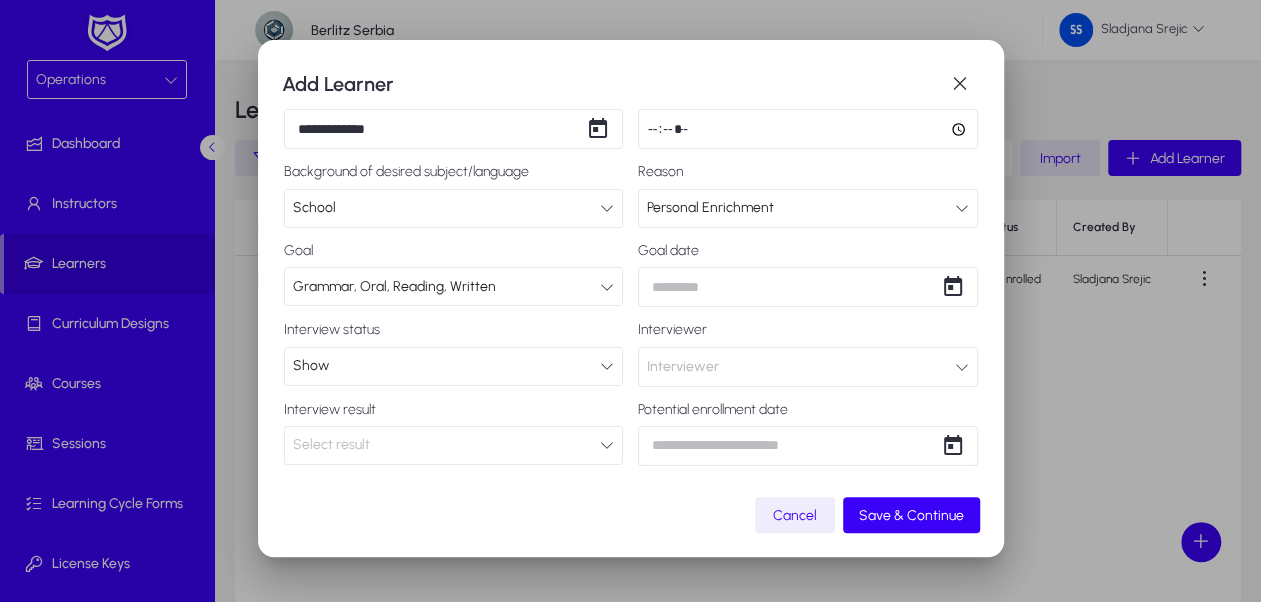 click on "Interviewer" at bounding box center [808, 367] 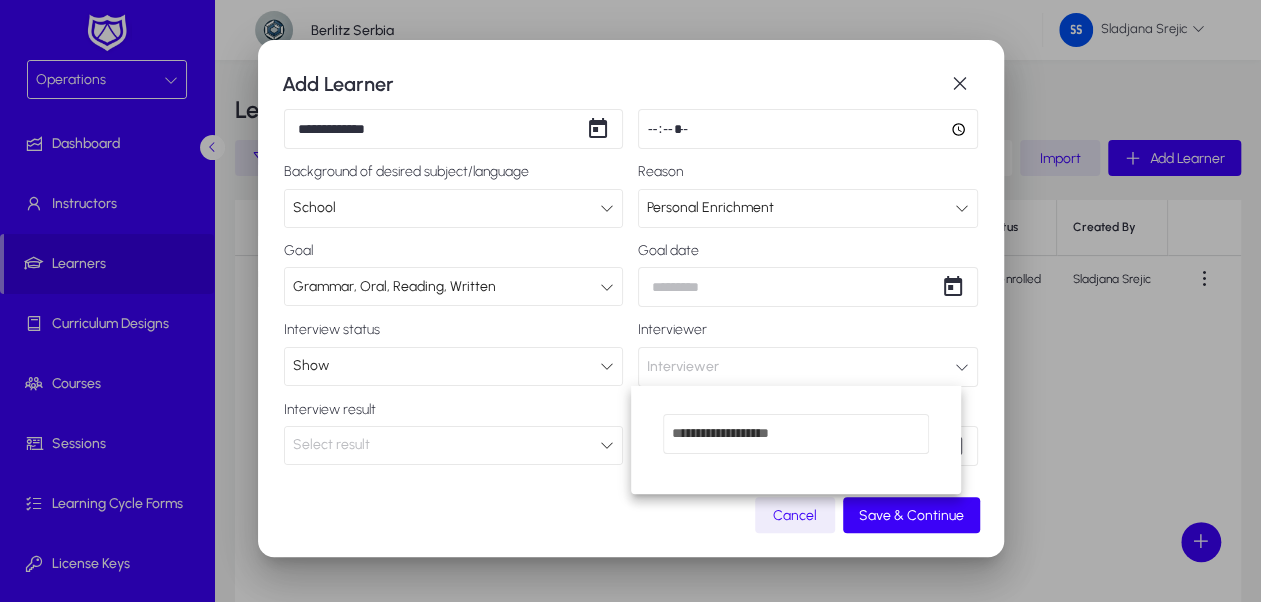 click at bounding box center [630, 301] 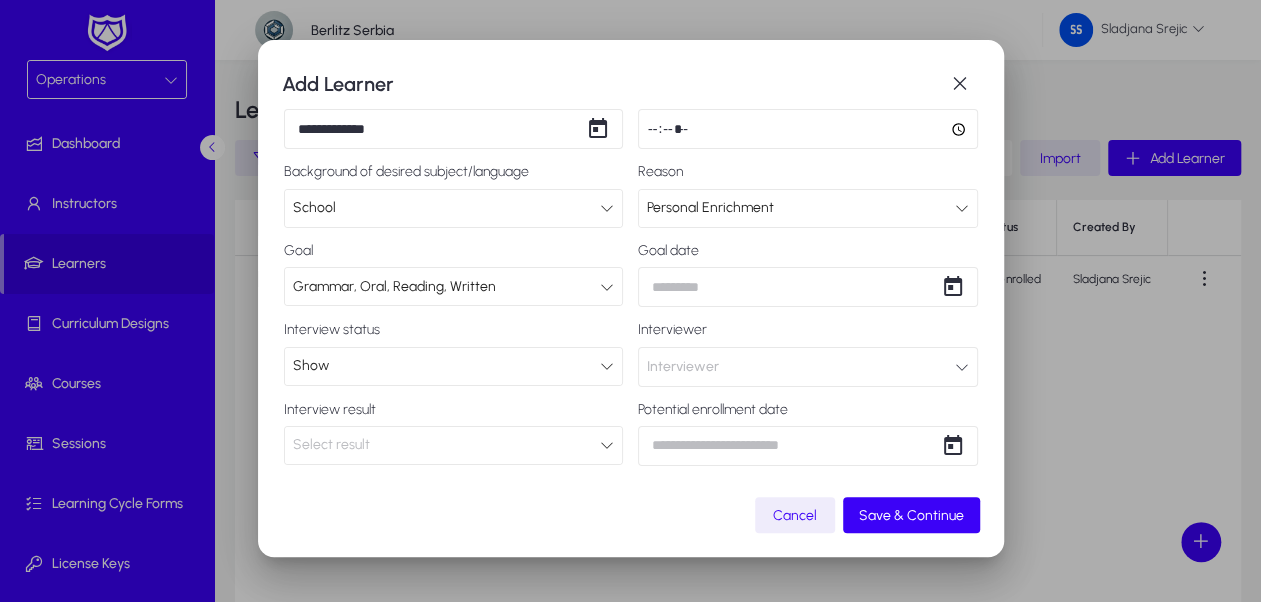 click on "Select result" at bounding box center (447, 445) 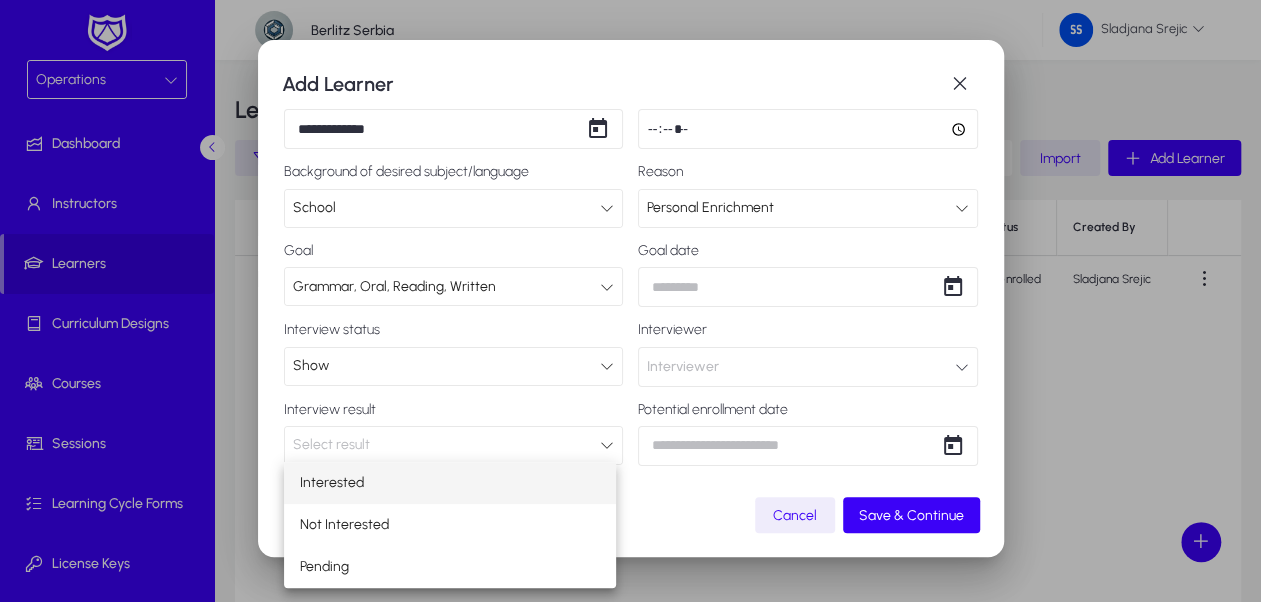 click at bounding box center (630, 301) 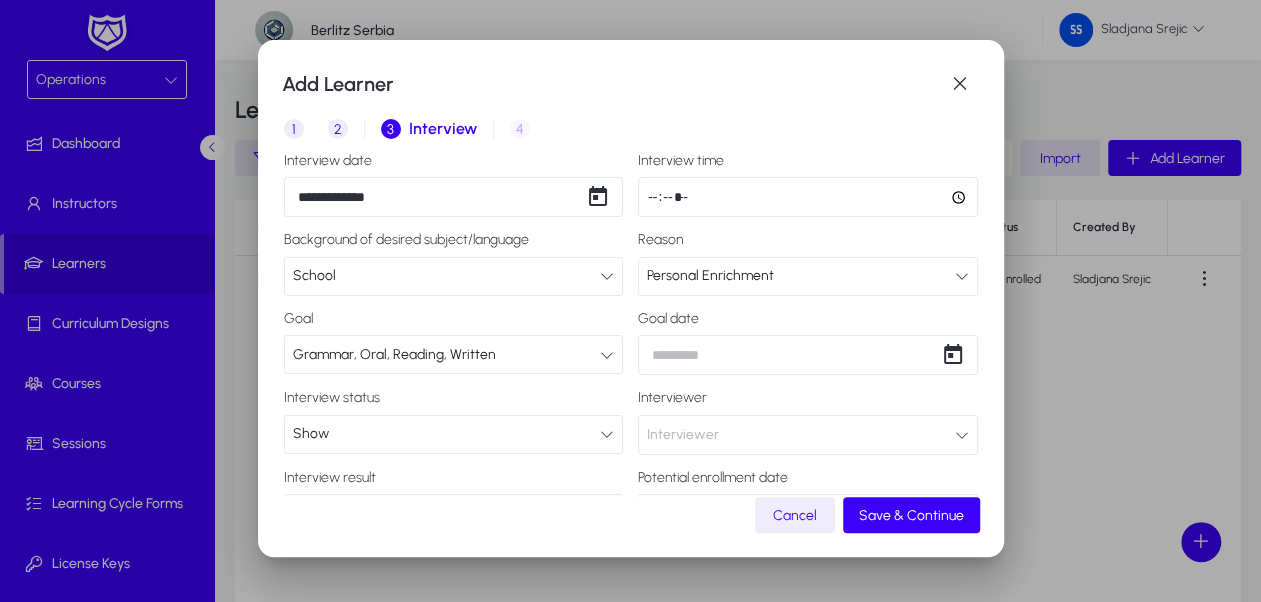 scroll, scrollTop: 68, scrollLeft: 0, axis: vertical 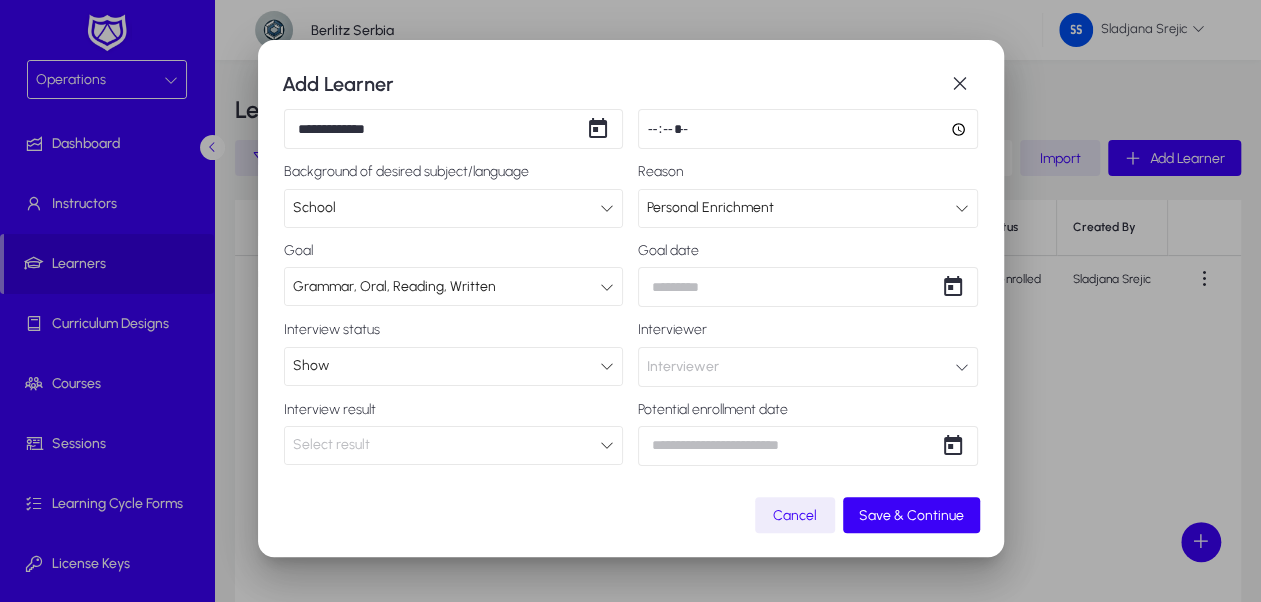click on "Show" at bounding box center [447, 366] 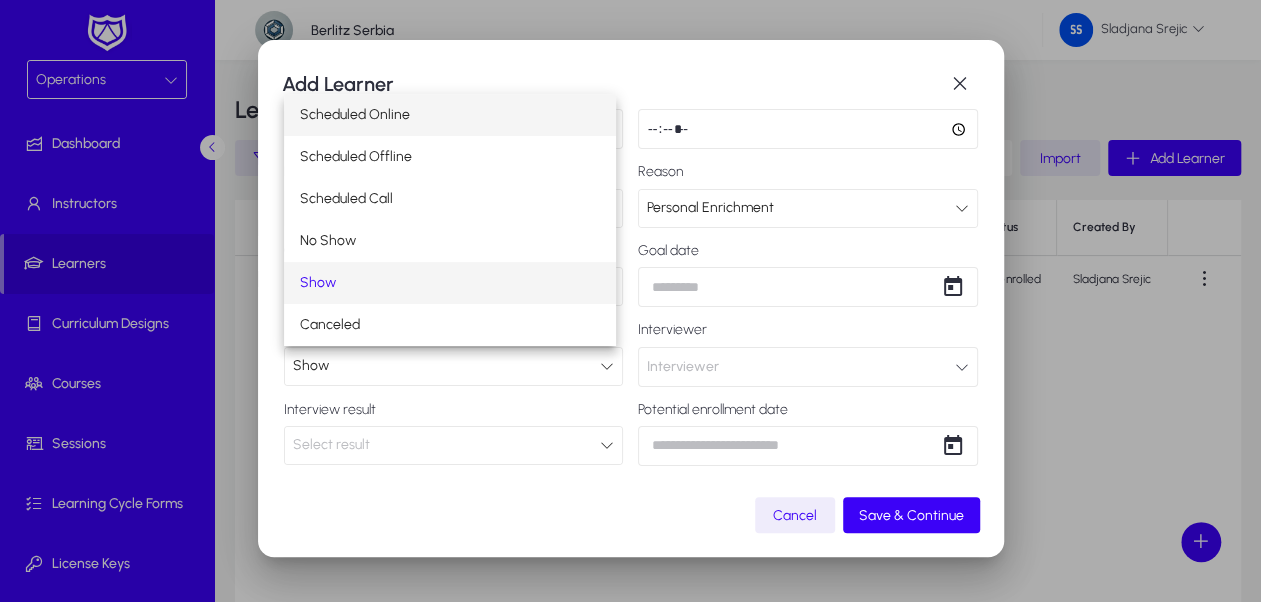 click on "Scheduled Online" at bounding box center [450, 115] 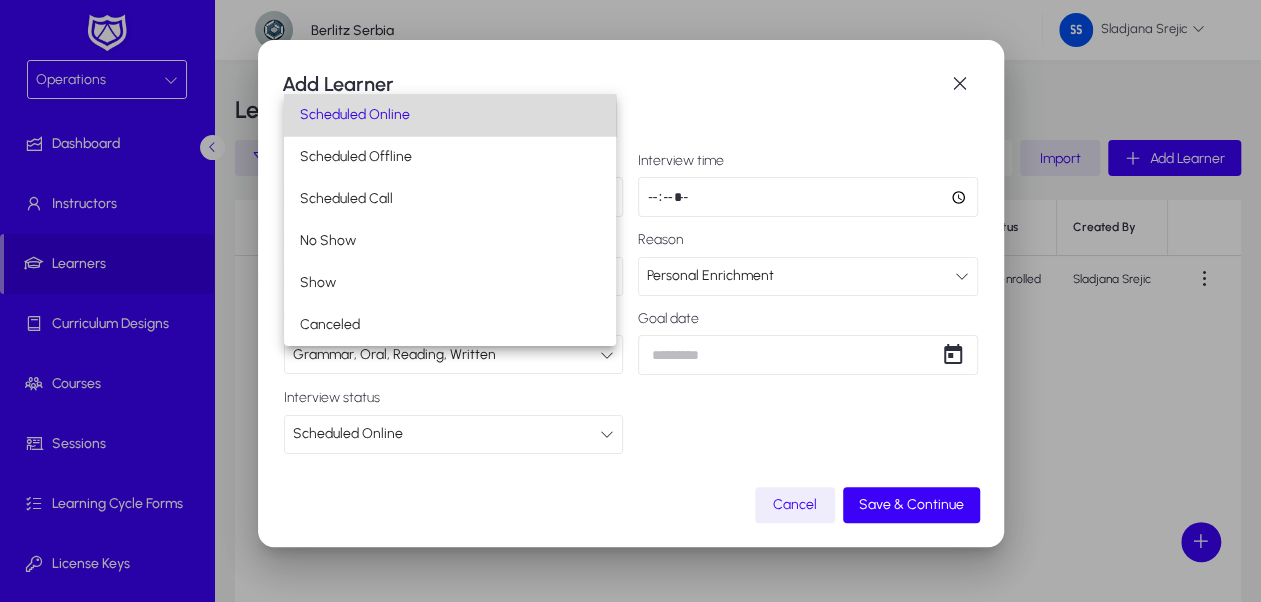 scroll, scrollTop: 0, scrollLeft: 0, axis: both 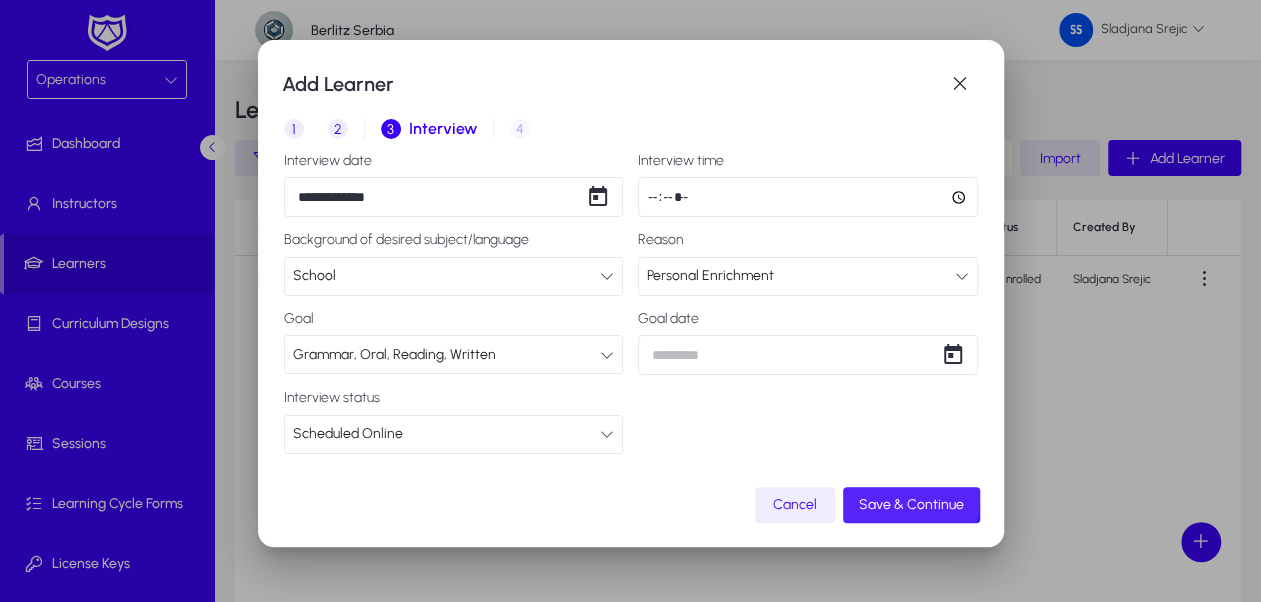 click on "Save & Continue" 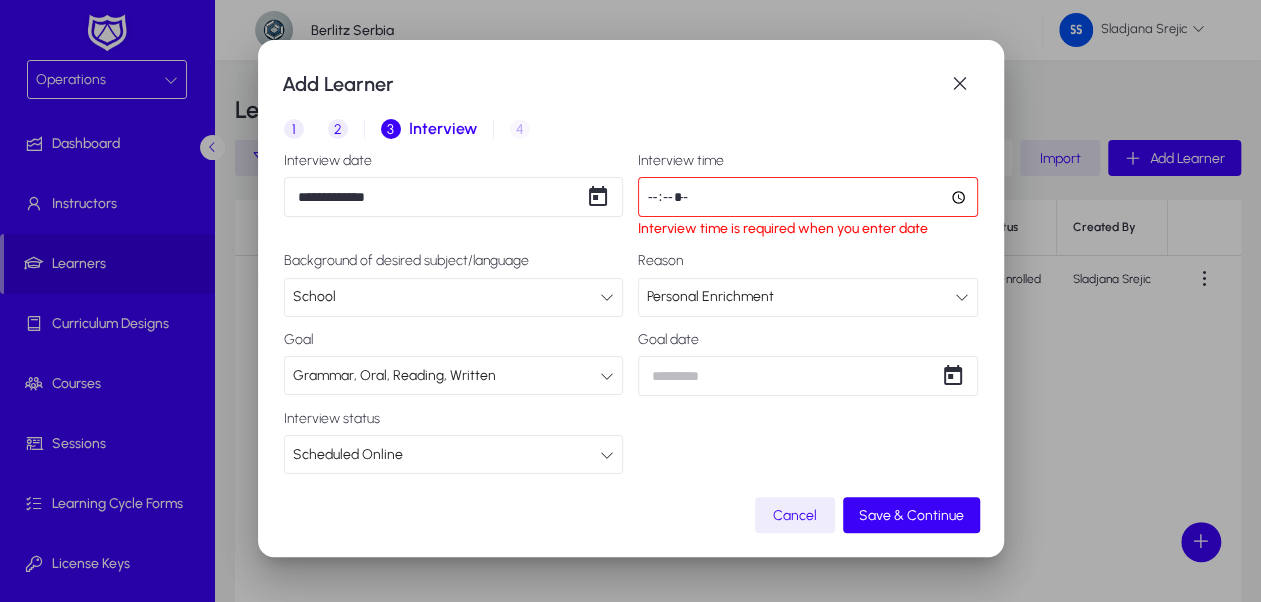 click on "Interview time is required when you enter date" at bounding box center (808, 229) 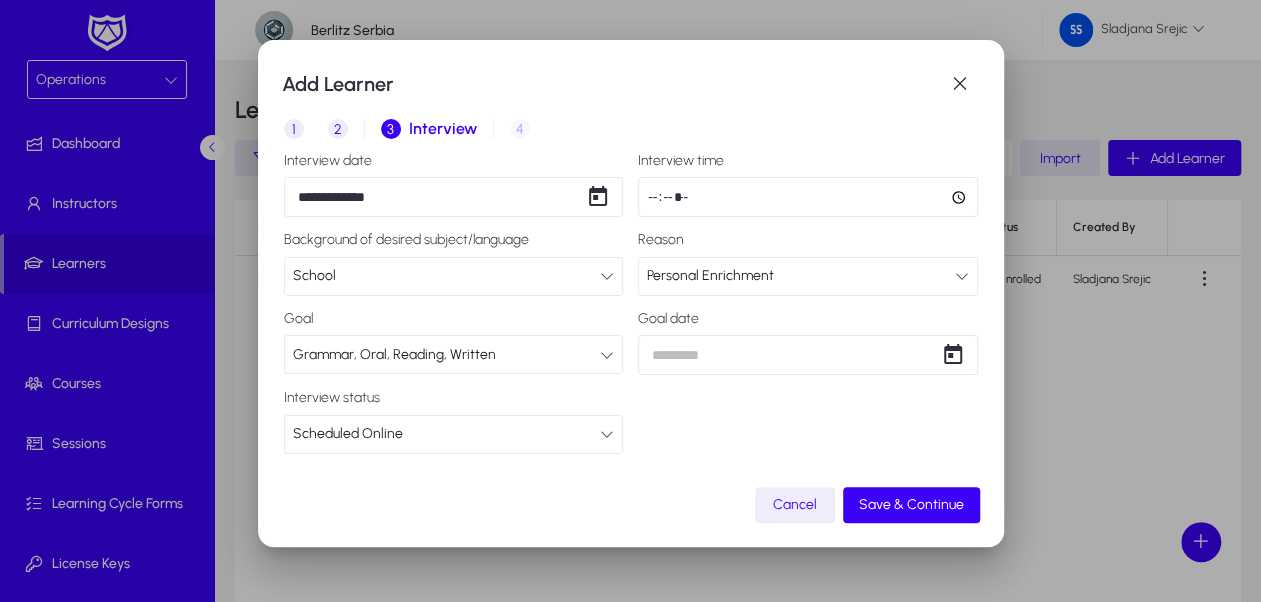 click on "**********" at bounding box center [631, 303] 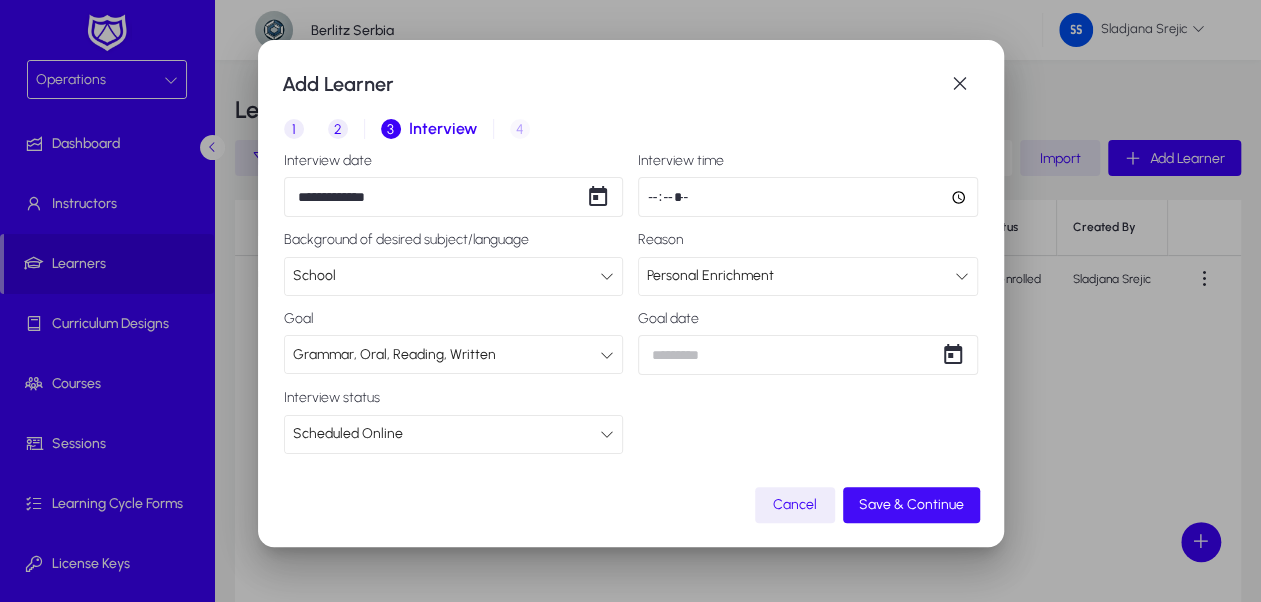 click on "Save & Continue" 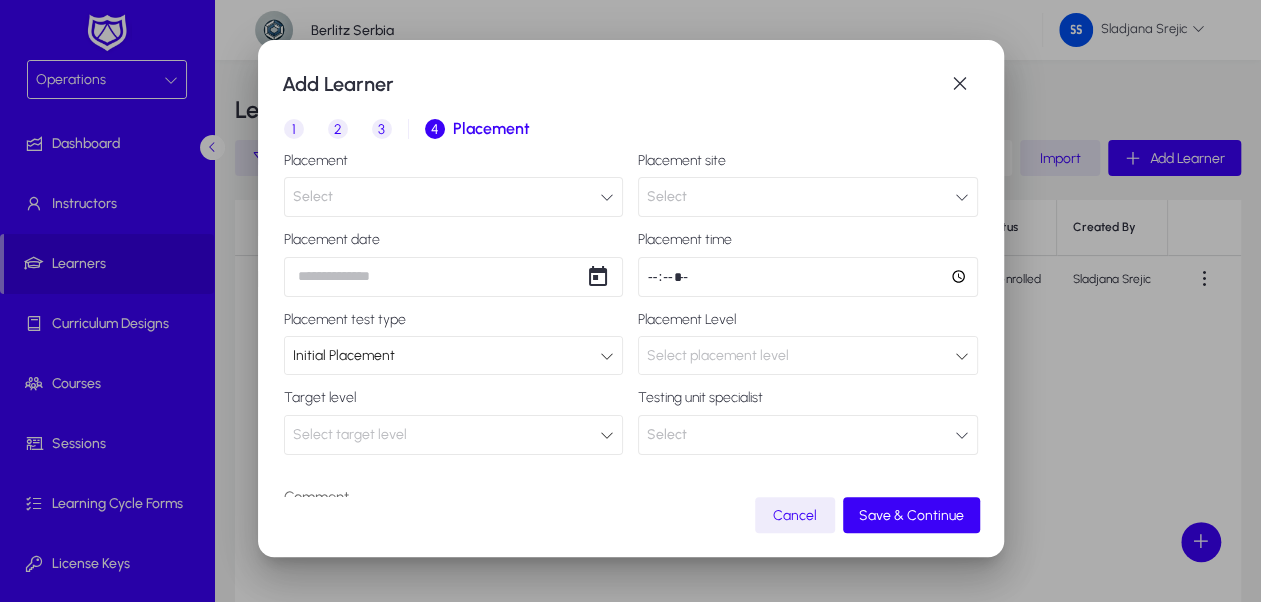 click on "Select" at bounding box center (454, 197) 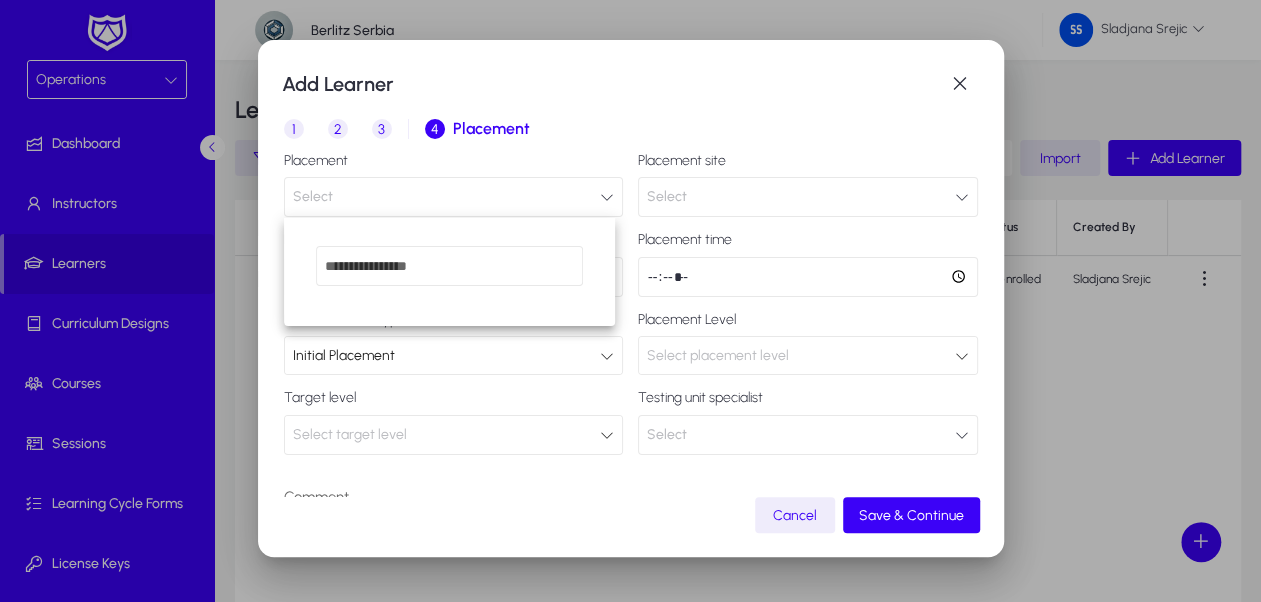 click at bounding box center (630, 301) 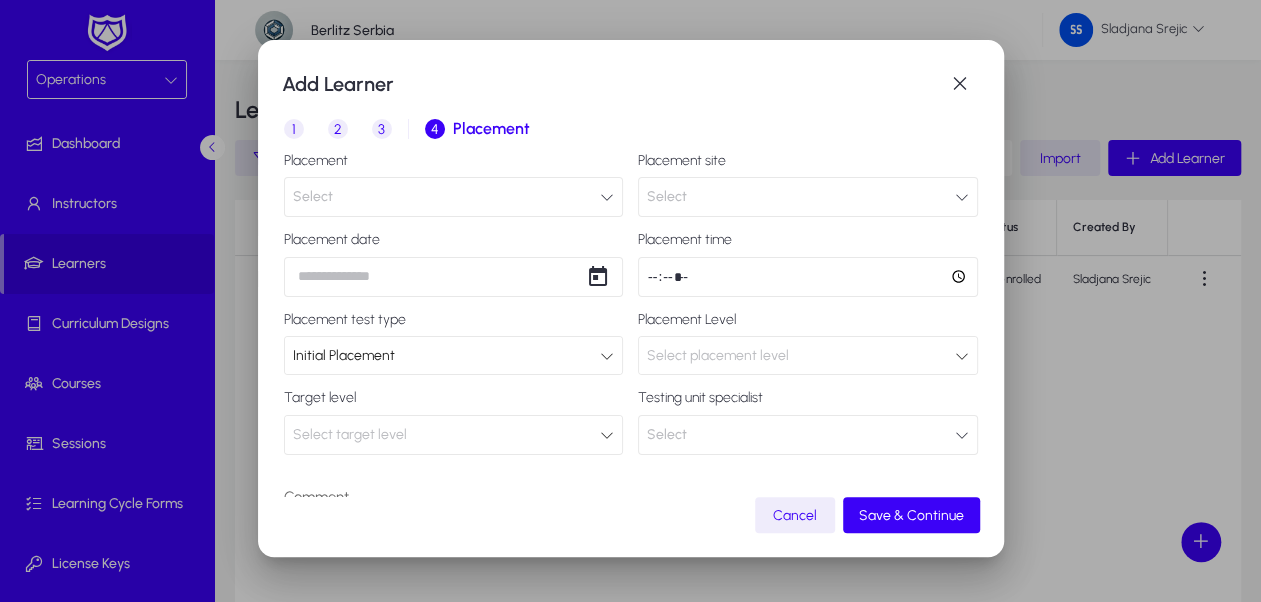 click on "Placement  Select      Placement site  Select     Placement date Placement time Placement test type Initial Placement Placement Level Select placement level Target level Select target level  Testing unit specialist  Select     Comment default   Heading 1   Heading 2   Heading 3   Heading 4   Heading 5   Heading 6   Heading 7   Paragraph   Predefined   Standard   default  Times New Roman   Arial   Times New Roman   Calibri   Comic Sans MS  3   1   2   3   4   5   6   7  ******* ******* Add description here .." at bounding box center (631, 428) 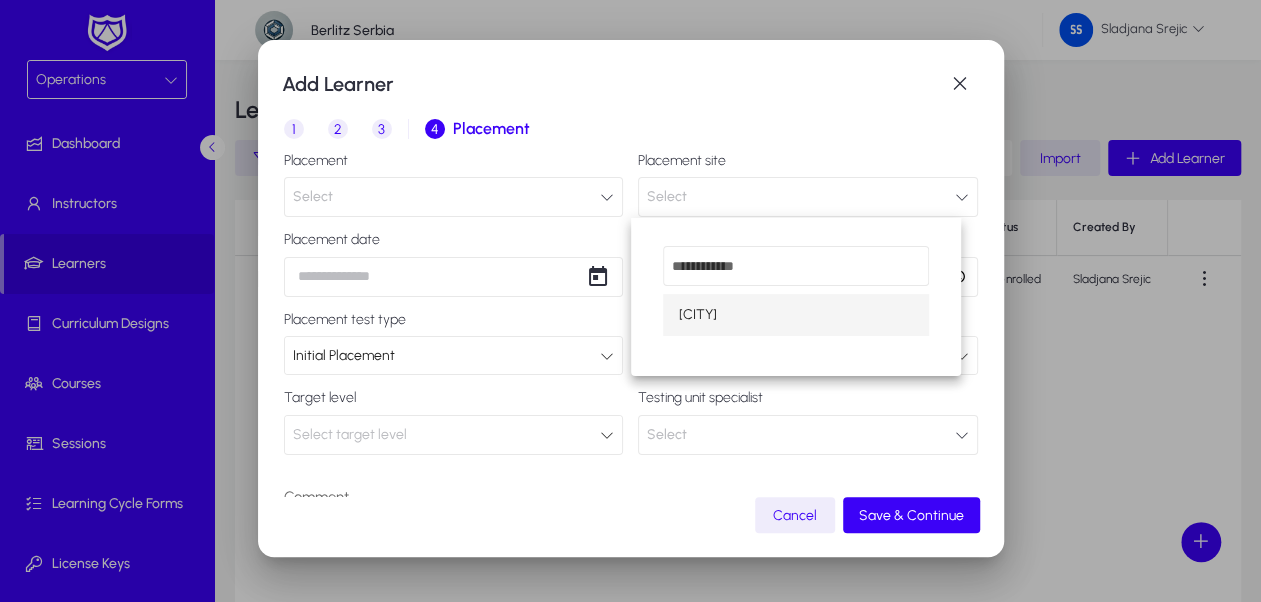 click at bounding box center [630, 301] 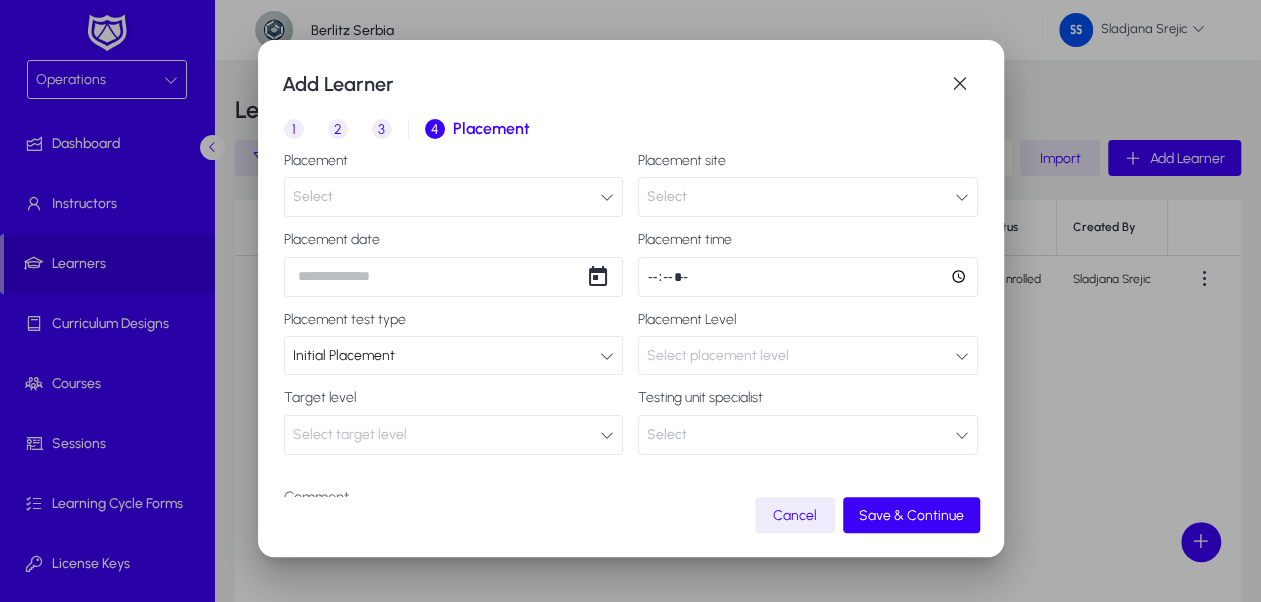 click at bounding box center (607, 197) 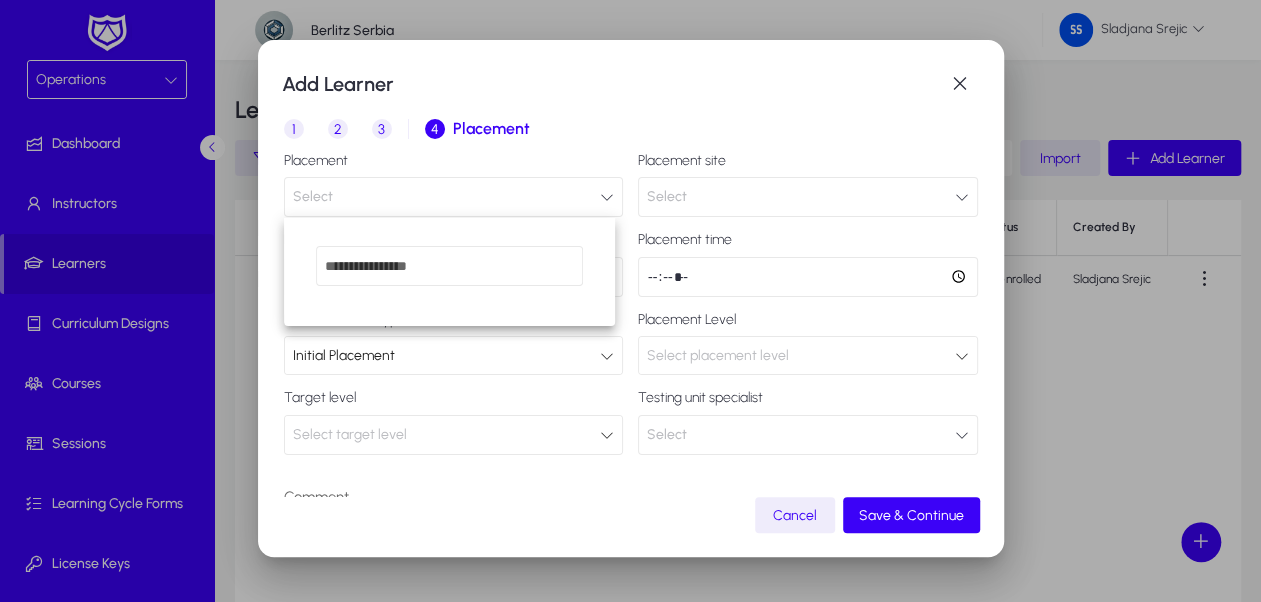 click at bounding box center (630, 301) 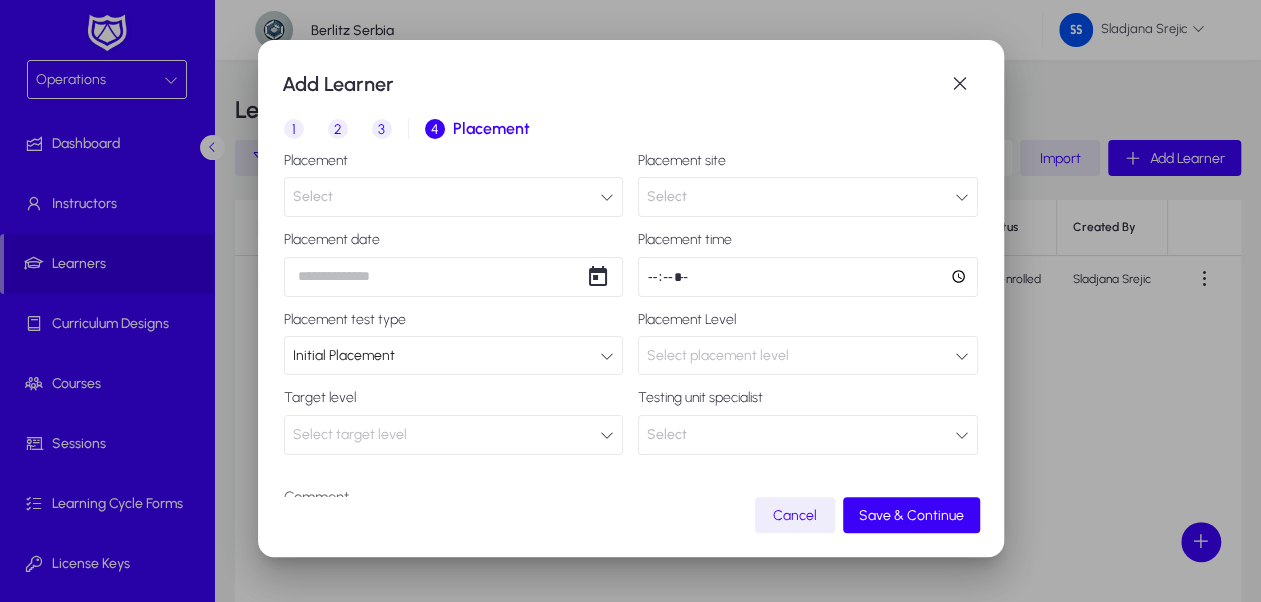 click on "Select" at bounding box center (808, 197) 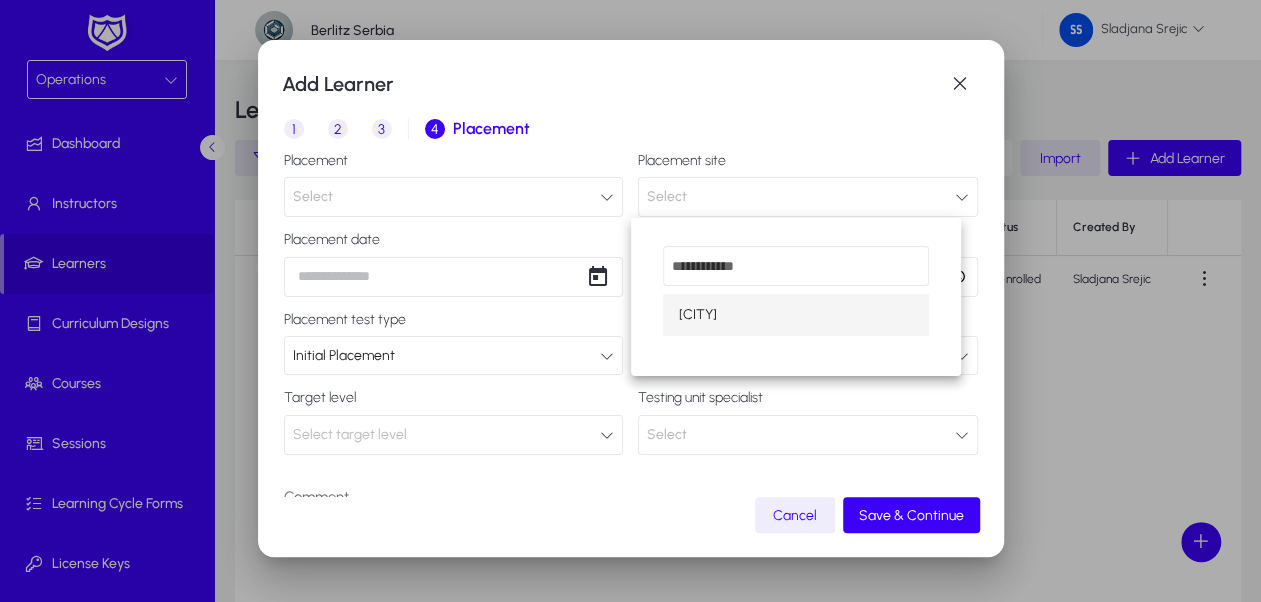 click at bounding box center (630, 301) 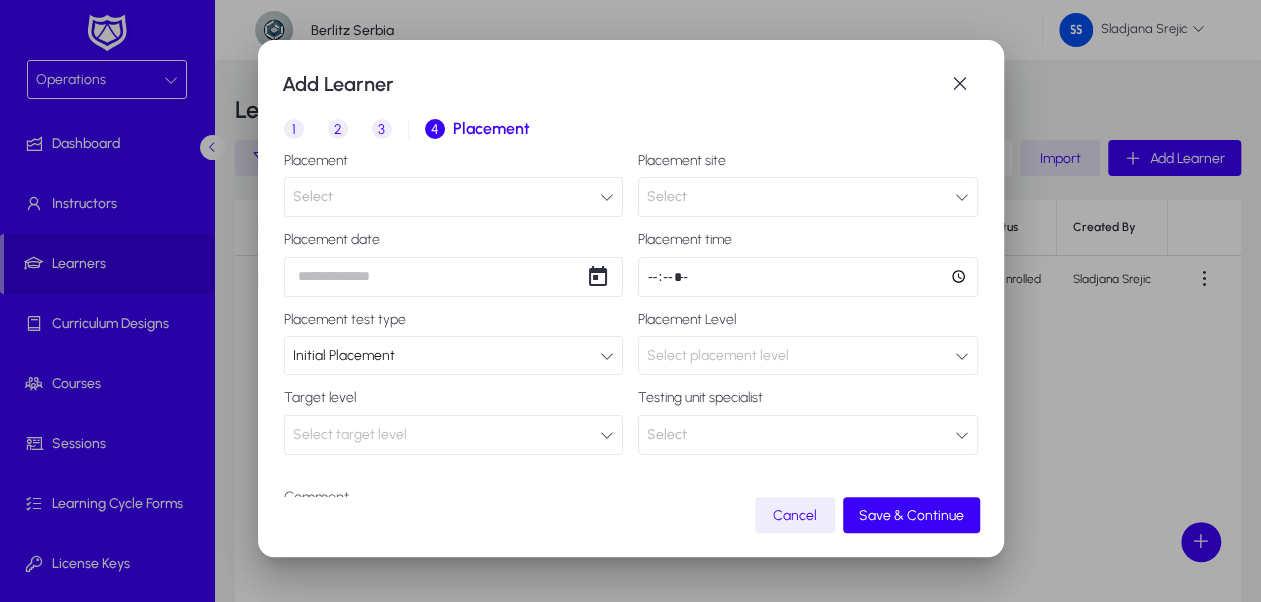 click on "Select" at bounding box center (454, 197) 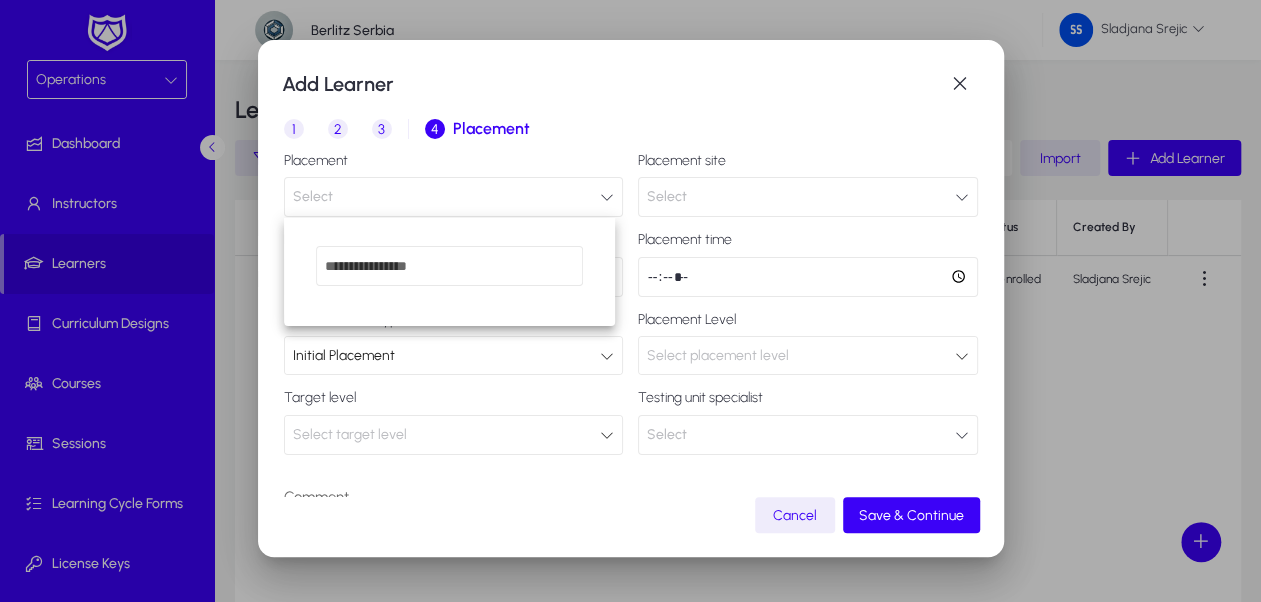 click at bounding box center [630, 301] 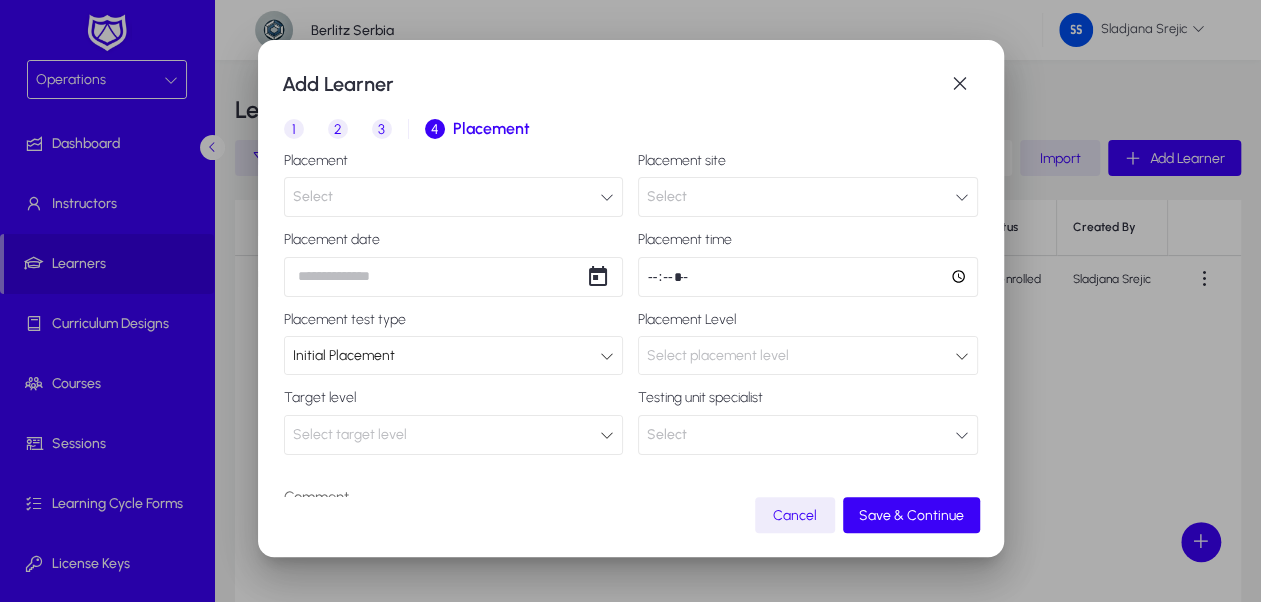 click on "Select" at bounding box center [454, 197] 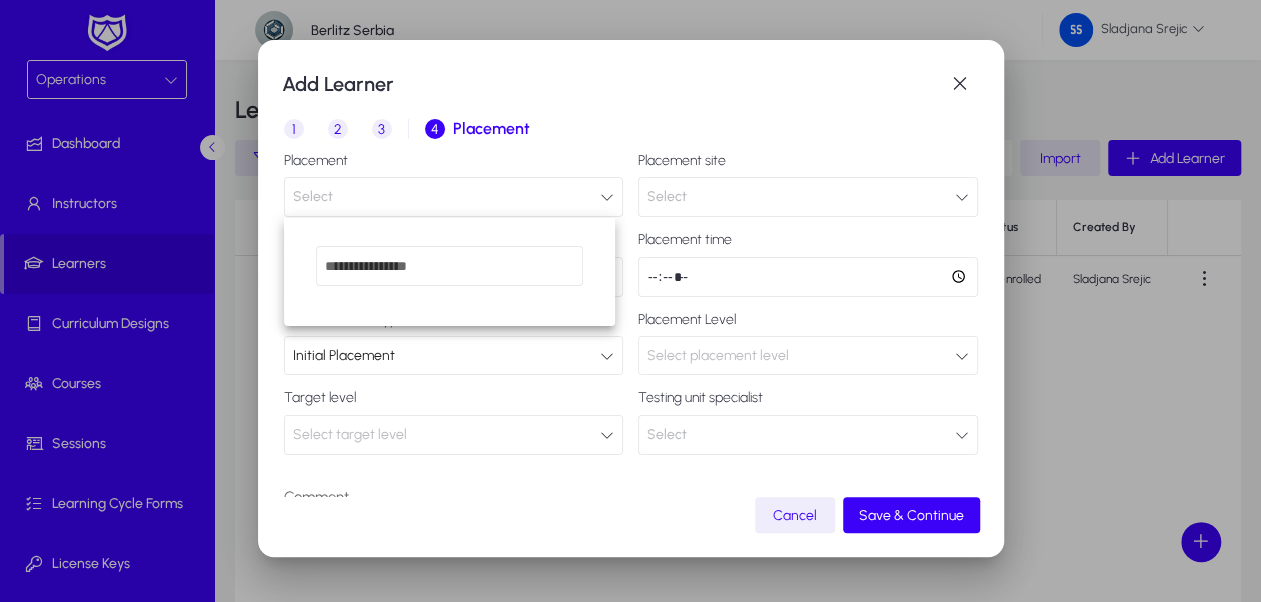 click at bounding box center (630, 301) 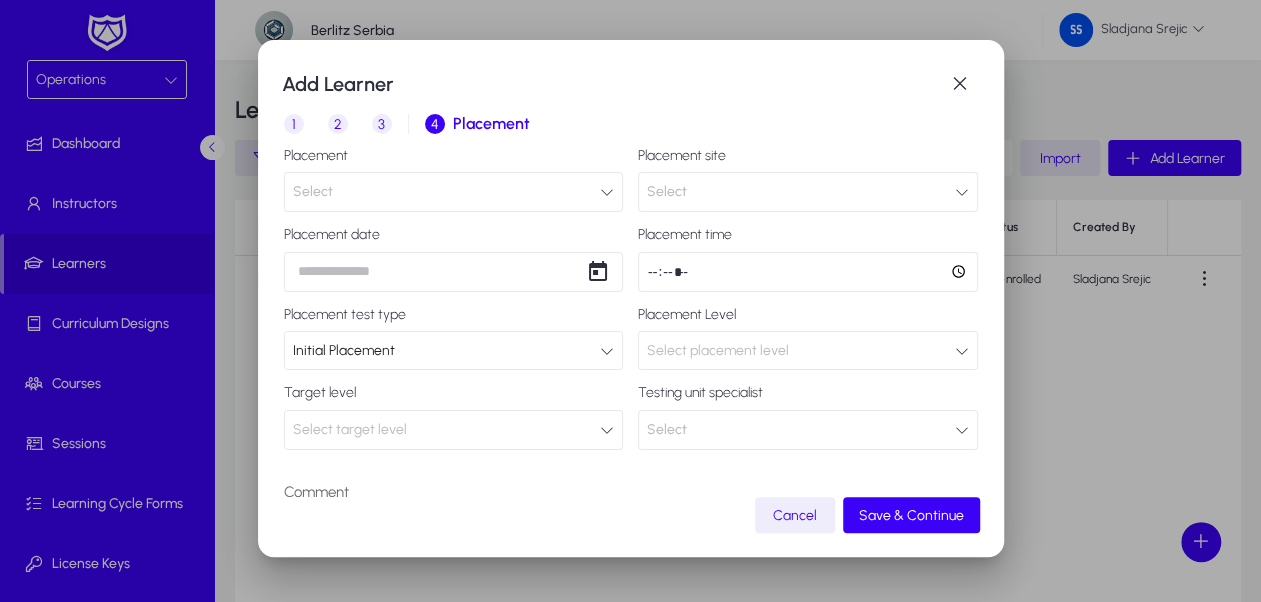 scroll, scrollTop: 0, scrollLeft: 0, axis: both 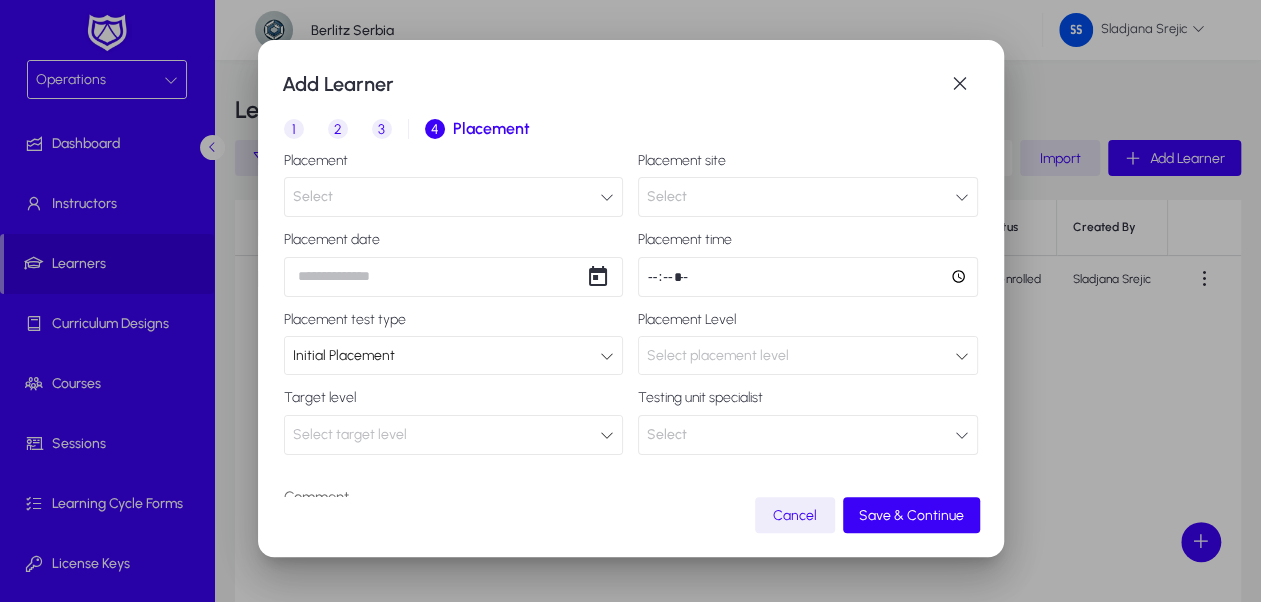 click on "Select target level" at bounding box center (447, 435) 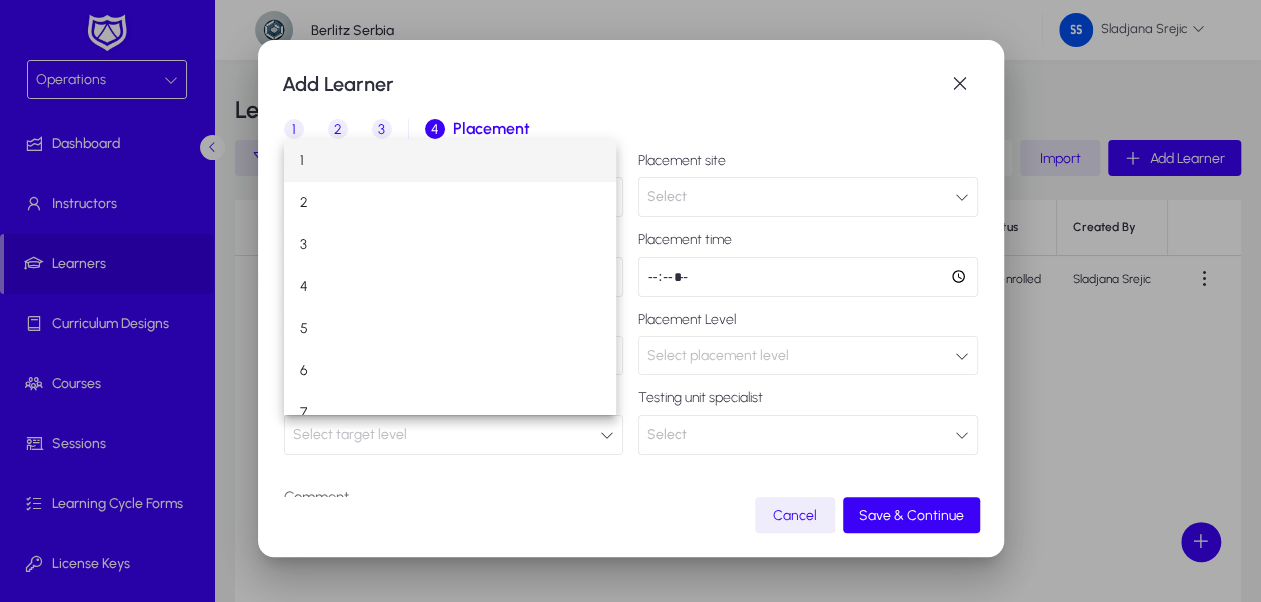 click at bounding box center [630, 301] 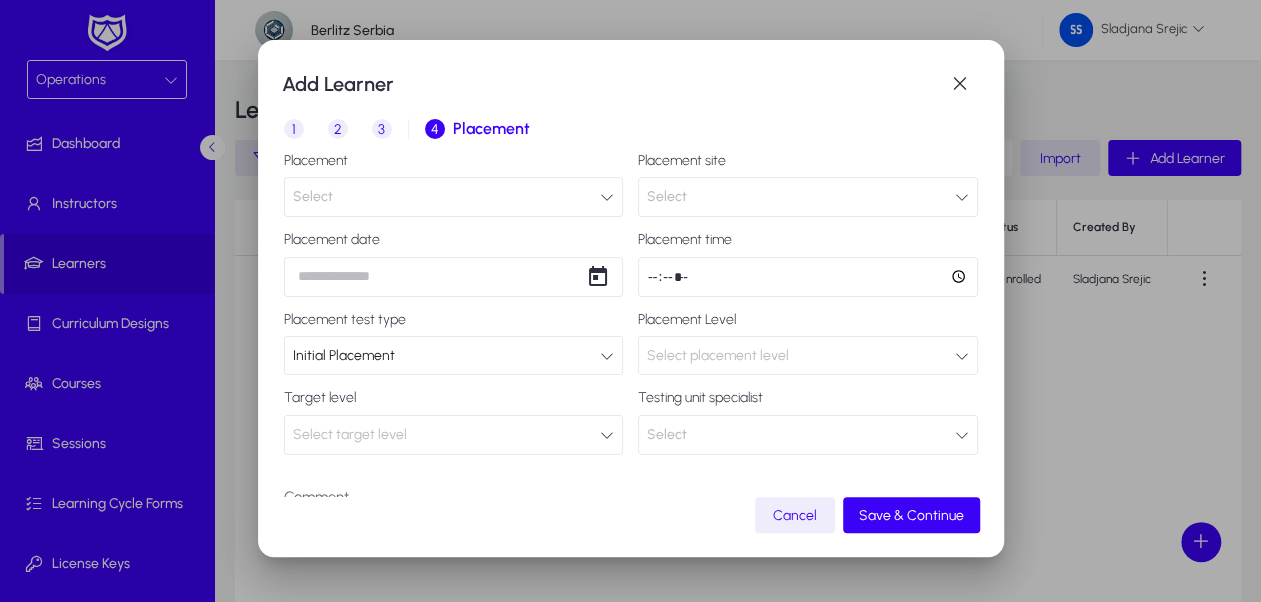click on "Select" at bounding box center [454, 197] 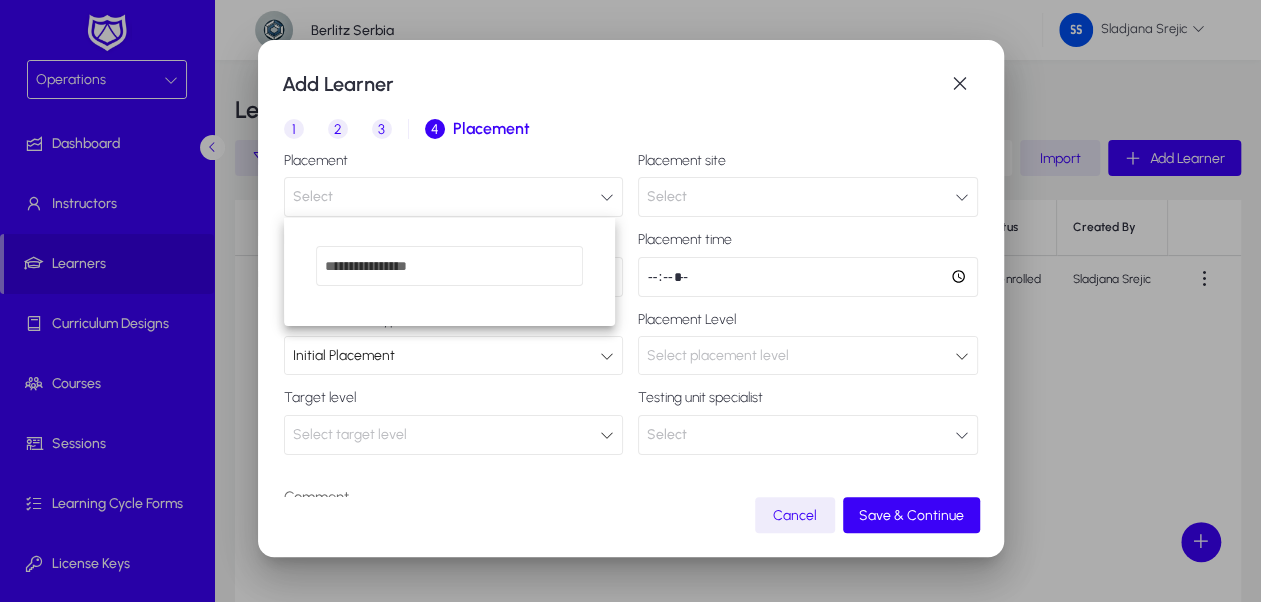 click at bounding box center [630, 301] 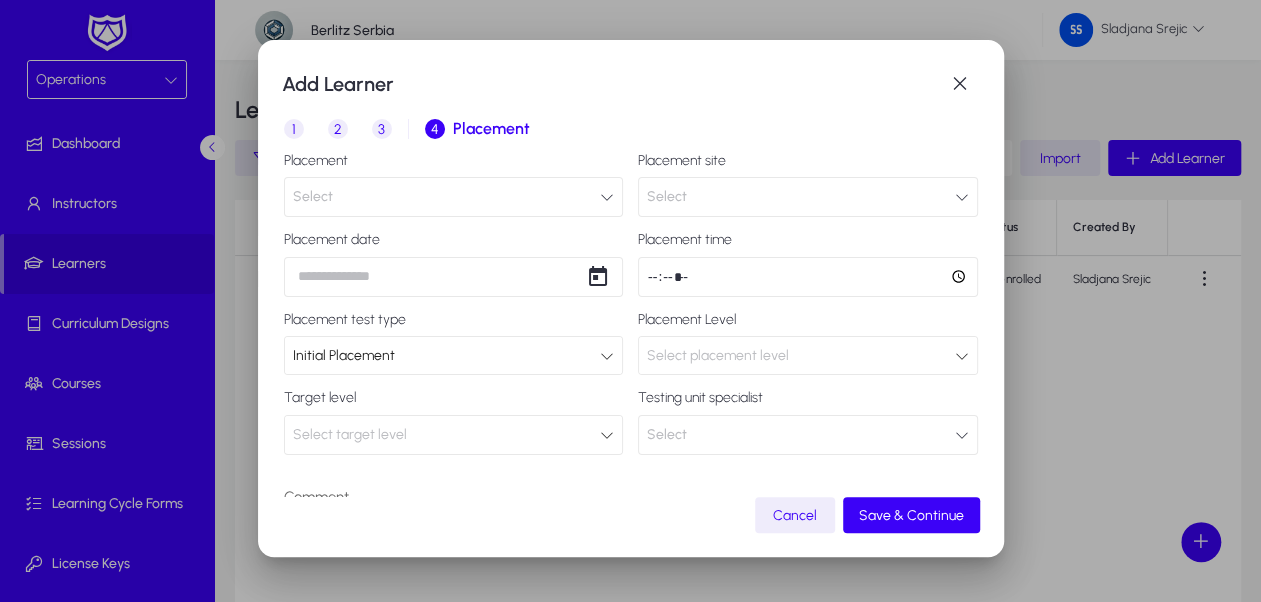 click on "Select" at bounding box center [454, 197] 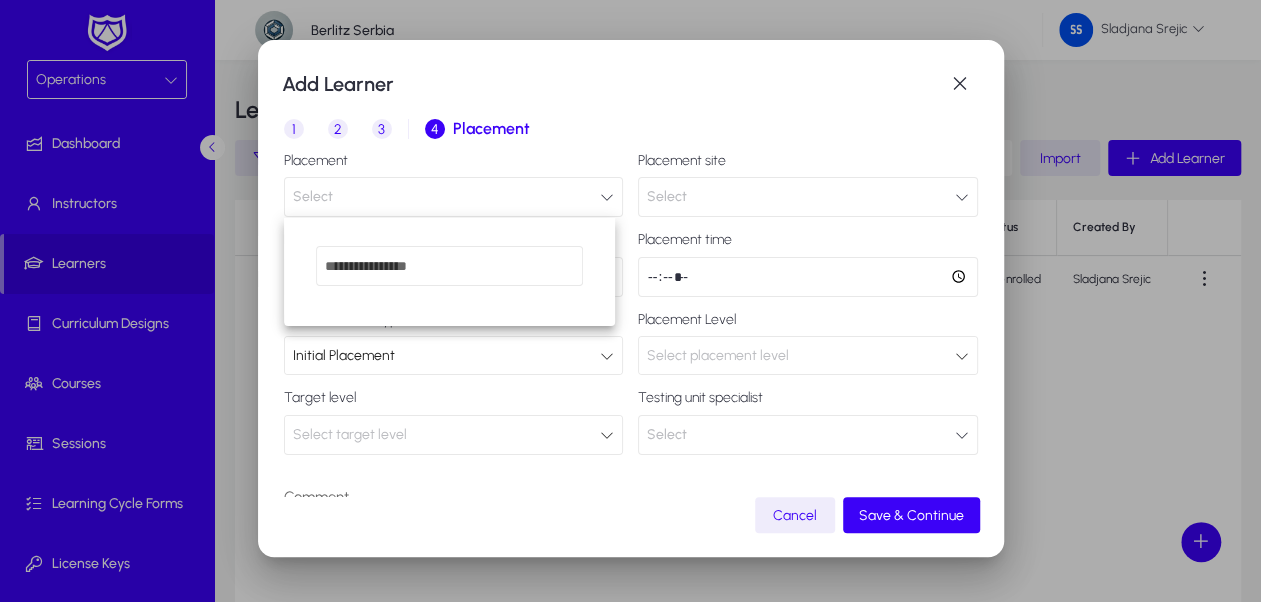 click at bounding box center [449, 266] 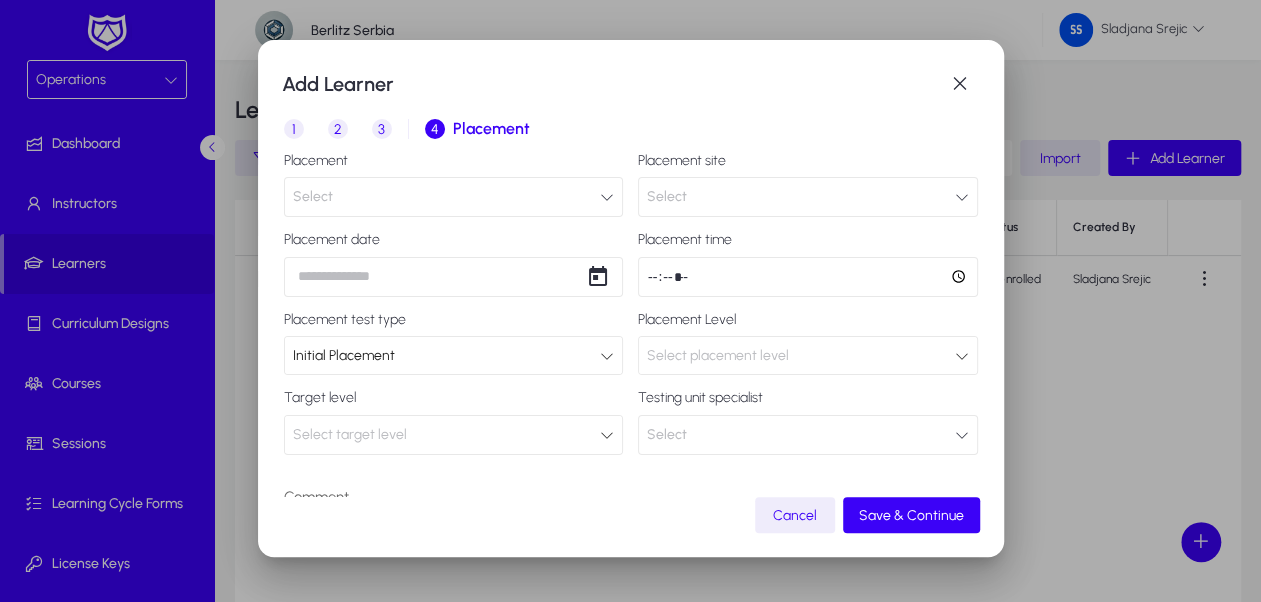 click on "Select" at bounding box center [808, 197] 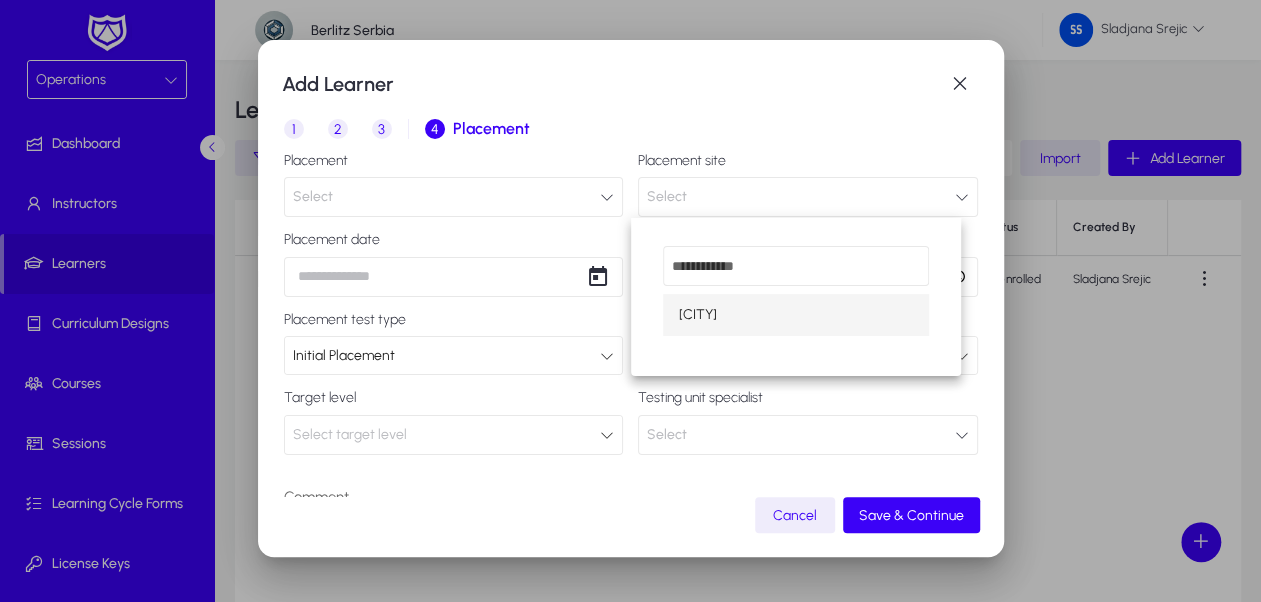 click at bounding box center (630, 301) 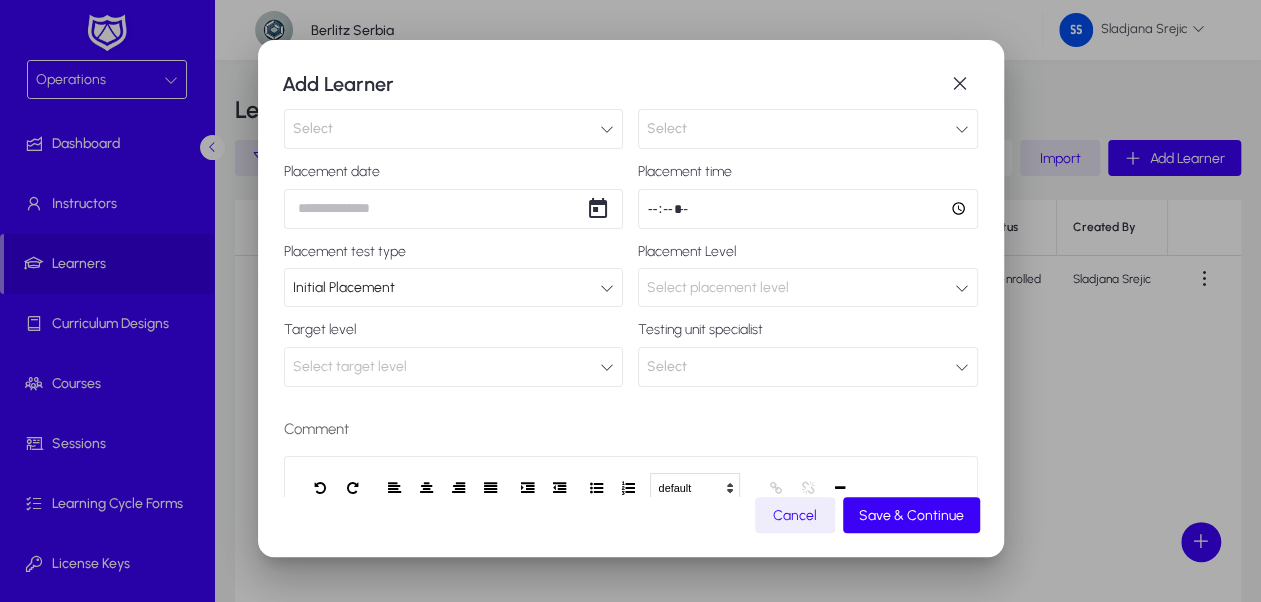 scroll, scrollTop: 100, scrollLeft: 0, axis: vertical 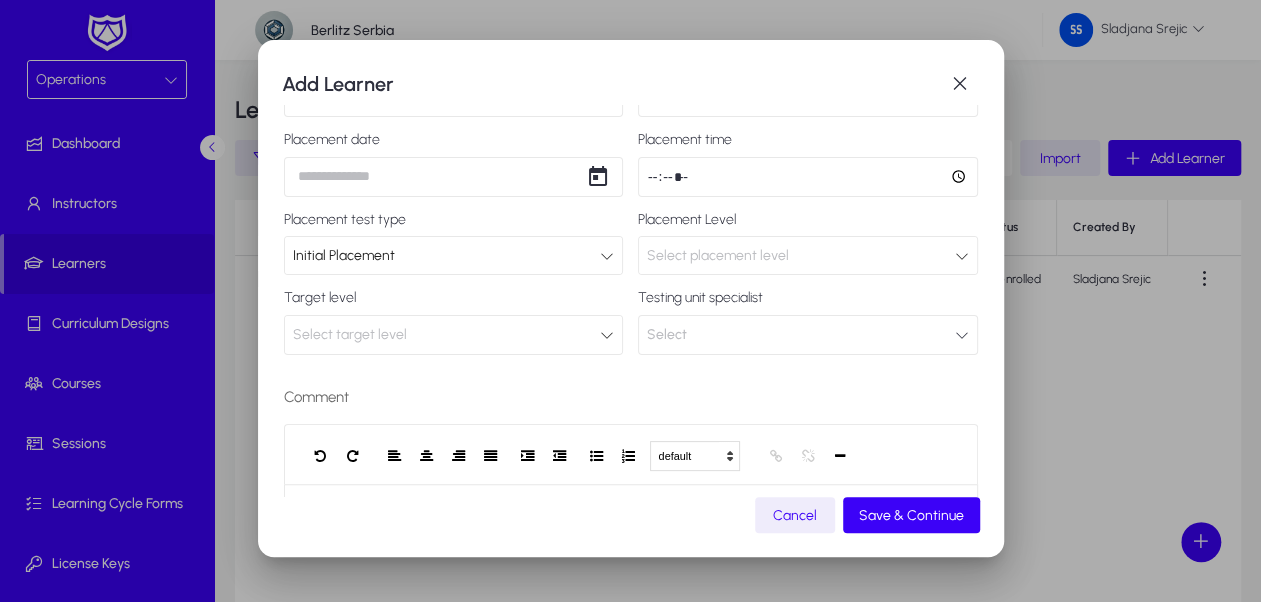 click on "Select target level" at bounding box center (447, 335) 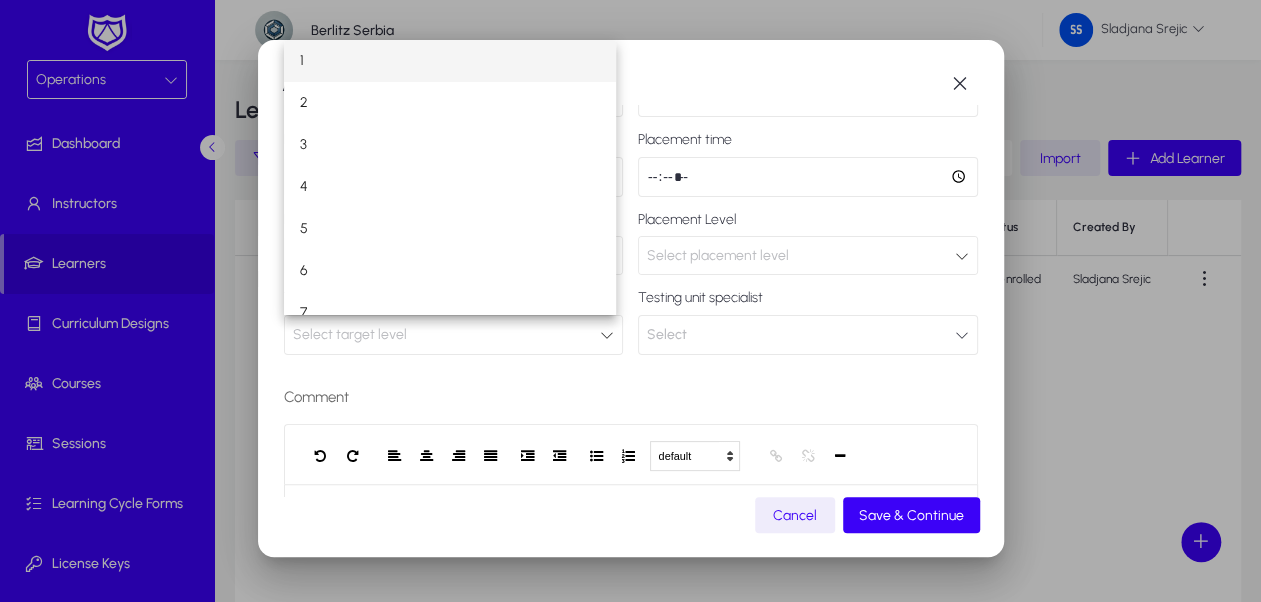 click at bounding box center (630, 301) 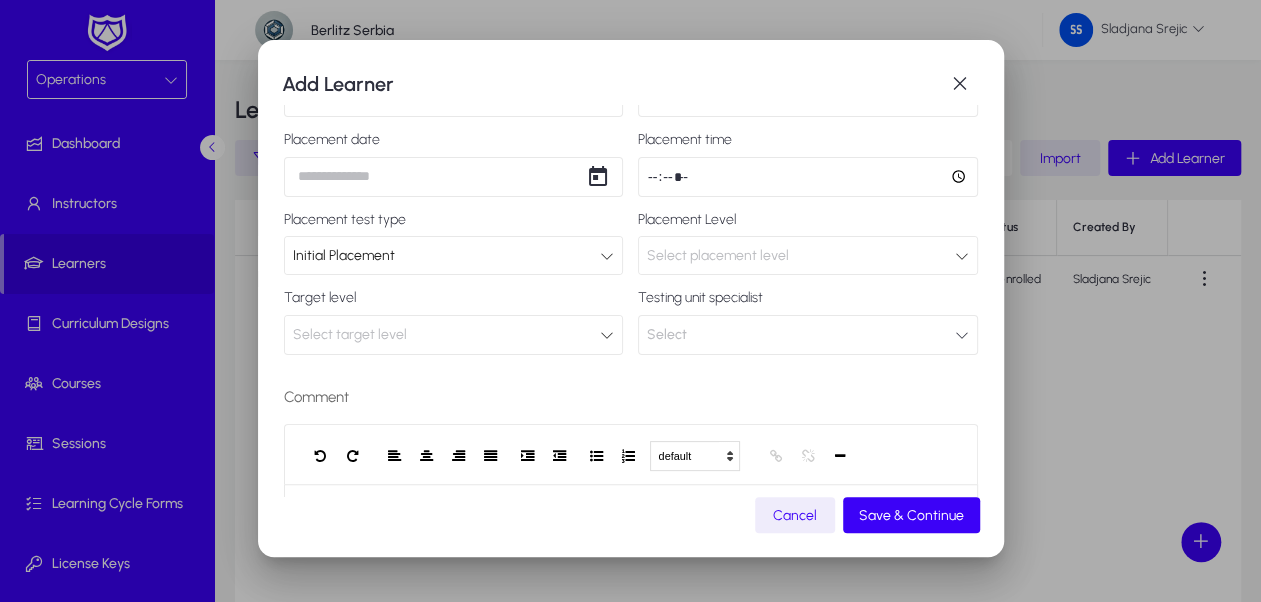 click on "Comment" at bounding box center [631, 397] 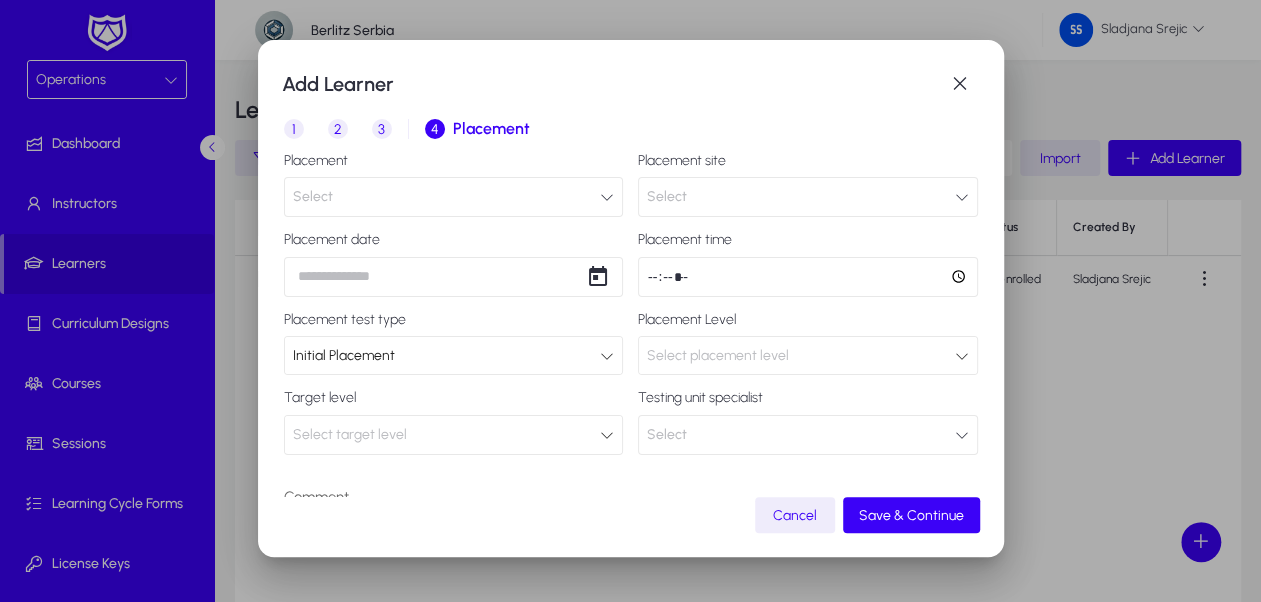 click on "Select" at bounding box center [454, 197] 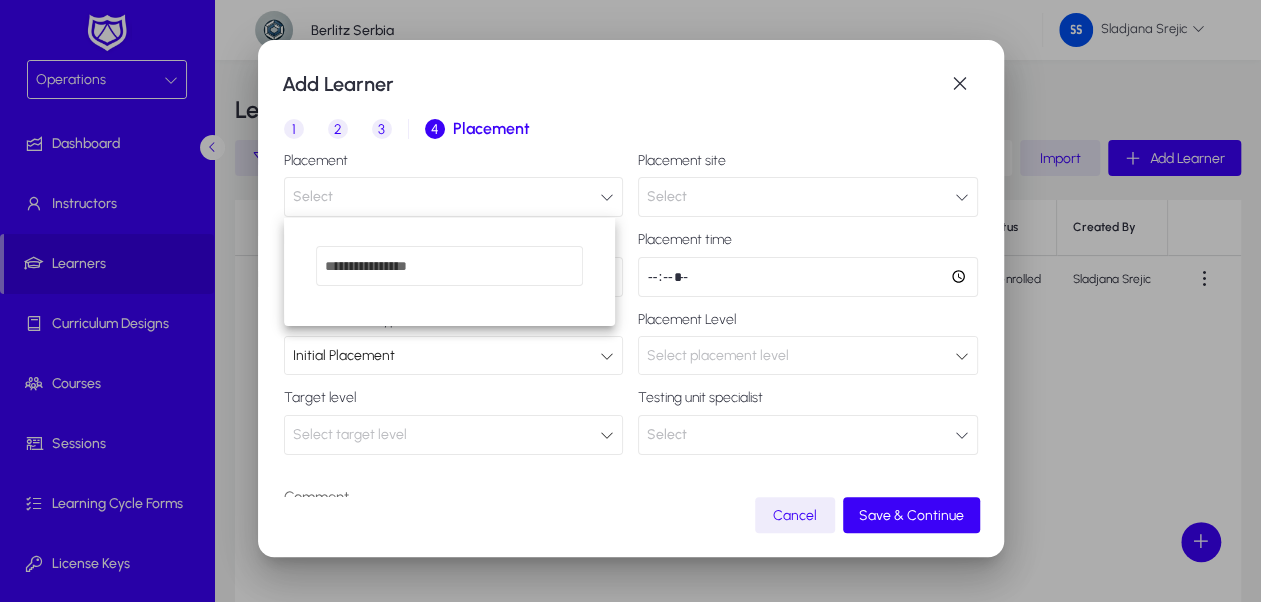 click at bounding box center (630, 301) 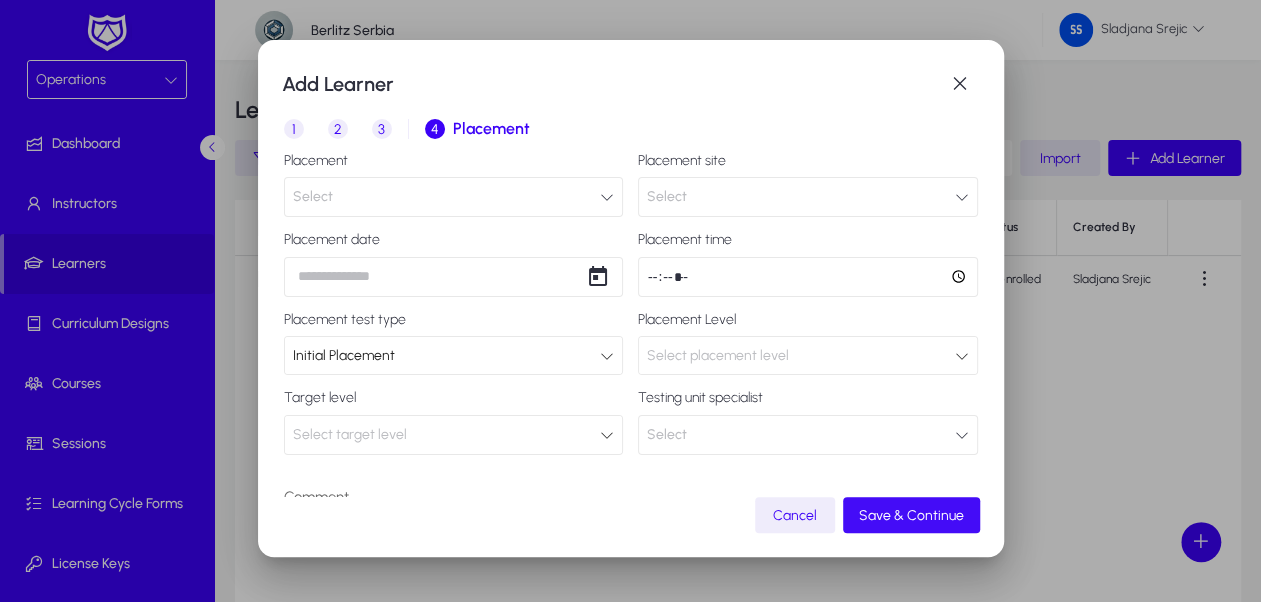 click on "Save & Continue" 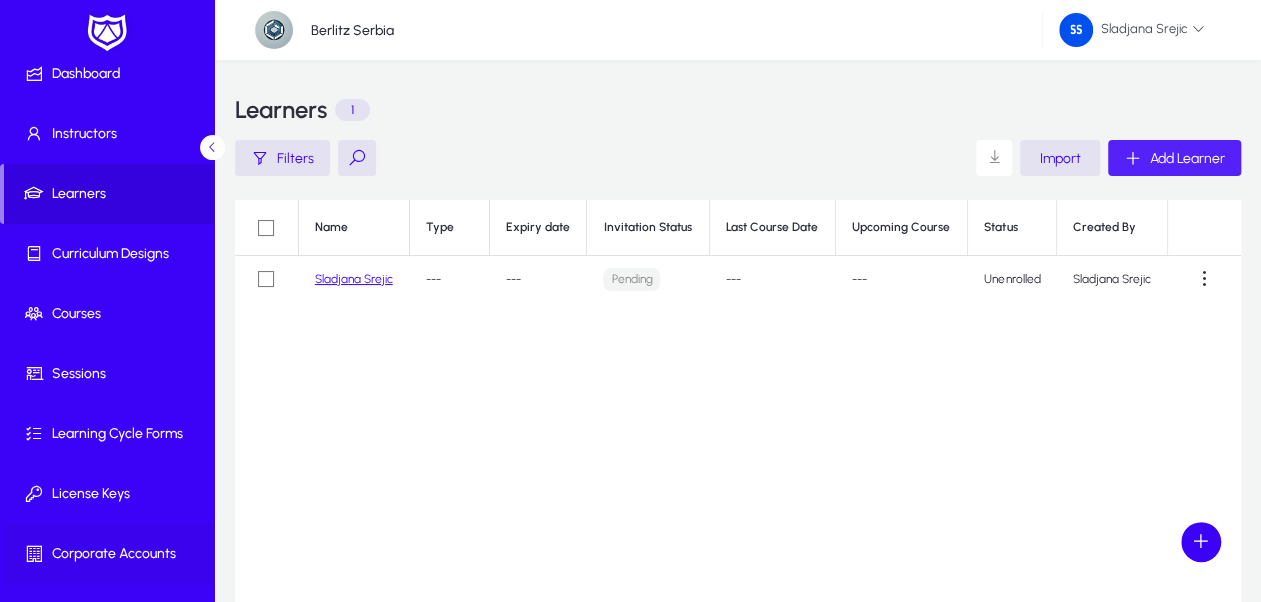 scroll, scrollTop: 187, scrollLeft: 0, axis: vertical 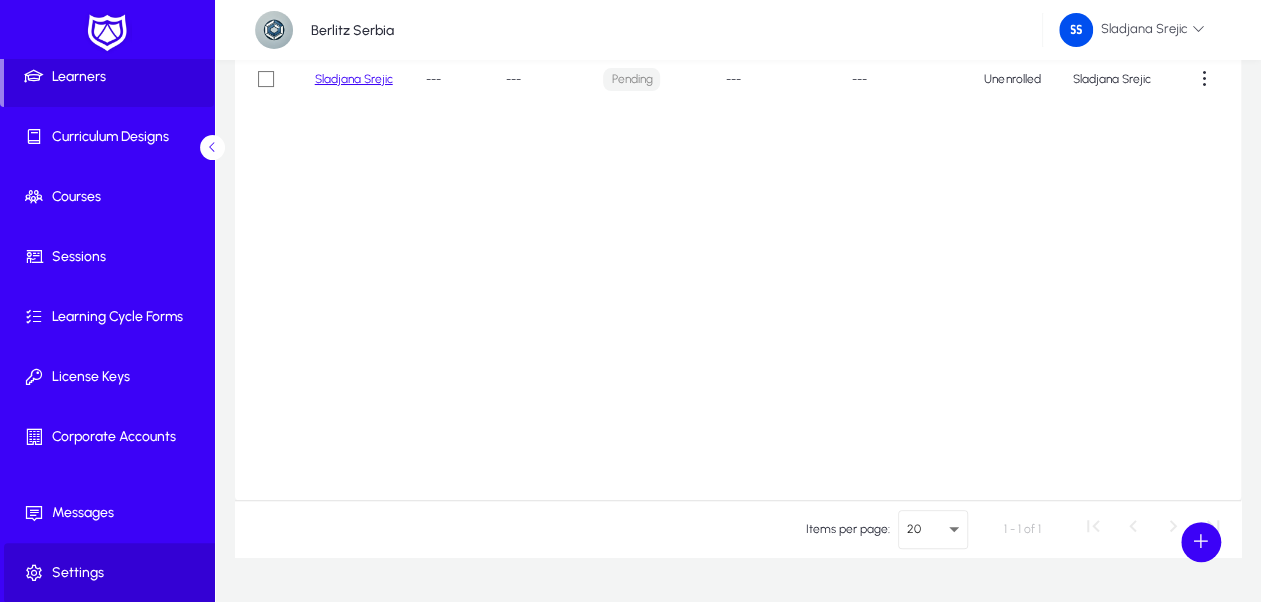 click 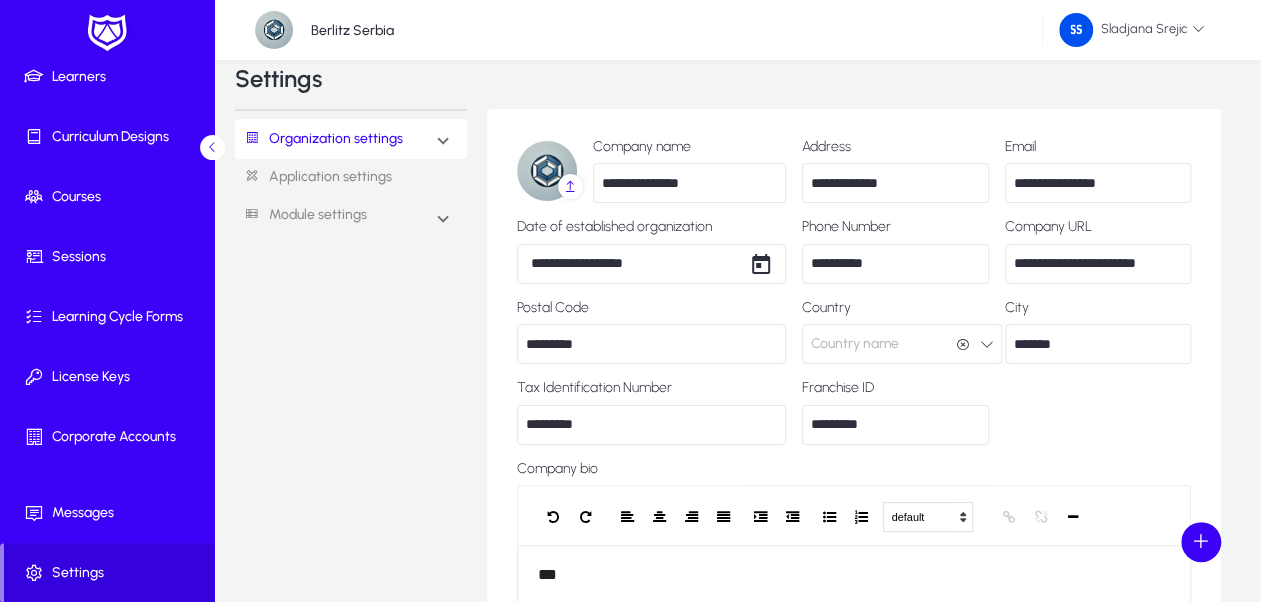 scroll, scrollTop: 0, scrollLeft: 0, axis: both 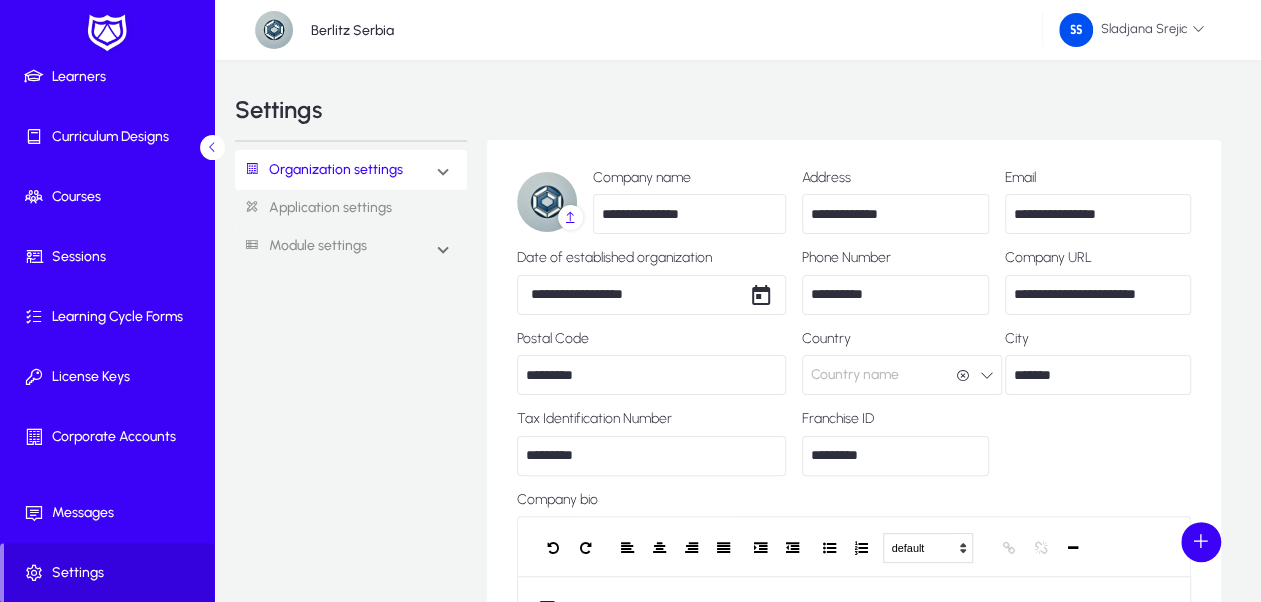 click at bounding box center (443, 170) 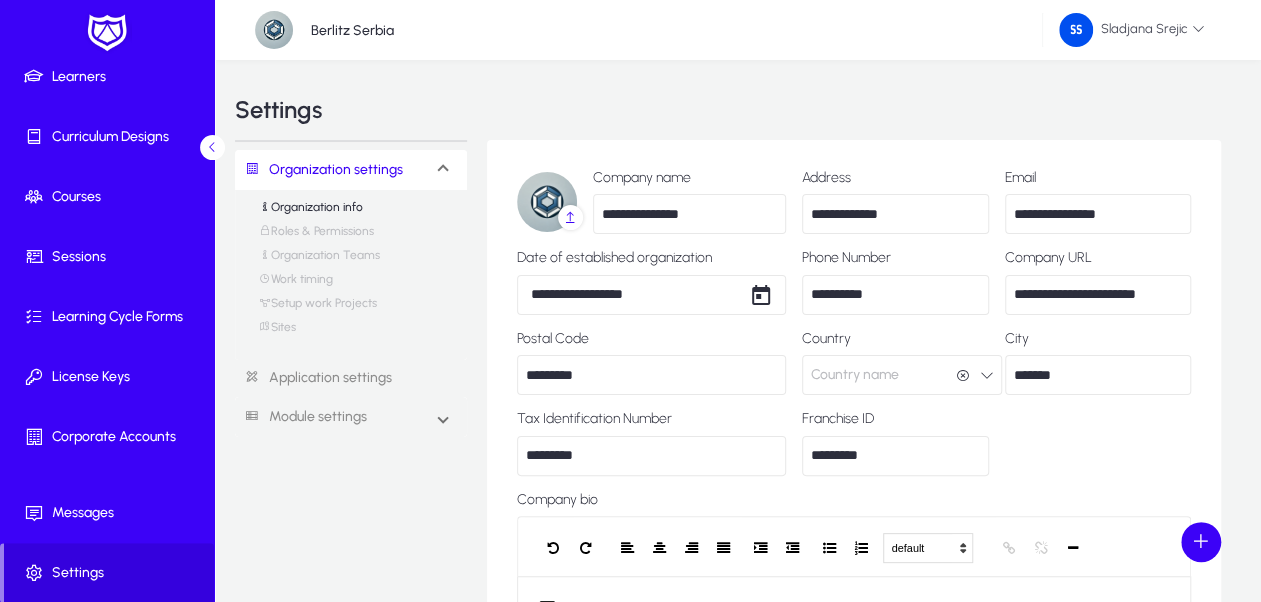 click on "Application settings" 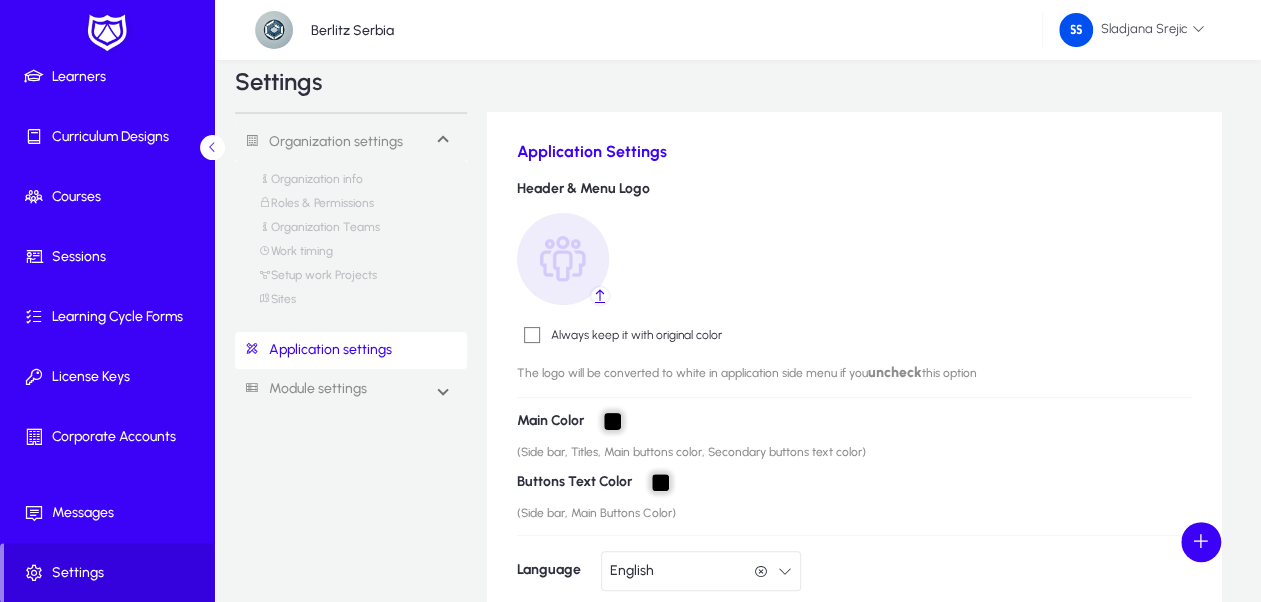 scroll, scrollTop: 100, scrollLeft: 0, axis: vertical 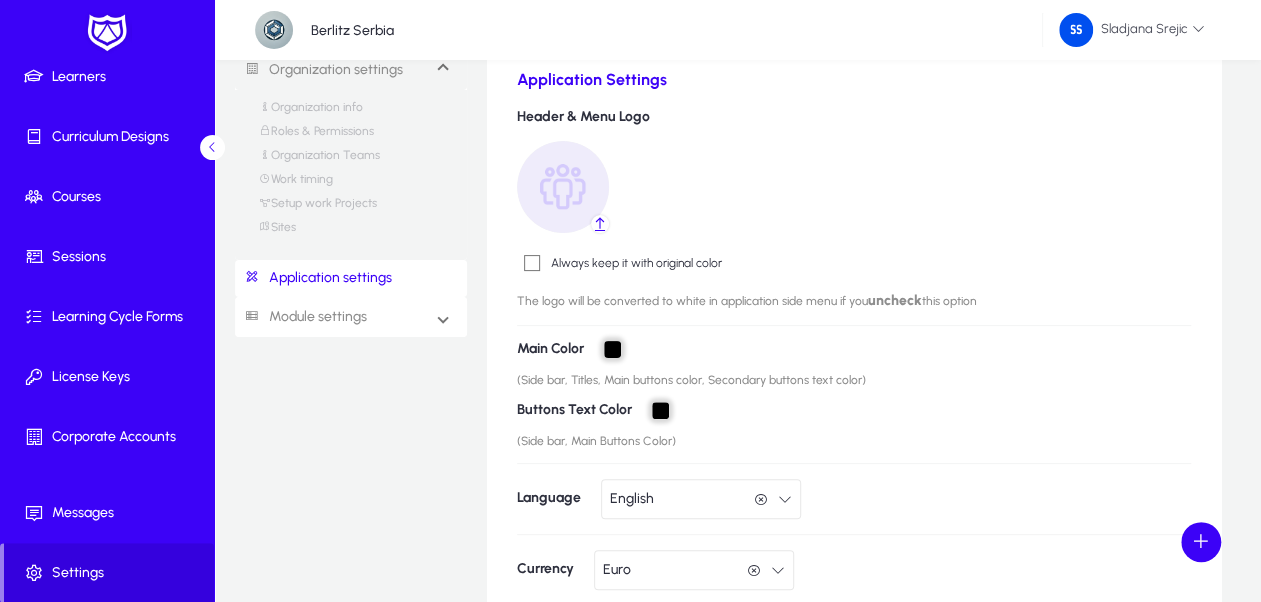 click at bounding box center (443, 317) 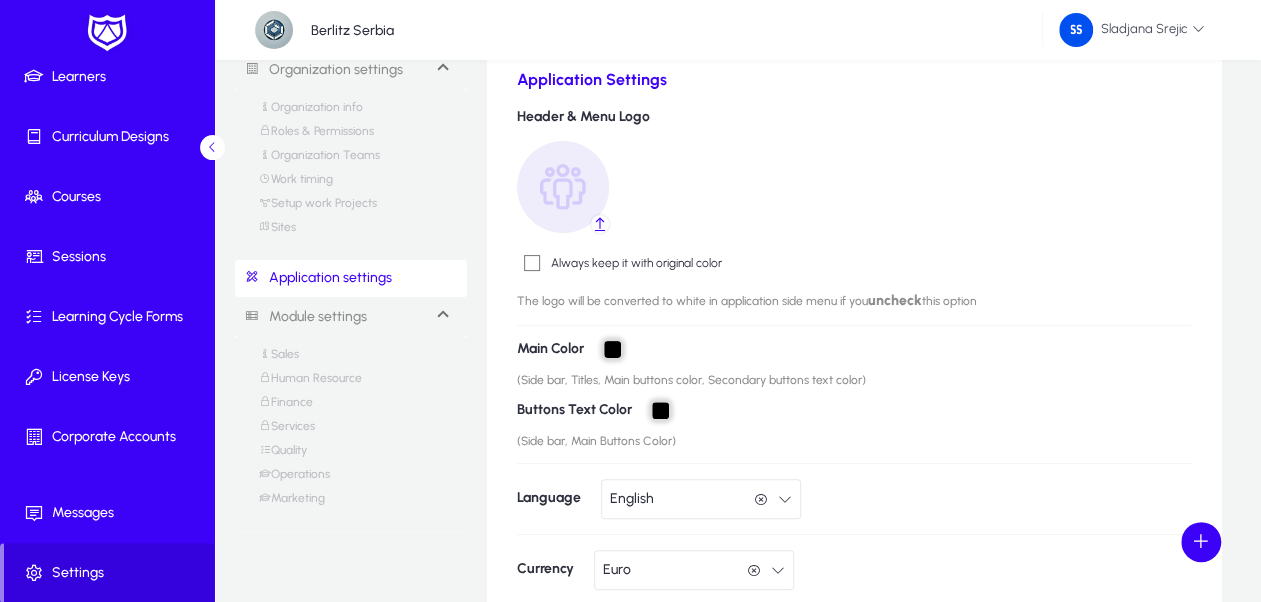 click on "Operations" at bounding box center [294, 479] 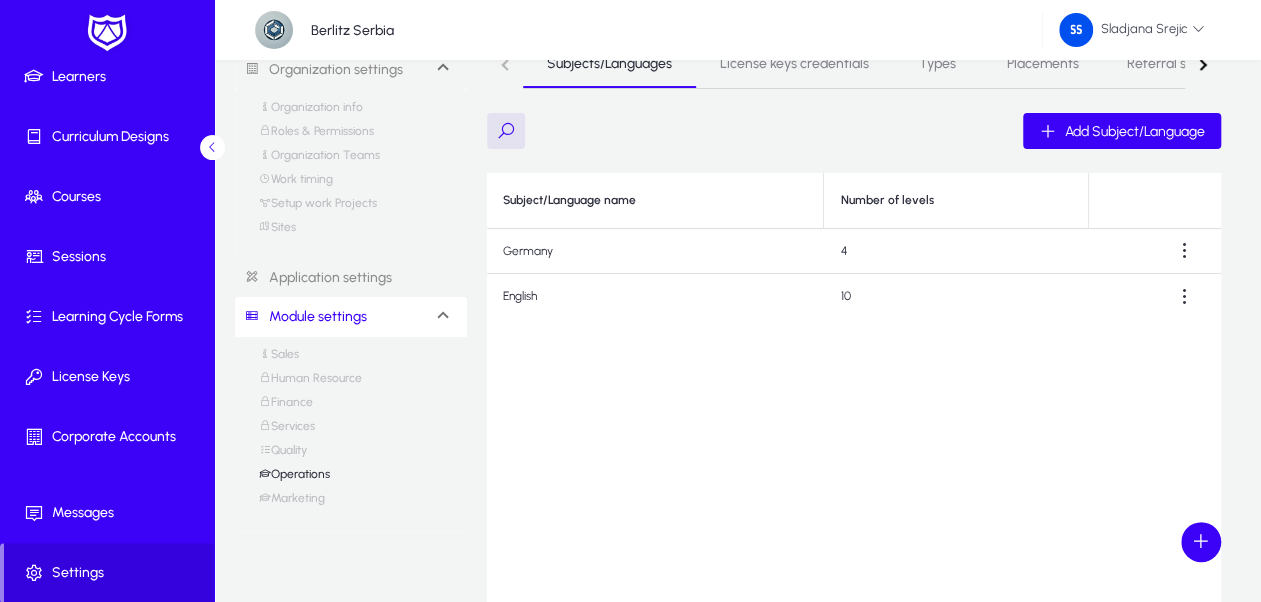 scroll, scrollTop: 0, scrollLeft: 0, axis: both 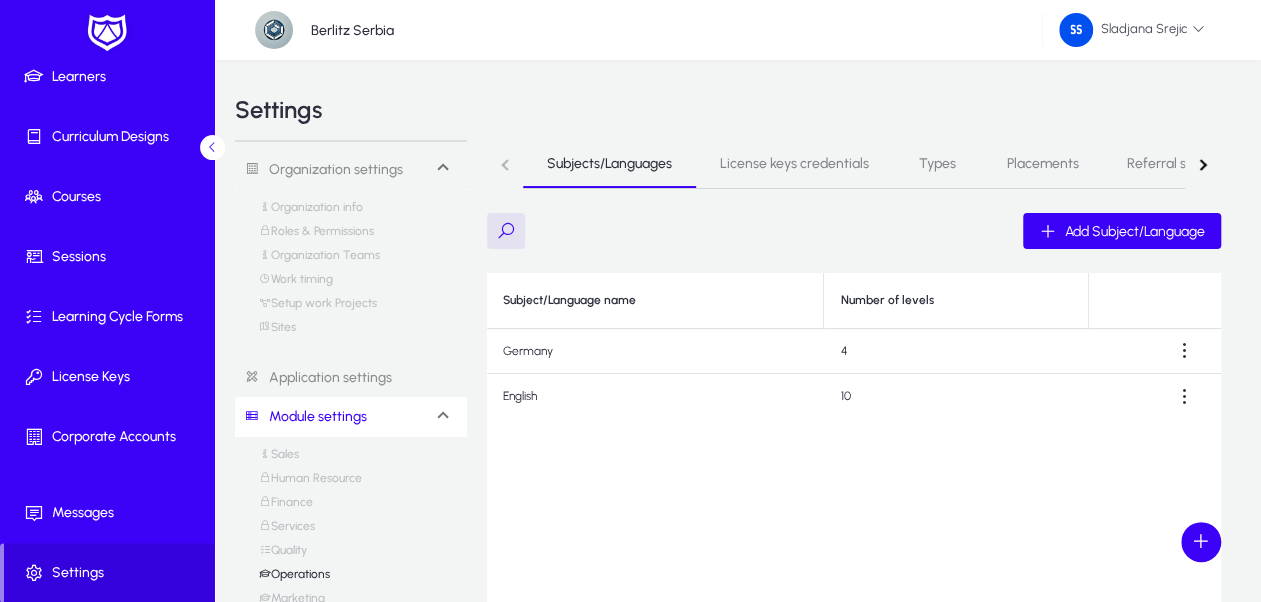 click on "Placements" at bounding box center (1043, 164) 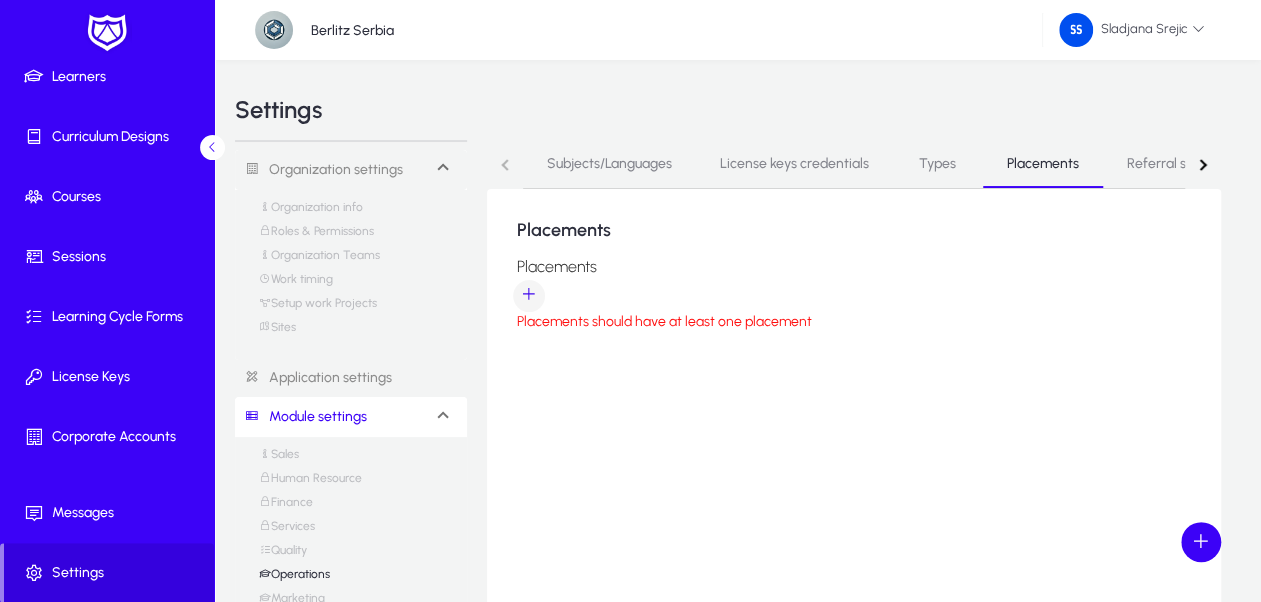 click at bounding box center (529, 296) 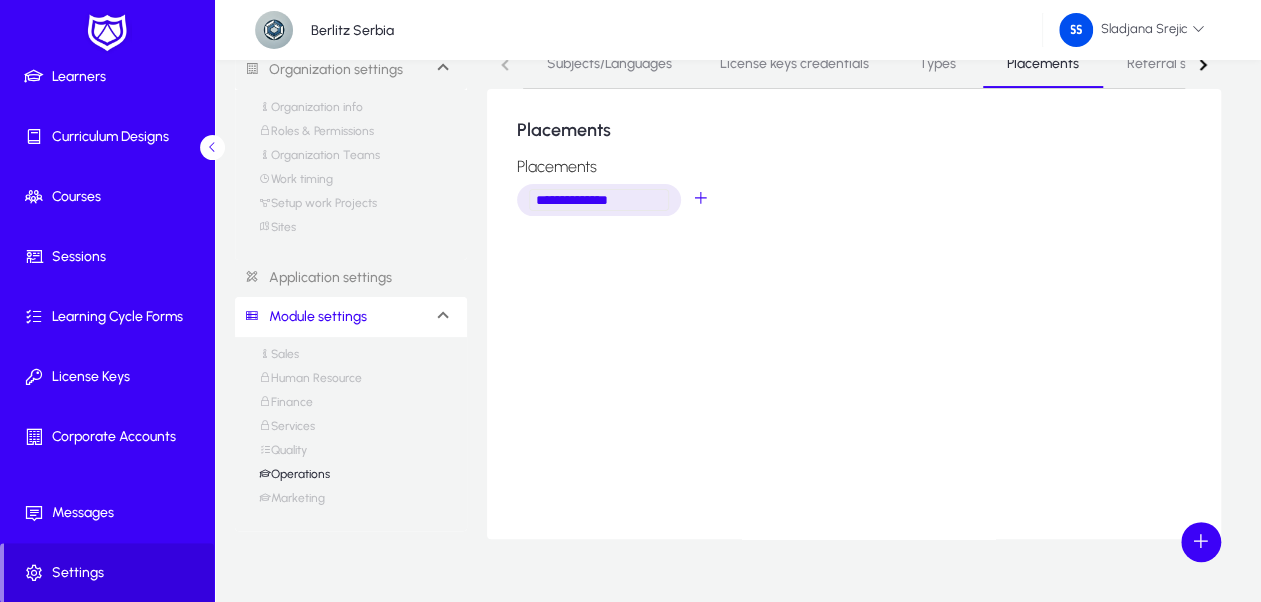 scroll, scrollTop: 0, scrollLeft: 0, axis: both 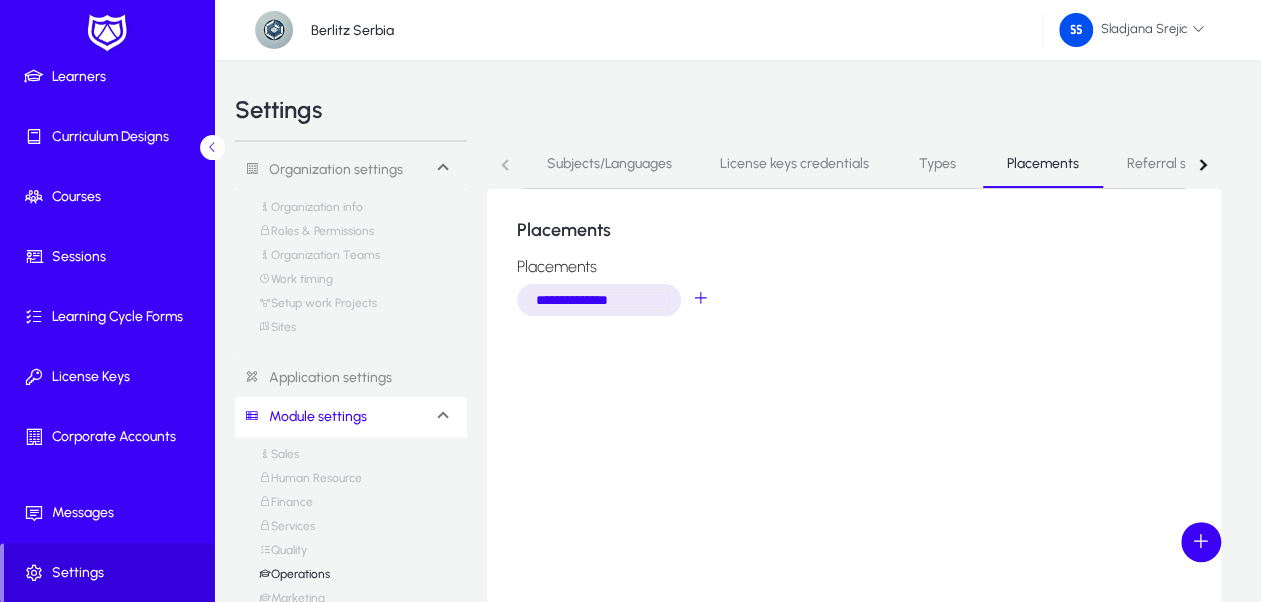 click on "Subjects/Languages" at bounding box center (609, 164) 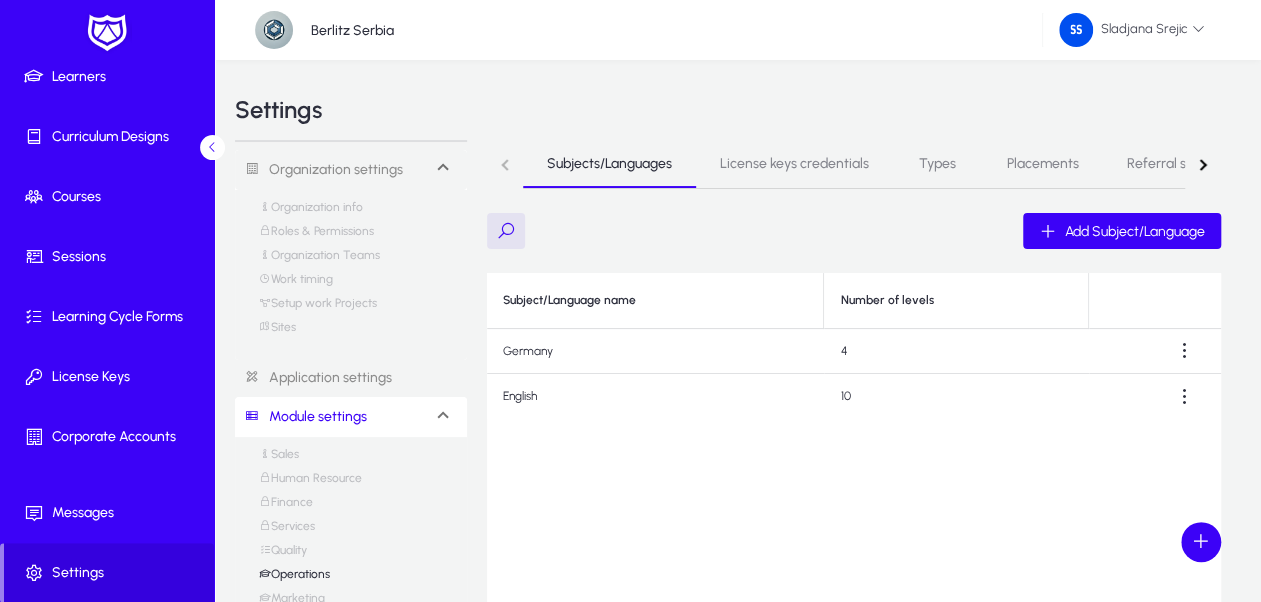 click on "Placements" at bounding box center [1043, 164] 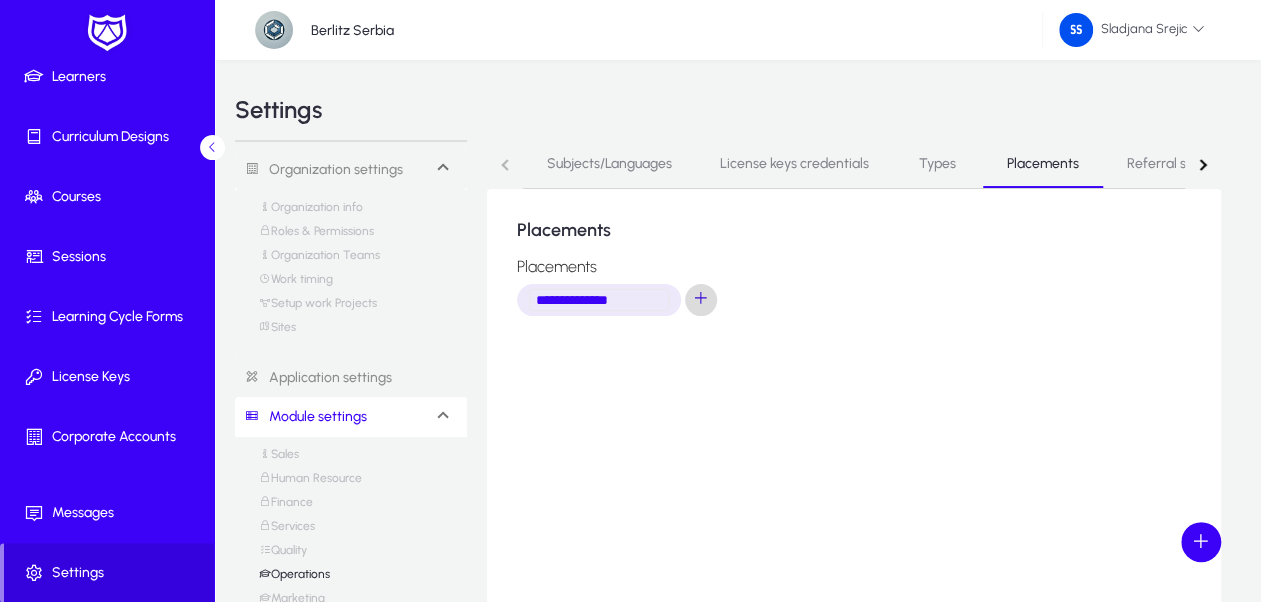 click at bounding box center [701, 300] 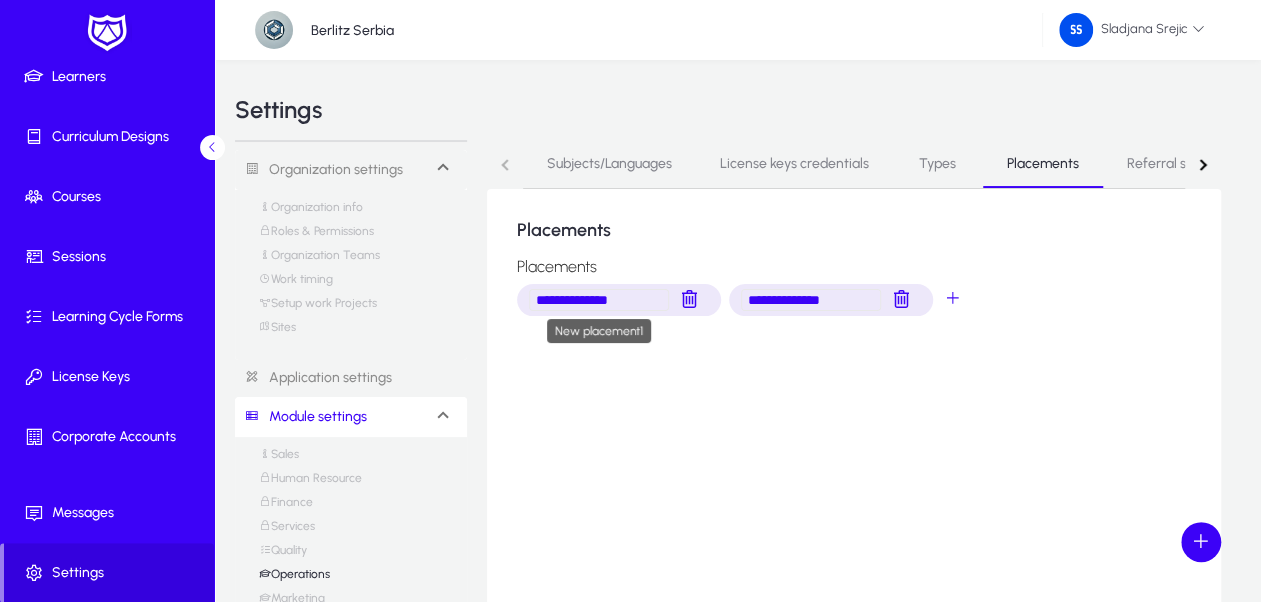 click on "**********" at bounding box center [599, 300] 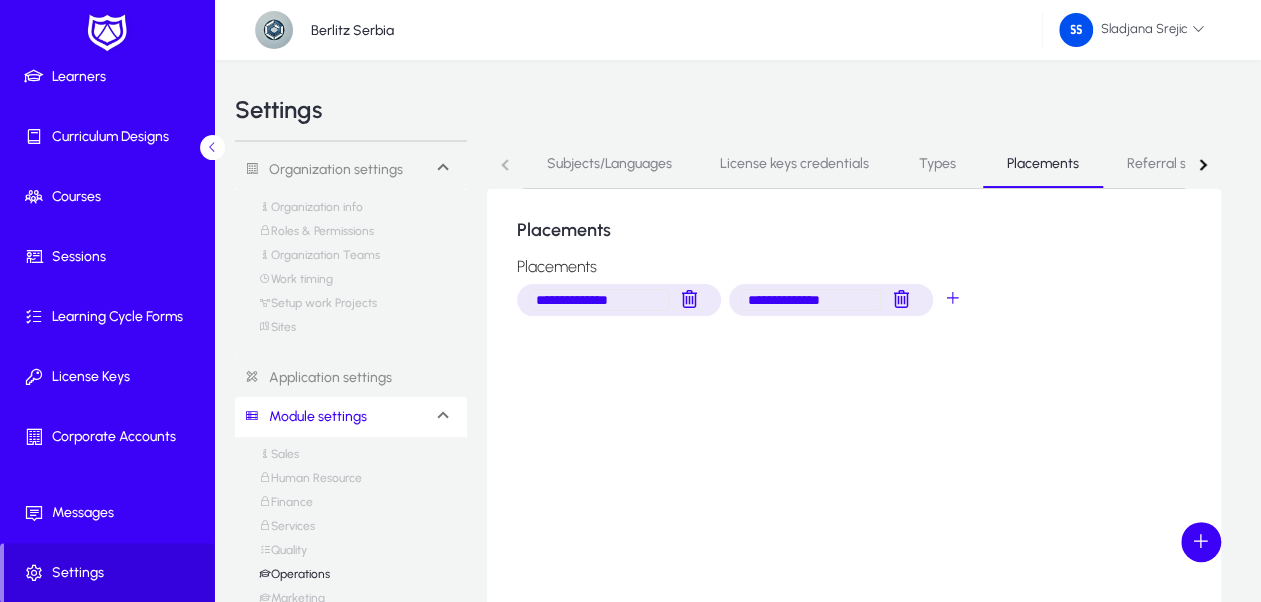 drag, startPoint x: 642, startPoint y: 302, endPoint x: 495, endPoint y: 288, distance: 147.66516 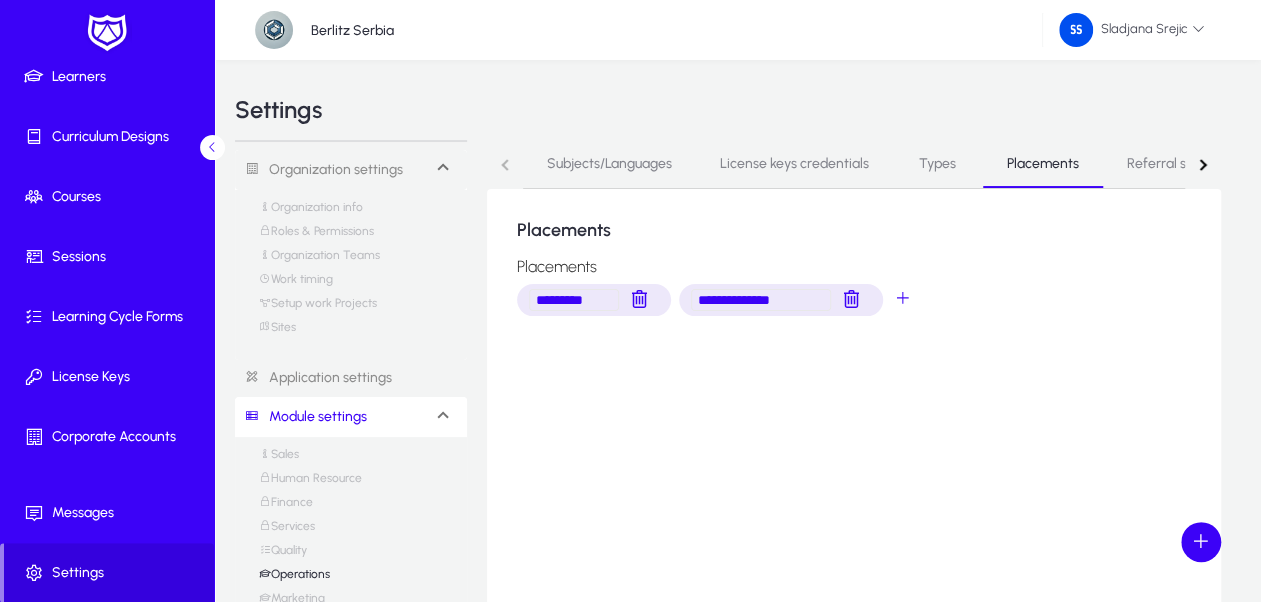 type on "*********" 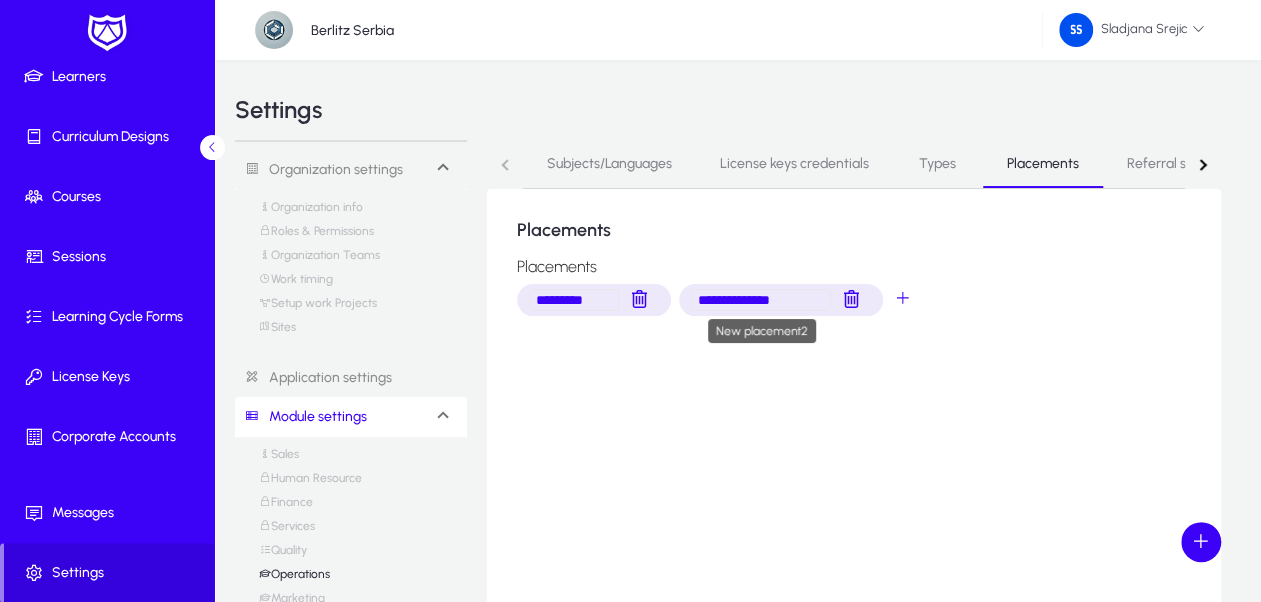 click on "**********" at bounding box center (761, 300) 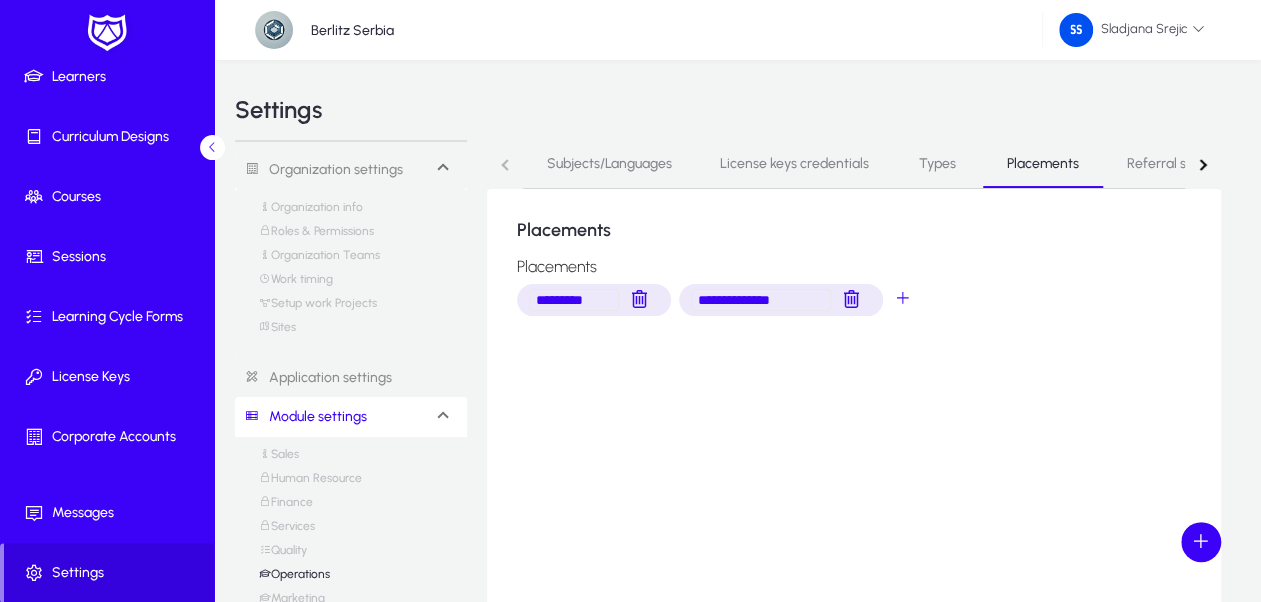 drag, startPoint x: 806, startPoint y: 298, endPoint x: 692, endPoint y: 298, distance: 114 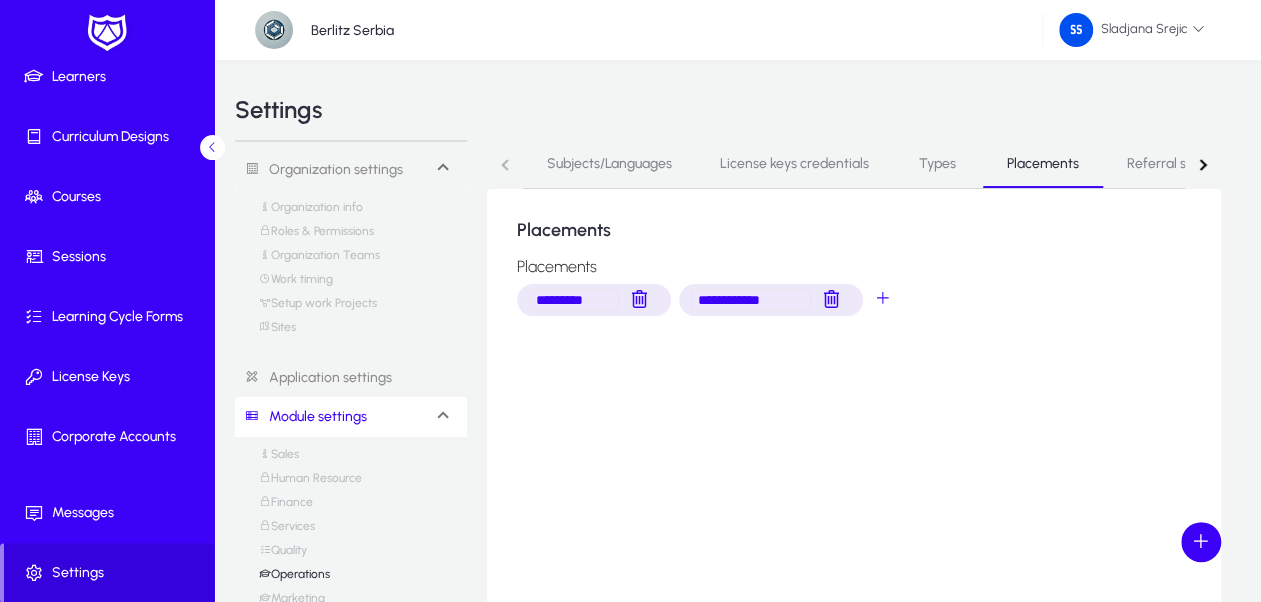 type on "**********" 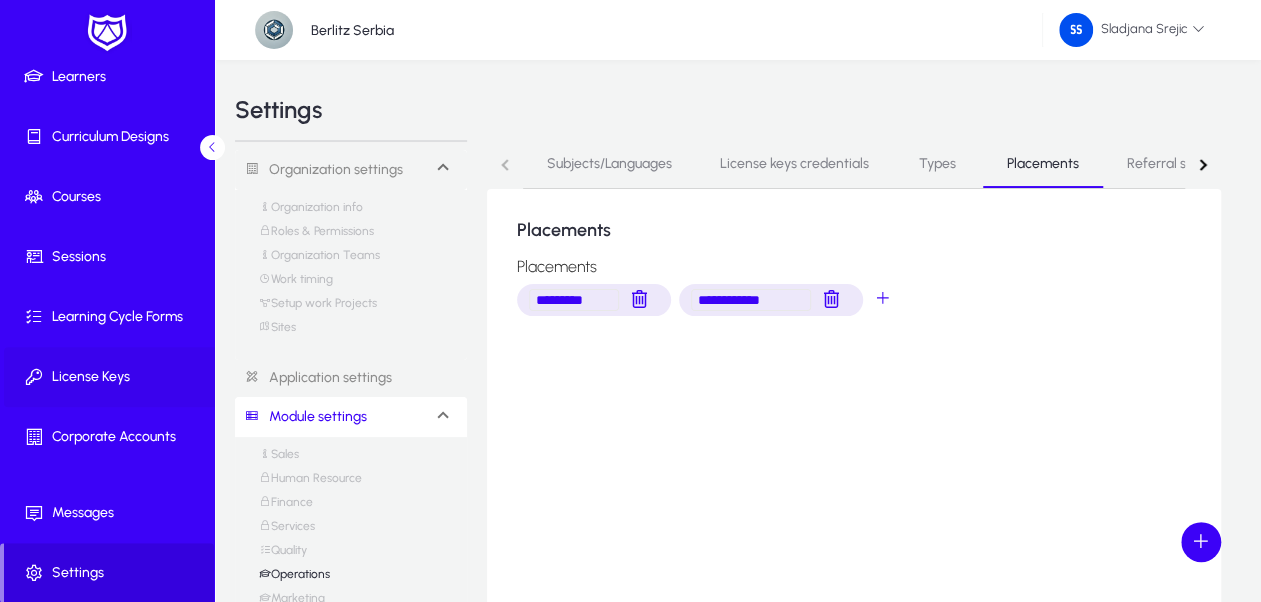 scroll, scrollTop: 87, scrollLeft: 0, axis: vertical 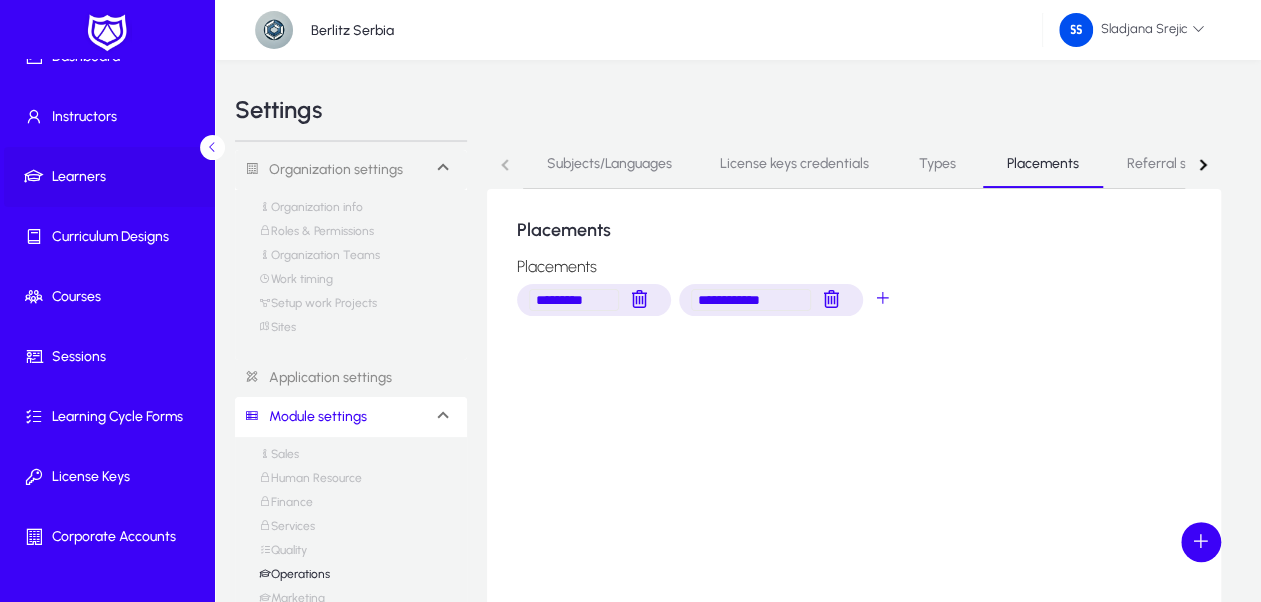 click on "Learners" 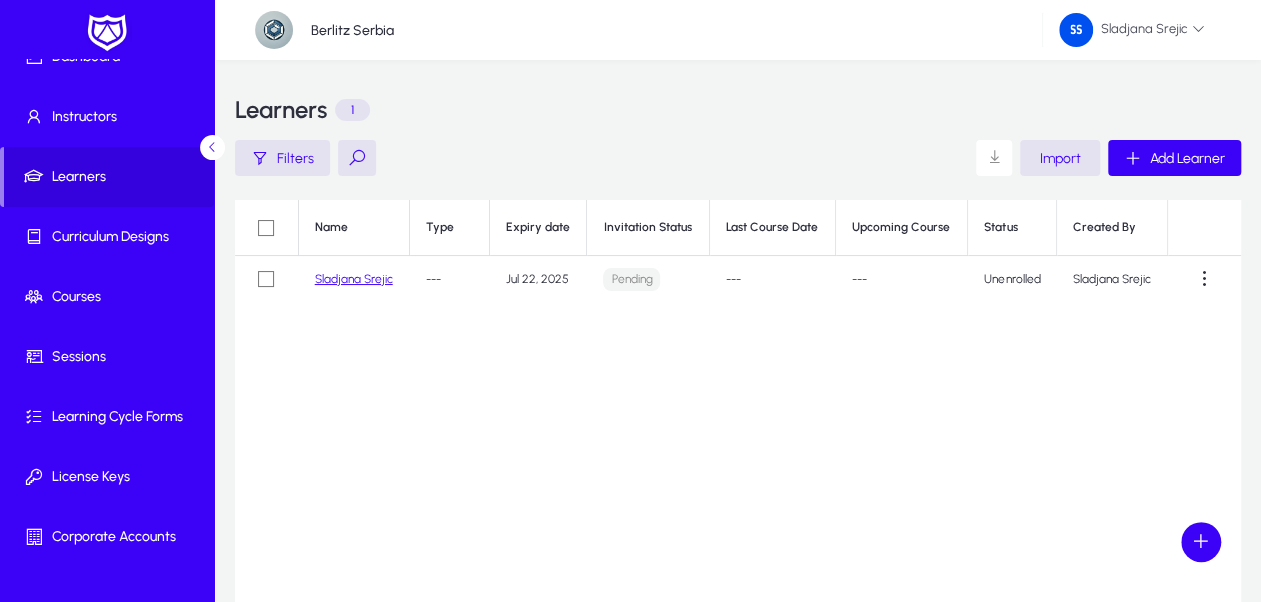 click on "Sladjana Srejic" 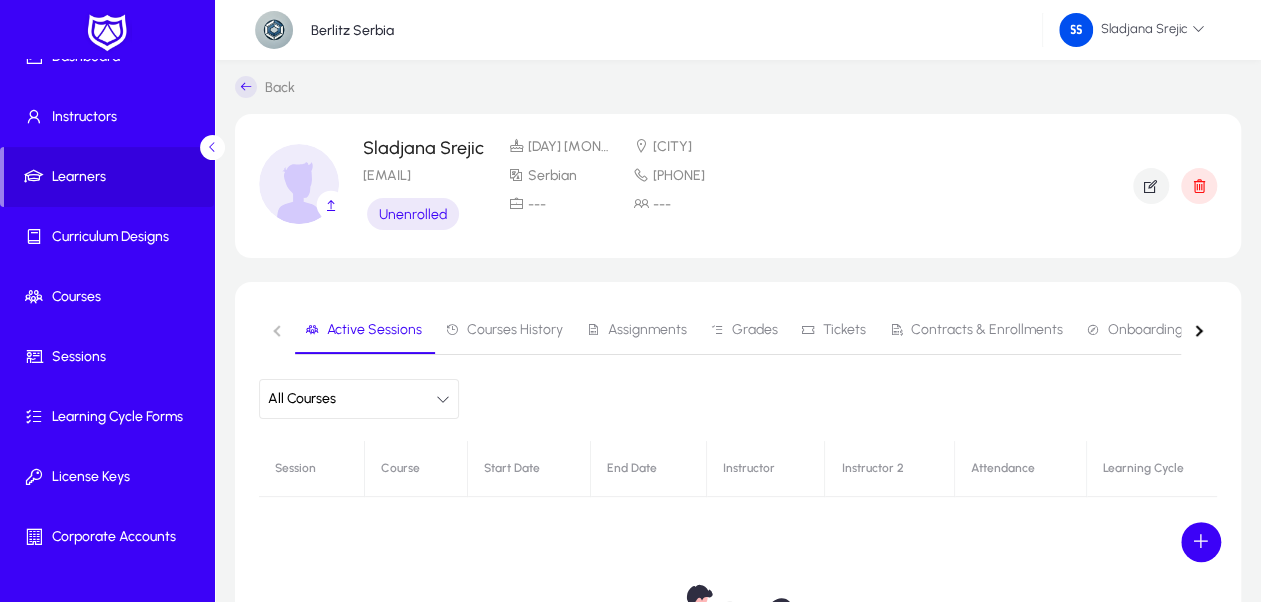 scroll, scrollTop: 0, scrollLeft: 0, axis: both 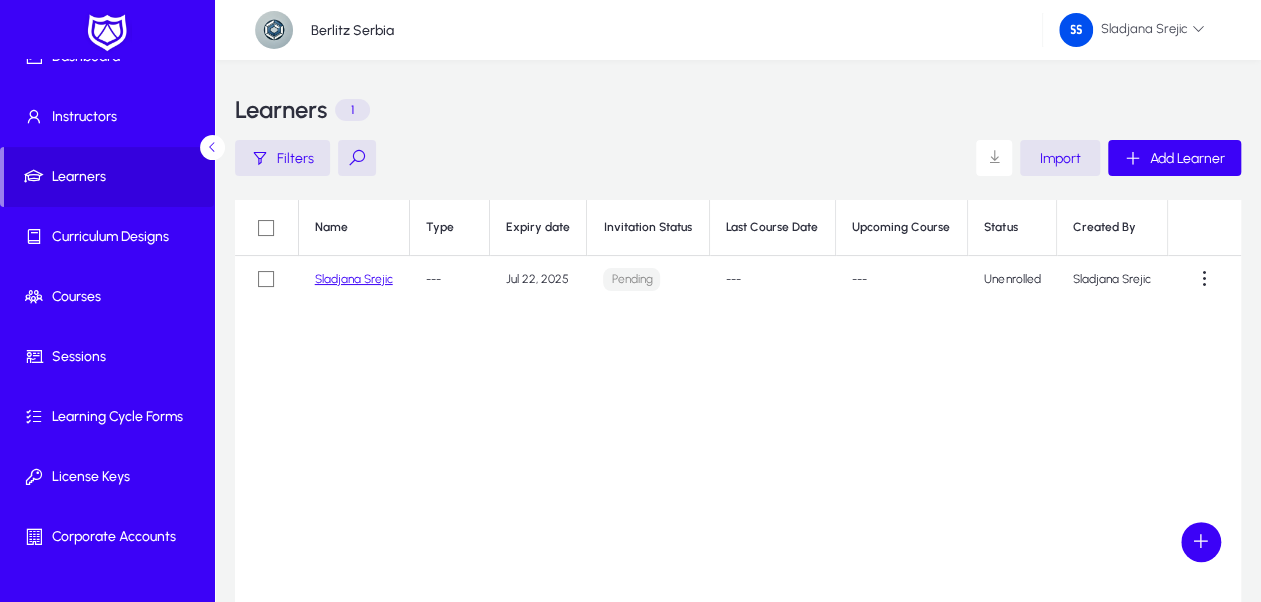 click on "Learners  1" 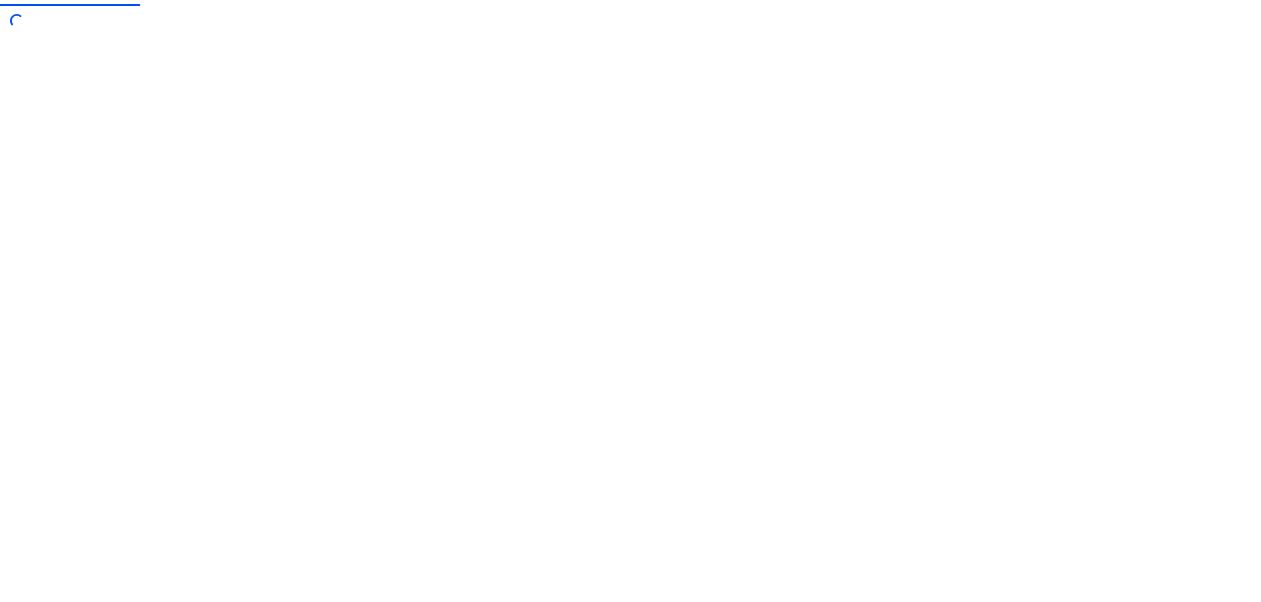 scroll, scrollTop: 0, scrollLeft: 0, axis: both 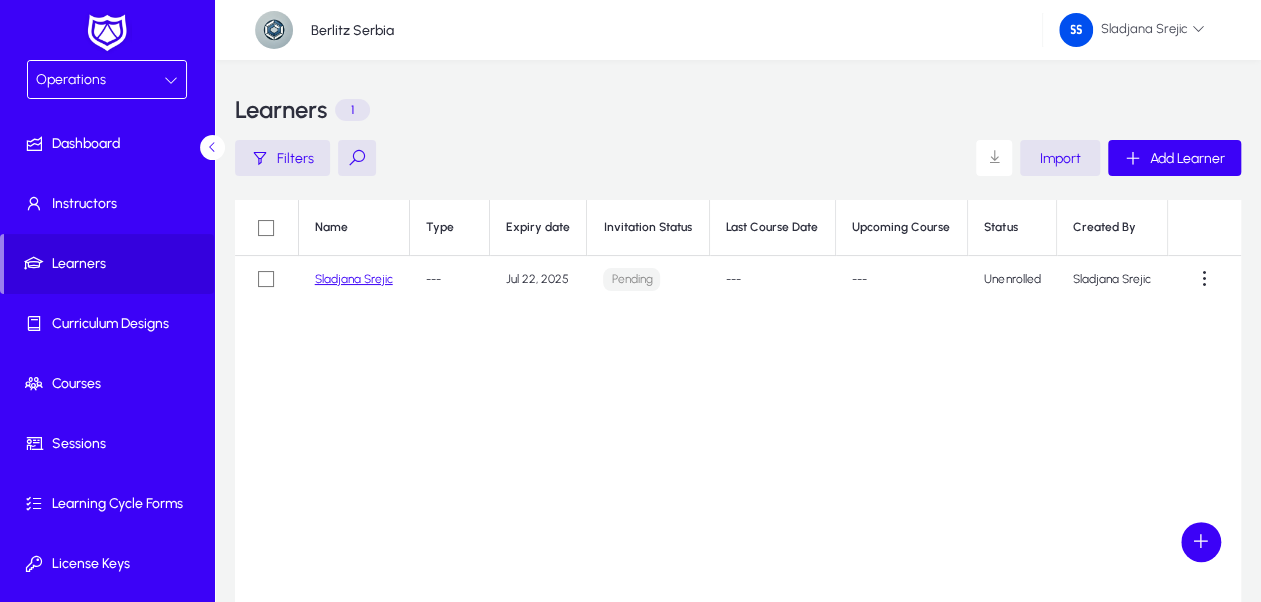 click on "Sladjana Srejic" 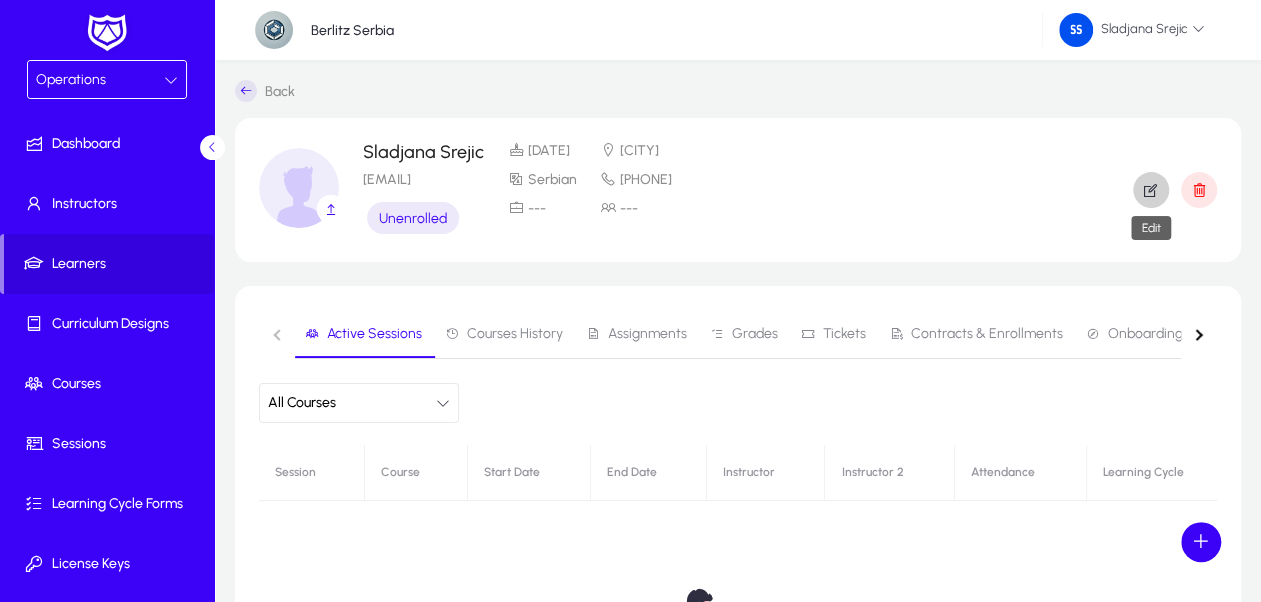 click 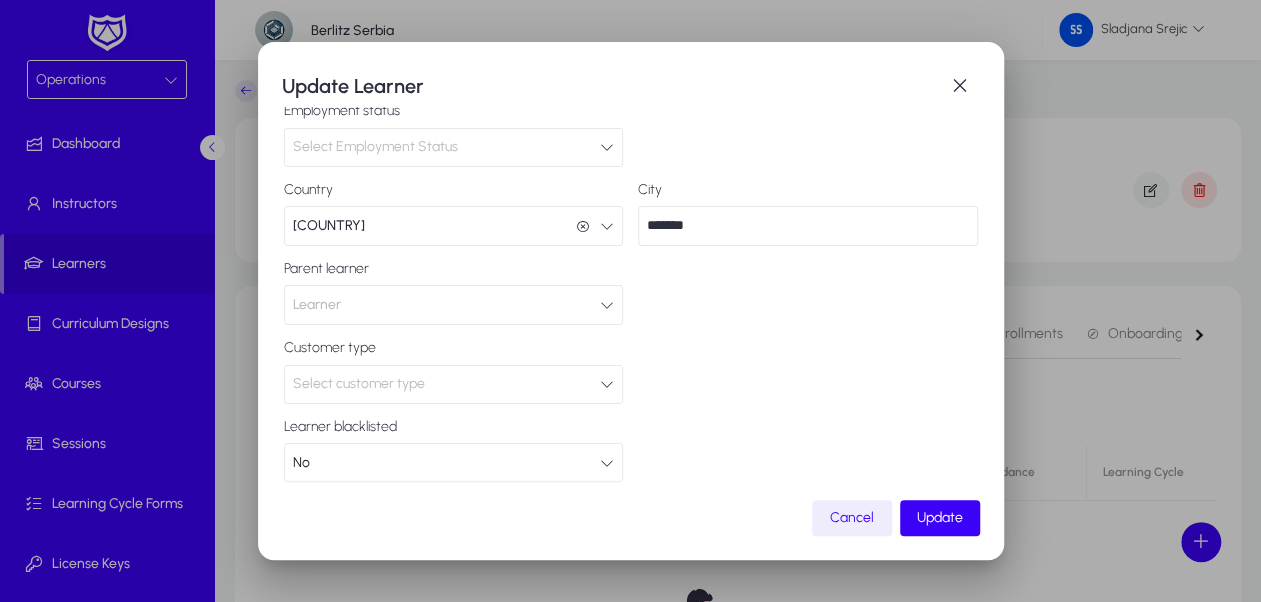 scroll, scrollTop: 438, scrollLeft: 0, axis: vertical 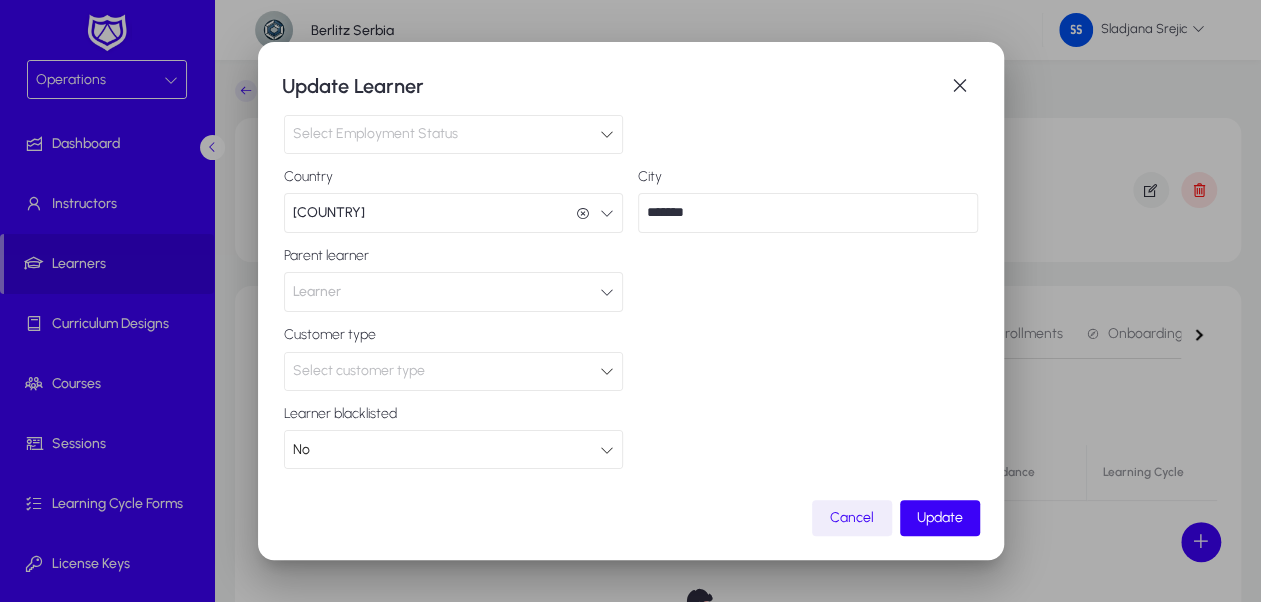 click on "Cancel" 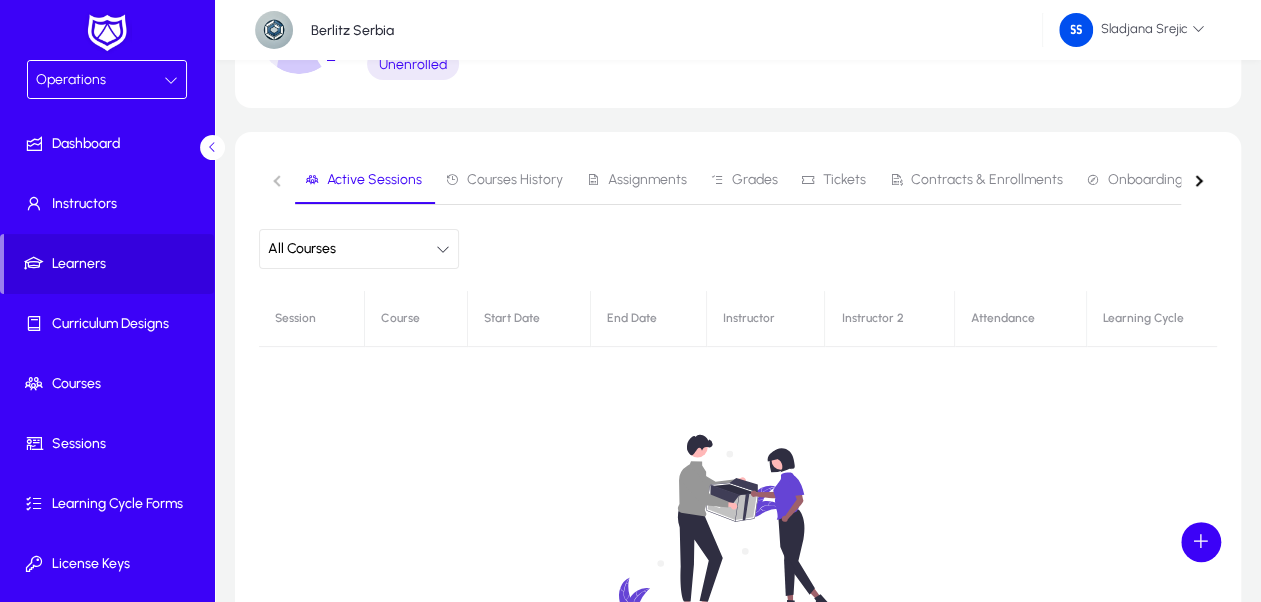 scroll, scrollTop: 123, scrollLeft: 0, axis: vertical 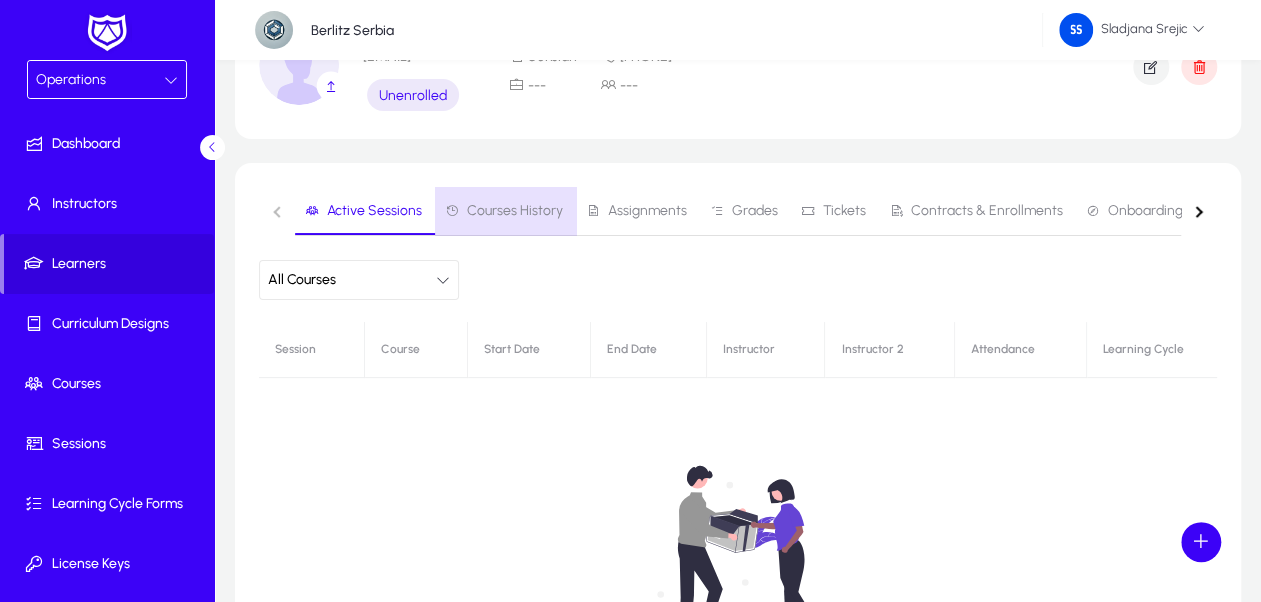 click on "Courses History" at bounding box center (515, 211) 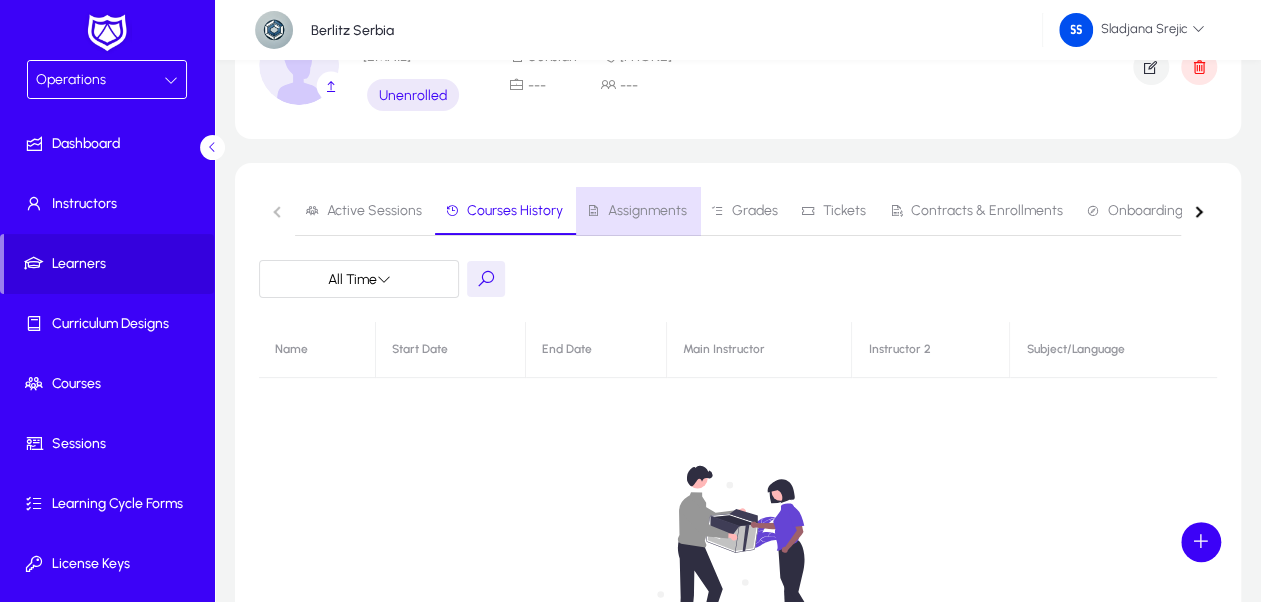 click on "Assignments" at bounding box center [647, 211] 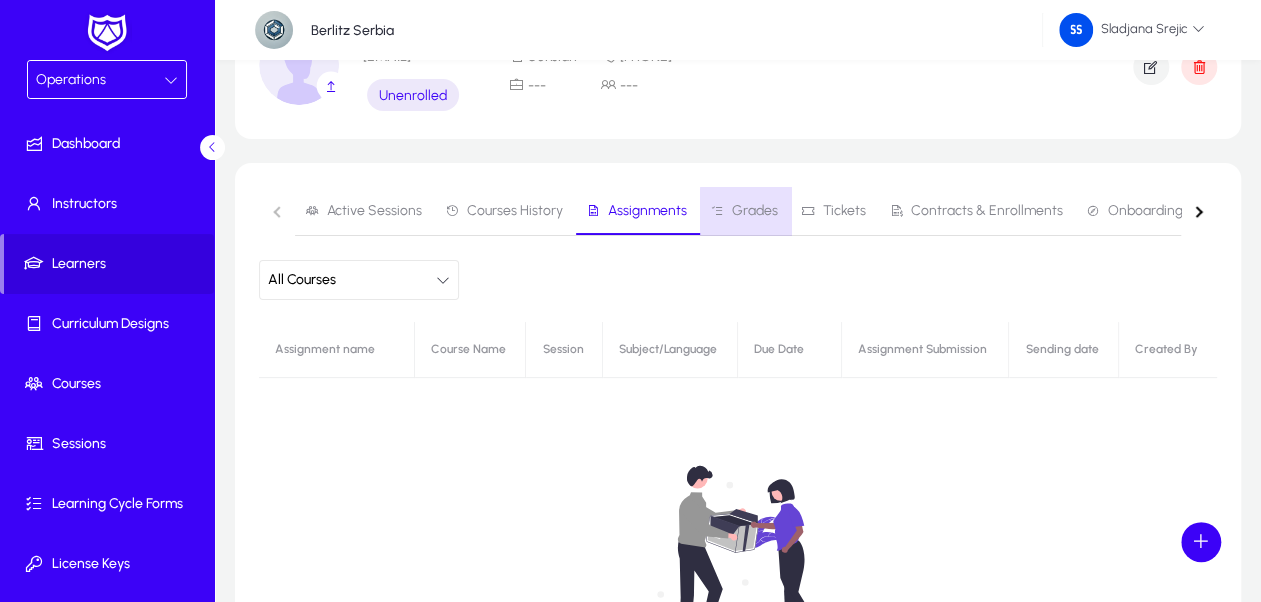 click on "Grades" at bounding box center (755, 211) 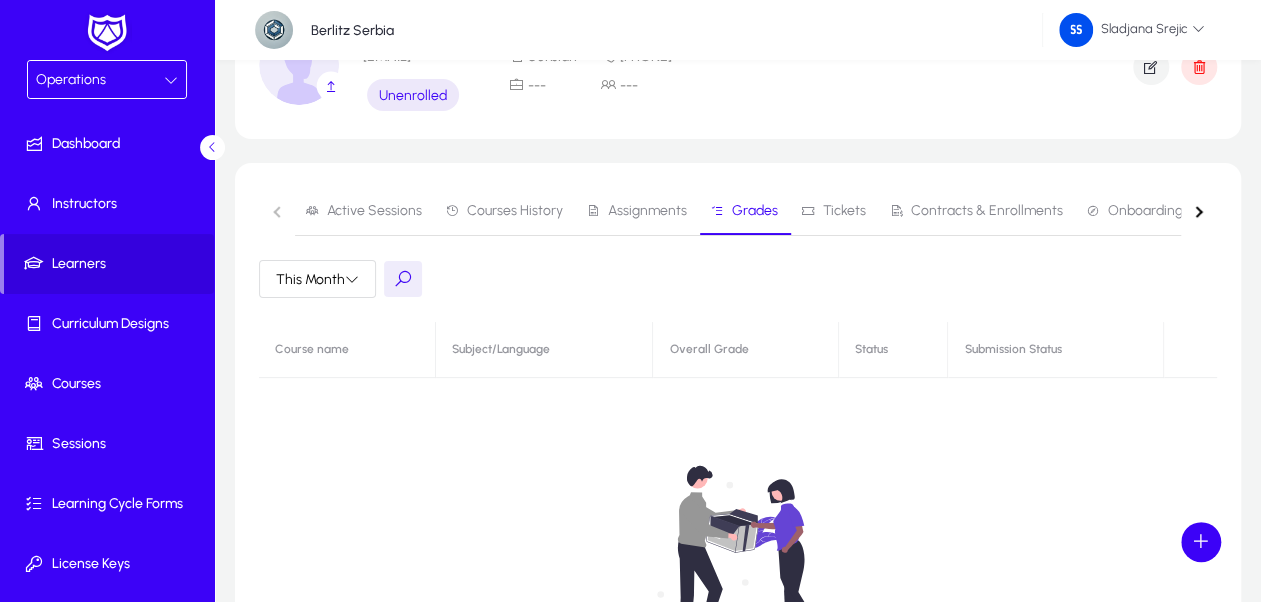 click on "Tickets" at bounding box center [833, 211] 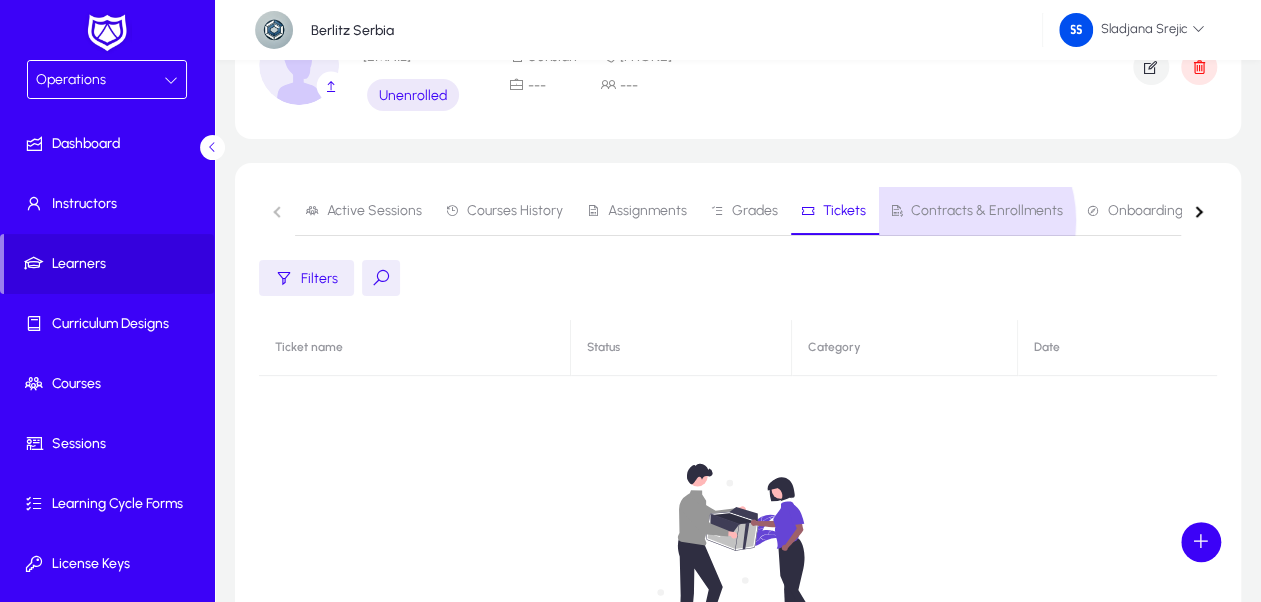 click on "Contracts & Enrollments" at bounding box center [976, 211] 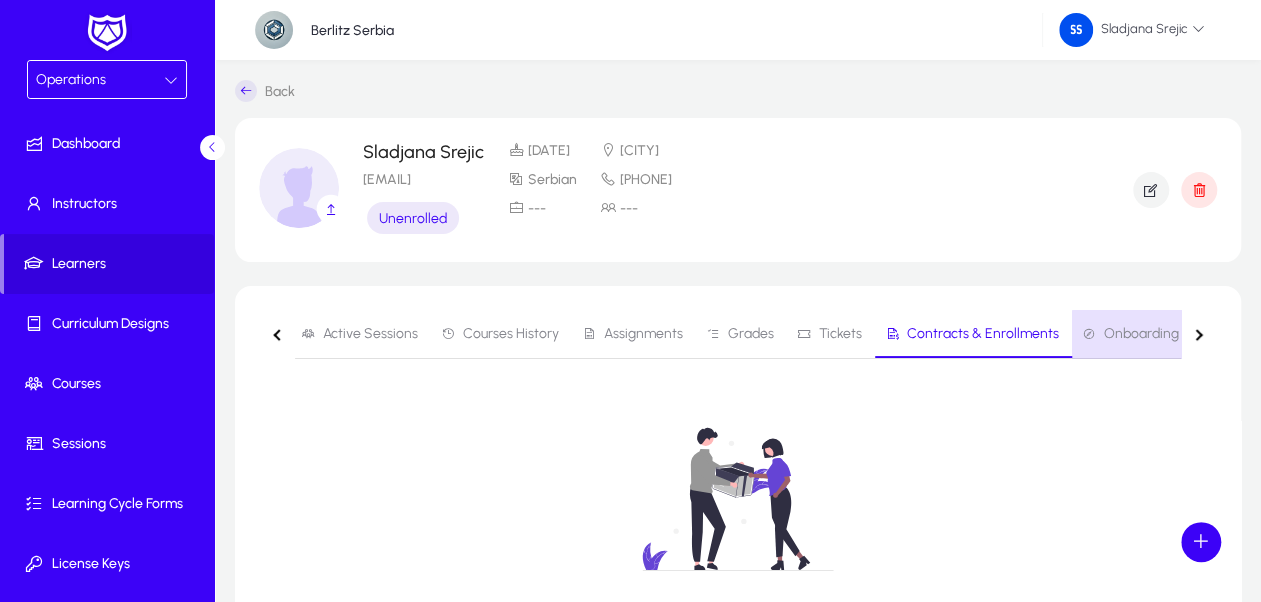 click on "Onboarding" at bounding box center (1141, 334) 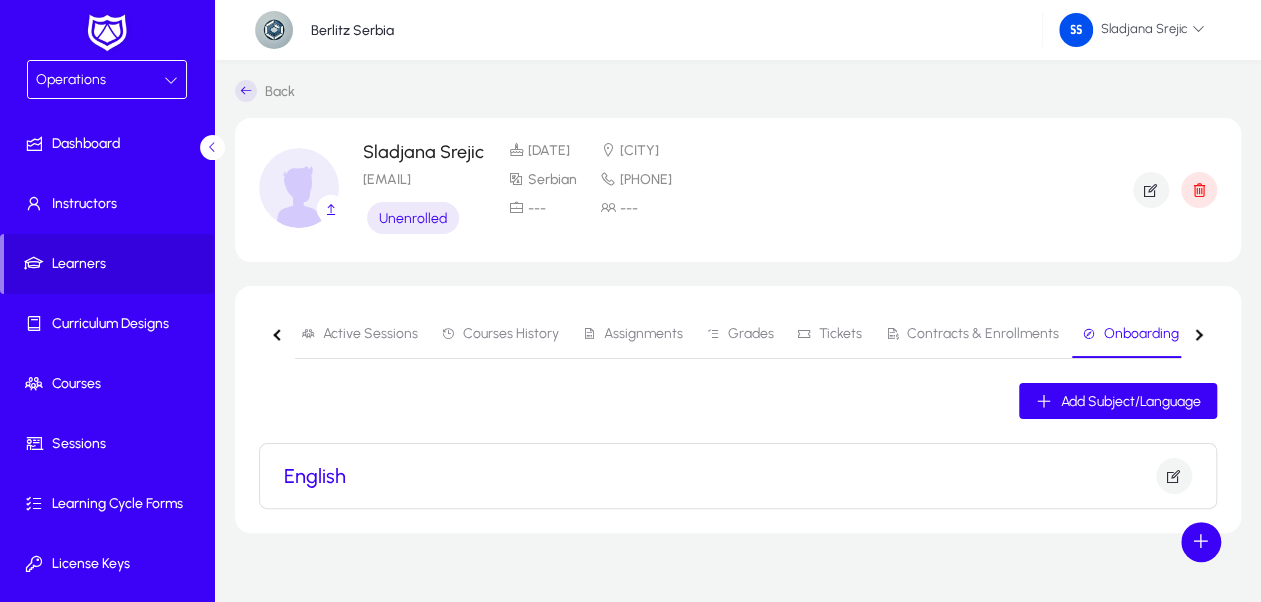 click on "Add Subject/Language" 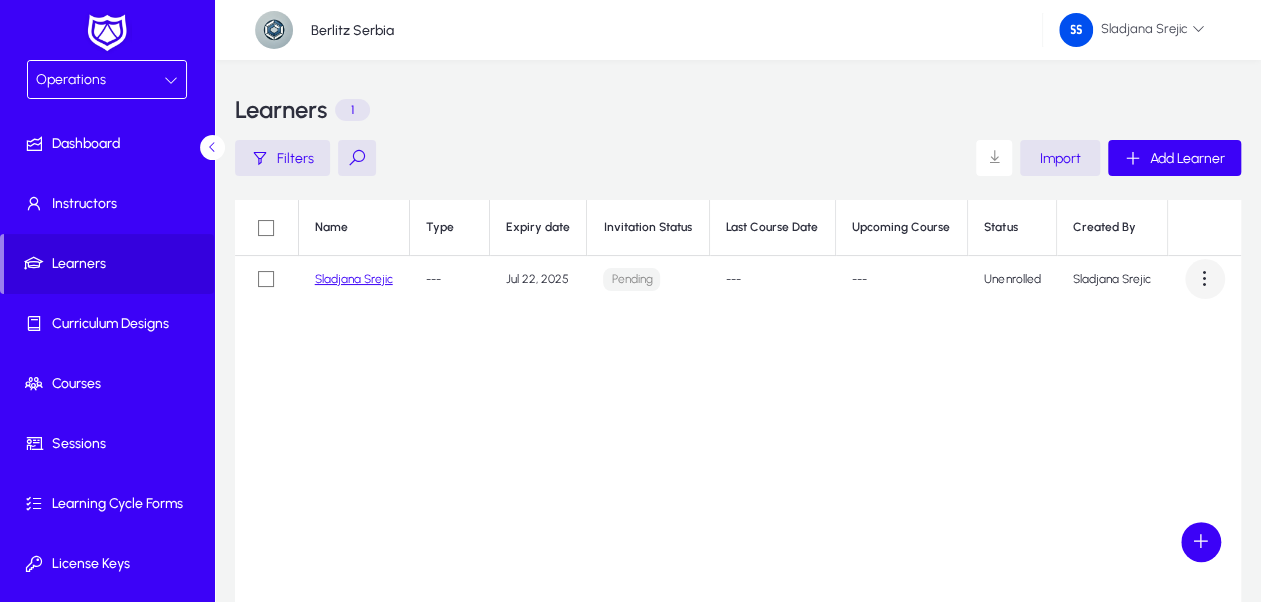click 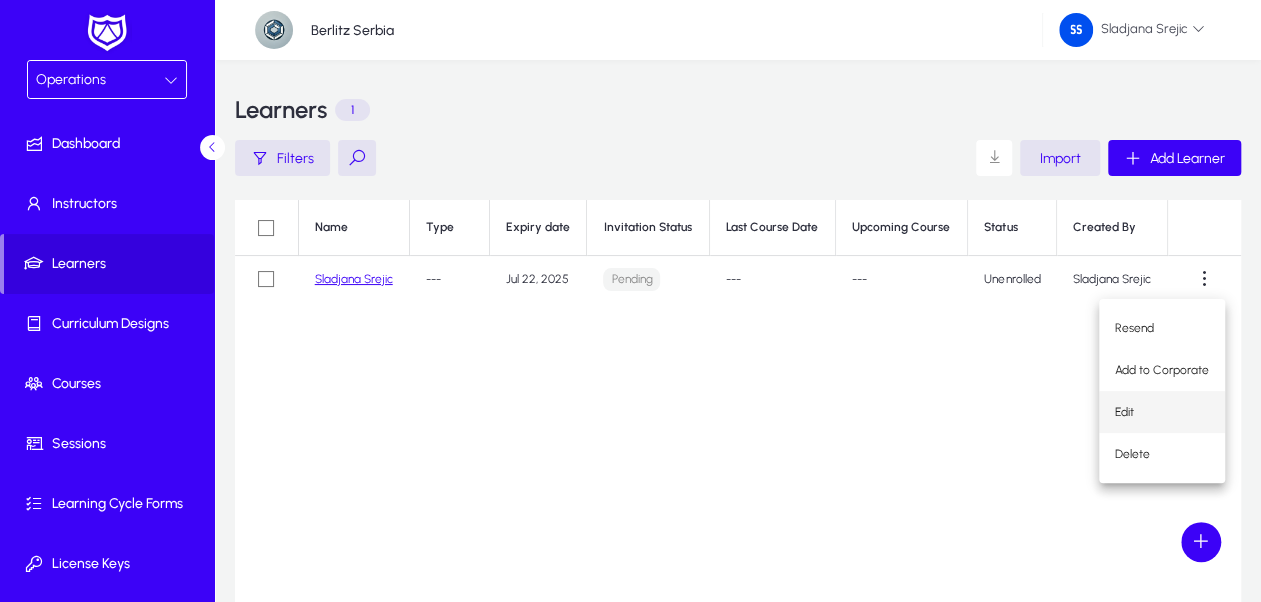 click on "Edit" at bounding box center (1162, 412) 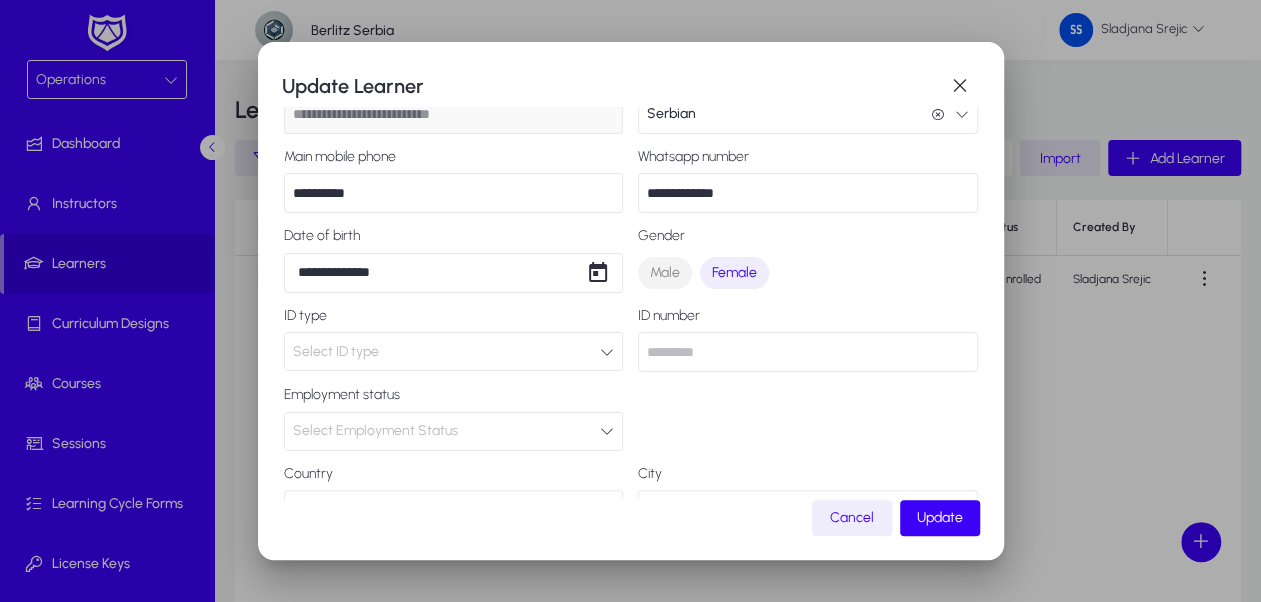 scroll, scrollTop: 0, scrollLeft: 0, axis: both 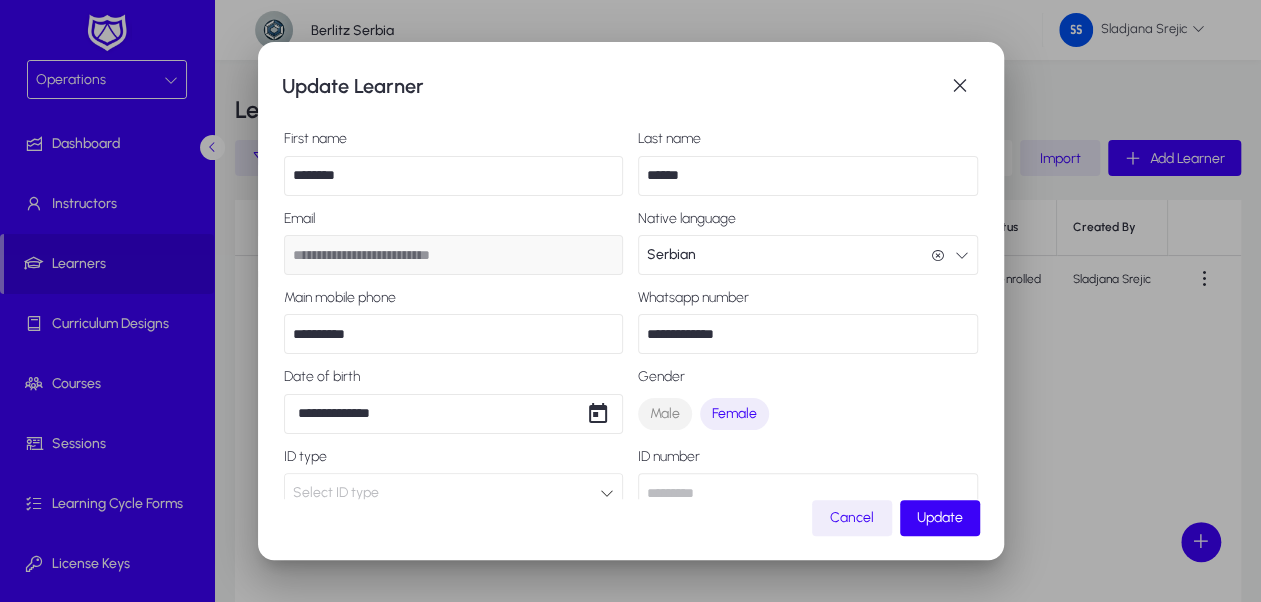 click on "Cancel" 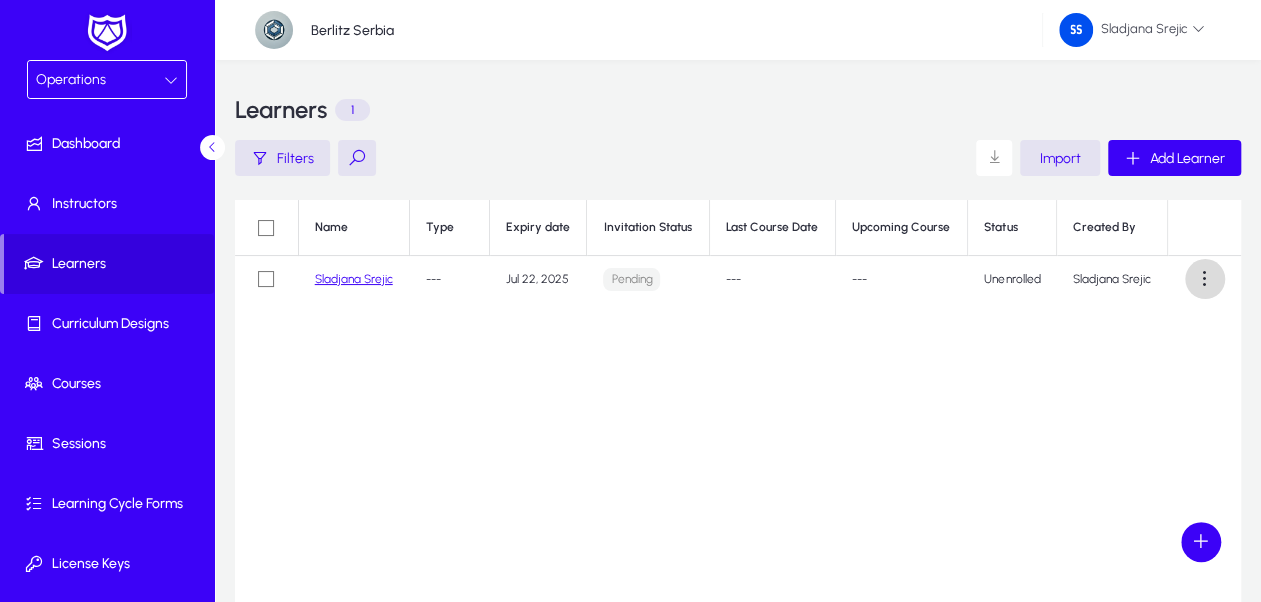 click 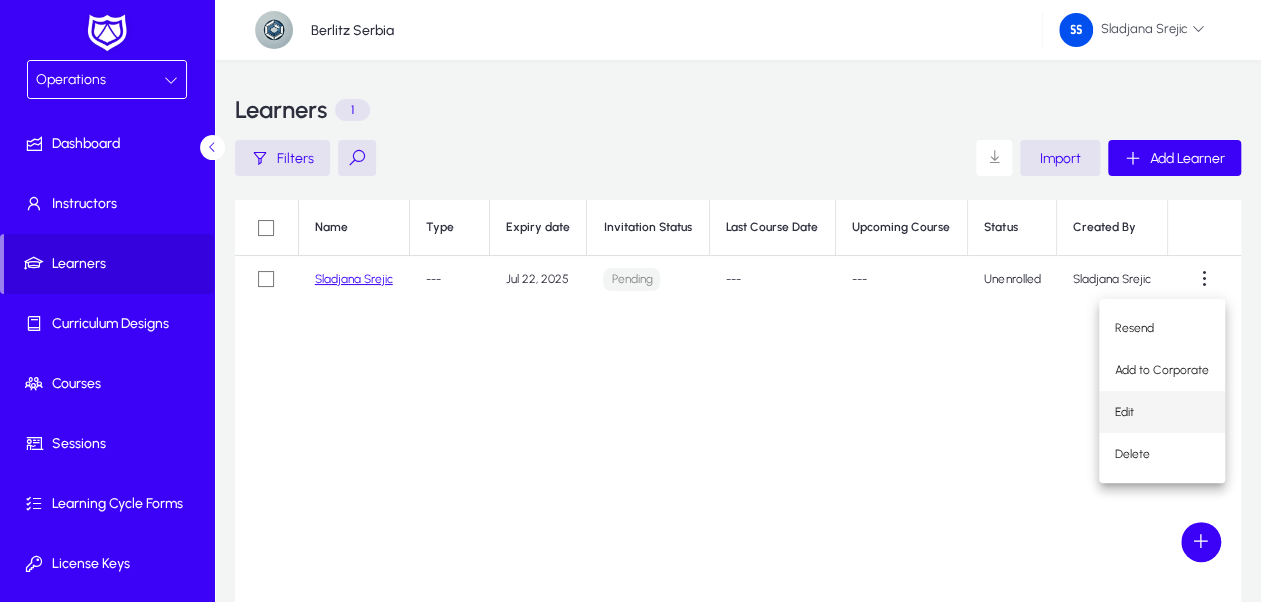 click on "Edit" at bounding box center [1162, 412] 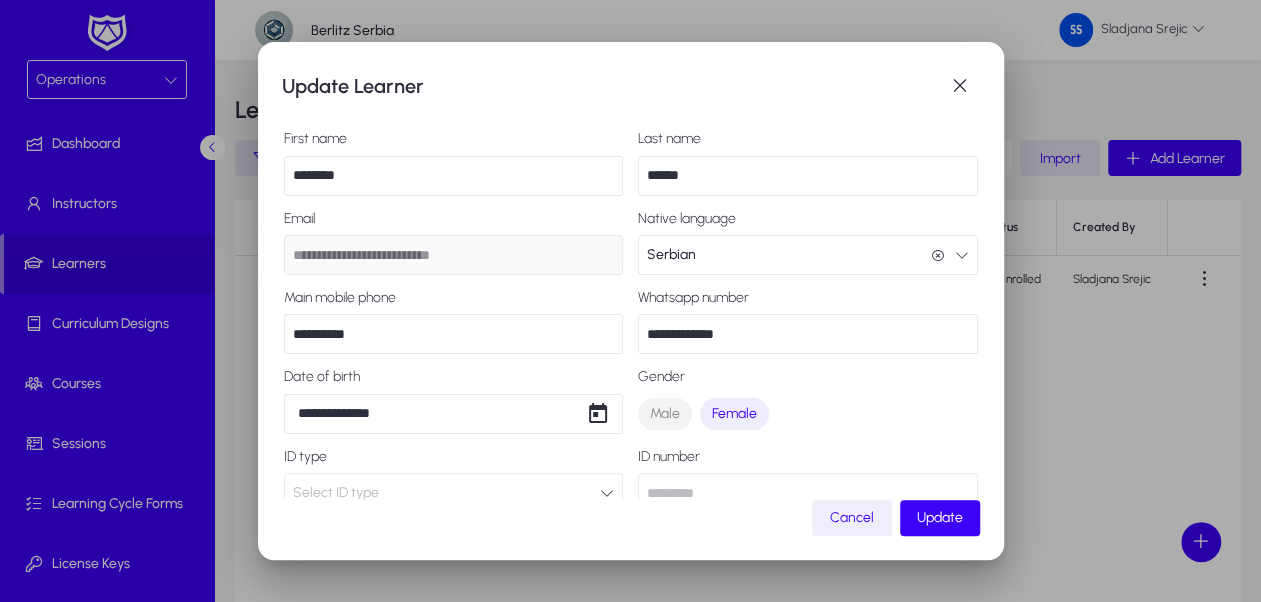 click 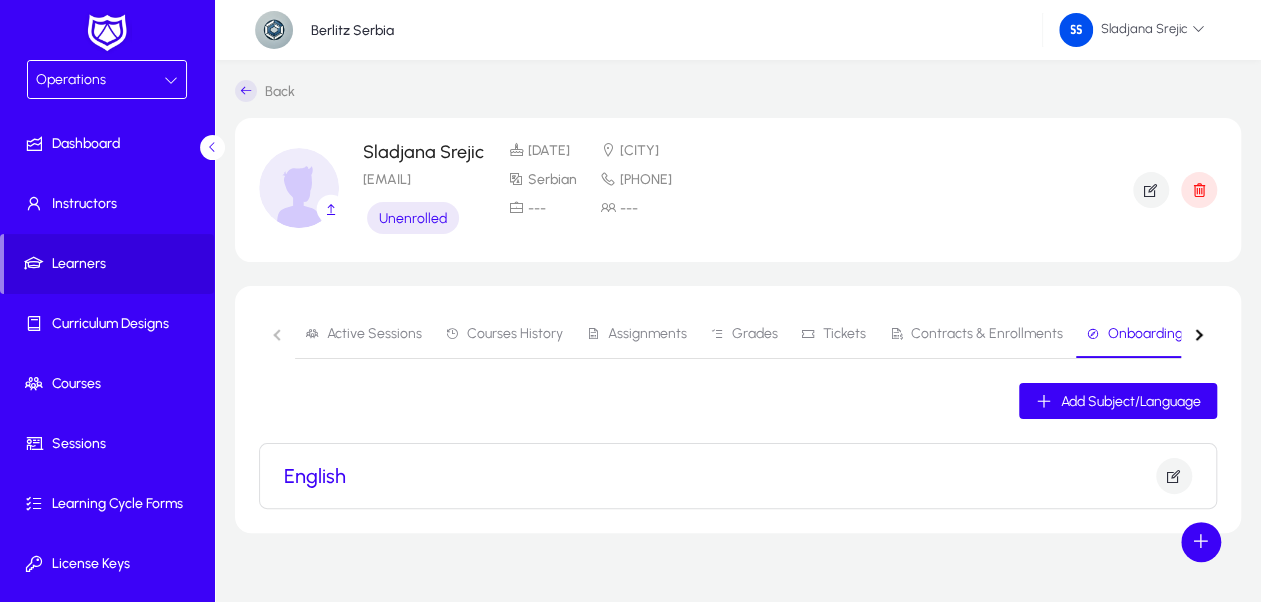 click on "[EMAIL]" 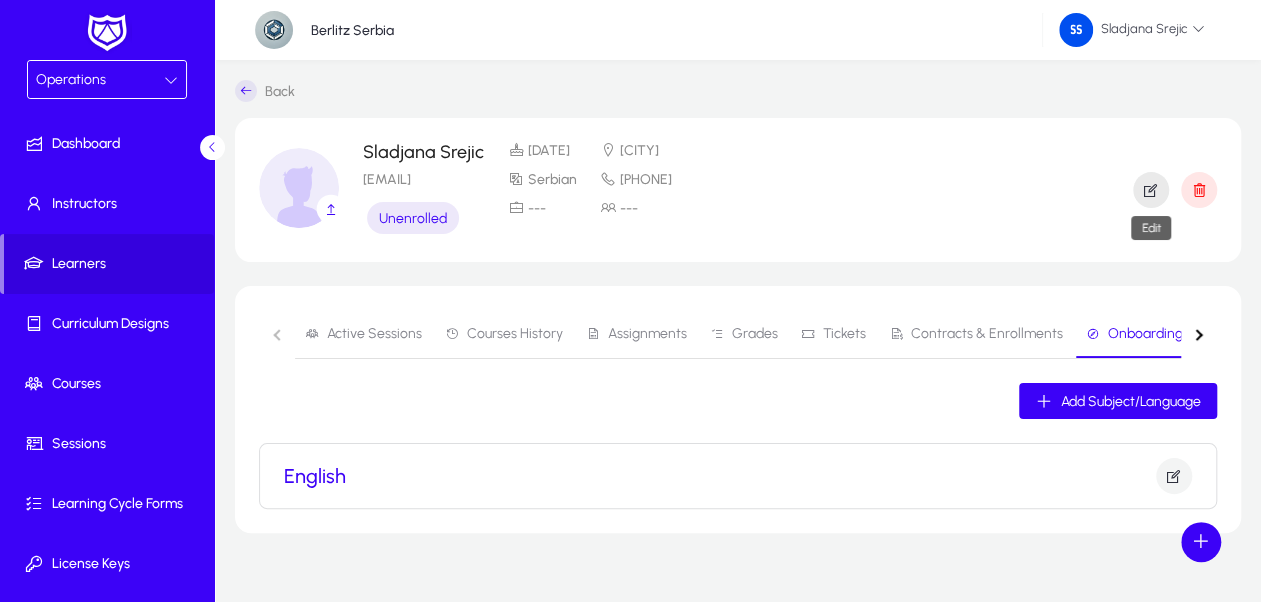 click 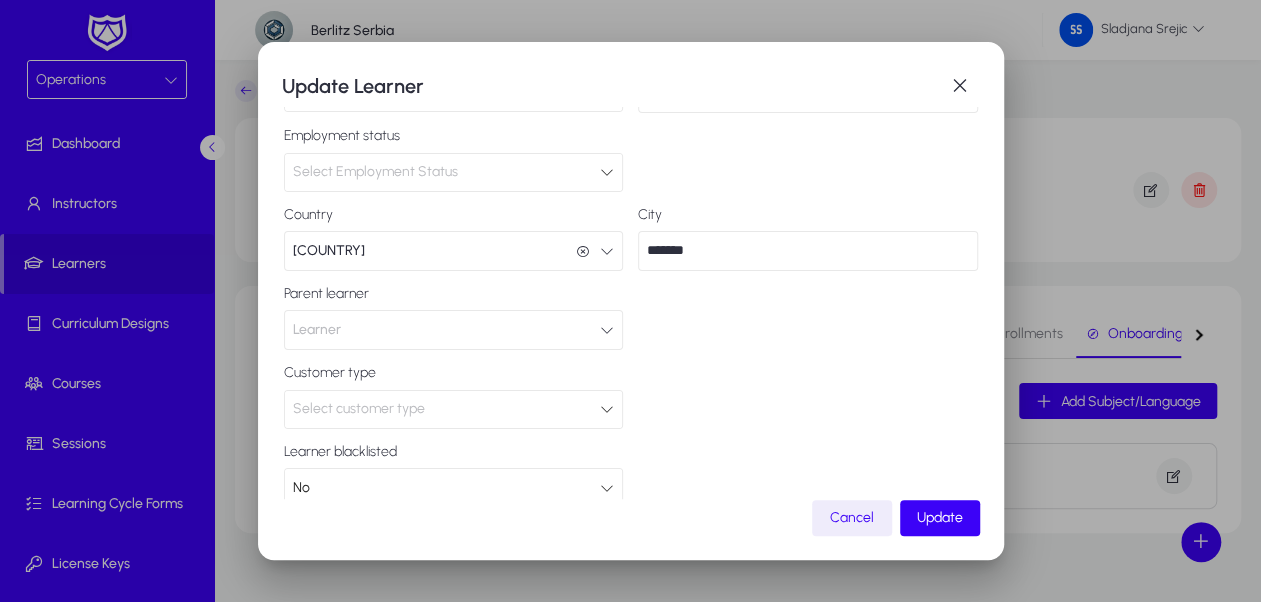 scroll, scrollTop: 0, scrollLeft: 0, axis: both 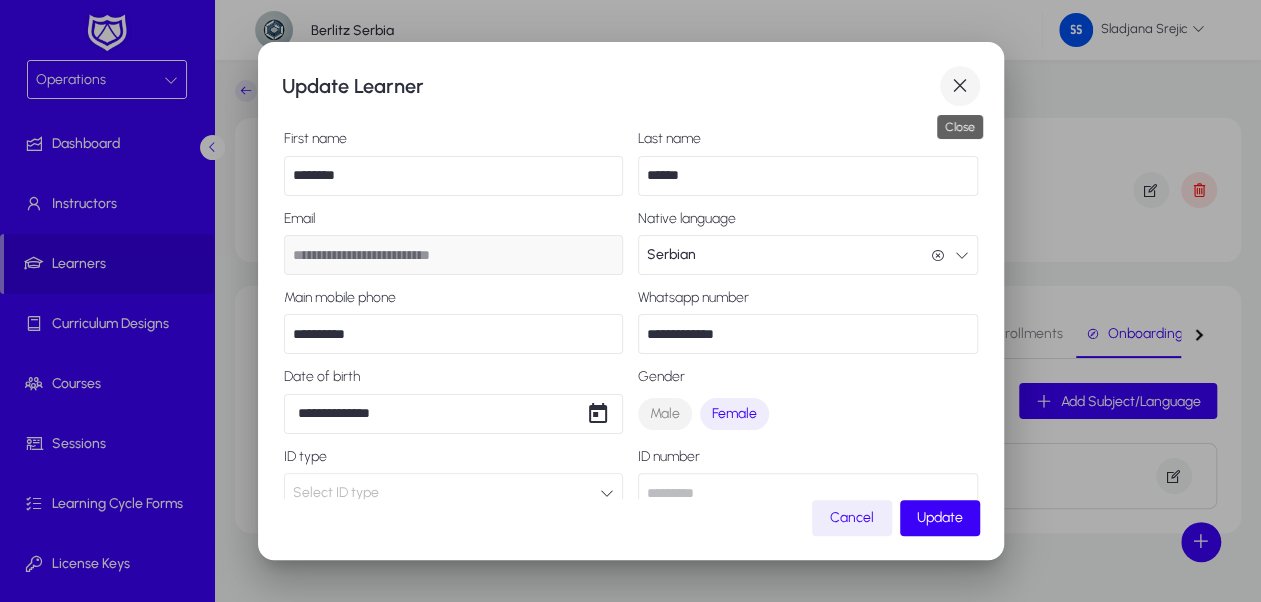 click at bounding box center (960, 86) 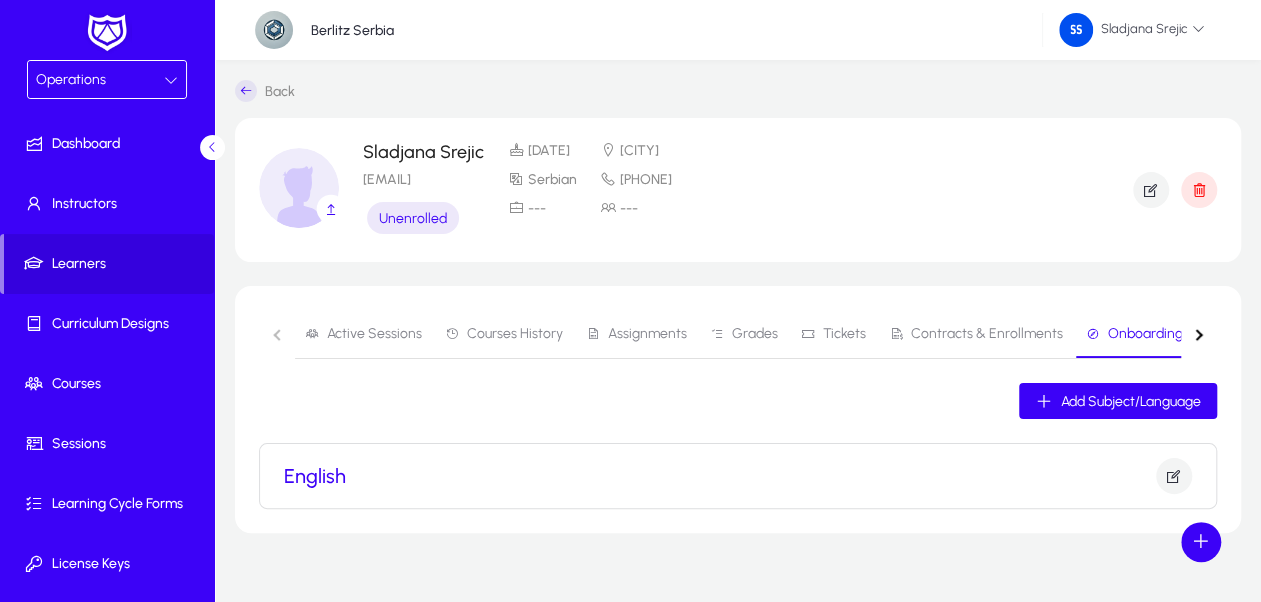 click on "Contracts & Enrollments" at bounding box center (987, 334) 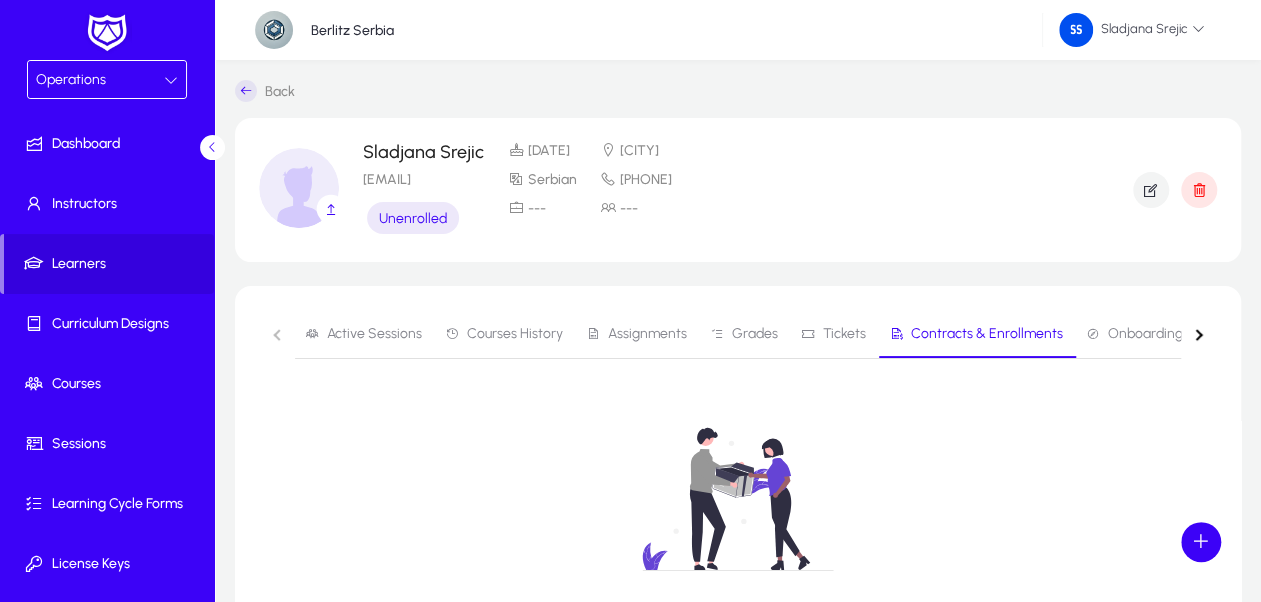 click on "Tickets" at bounding box center (844, 334) 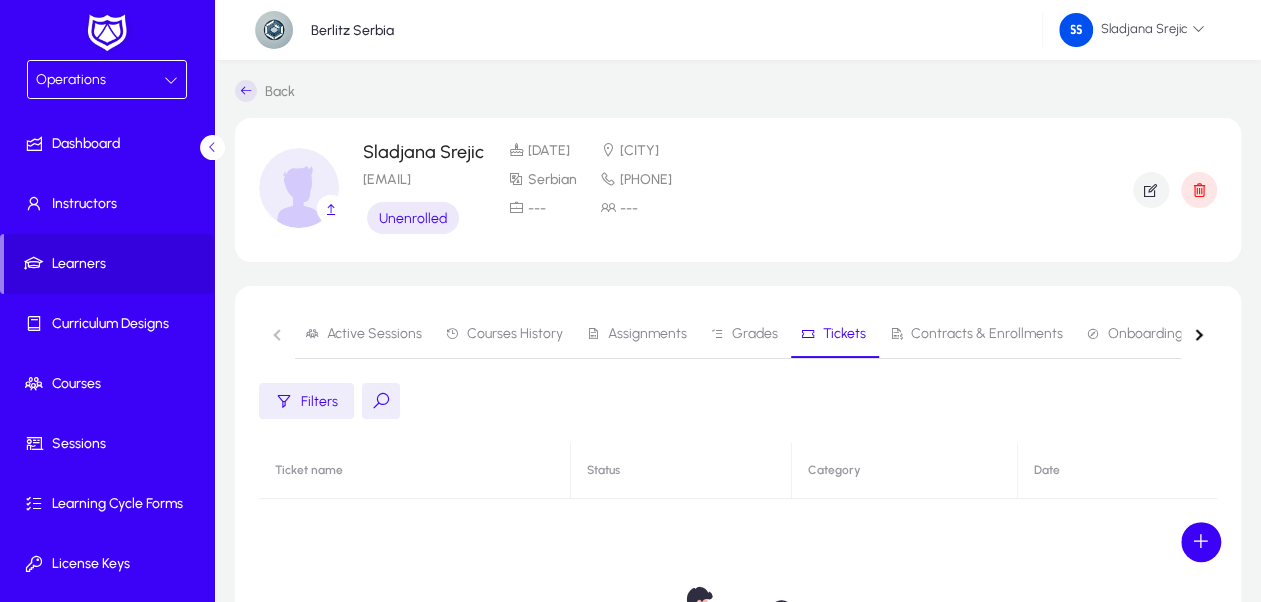click on "Contracts & Enrollments" at bounding box center (987, 334) 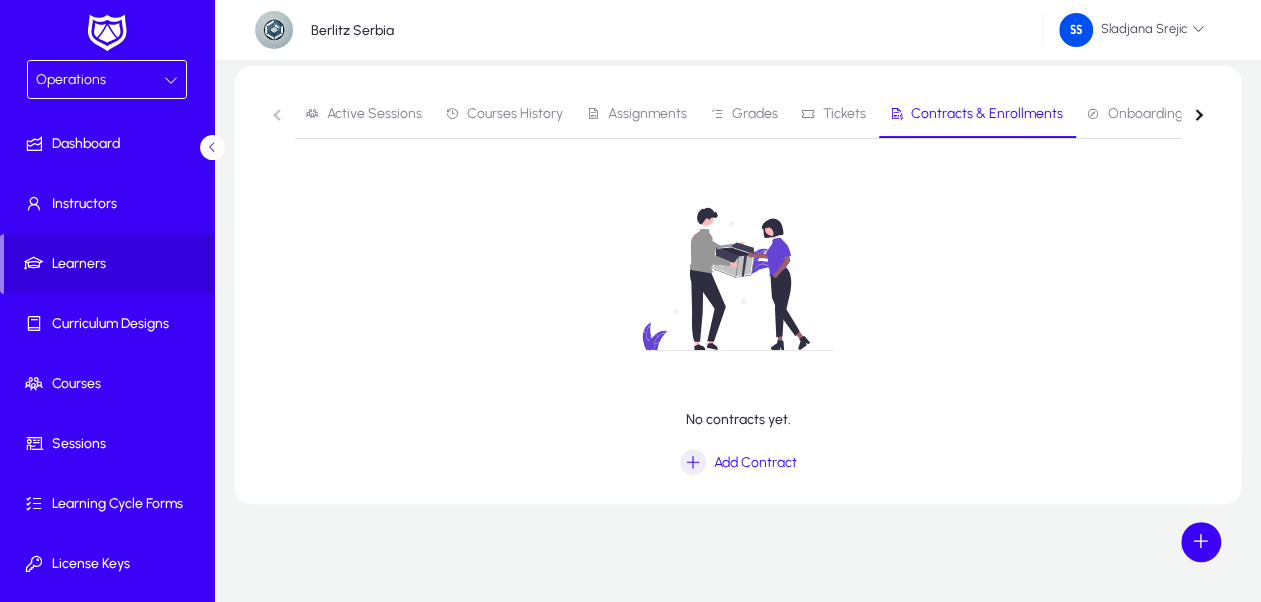 scroll, scrollTop: 221, scrollLeft: 0, axis: vertical 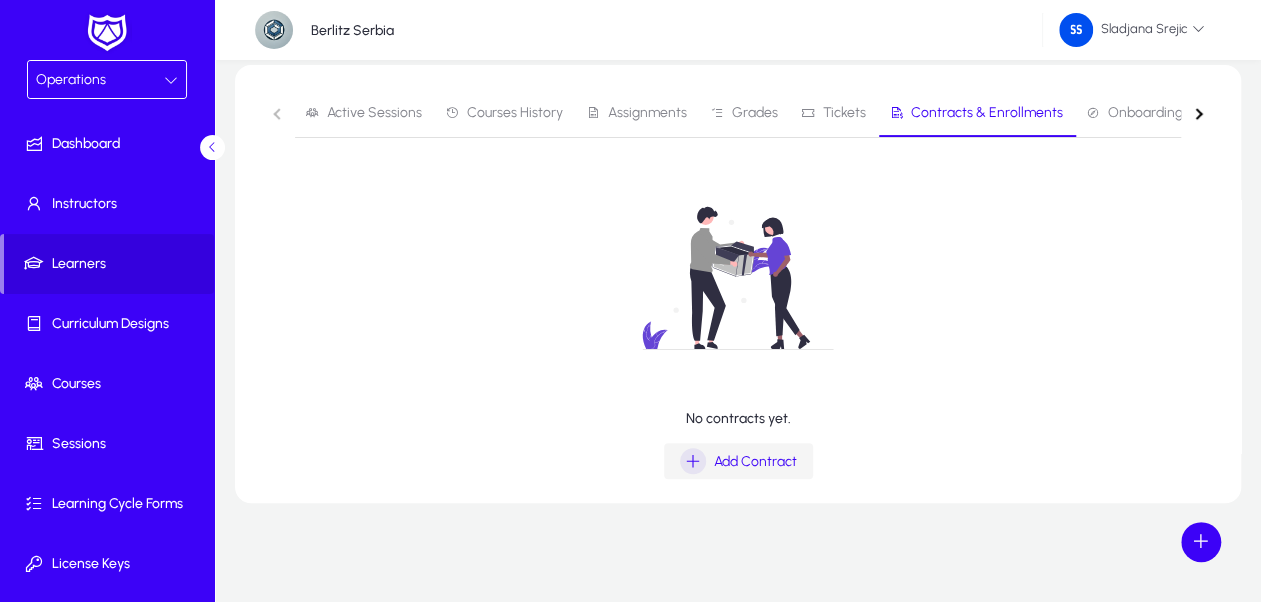click on "Add Contract" 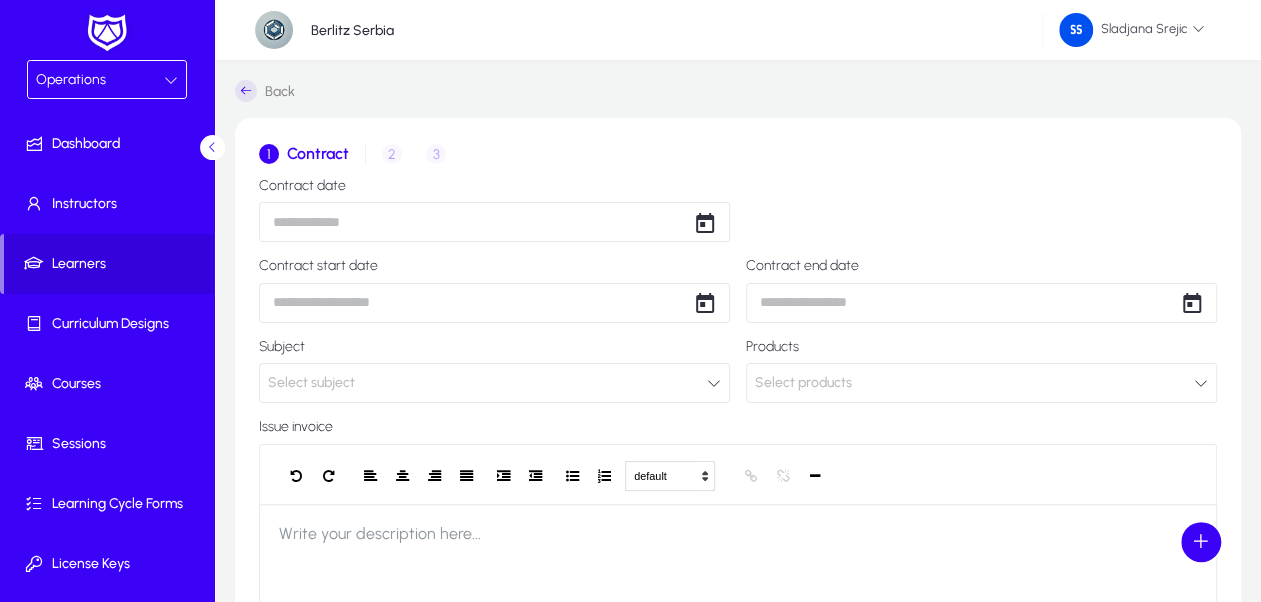 scroll, scrollTop: 0, scrollLeft: 0, axis: both 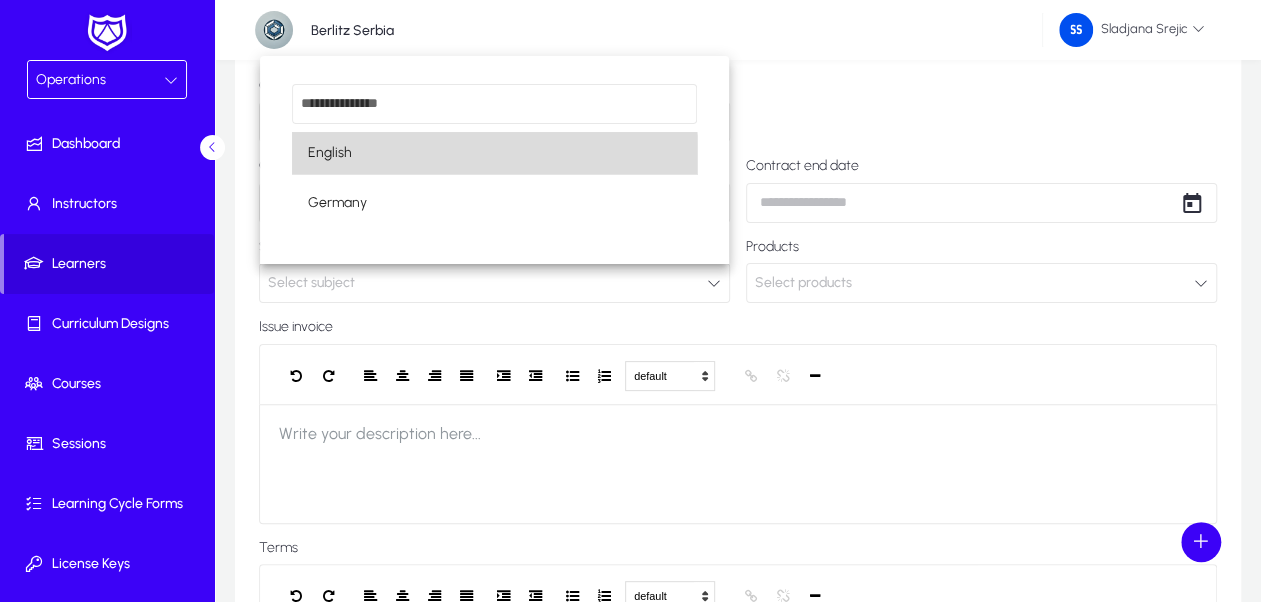 click on "English" at bounding box center (495, 153) 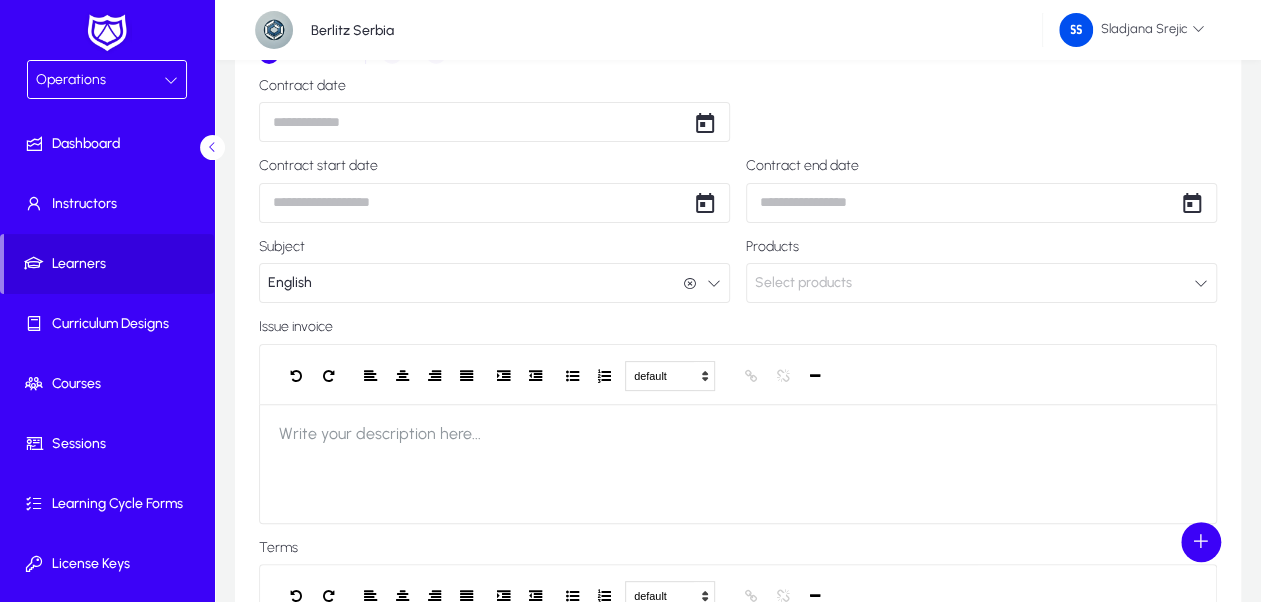 click on "Operations  Dashboard   Instructors   Learners   Curriculum Designs   Courses   Sessions   Learning Cycle Forms   License Keys   Corporate Accounts   Messages   Settings  Berlitz Serbia   Sladjana Srejic   Back  1 Contract 2 Enrollment 3 Invoice details Contract date Contract start date Contract end date  Subject   English  English      Products     Select products     Issue invoice default   Heading 1   Heading 2   Heading 3   Heading 4   Heading 5   Heading 6   Heading 7   Paragraph   Predefined   Standard   default  Times New Roman   Arial   Times New Roman   Calibri   Comic Sans MS  3   1   2   3   4   5   6   7  ******* ******* Write your description here... Terms default   Heading 1   Heading 2   Heading 3   Heading 4   Heading 5   Heading 6   Heading 7   Paragraph   Predefined   Standard   default  Times New Roman   Arial   Times New Roman   Calibri   Comic Sans MS  3   1   2   3   4   5   6   7  ******* ******* Write your terms here...  Save & Exit   Save & Next
Settings Logout" at bounding box center (630, 201) 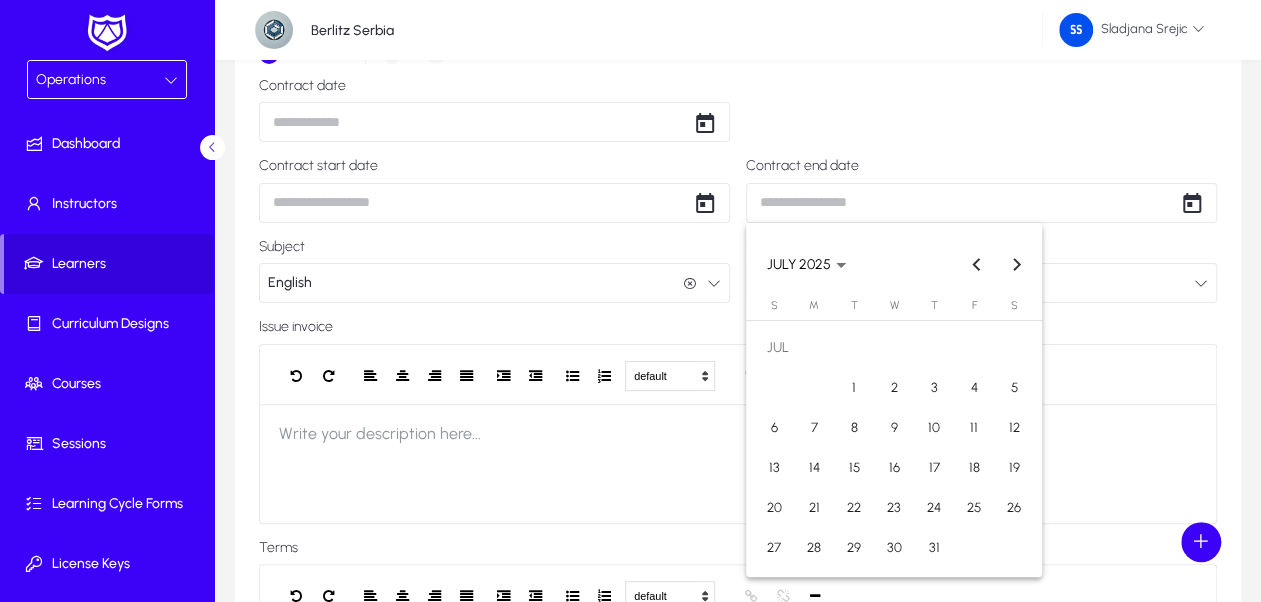 click at bounding box center (630, 301) 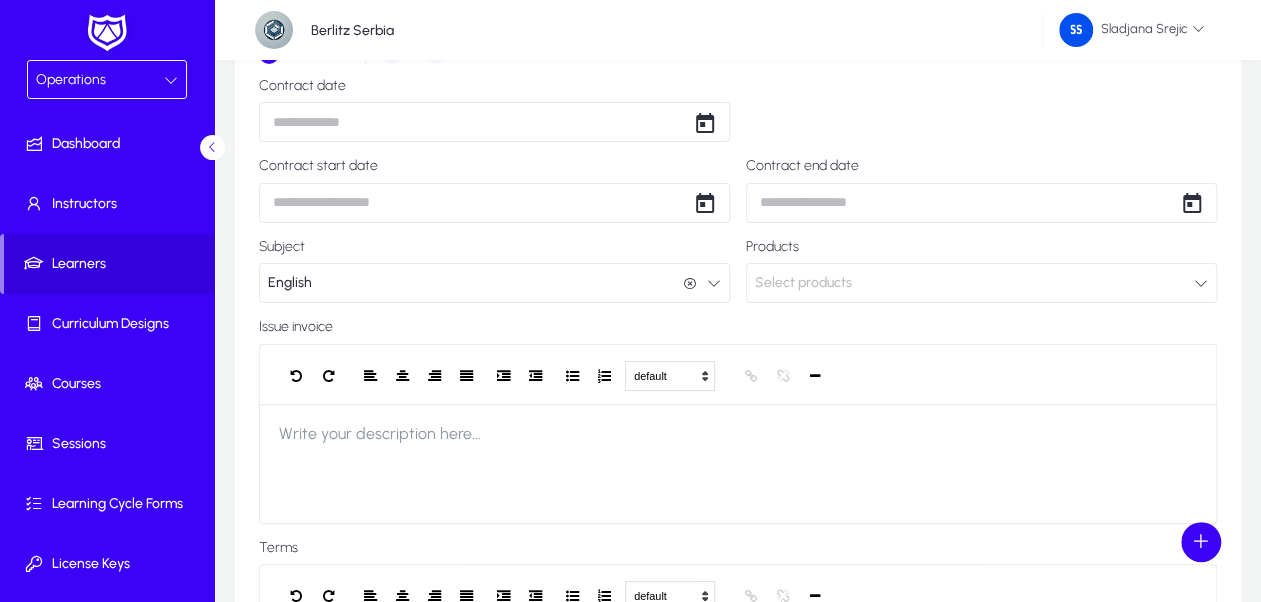 click on "Select products" 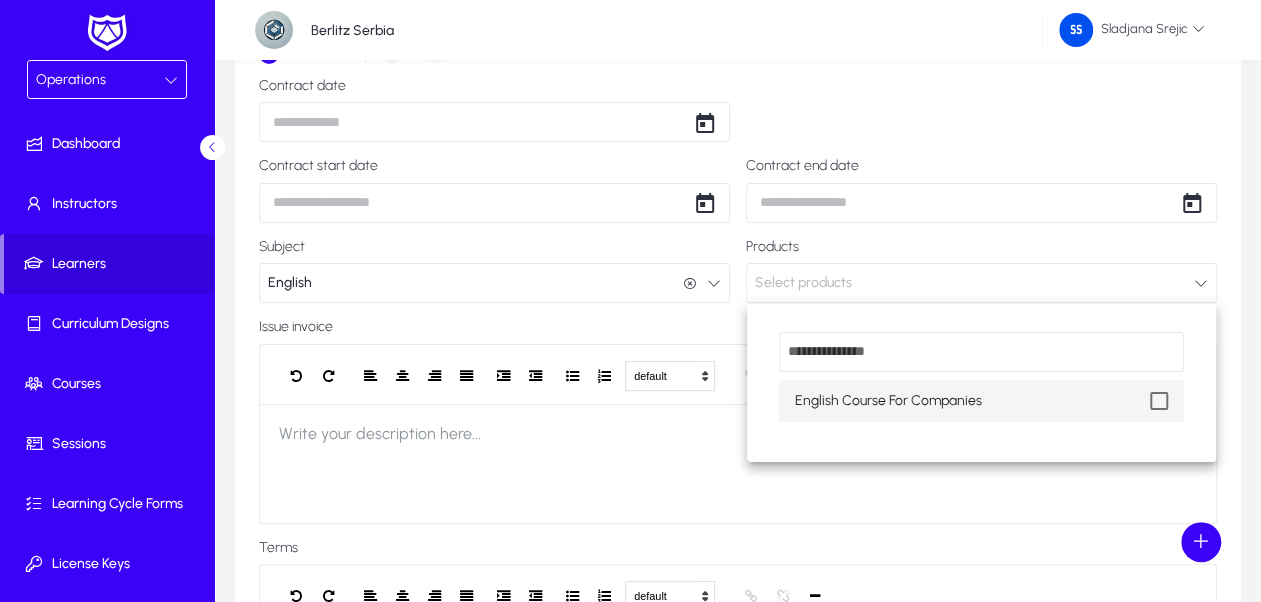 click at bounding box center [1159, 401] 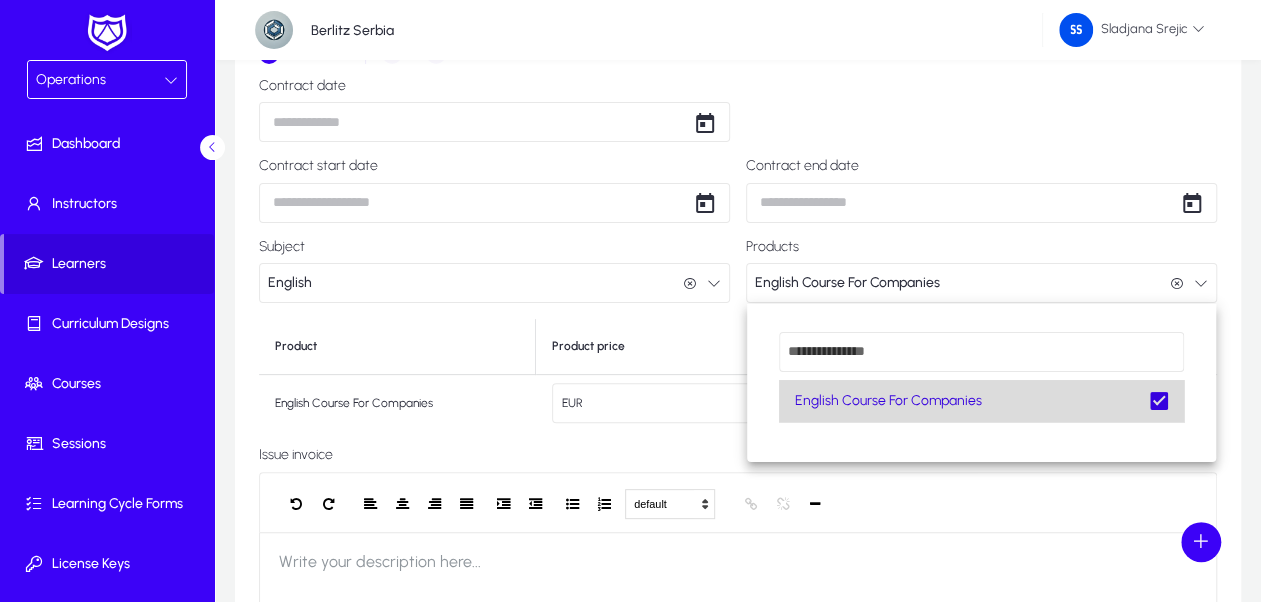 scroll, scrollTop: 0, scrollLeft: 0, axis: both 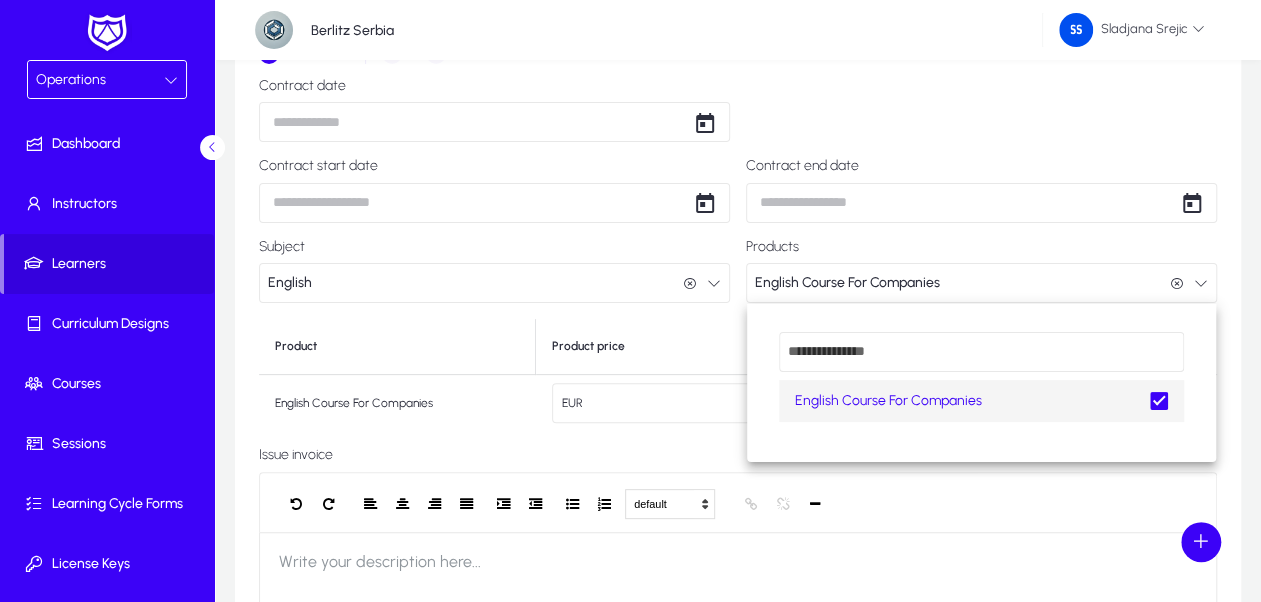click at bounding box center (630, 301) 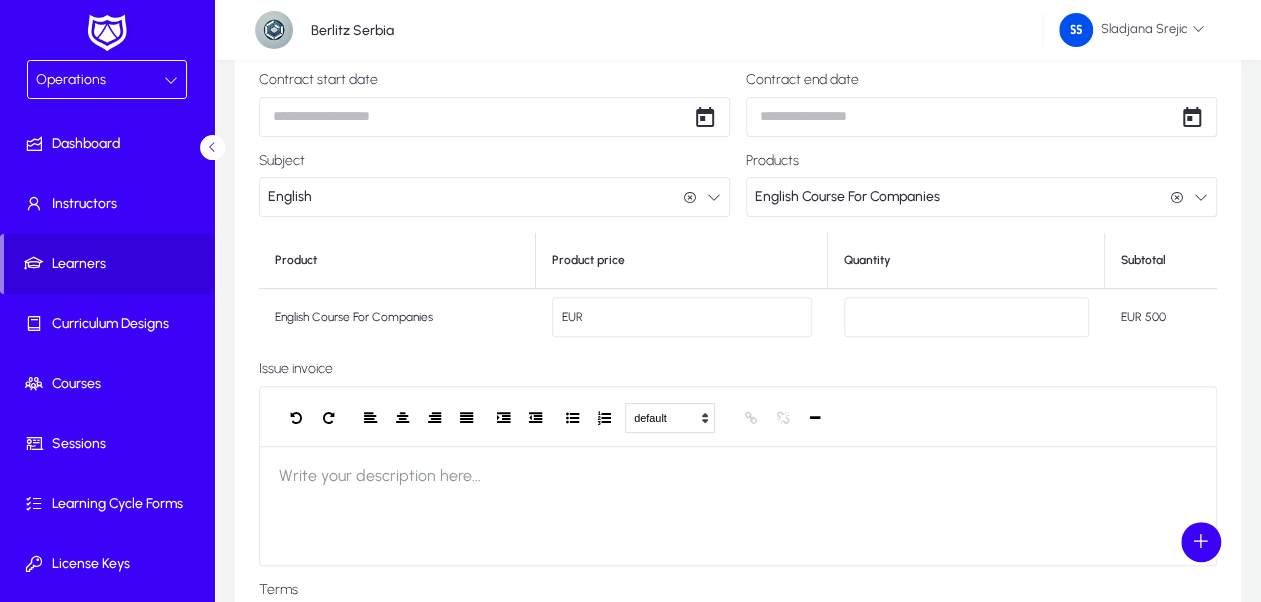 scroll, scrollTop: 0, scrollLeft: 0, axis: both 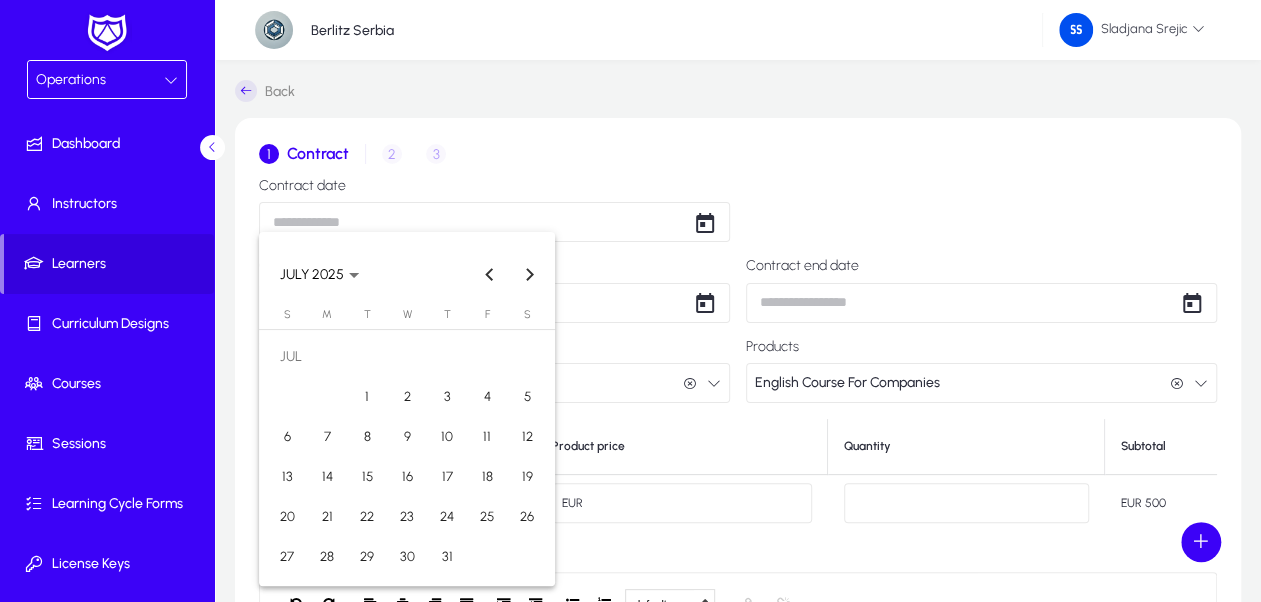 click on "Operations  Dashboard   Instructors   Learners   Curriculum Designs   Courses   Sessions   Learning Cycle Forms   License Keys   Corporate Accounts   Messages   Settings  Berlitz Serbia   Sladjana Srejic   Back  1 Contract 2 Enrollment 3 Invoice details Contract date Contract start date Contract end date  Subject   English  English      Products   English Course For Companies  English Course For Companies     Product Product price Quantity Subtotal  English Course For Companies   EUR *** *  EUR 500  Issue invoice default   Heading 1   Heading 2   Heading 3   Heading 4   Heading 5   Heading 6   Heading 7   Paragraph   Predefined   Standard   default  Times New Roman   Arial   Times New Roman   Calibri   Comic Sans MS  3   1   2   3   4   5   6   7  ******* ******* Write your description here... Terms default   Heading 1   Heading 2   Heading 3   Heading 4   Heading 5   Heading 6   Heading 7   Paragraph   Predefined   Standard   default  Times New Roman   Arial   Times New Roman   Calibri  3   1   2" at bounding box center (630, 301) 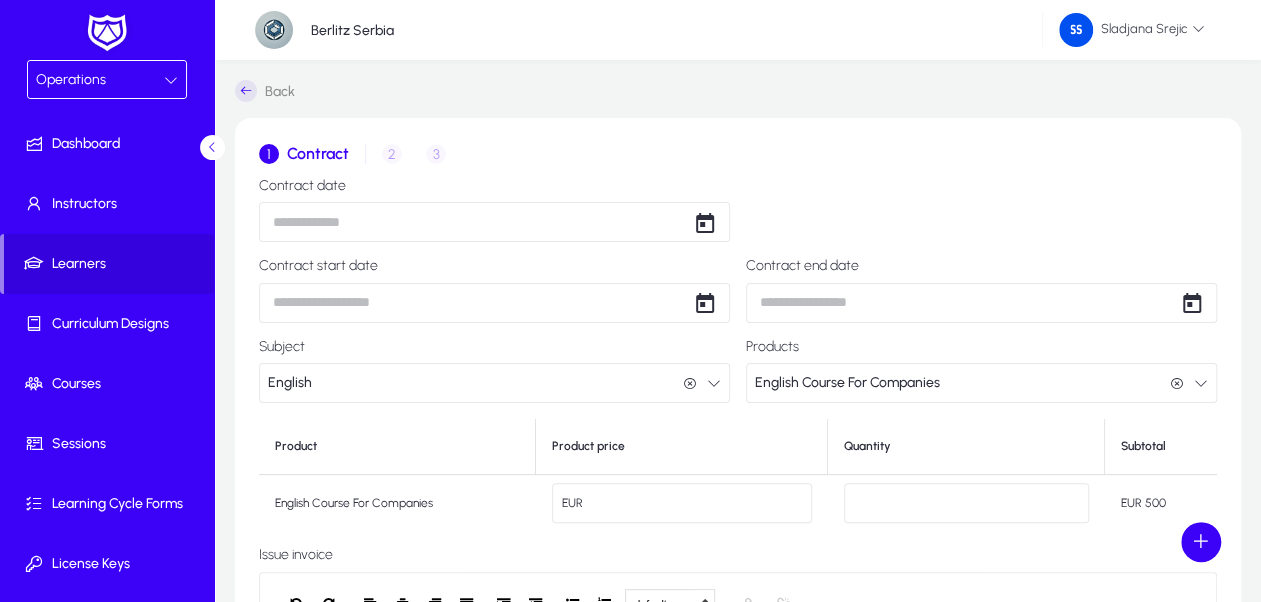 click 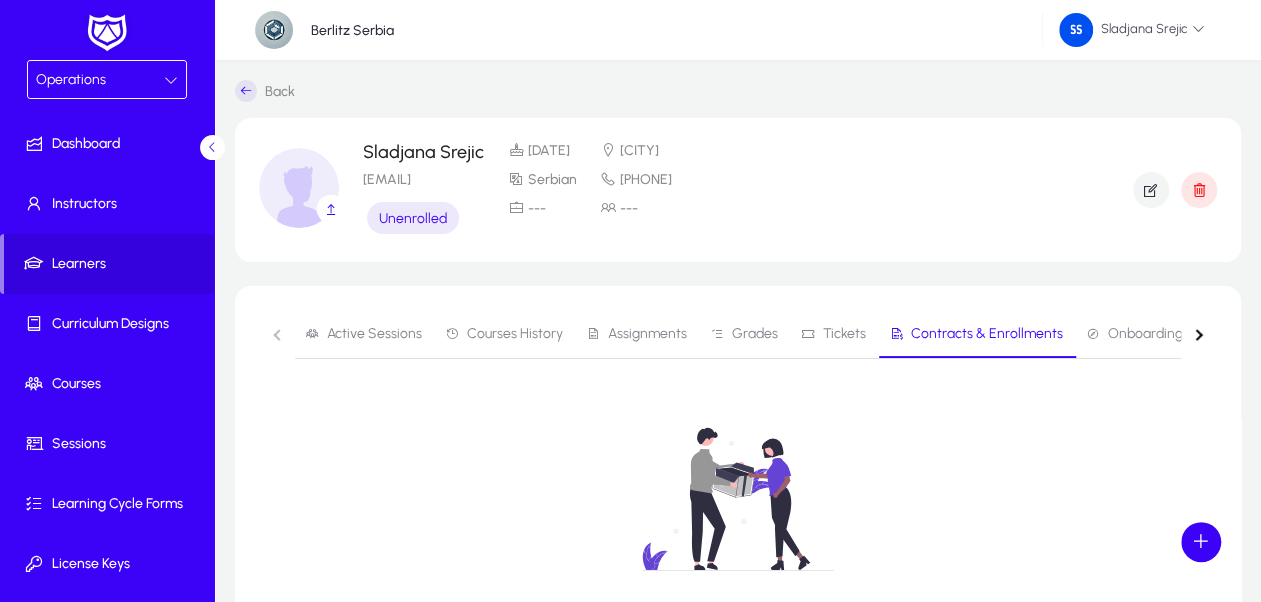 click 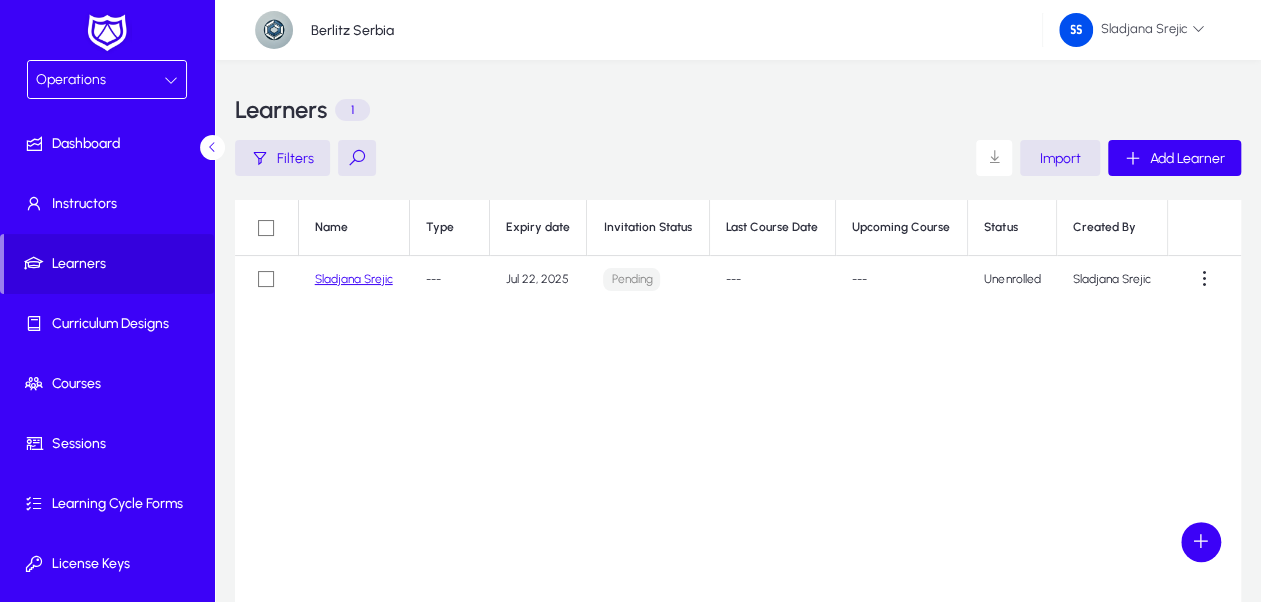 click on "Sladjana Srejic" 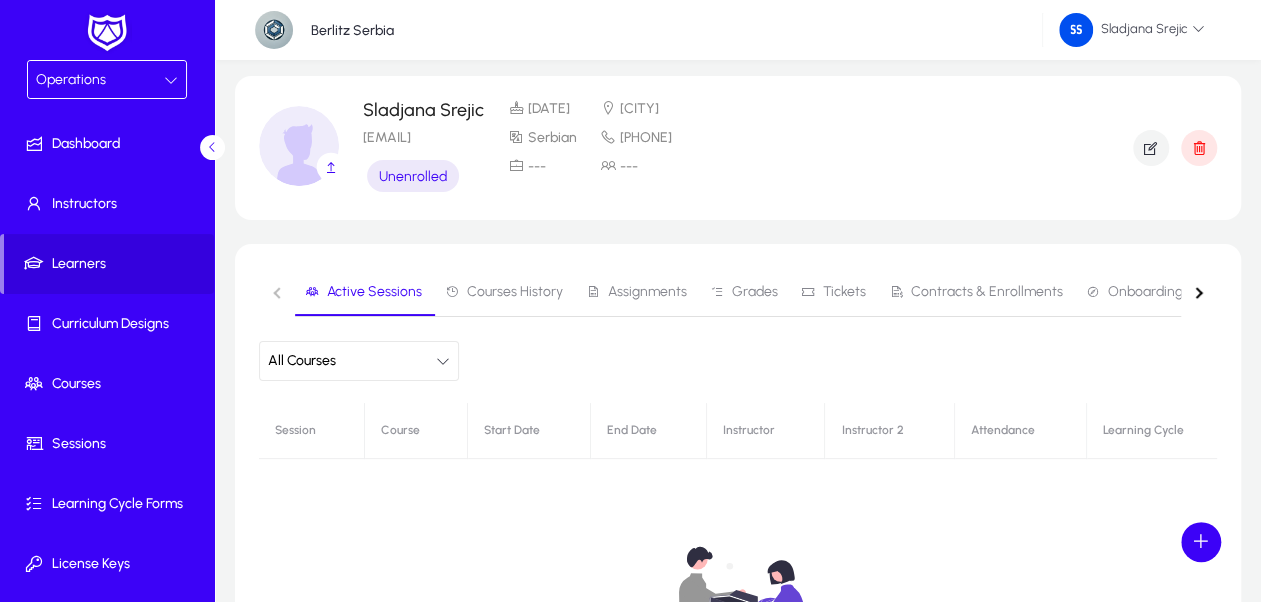 scroll, scrollTop: 0, scrollLeft: 0, axis: both 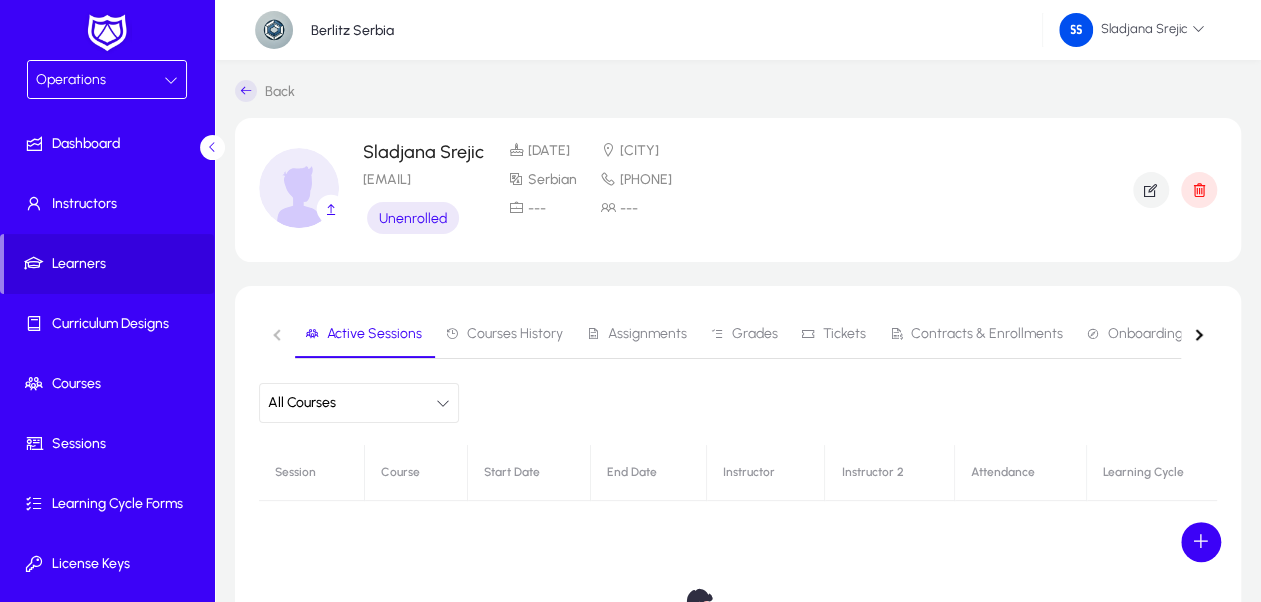 click 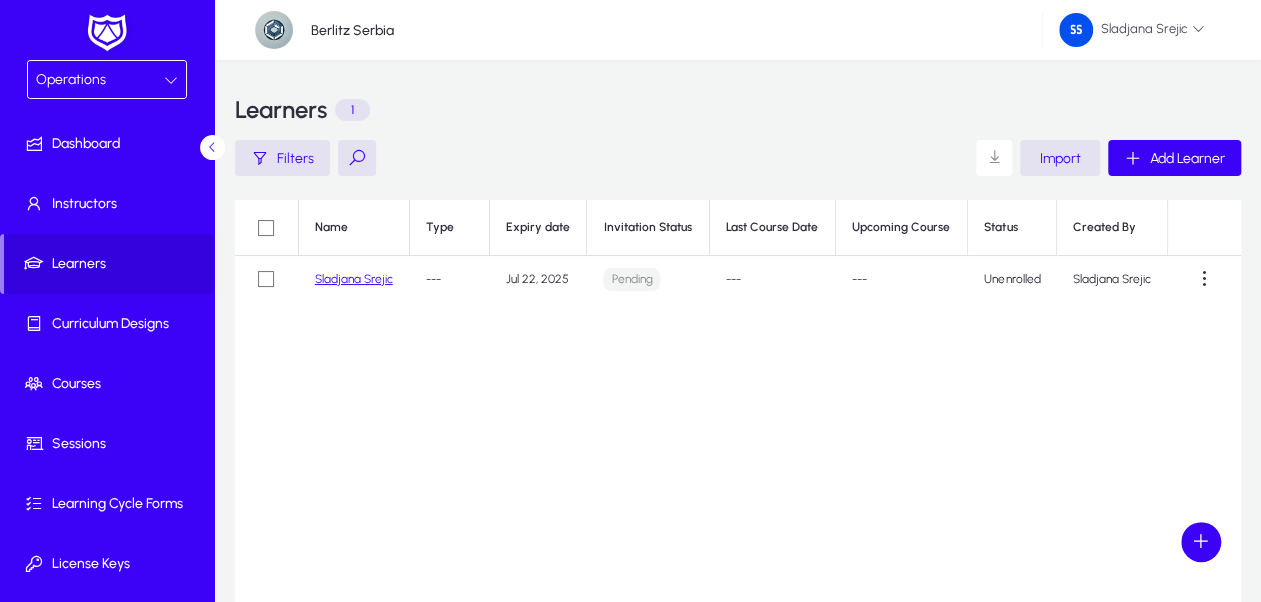 click on "Sladjana Srejic" 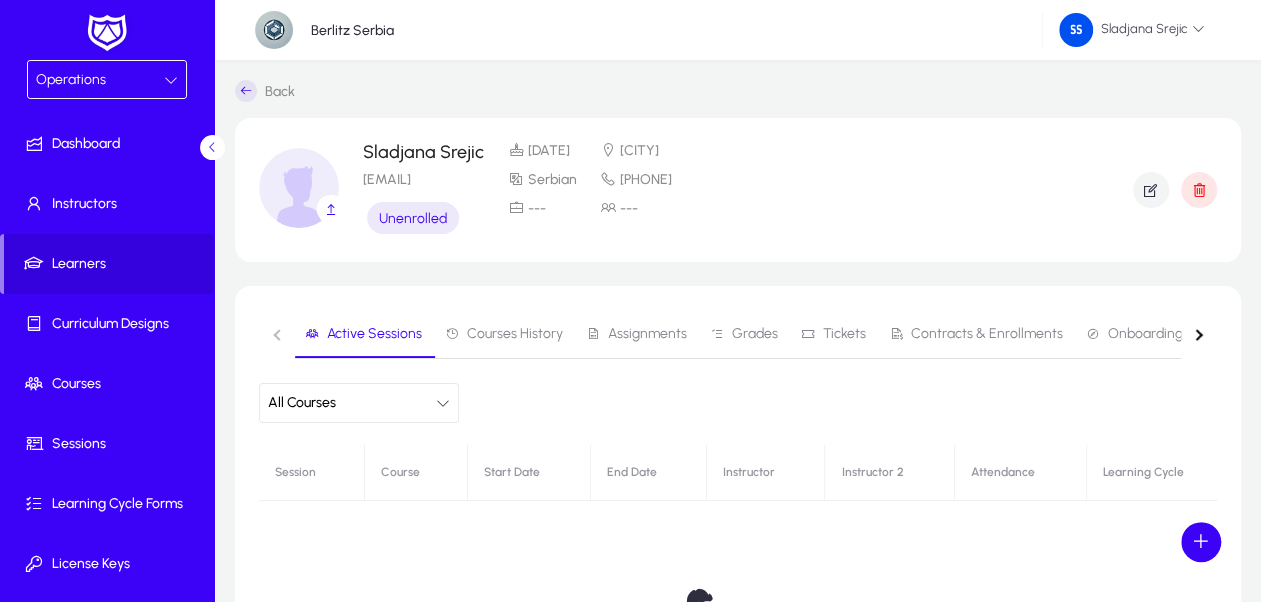 click on "Contracts & Enrollments" at bounding box center (976, 334) 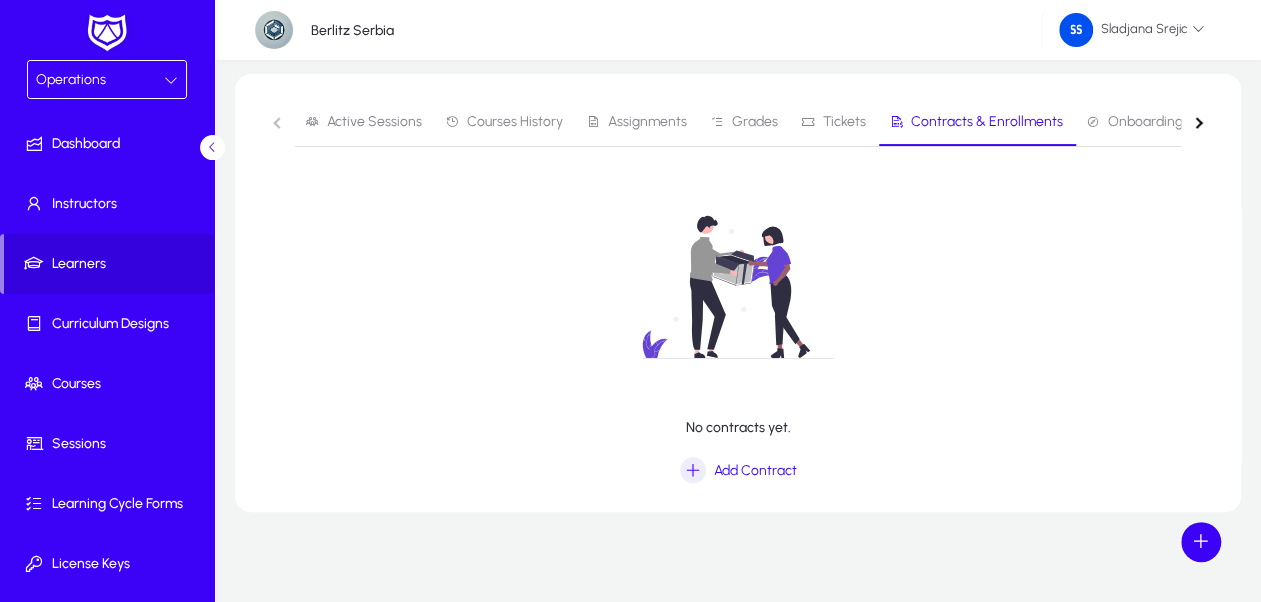 scroll, scrollTop: 221, scrollLeft: 0, axis: vertical 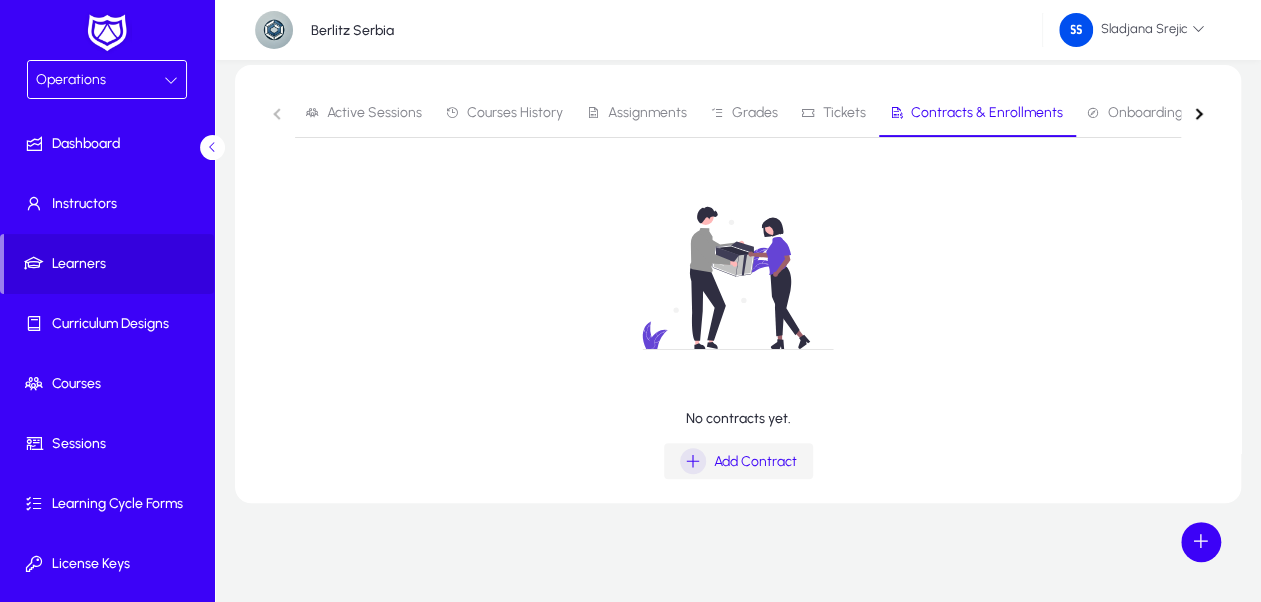 click on "Add Contract" 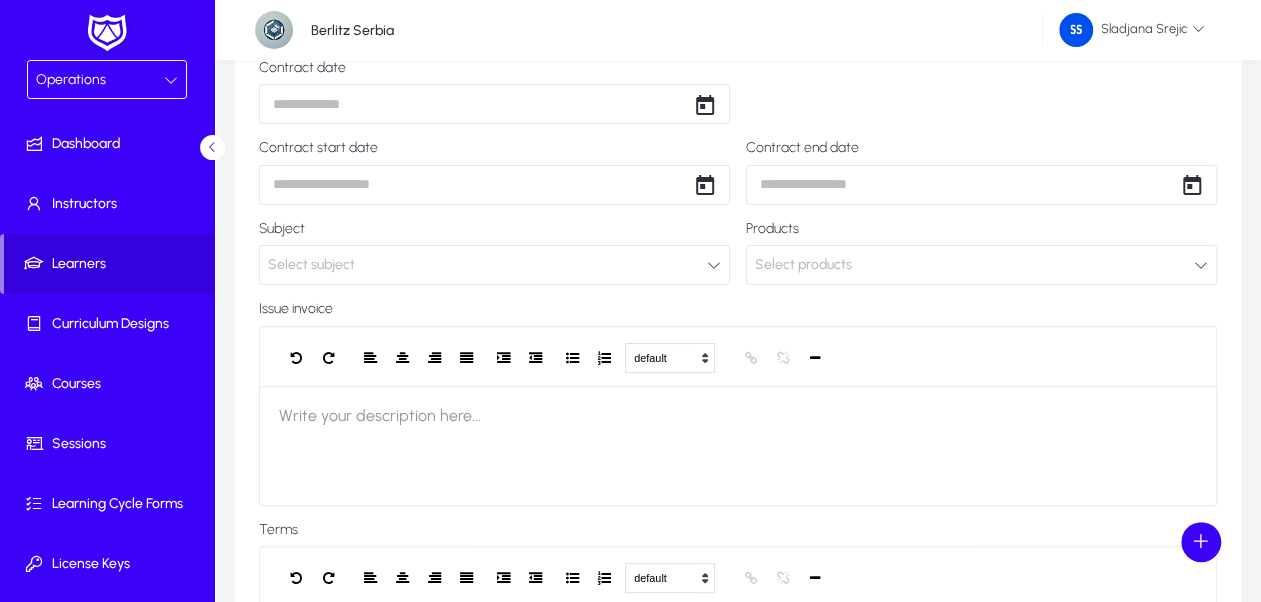 scroll, scrollTop: 21, scrollLeft: 0, axis: vertical 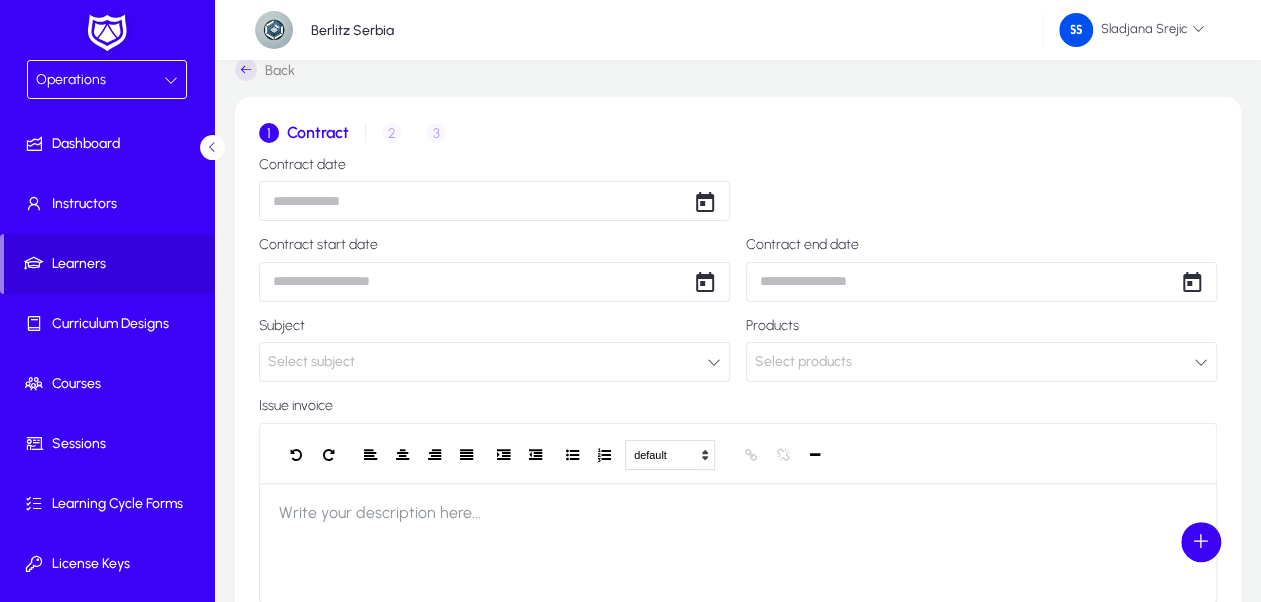 click on "Operations  Dashboard   Instructors   Learners   Curriculum Designs   Courses   Sessions   Learning Cycle Forms   License Keys   Corporate Accounts   Messages   Settings  Berlitz Serbia   Sladjana Srejic   Back  1 Contract 2 Enrollment 3 Invoice details Contract date Contract start date Contract end date  Subject  Select subject      Products     Select products     Issue invoice default   Heading 1   Heading 2   Heading 3   Heading 4   Heading 5   Heading 6   Heading 7   Paragraph   Predefined   Standard   default  Times New Roman   Arial   Times New Roman   Calibri   Comic Sans MS  3   1   2   3   4   5   6   7  ******* ******* Write your description here... Terms default   Heading 1   Heading 2   Heading 3   Heading 4   Heading 5   Heading 6   Heading 7   Paragraph   Predefined   Standard   default  Times New Roman   Arial   Times New Roman   Calibri   Comic Sans MS  3   1   2   3   4   5   6   7  ******* ******* Write your terms here...  Save & Exit   Save & Next
Settings Logout" at bounding box center [630, 280] 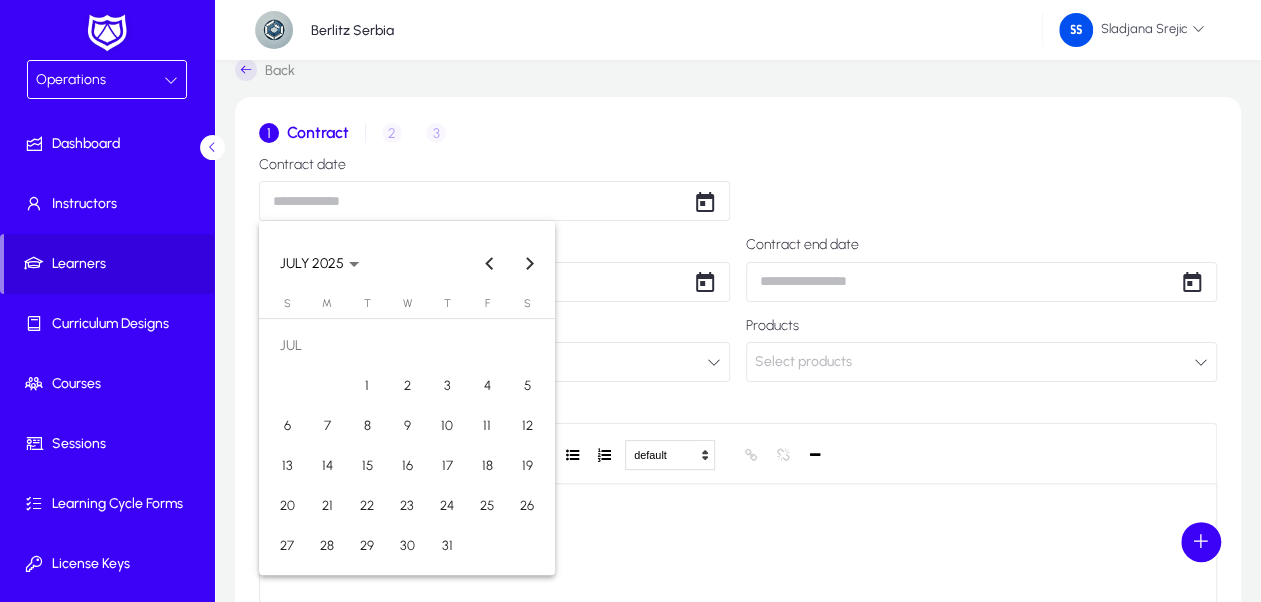 click on "30" at bounding box center (407, 546) 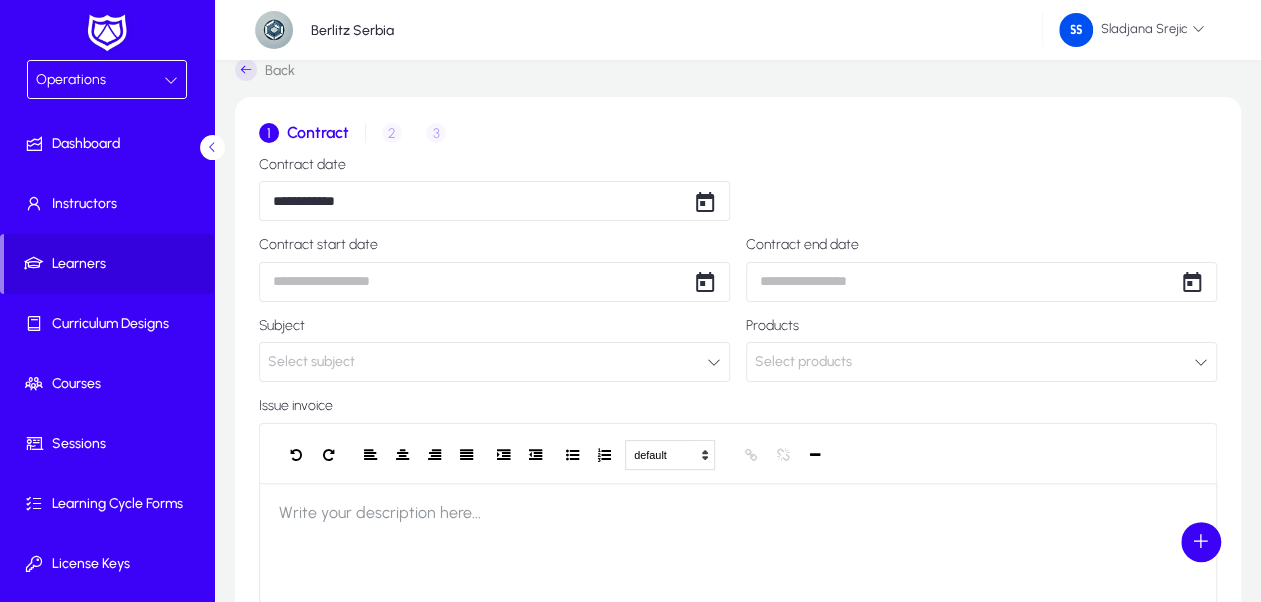 click on "**********" at bounding box center (630, 280) 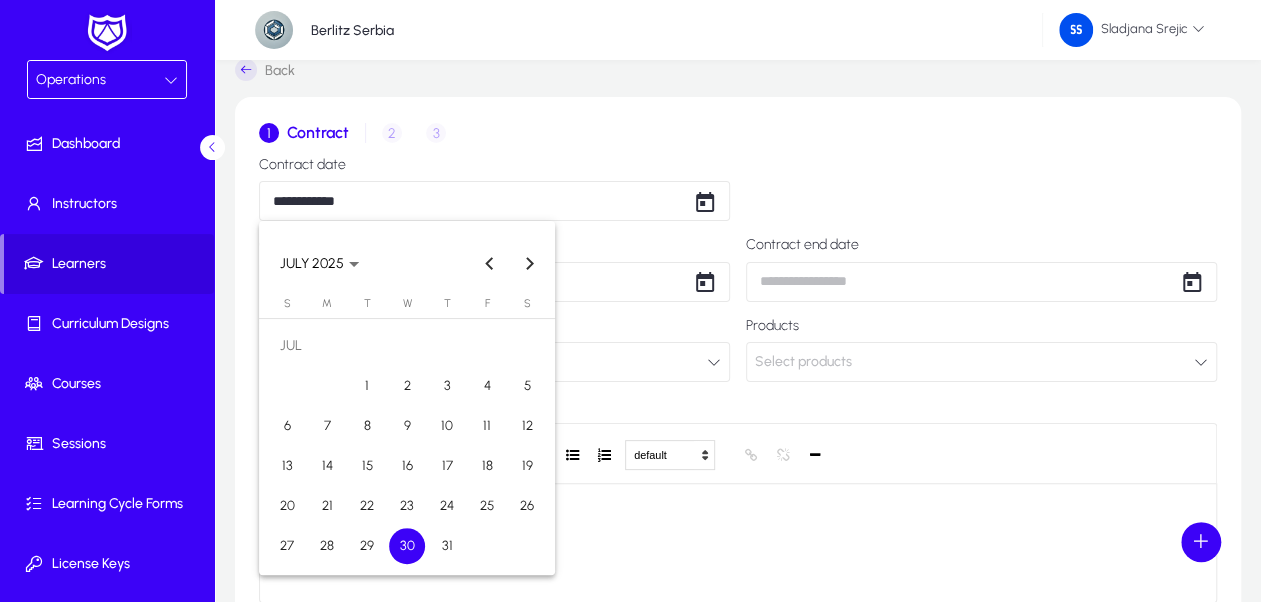 click on "15" at bounding box center [367, 466] 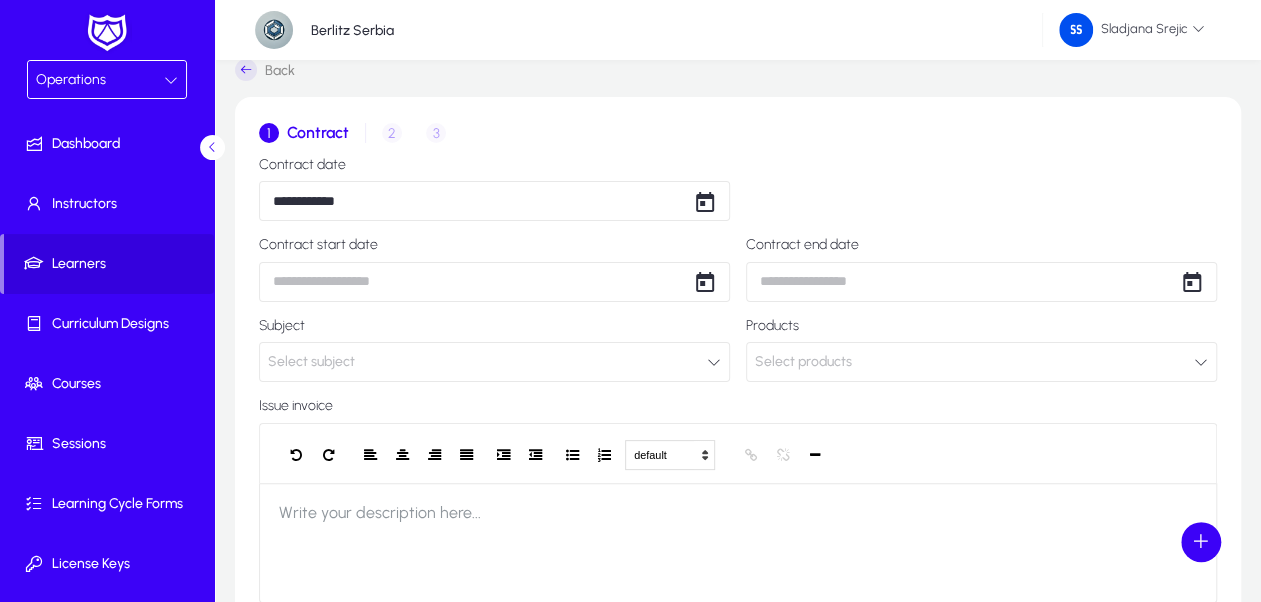 click on "**********" at bounding box center (630, 280) 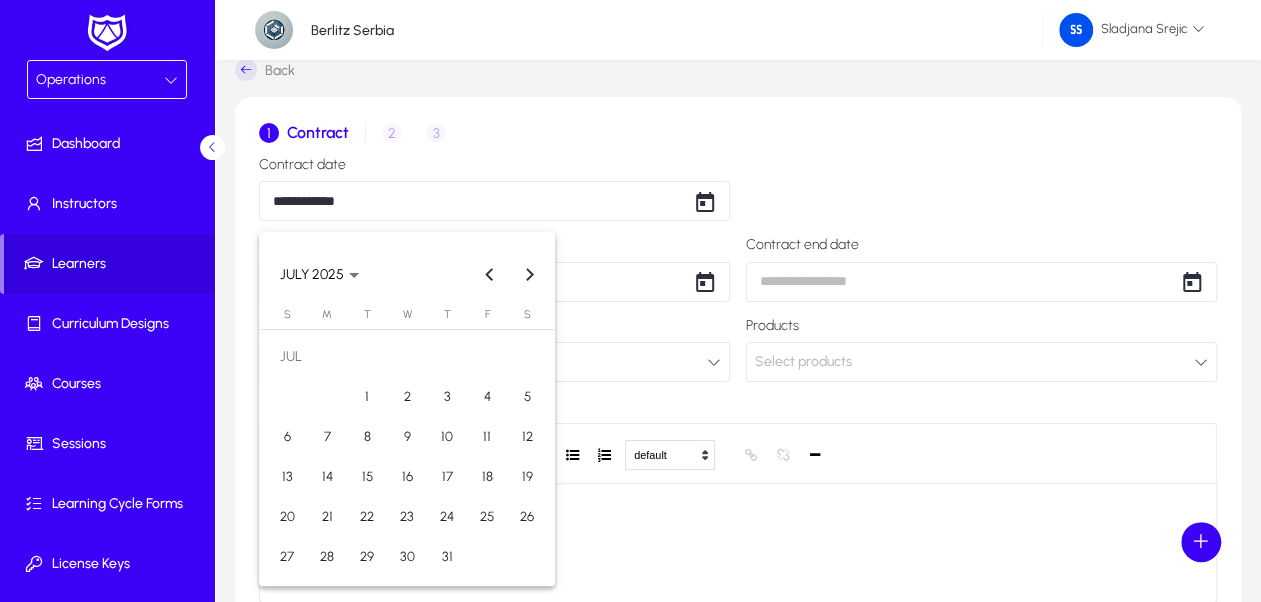 click at bounding box center (630, 301) 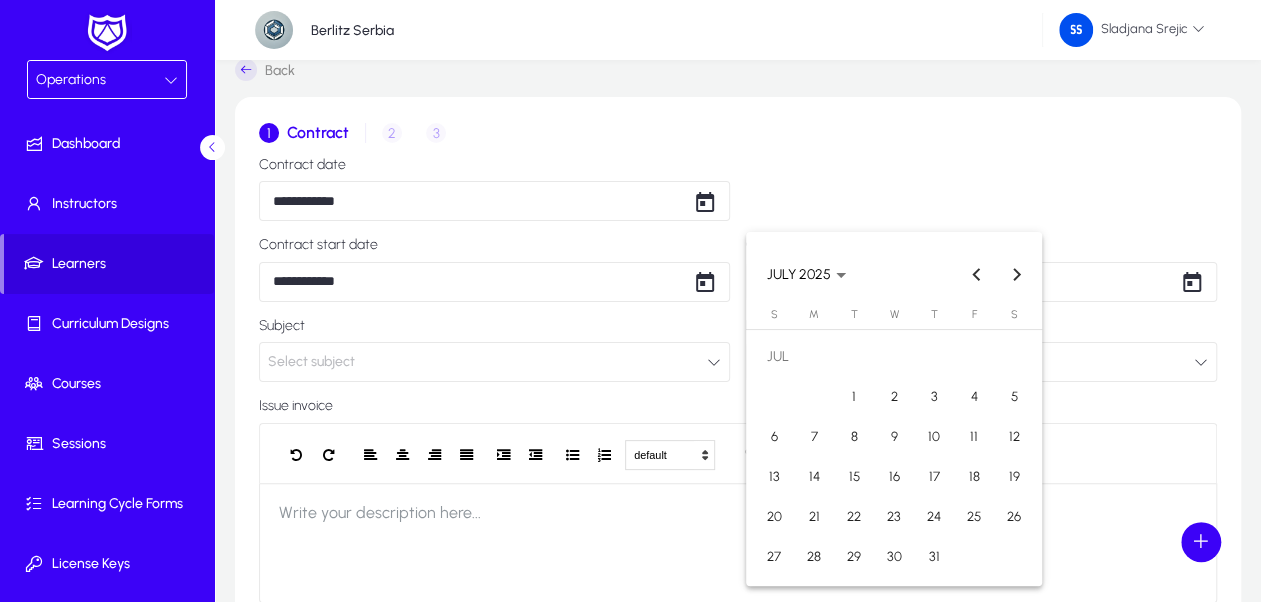 click on "**********" at bounding box center (630, 280) 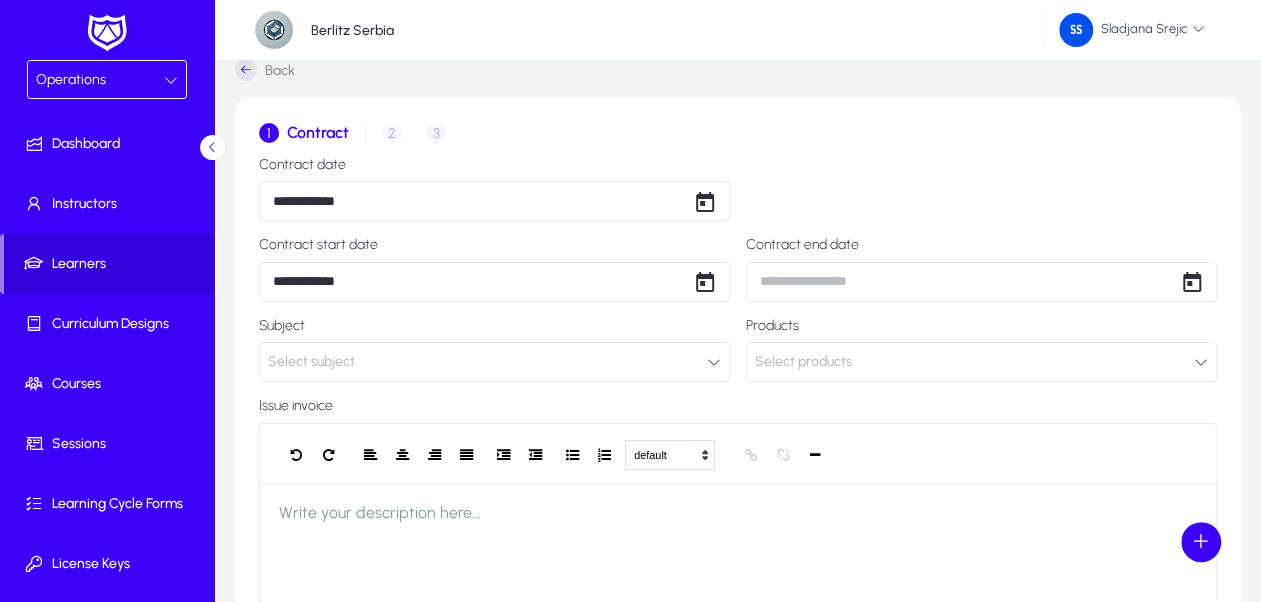 click on "Select subject" 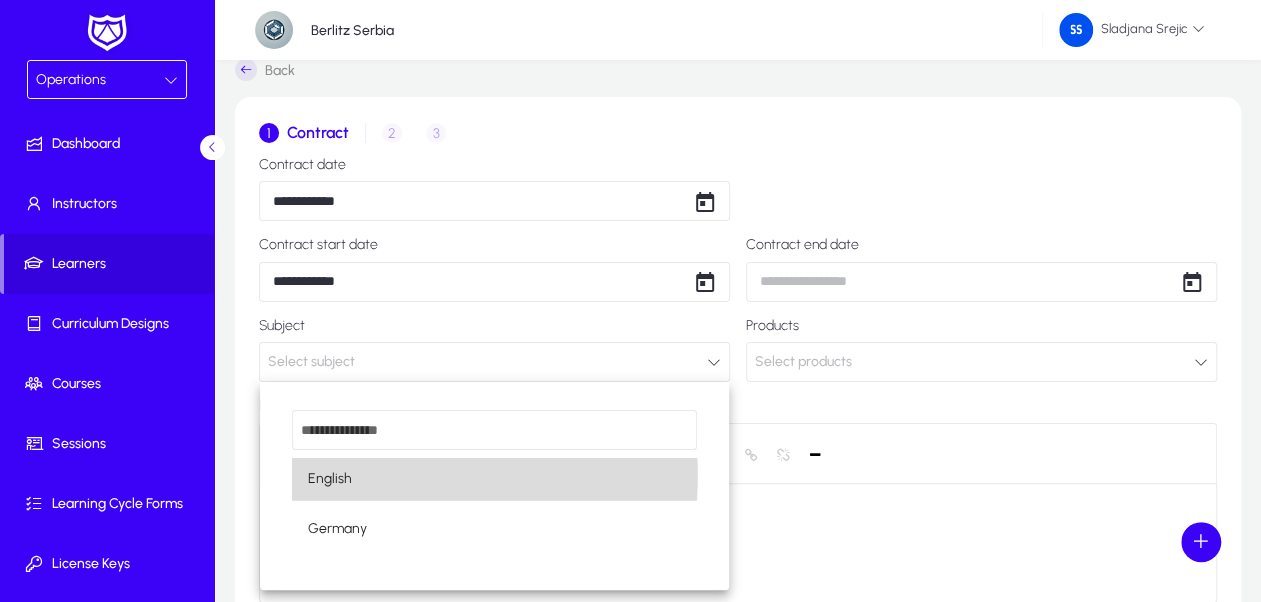 click on "English" at bounding box center [495, 479] 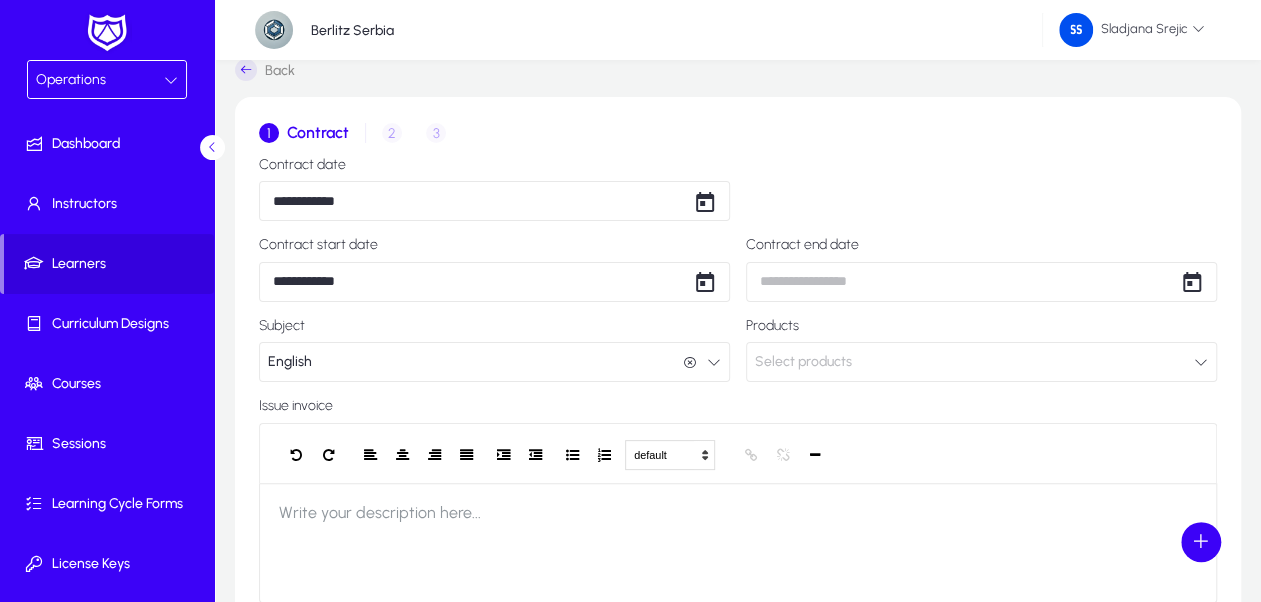 click on "Select products" 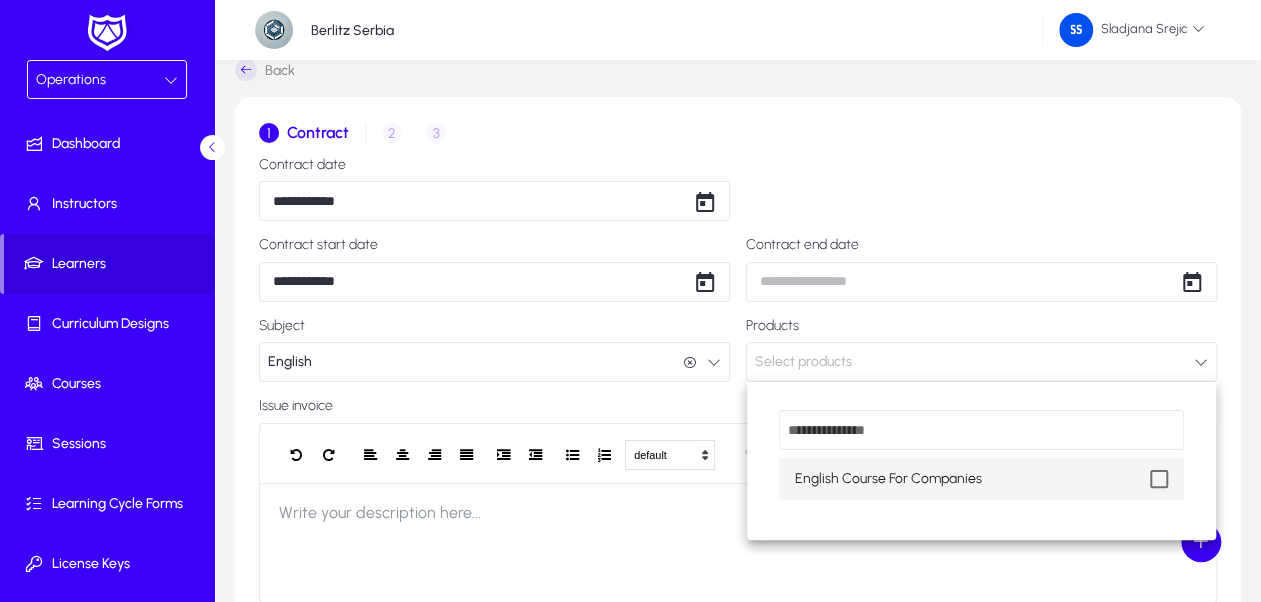 click on "English Course For Companies" at bounding box center [888, 479] 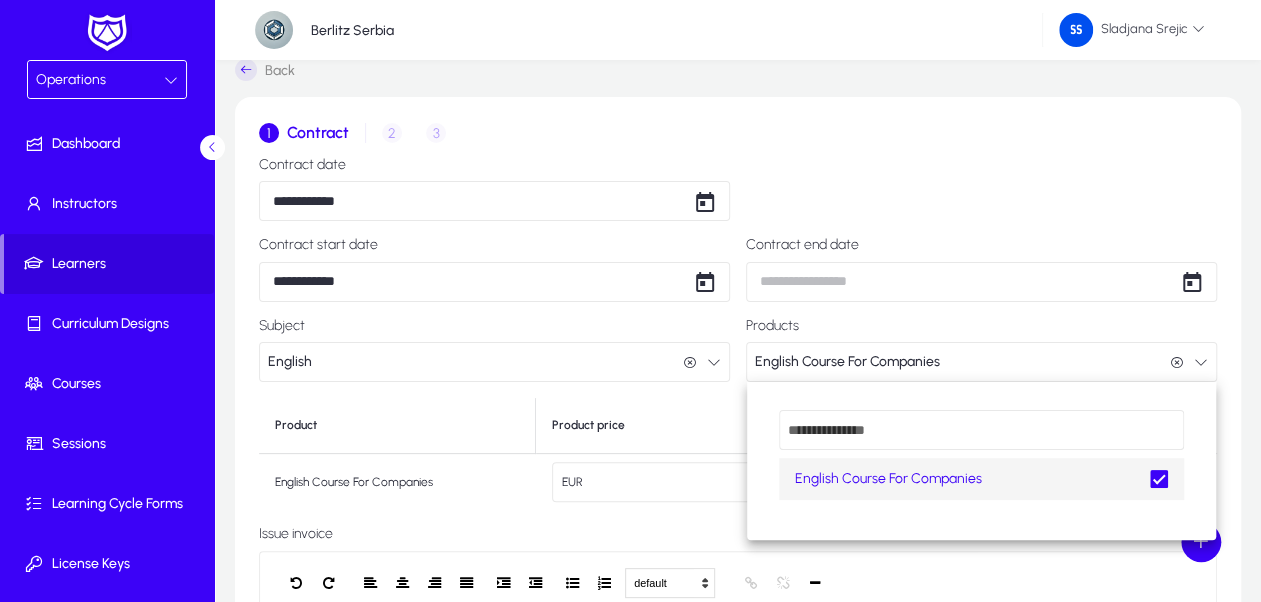 click at bounding box center (630, 301) 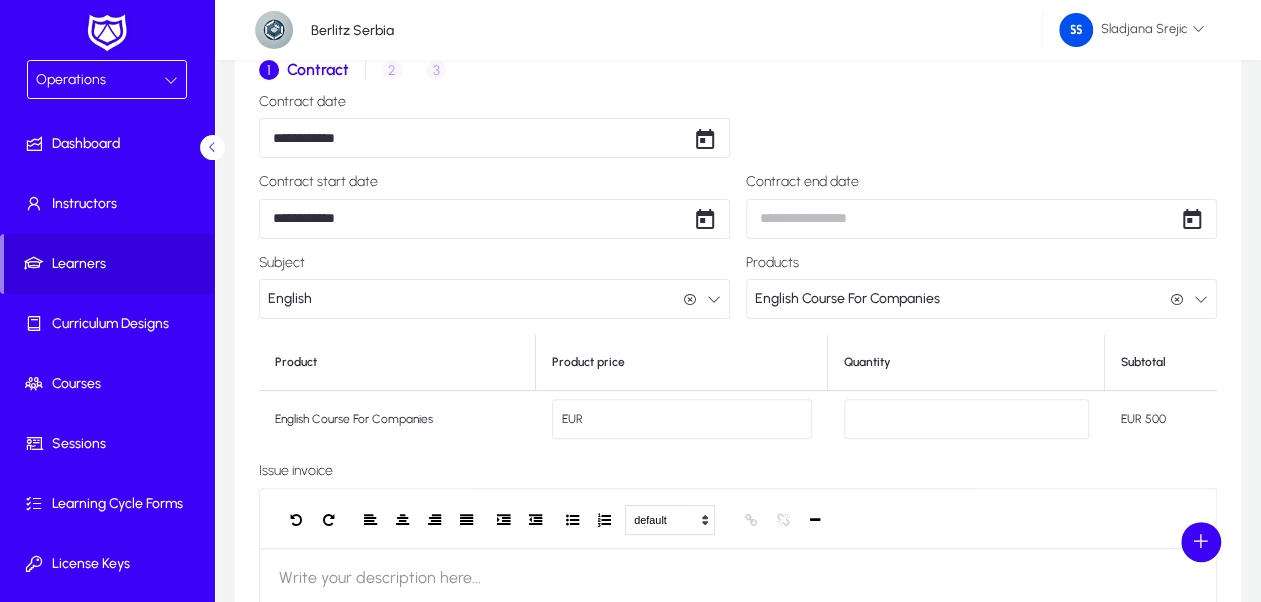 scroll, scrollTop: 53, scrollLeft: 0, axis: vertical 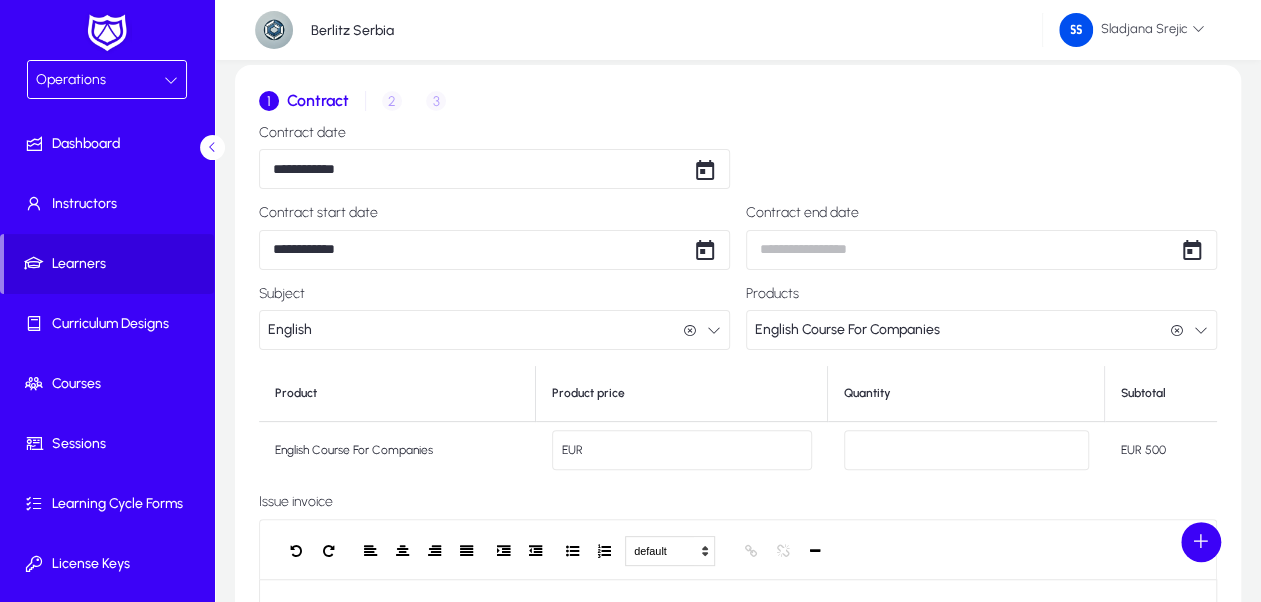 click on "**********" at bounding box center (630, 248) 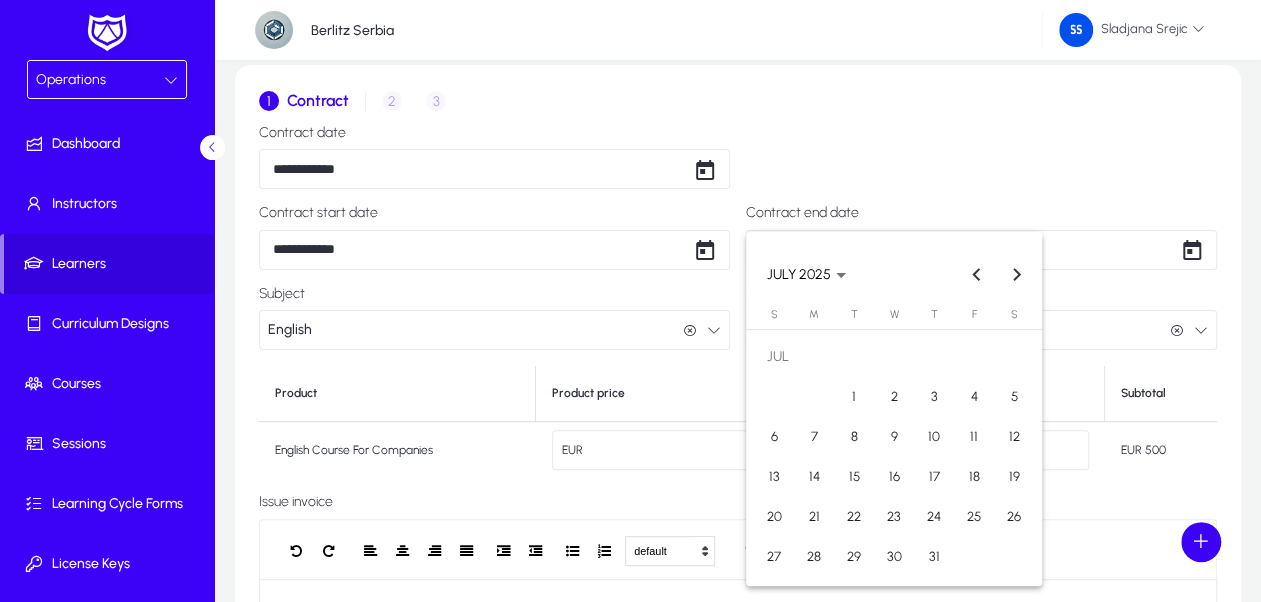 click at bounding box center [630, 301] 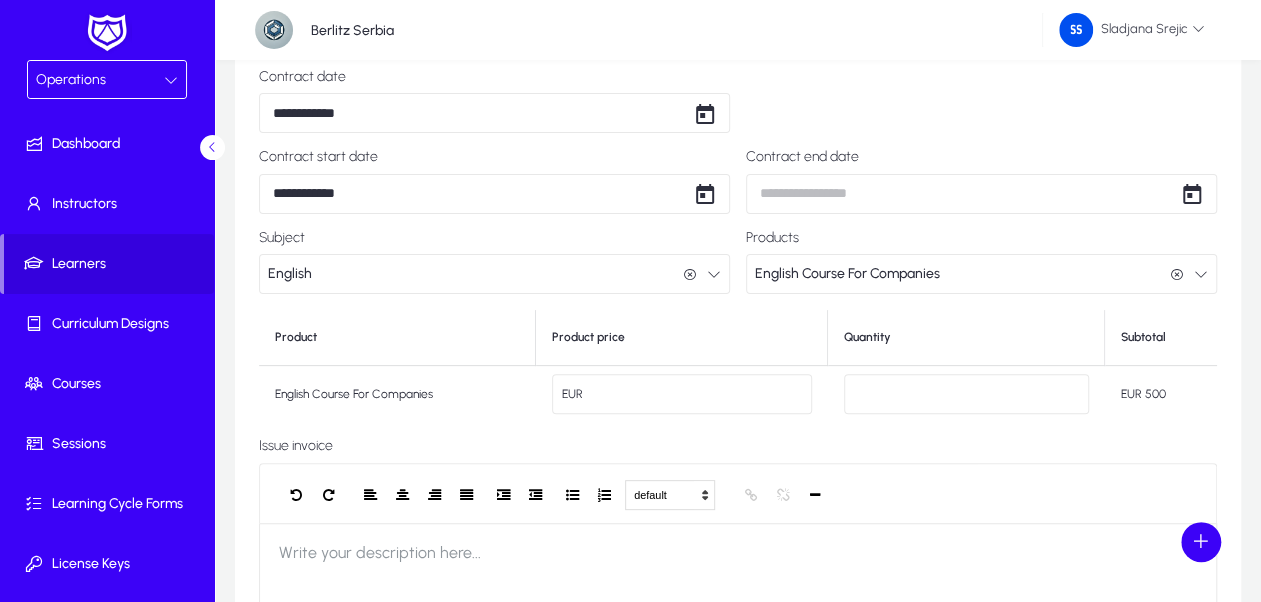 scroll, scrollTop: 153, scrollLeft: 0, axis: vertical 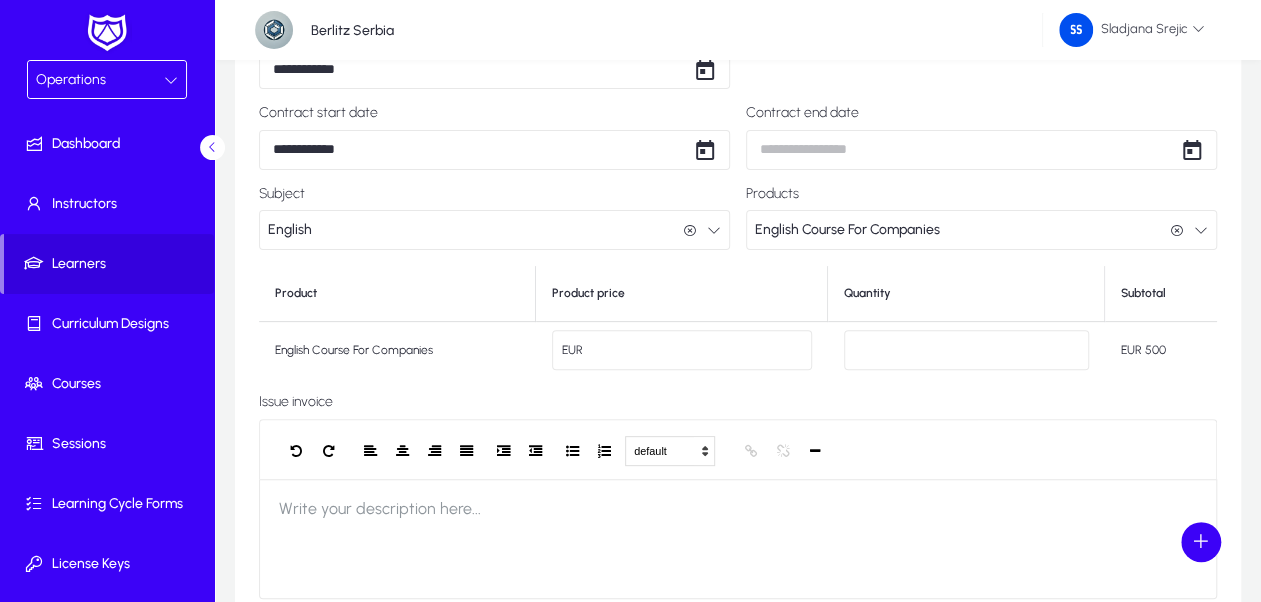 click on "***" 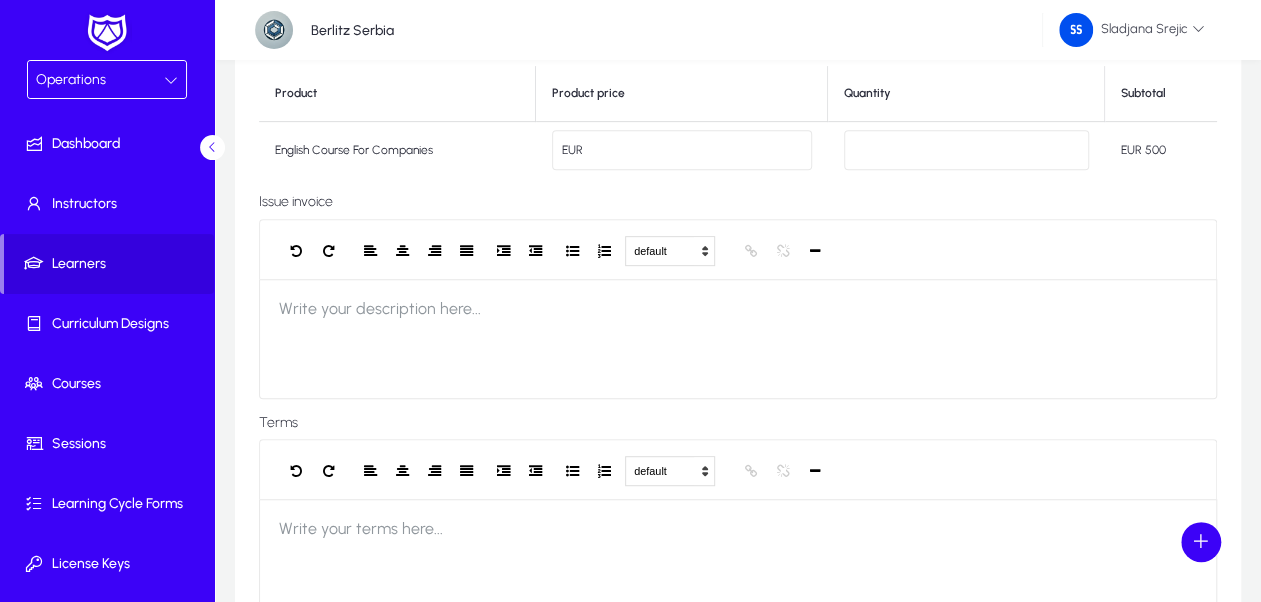 scroll, scrollTop: 53, scrollLeft: 0, axis: vertical 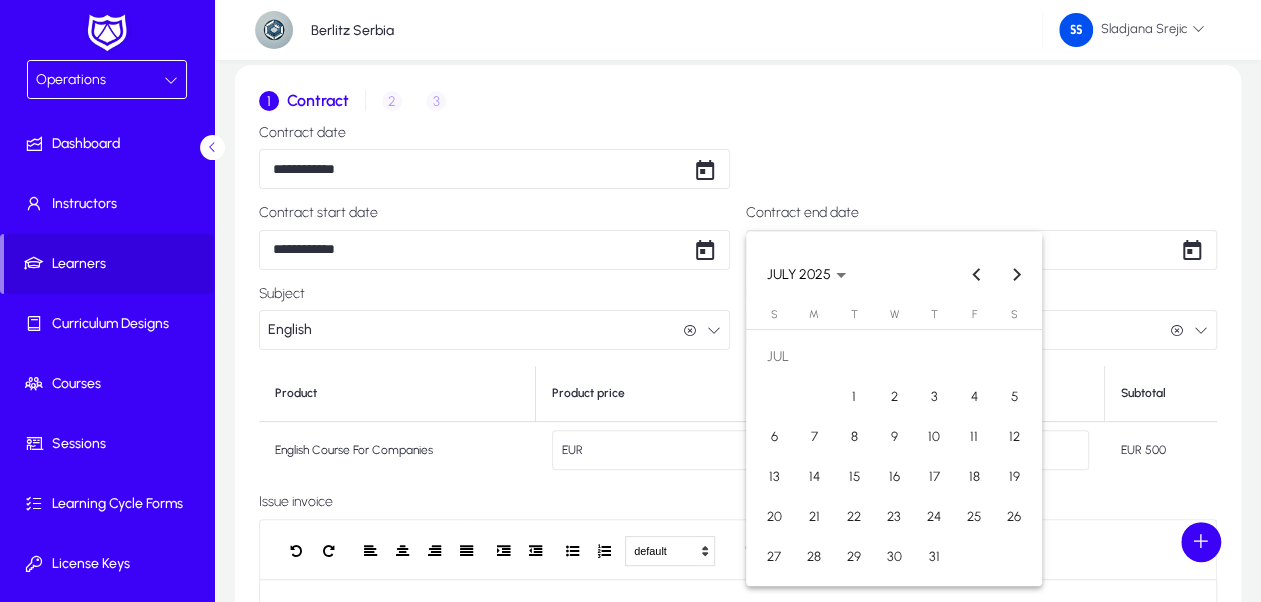 click on "**********" at bounding box center [630, 248] 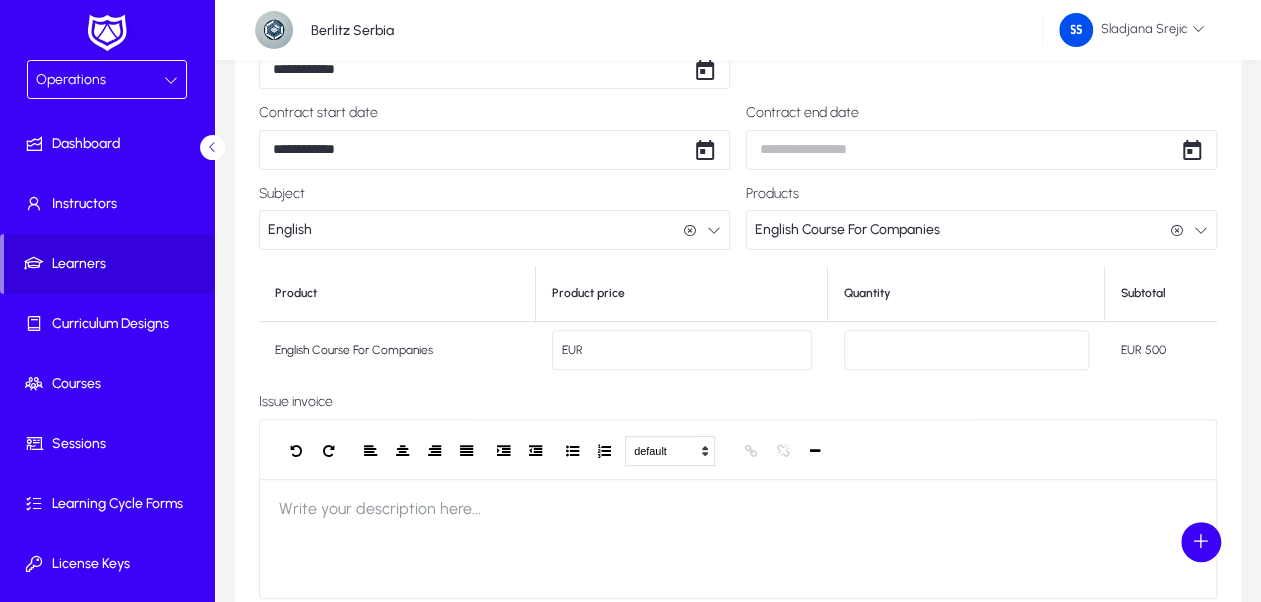 scroll, scrollTop: 553, scrollLeft: 0, axis: vertical 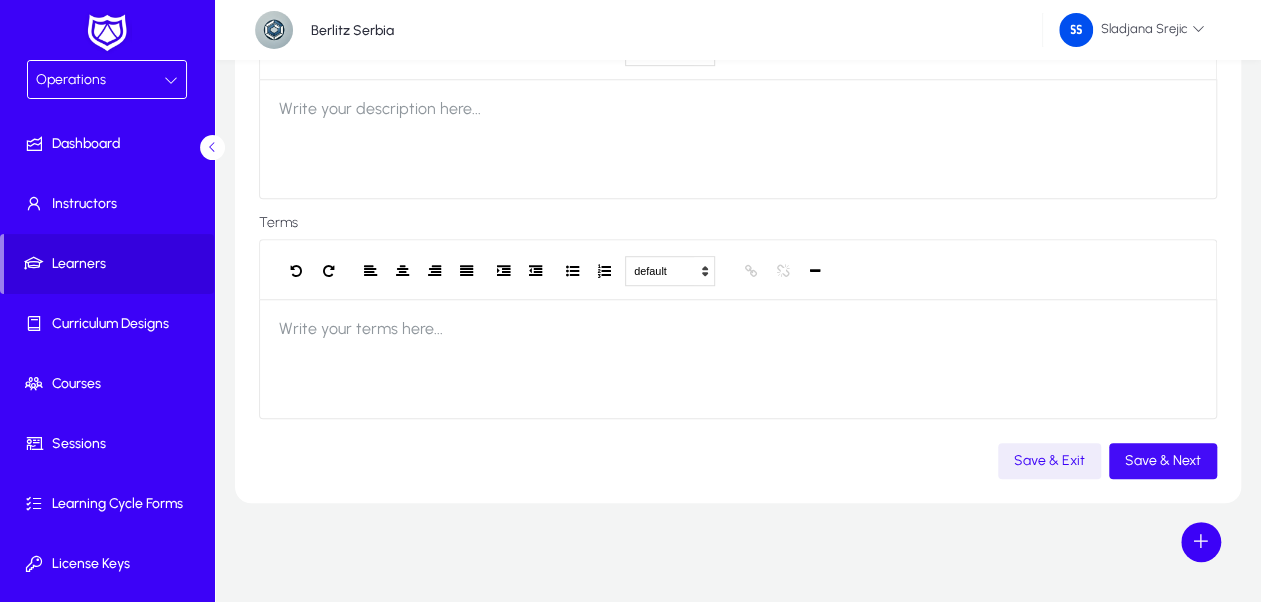 click on "Save & Next" 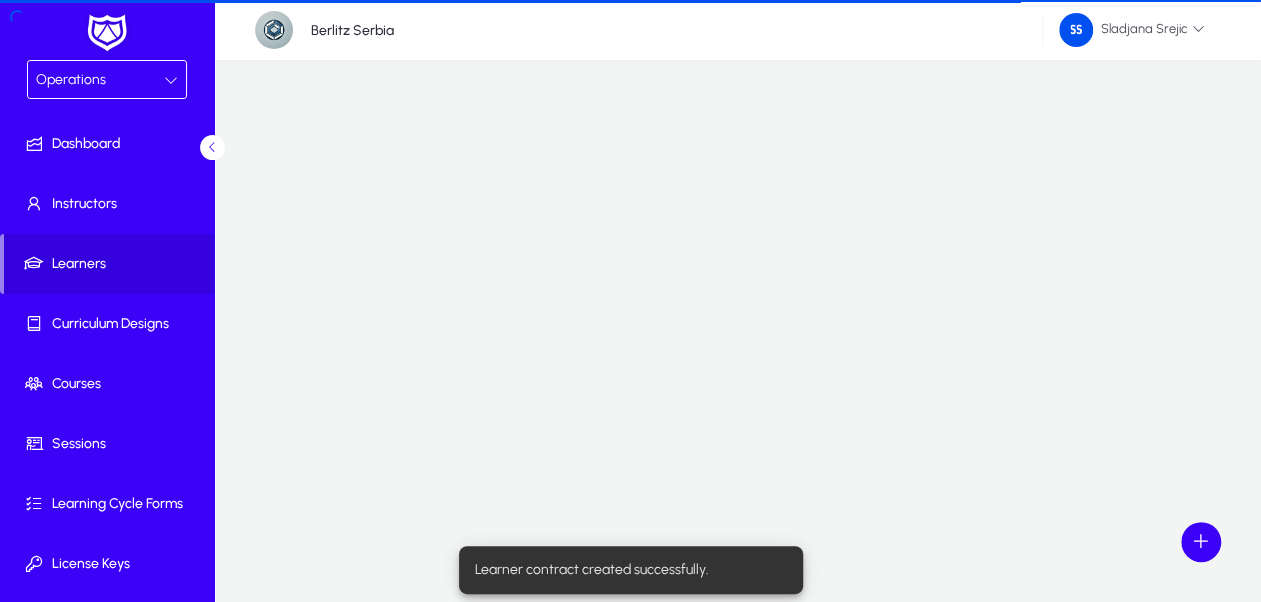 scroll, scrollTop: 64, scrollLeft: 0, axis: vertical 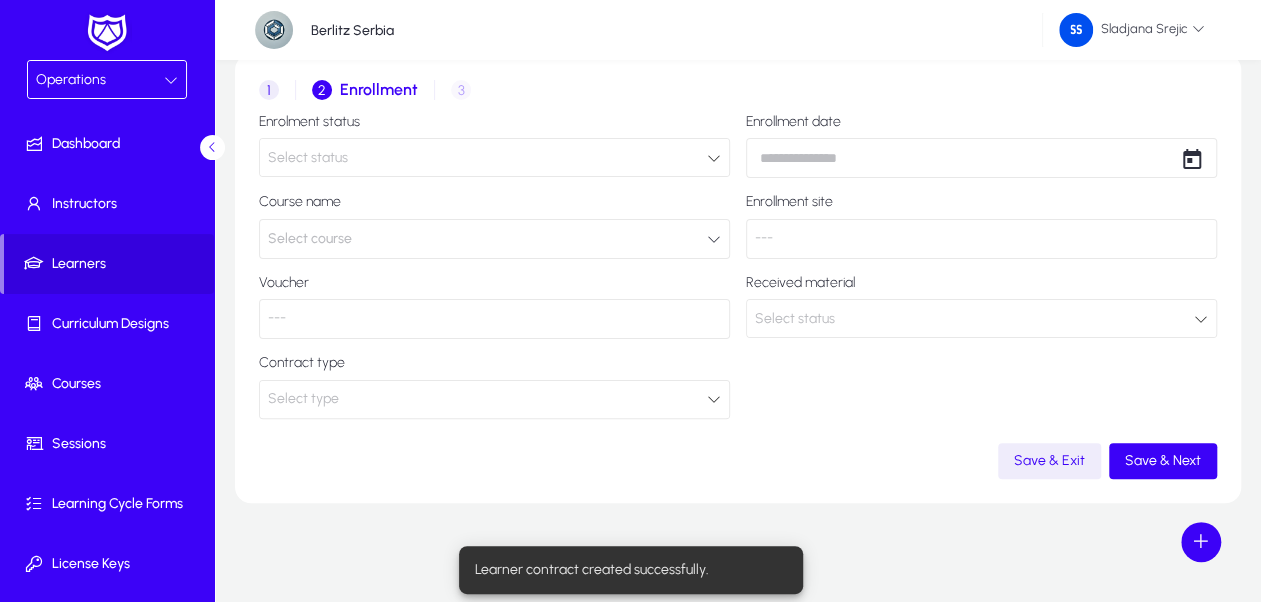 click on "Select status" at bounding box center (494, 157) 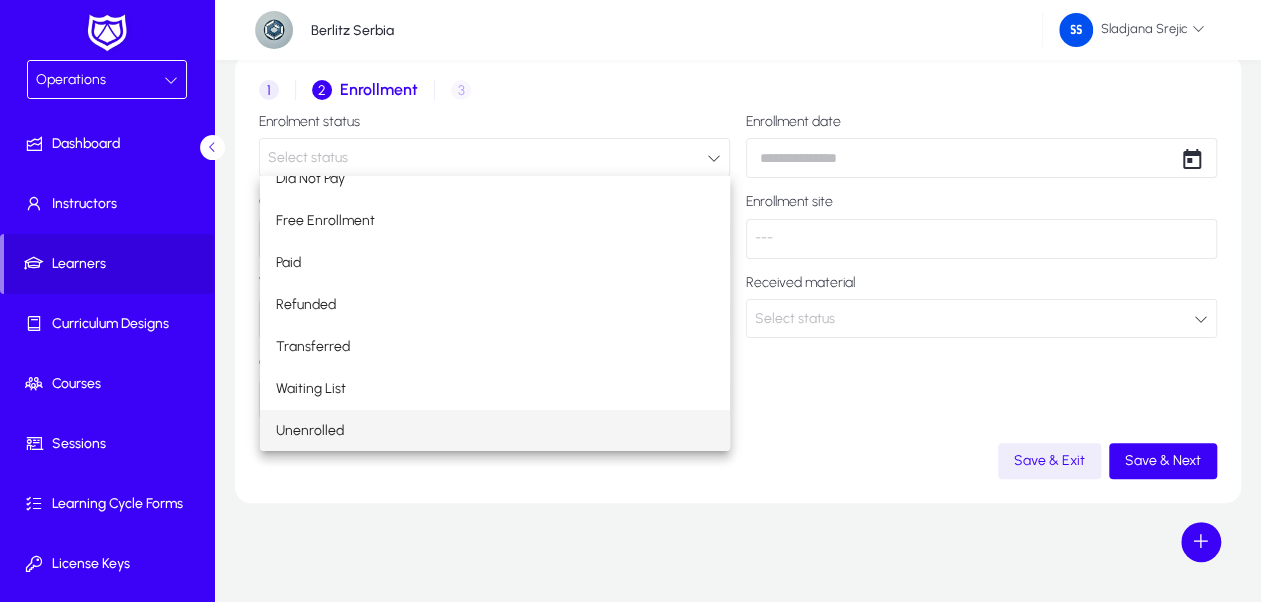 scroll, scrollTop: 0, scrollLeft: 0, axis: both 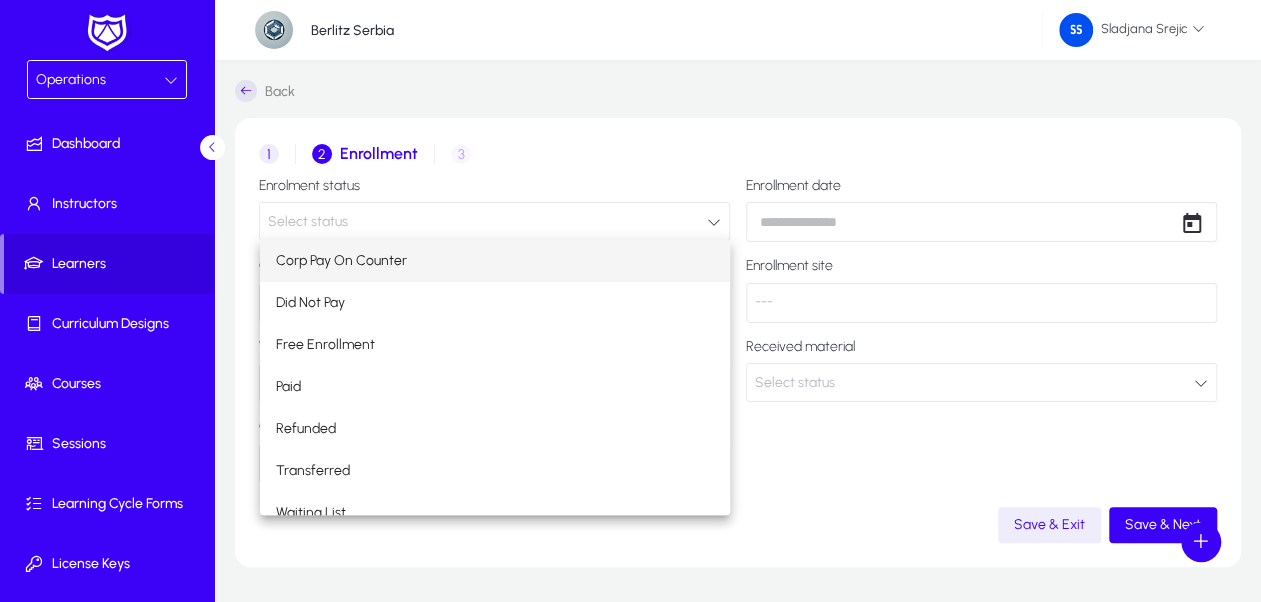 click at bounding box center (630, 301) 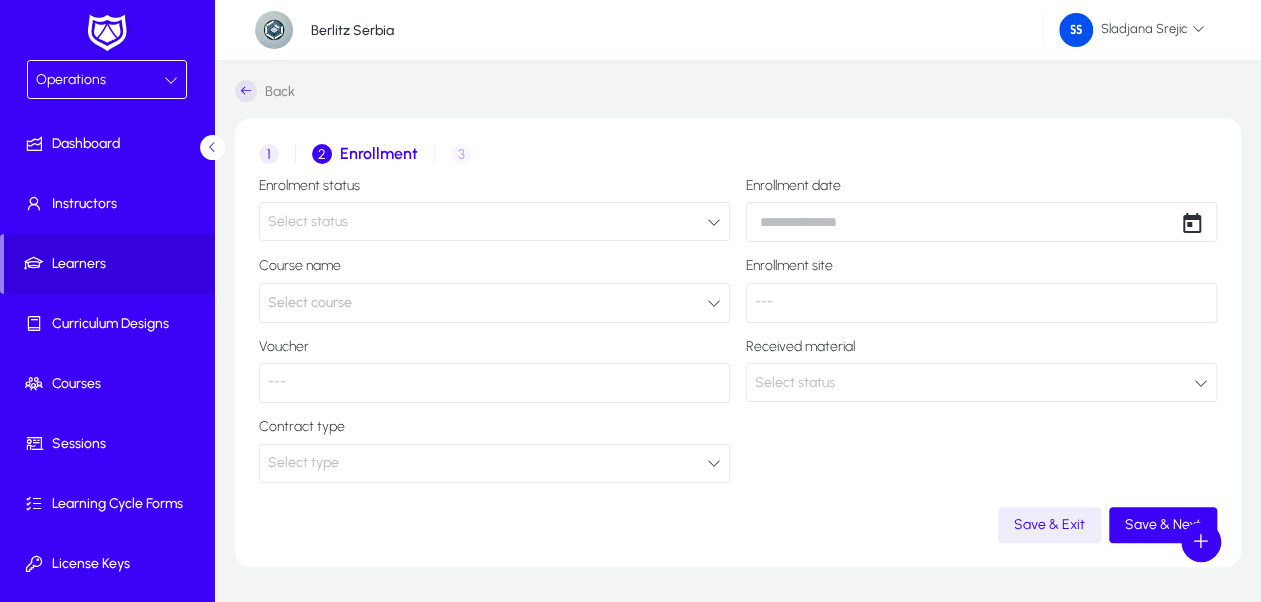 click on "Select status" at bounding box center [487, 222] 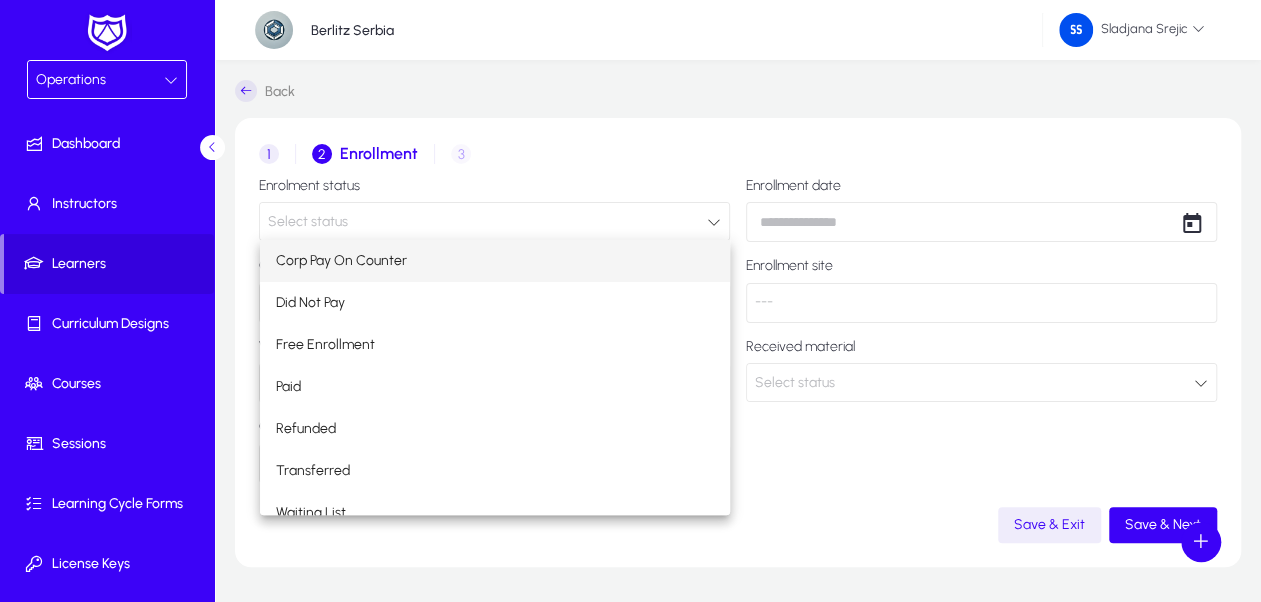 click at bounding box center (630, 301) 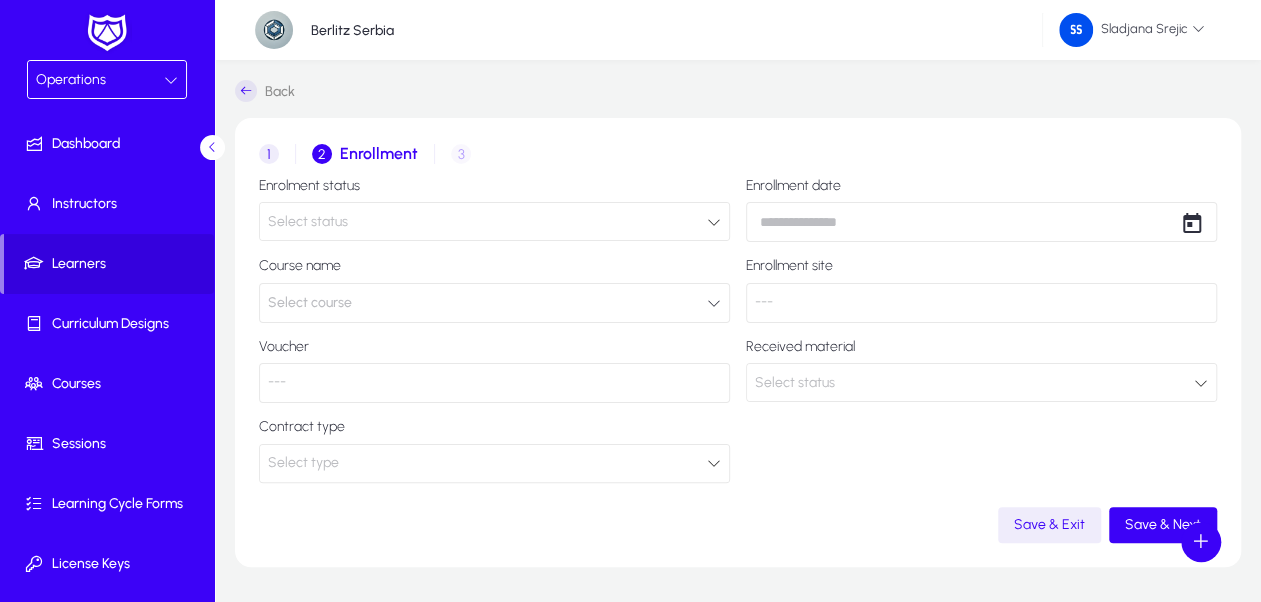 click on "Select course" 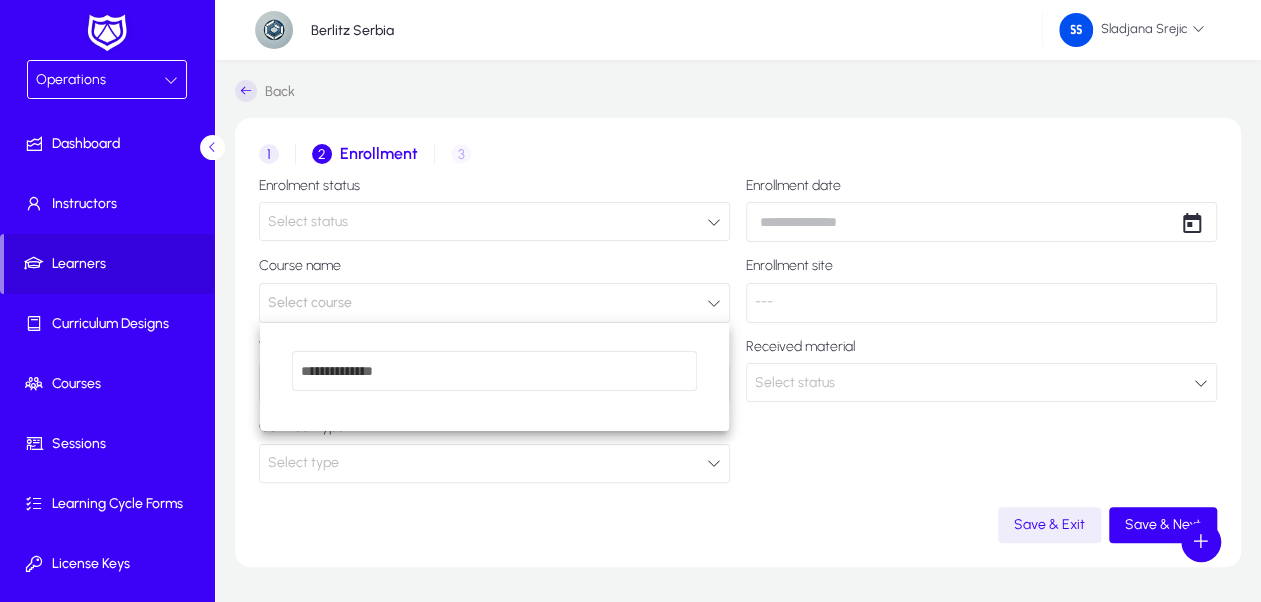 click at bounding box center (630, 301) 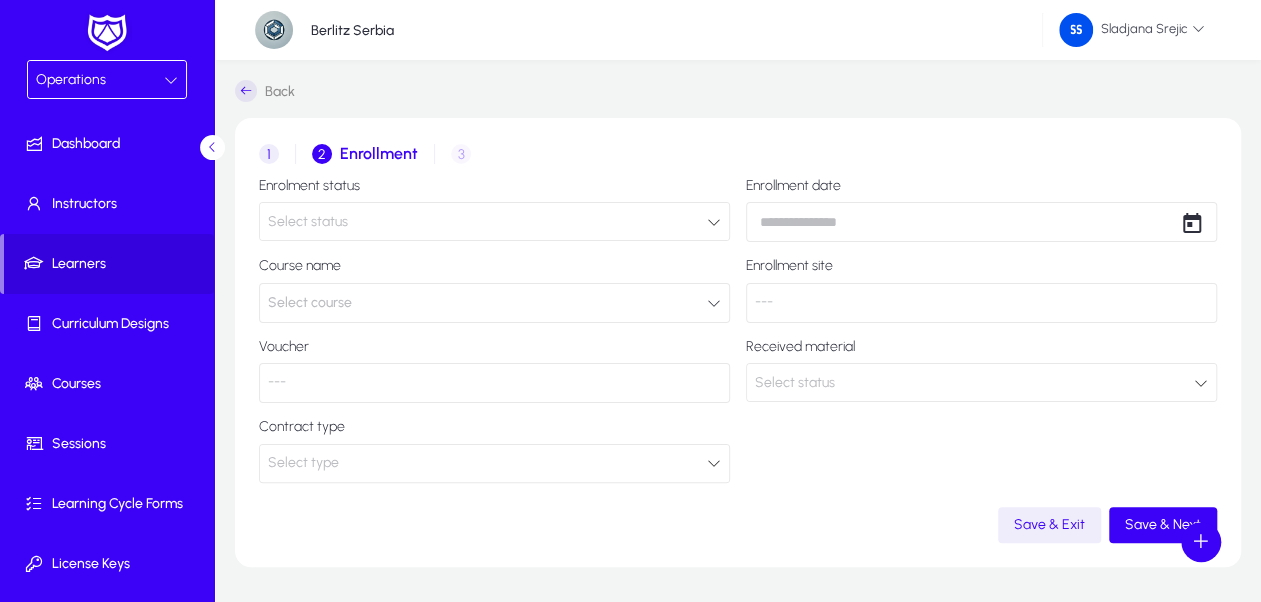 click on "Select type" at bounding box center (487, 463) 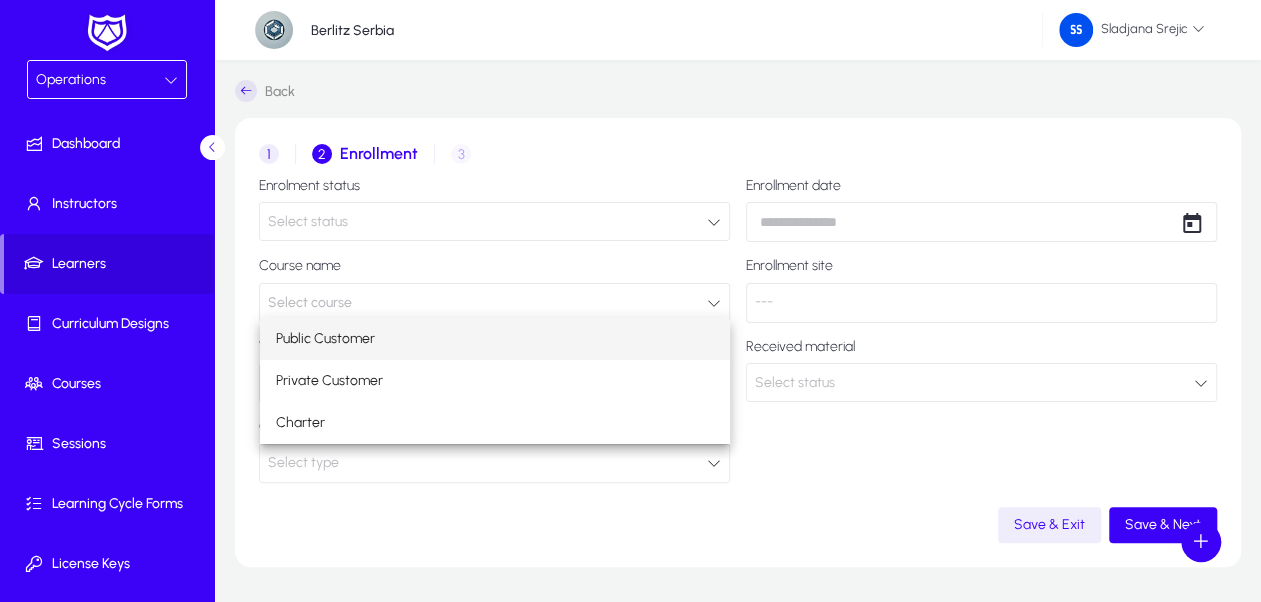 click on "Charter" at bounding box center [495, 423] 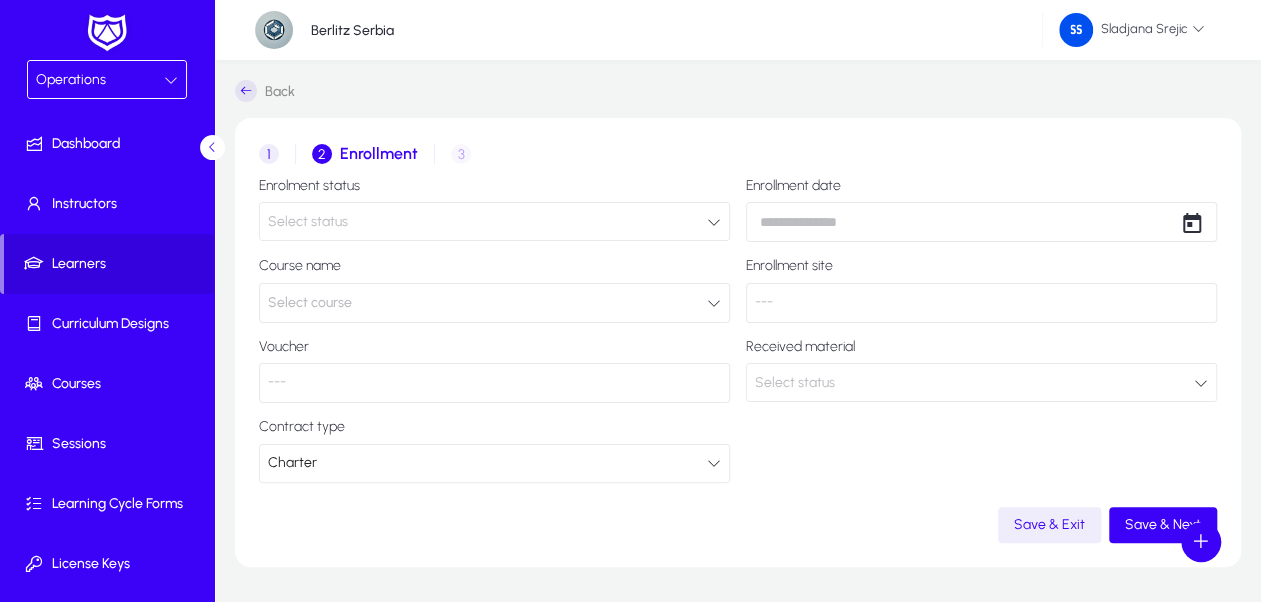 click on "Select status" at bounding box center [487, 222] 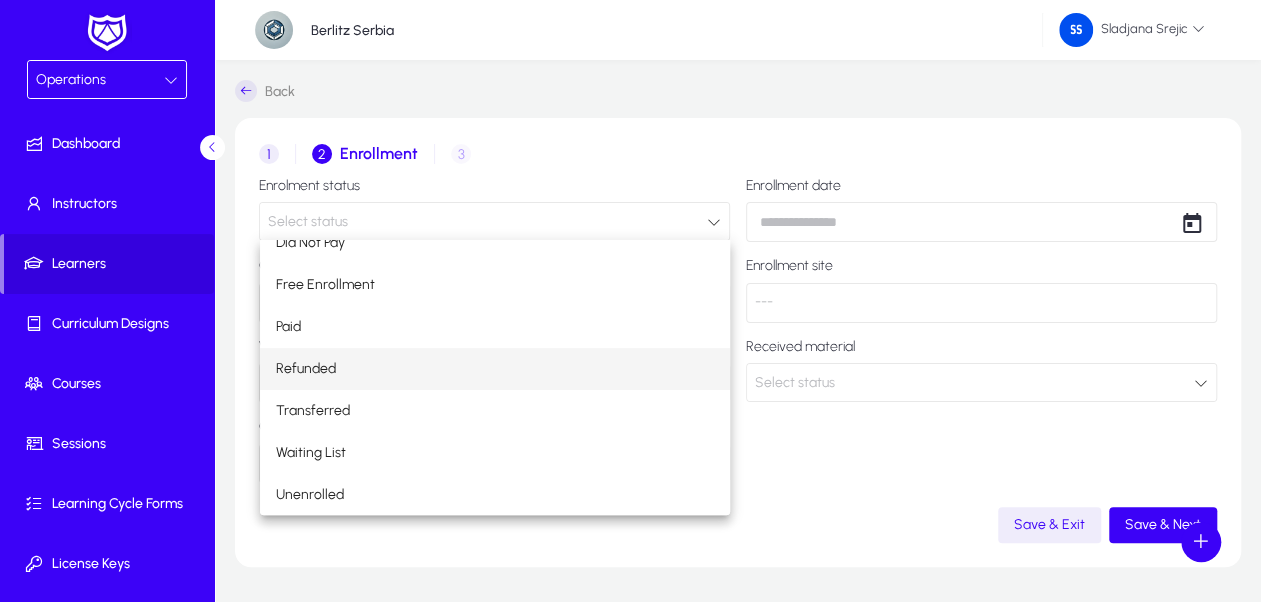 scroll, scrollTop: 0, scrollLeft: 0, axis: both 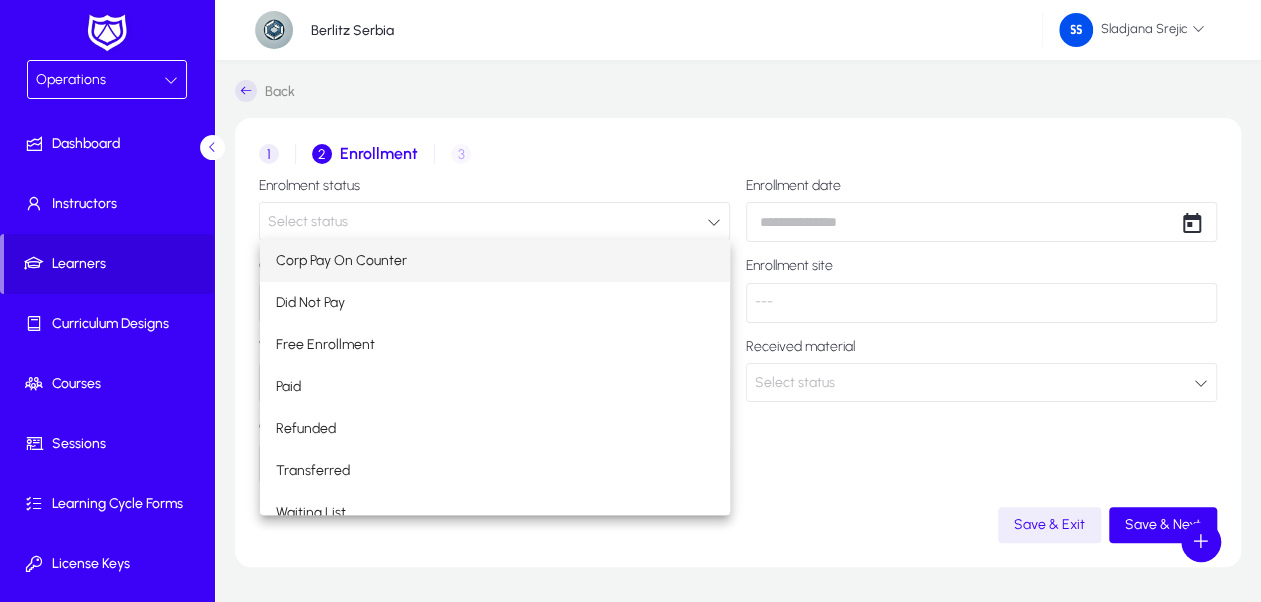 click on "Corp Pay On Counter" at bounding box center [341, 261] 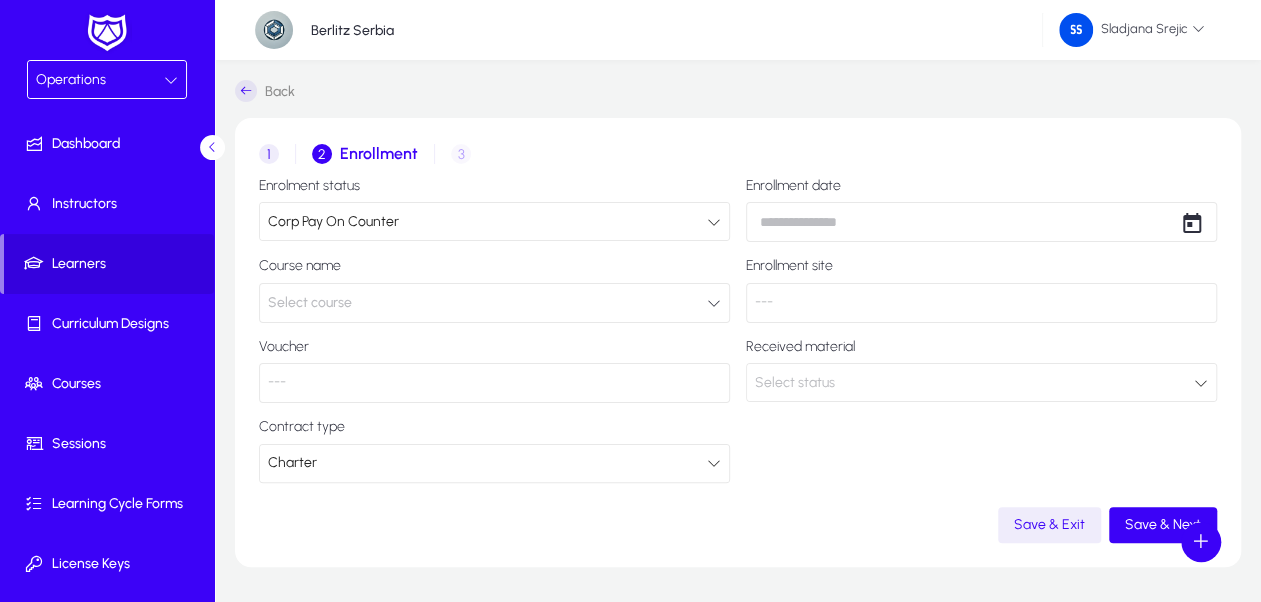 click on "Corp Pay On Counter" at bounding box center (487, 222) 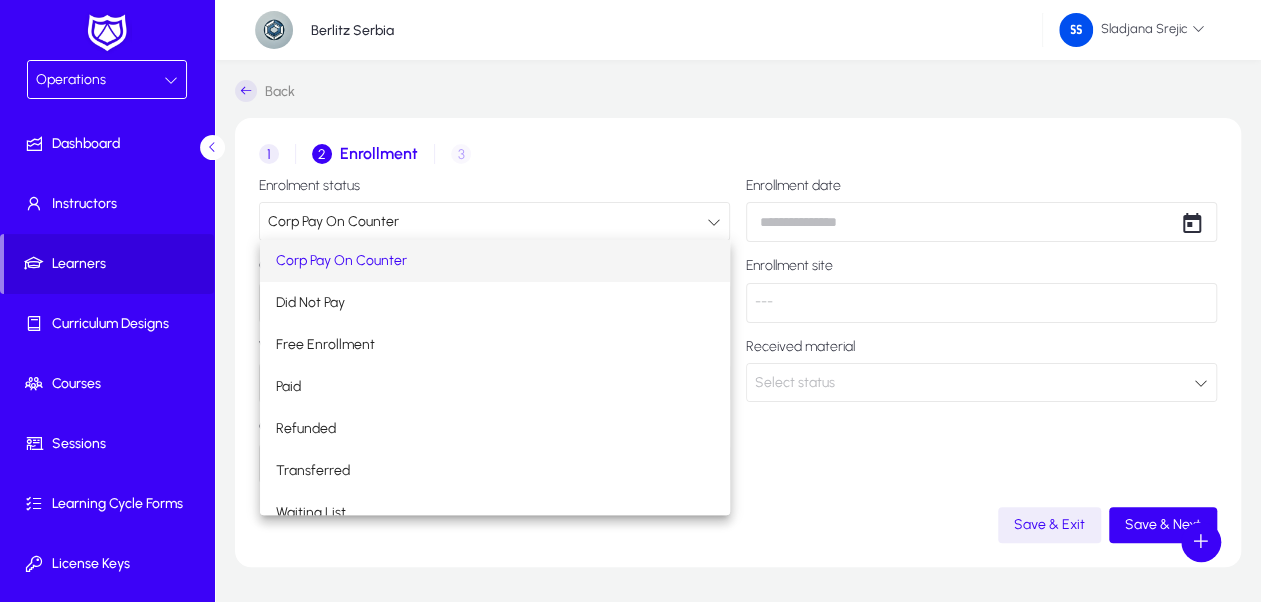click on "Corp Pay On Counter" at bounding box center (495, 261) 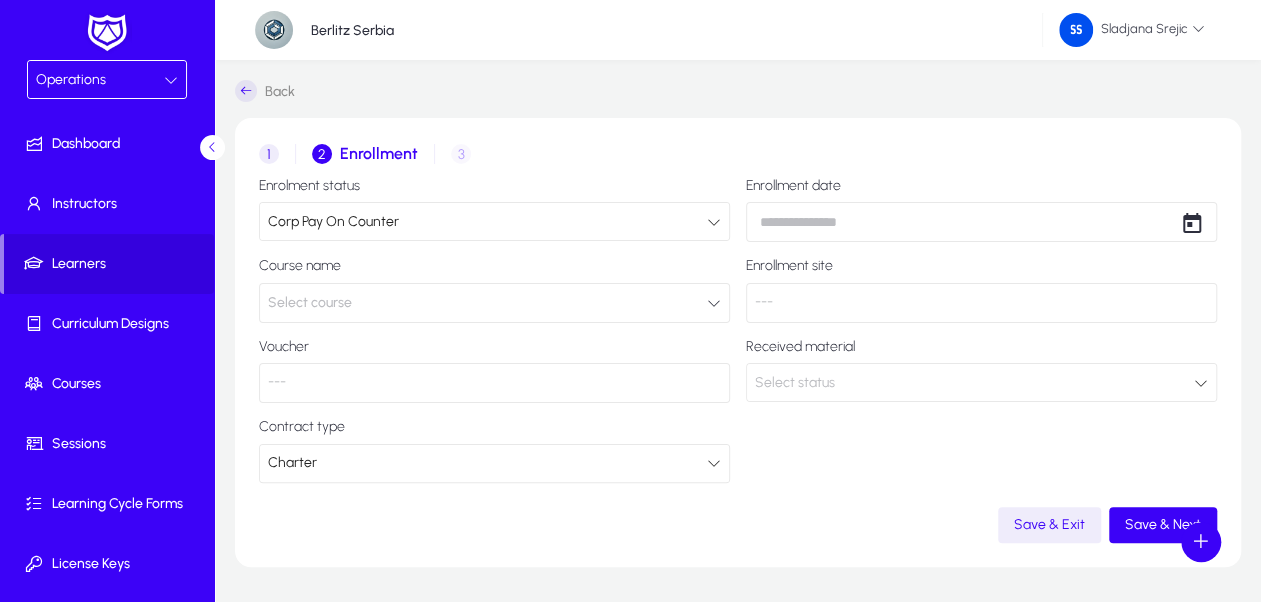 click on "Enrolment status  Corp Pay On Counter Enrollment date  Course name  Select course     Enrollment site   ---  Voucher   ---  Received material  Select status Contract type  Charter" 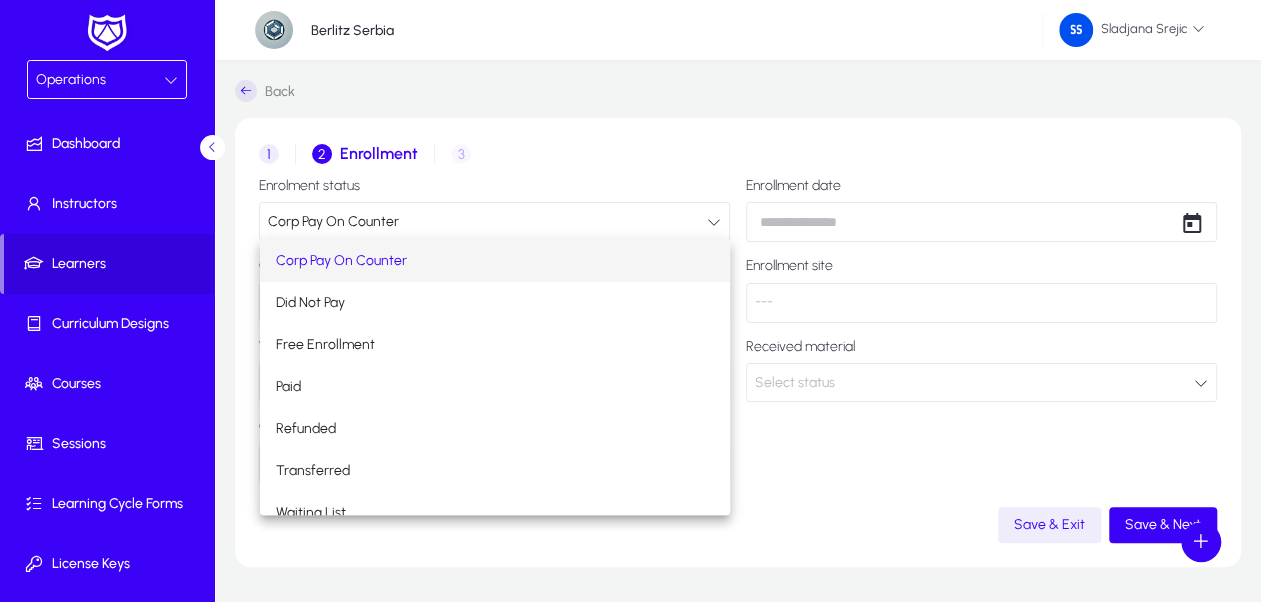 click on "Corp Pay On Counter" at bounding box center [495, 261] 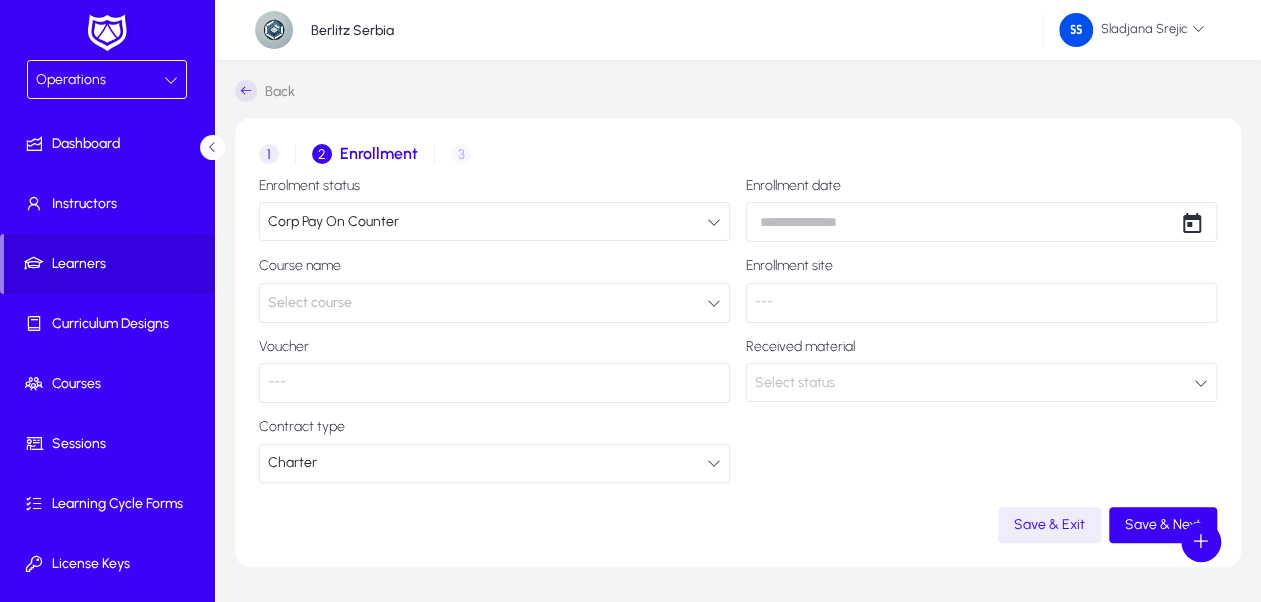 click on "Operations  Dashboard   Instructors   Learners   Curriculum Designs   Courses   Sessions   Learning Cycle Forms   License Keys   Corporate Accounts   Messages   Settings  Berlitz Serbia   Sladjana Srejic   Back  1 Contract 2 Enrollment 3 Invoice details Enrolment status  Corp Pay On Counter Enrollment date  Course name  Select course     Enrollment site   ---  Voucher   ---  Received material  Select status Contract type  Charter  Save & Exit   Save & Next
Settings Logout Create Meeting Log Create Call Log Create Target Account Create Deal Create Company Create Contact" at bounding box center [630, 301] 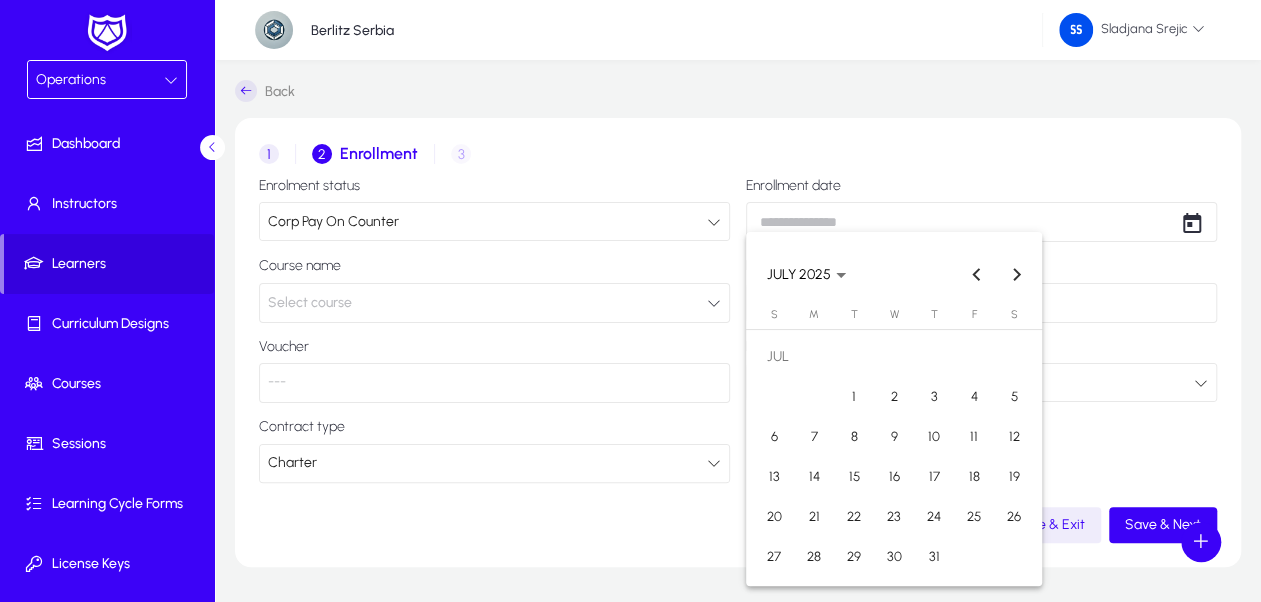 click on "15" at bounding box center [854, 477] 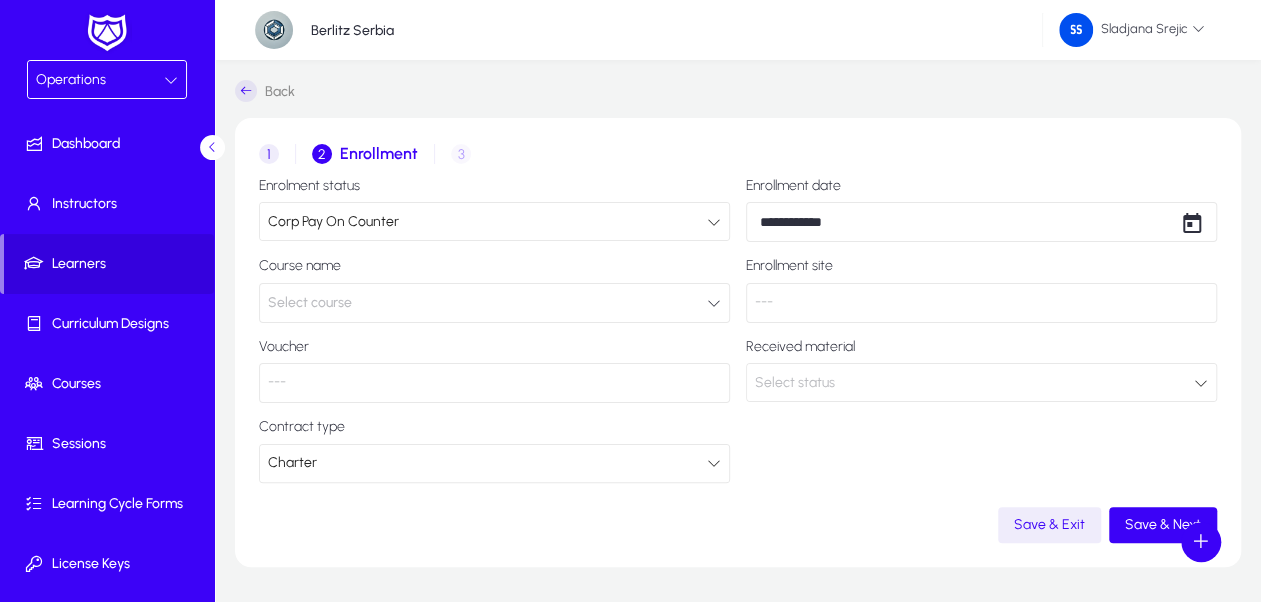 click on "---" 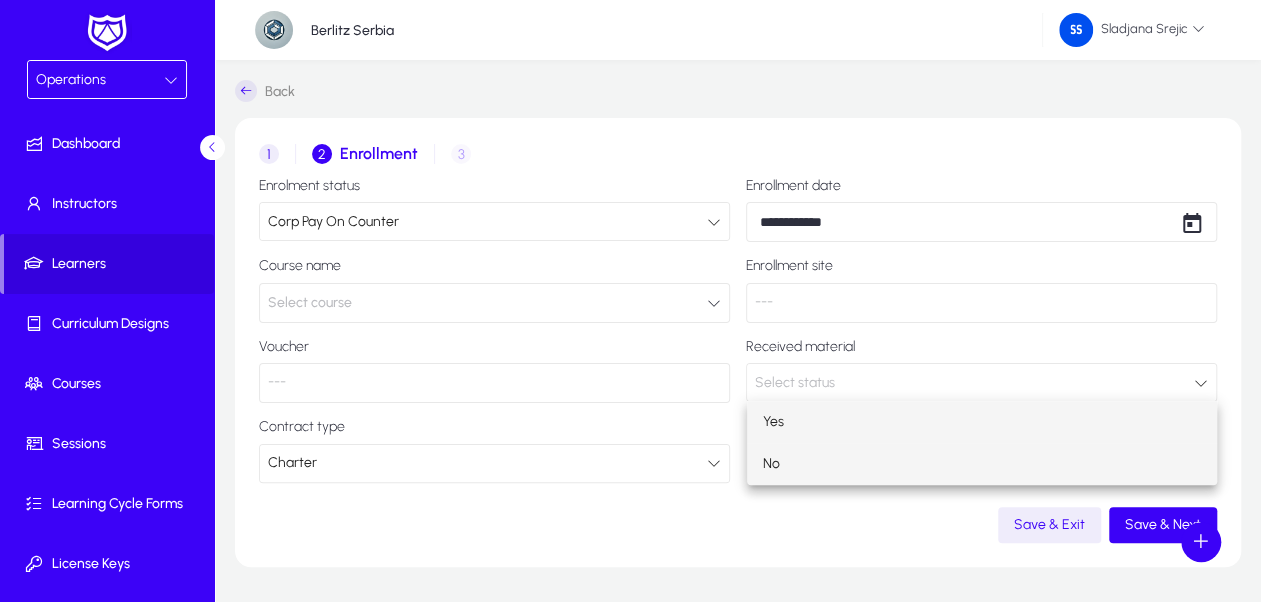 click on "No" at bounding box center (982, 464) 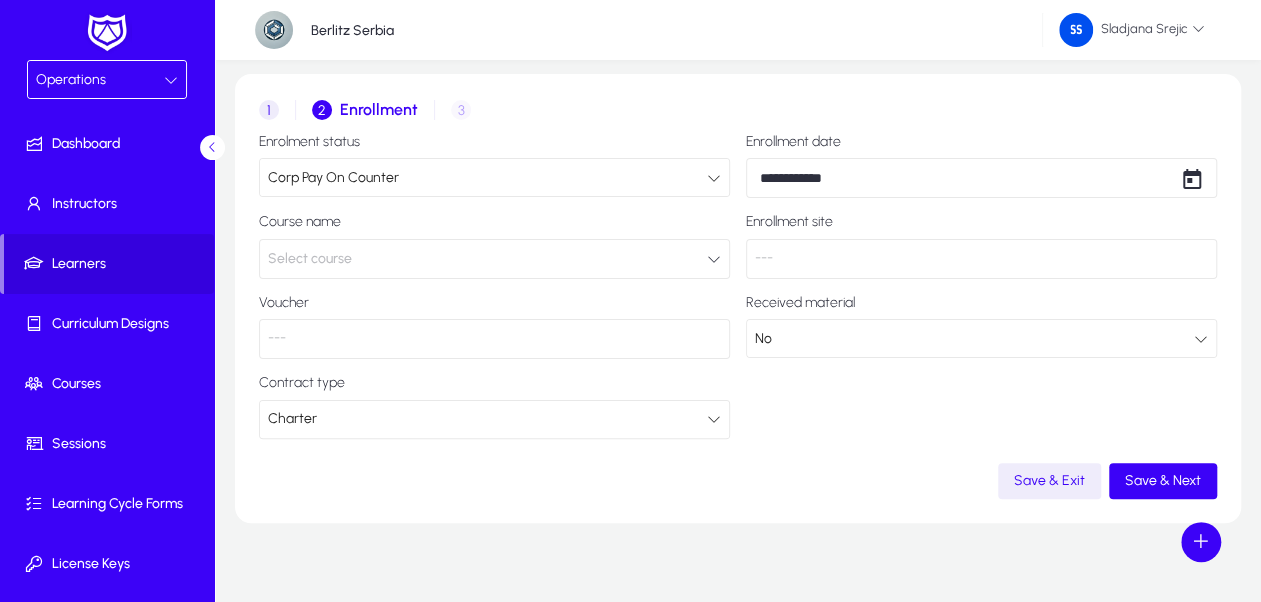 scroll, scrollTop: 64, scrollLeft: 0, axis: vertical 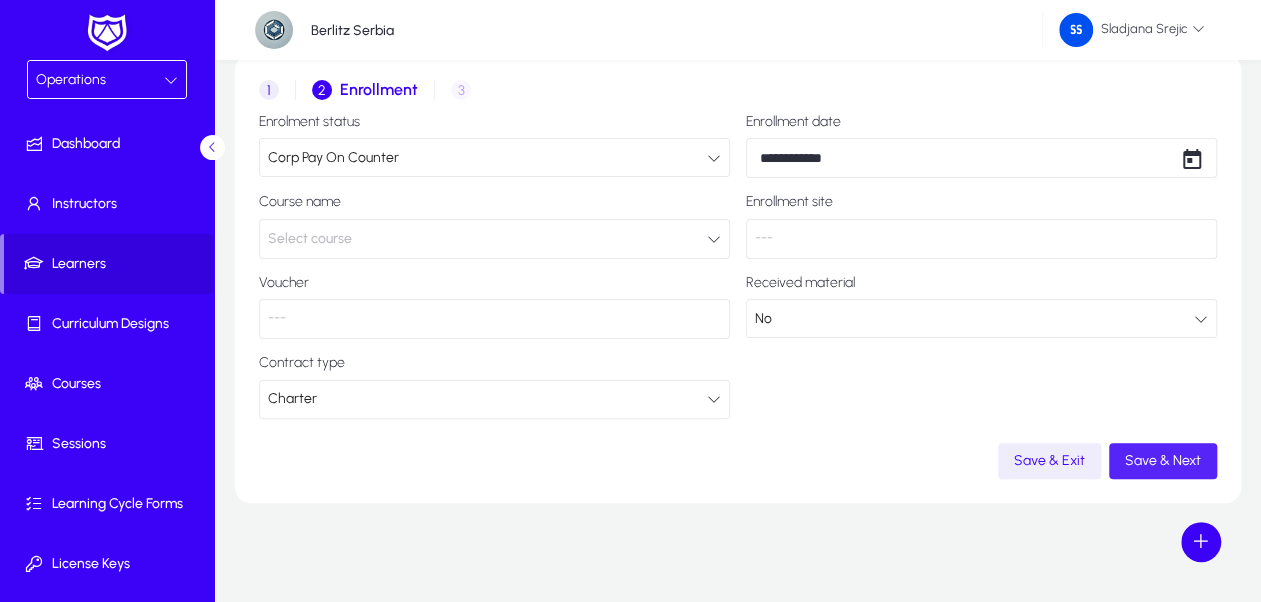click on "Save & Next" 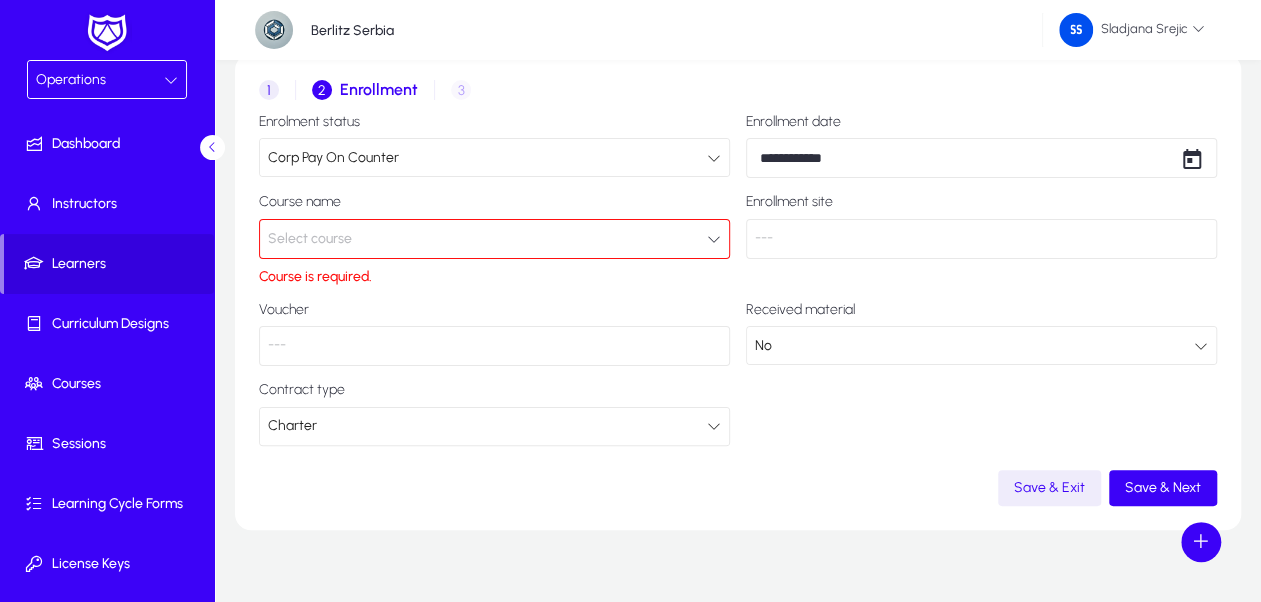 click on "Select course" 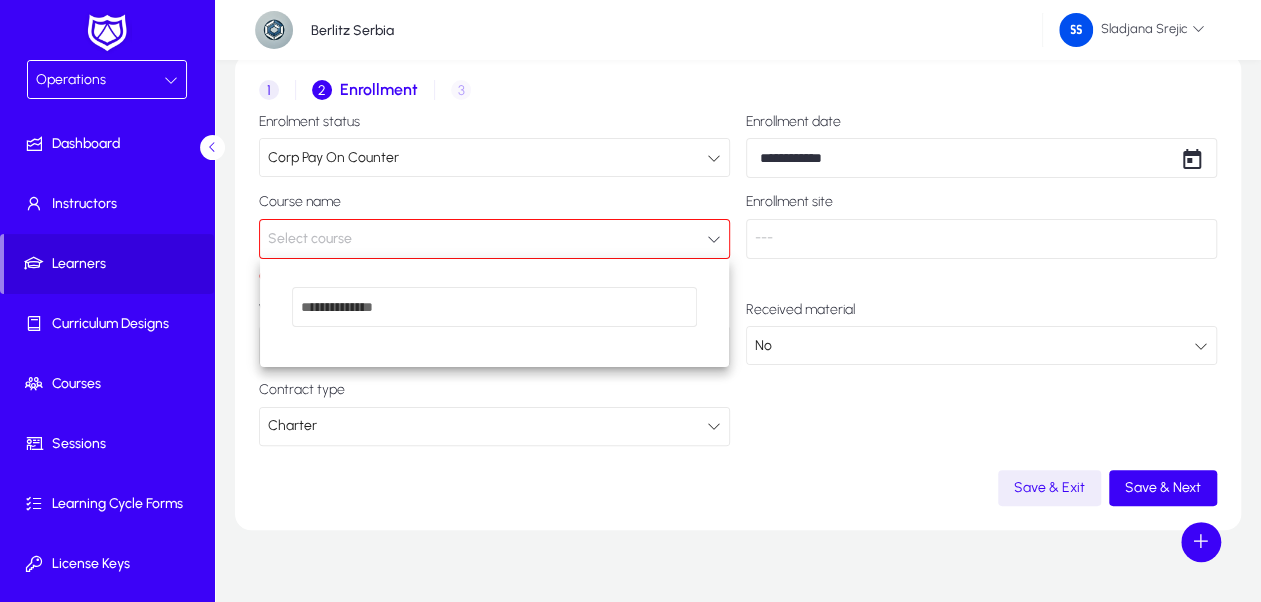 click at bounding box center [495, 307] 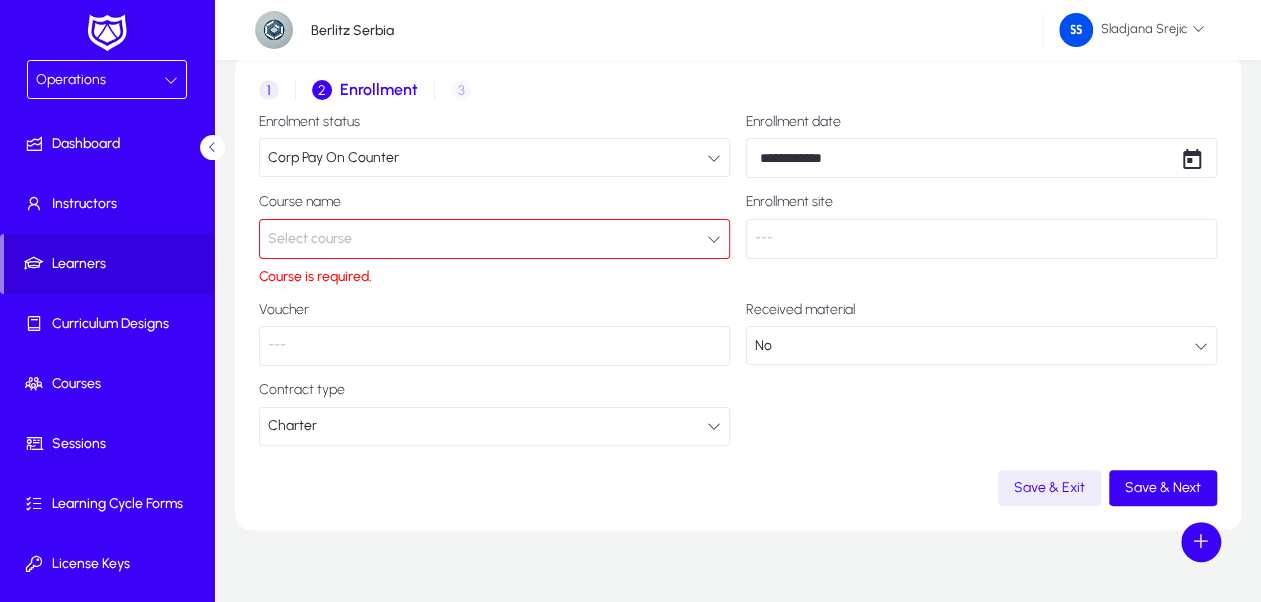 click on "Save & Exit" 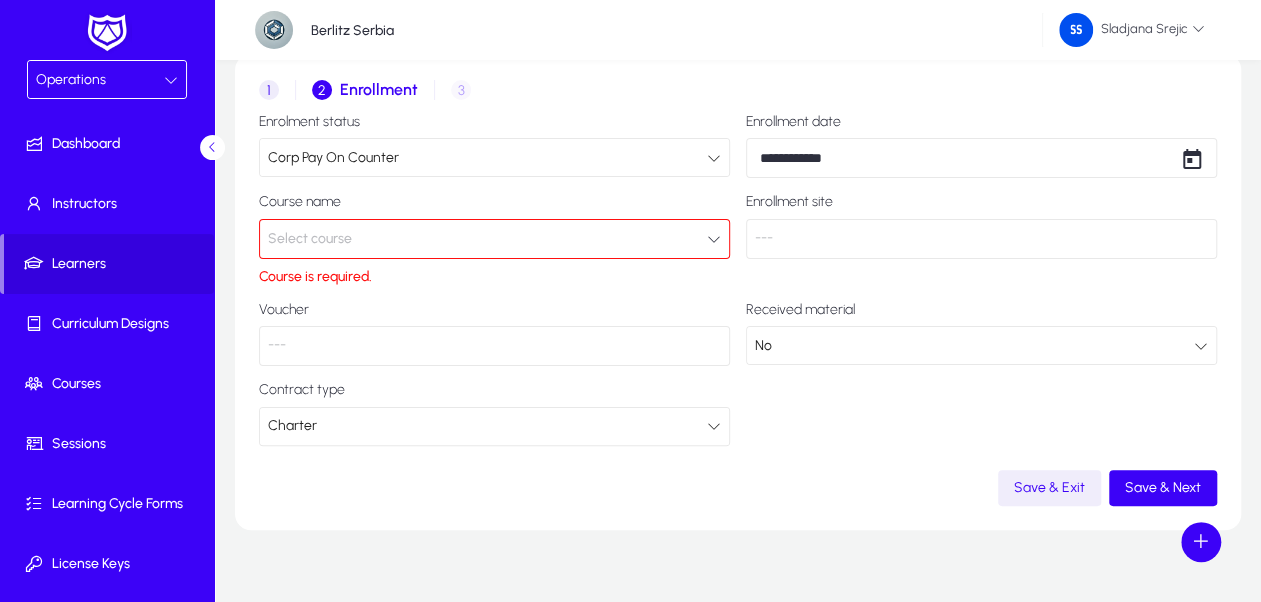 click on "Save & Exit" 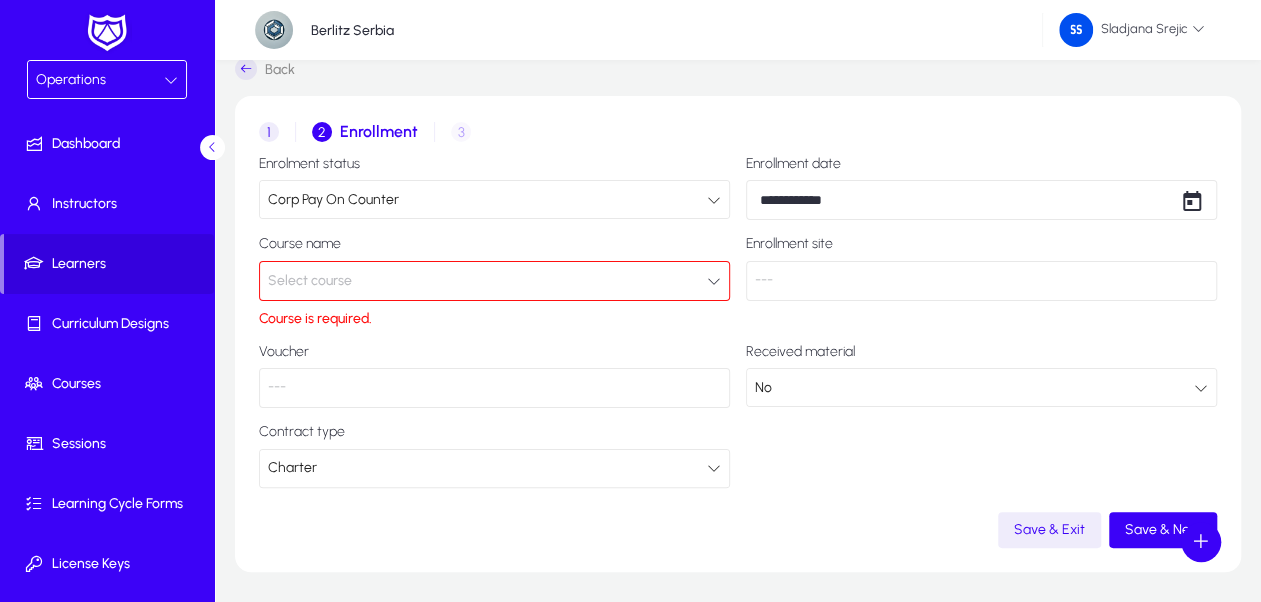 scroll, scrollTop: 0, scrollLeft: 0, axis: both 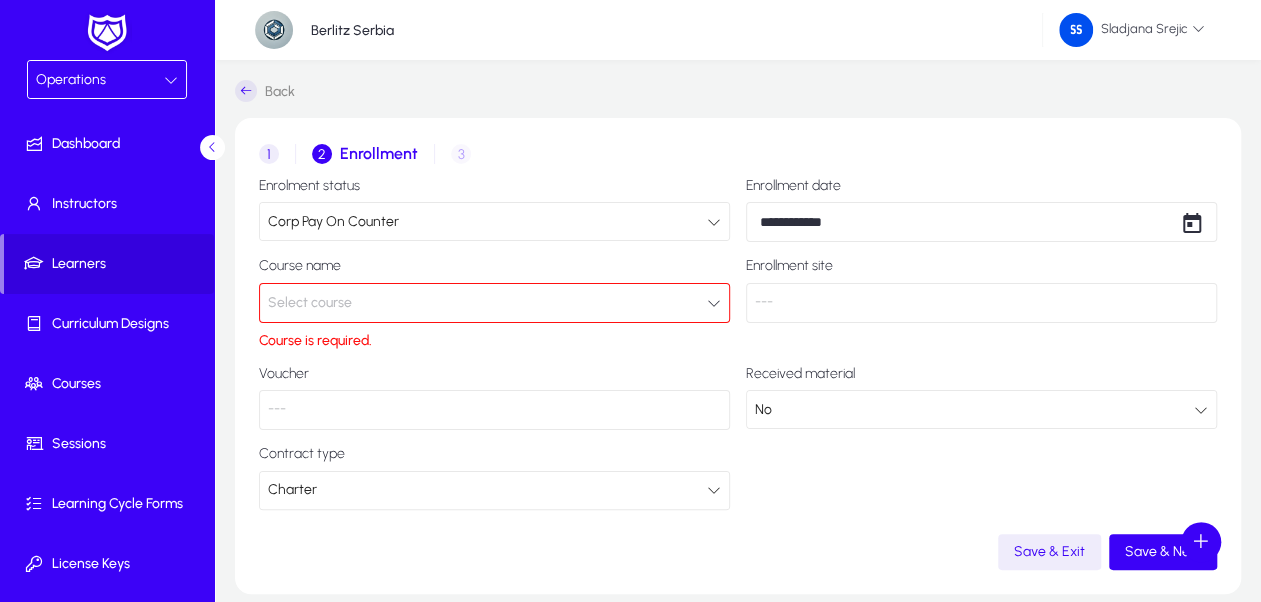 click on "1 Contract 2 Enrollment 3 Invoice details" 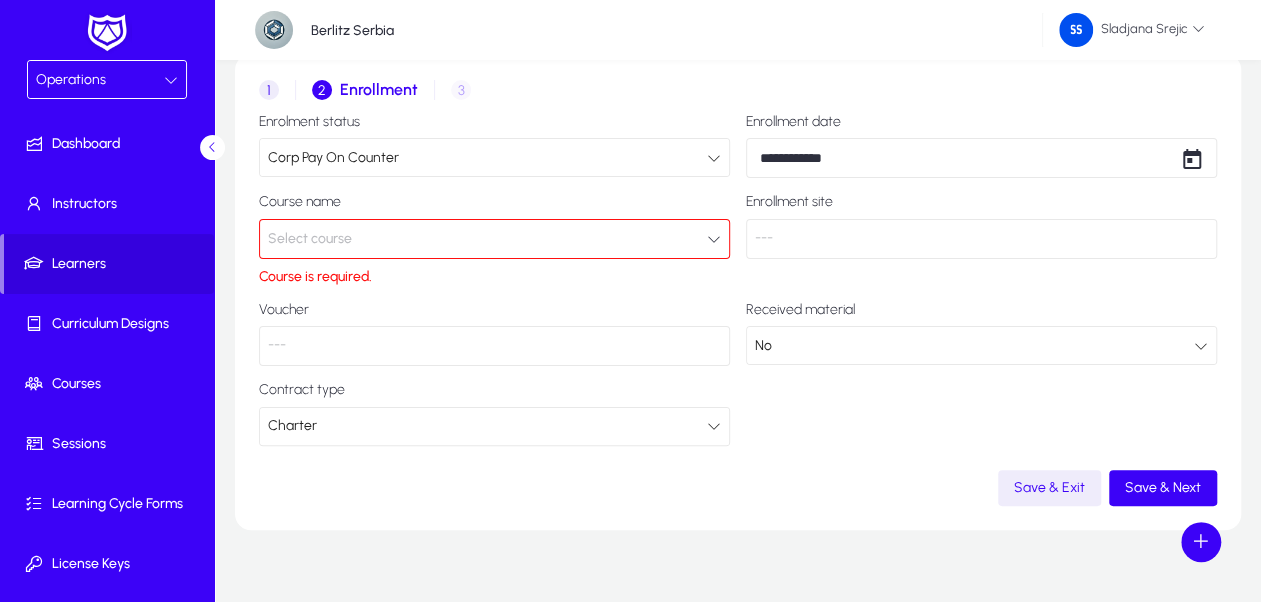 scroll, scrollTop: 91, scrollLeft: 0, axis: vertical 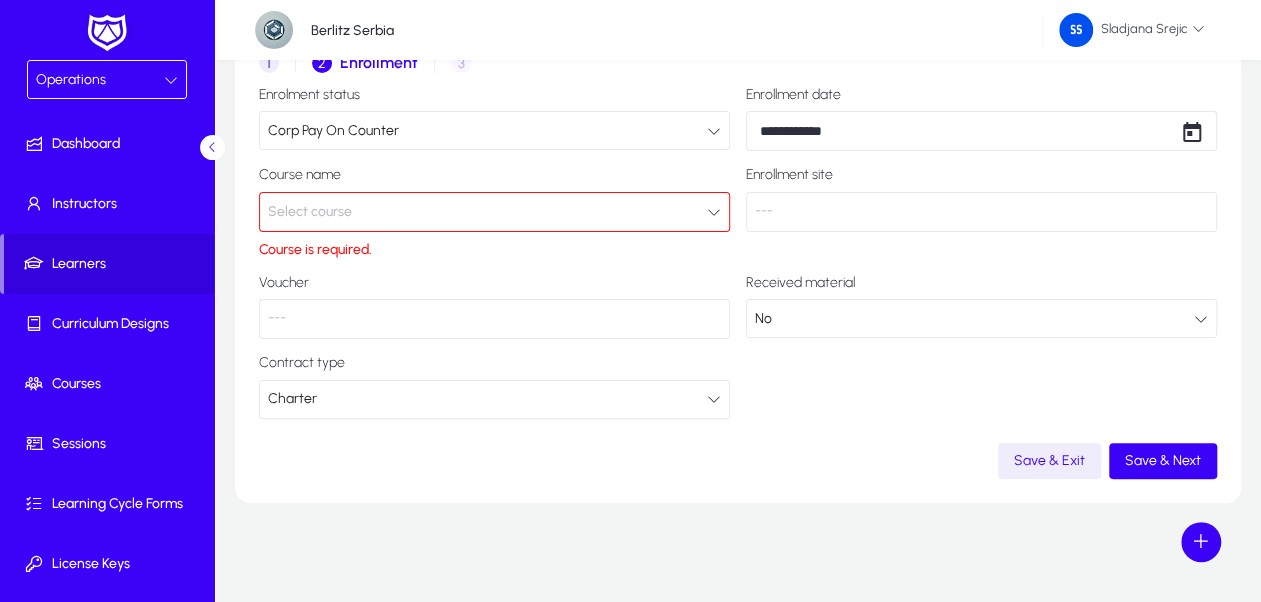 click on "Select course" 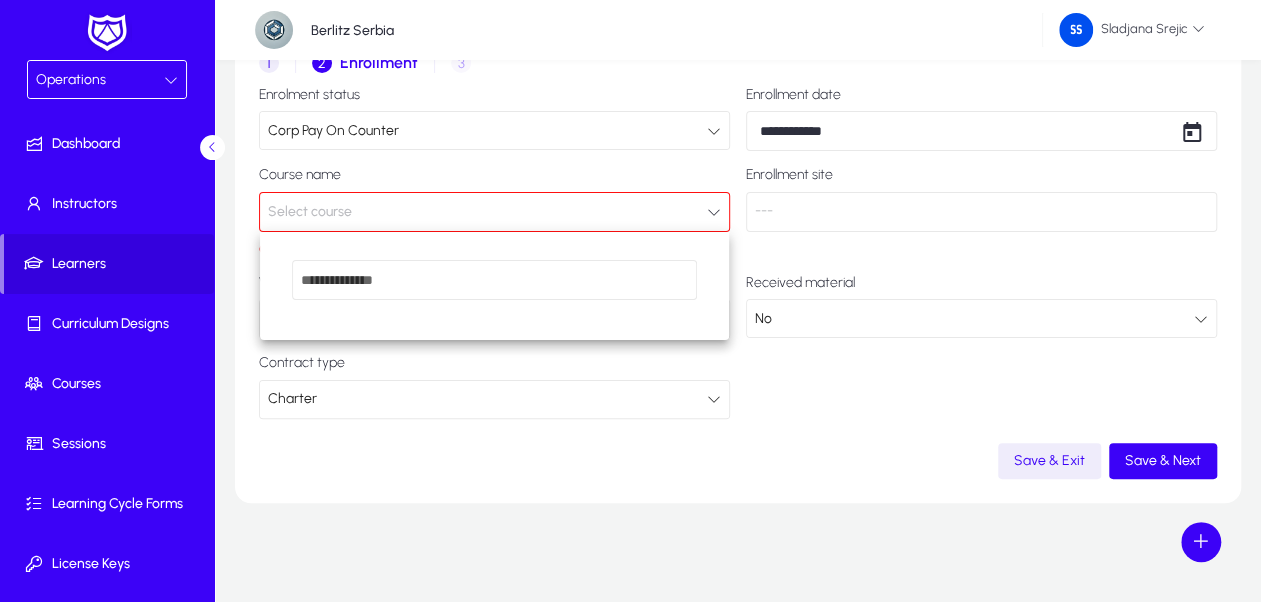 click at bounding box center [495, 280] 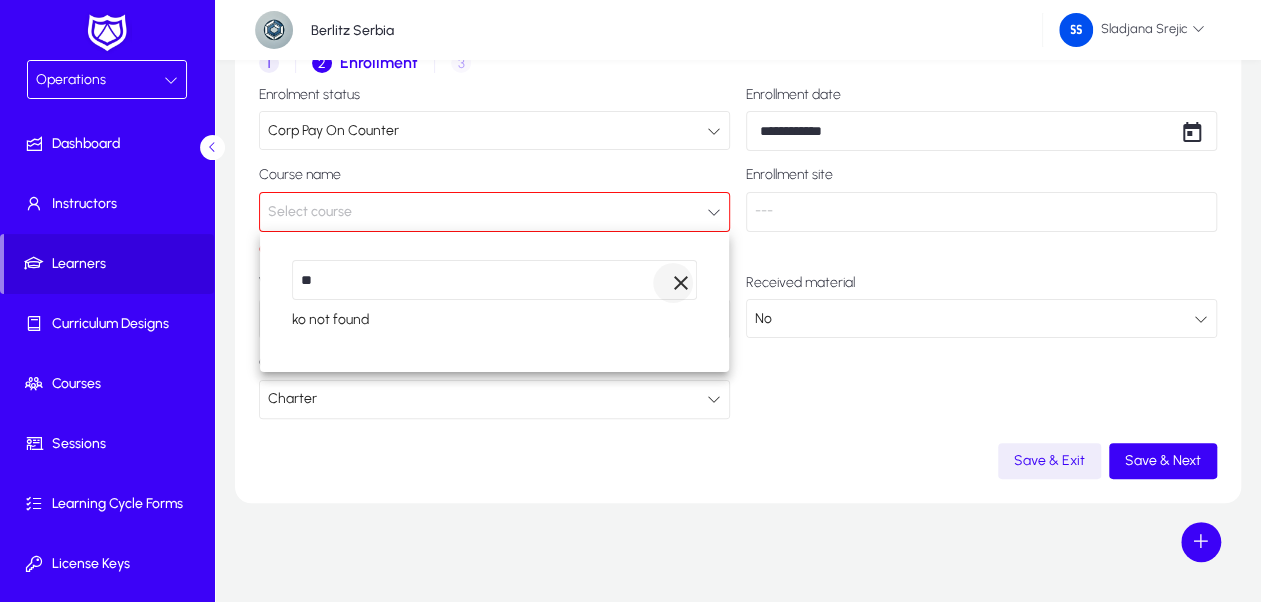 type on "**" 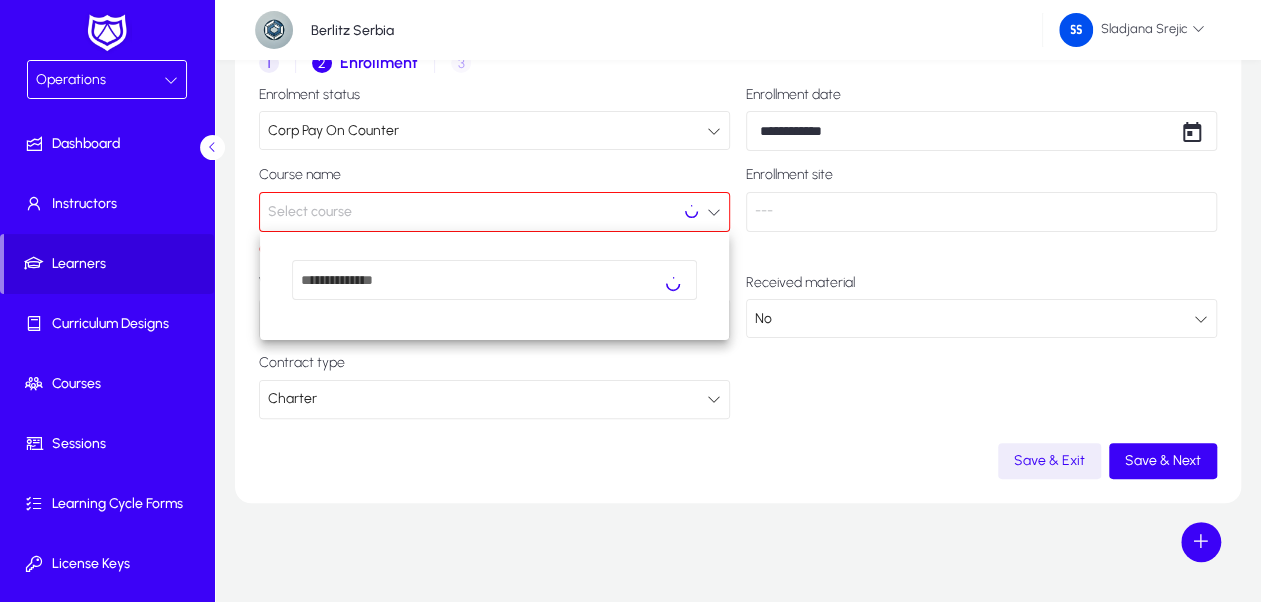 click at bounding box center [630, 301] 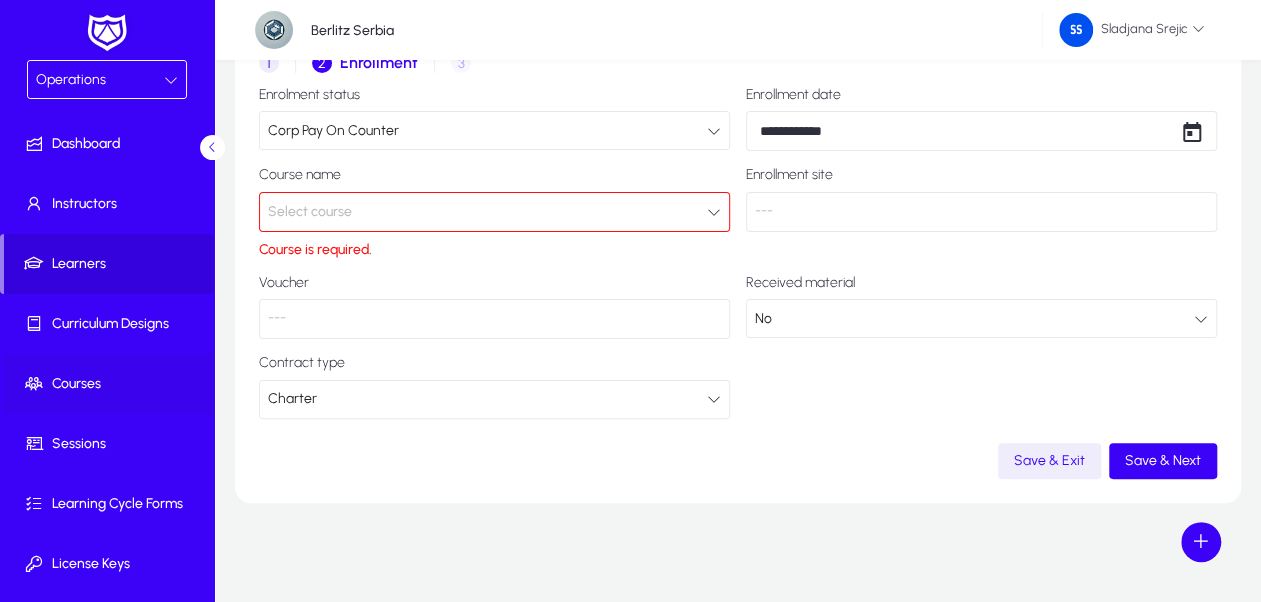 click 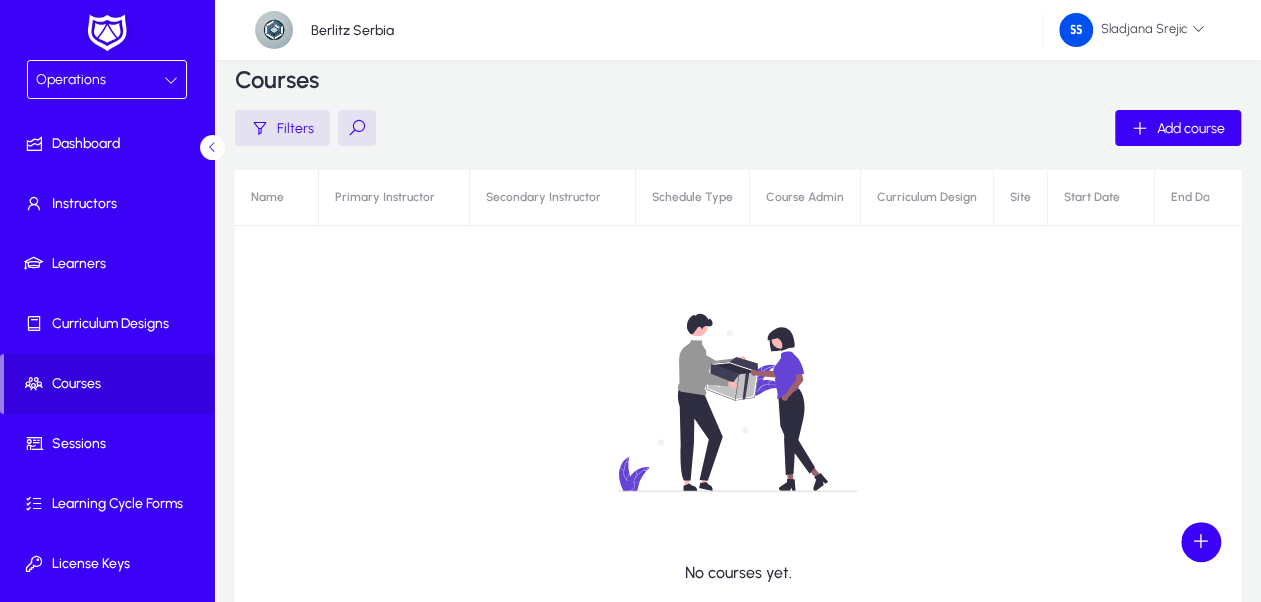 scroll, scrollTop: 0, scrollLeft: 0, axis: both 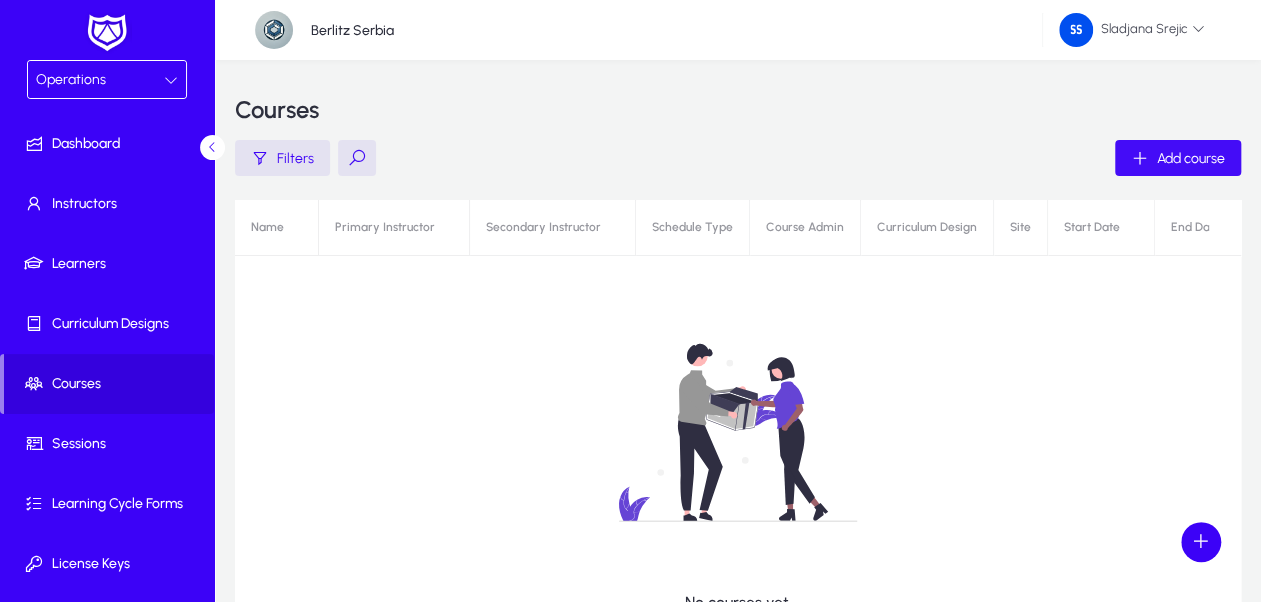 click on "Add course" 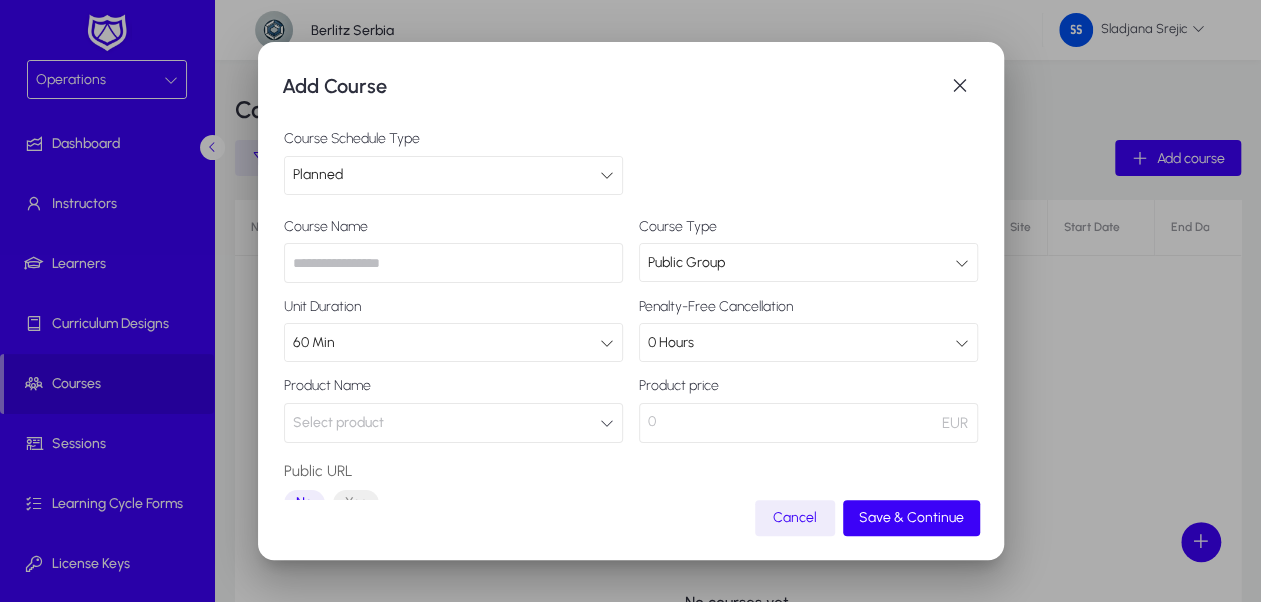click on "Planned" at bounding box center (446, 175) 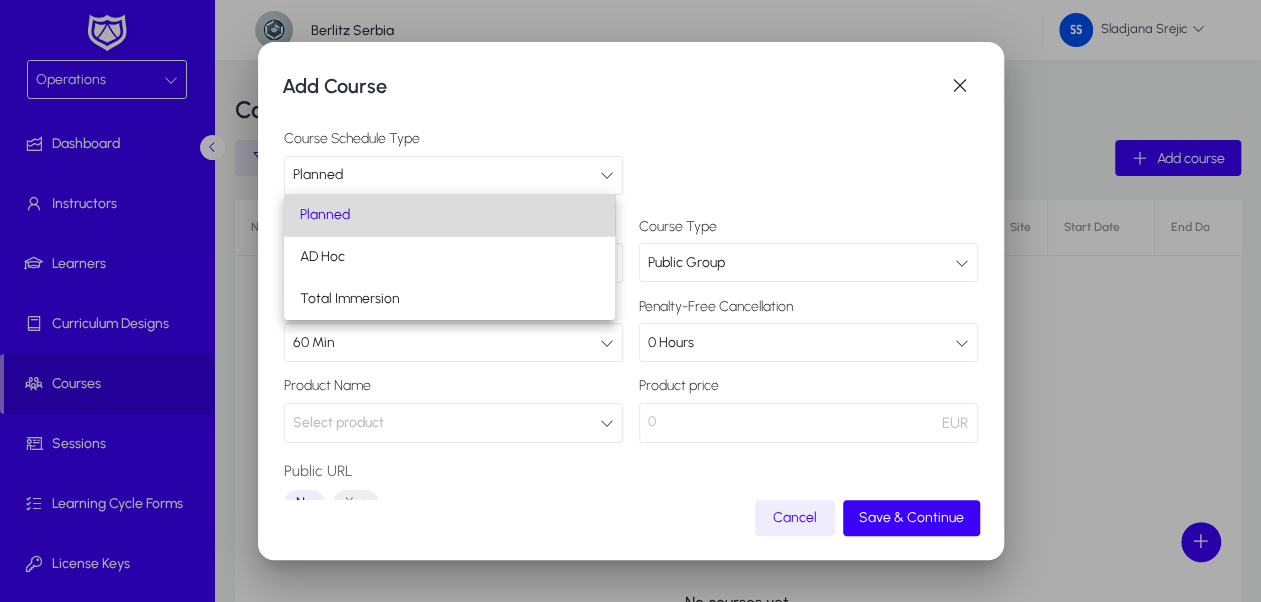 click on "Planned" at bounding box center [449, 215] 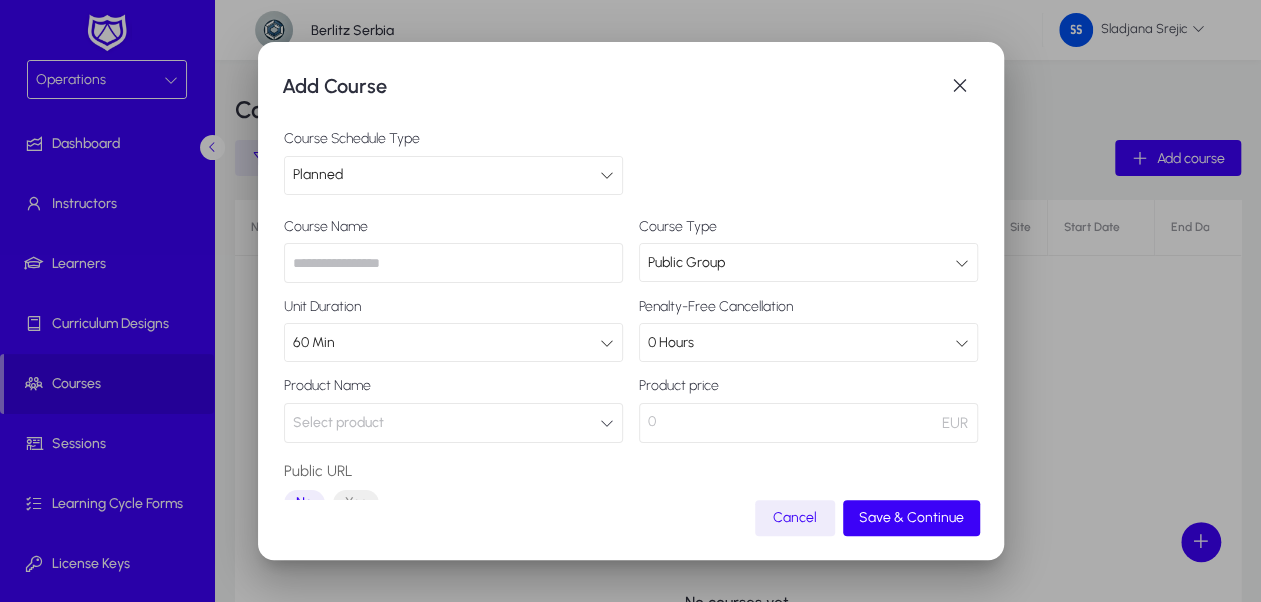 click at bounding box center (453, 263) 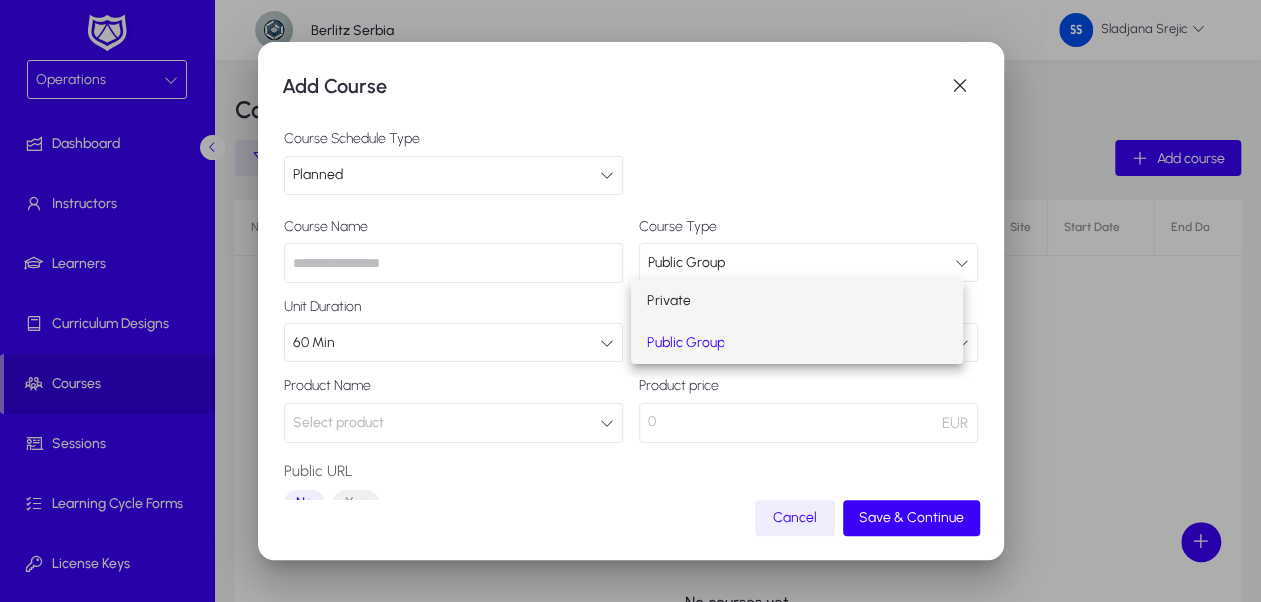 click on "Private" at bounding box center [668, 301] 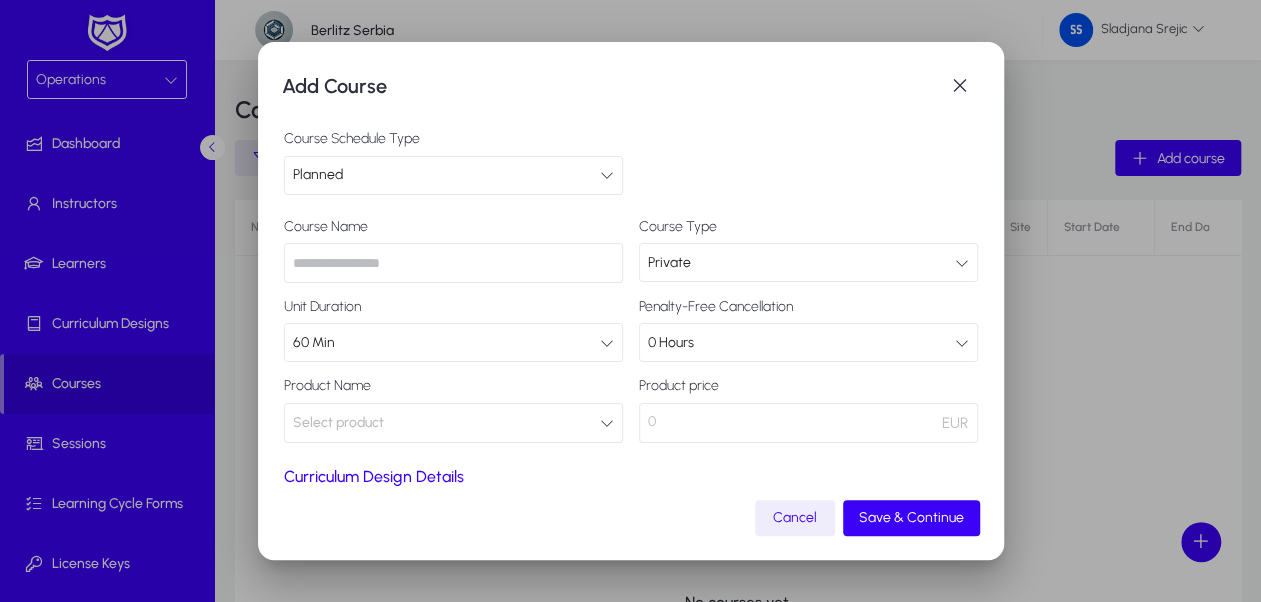 click at bounding box center [453, 263] 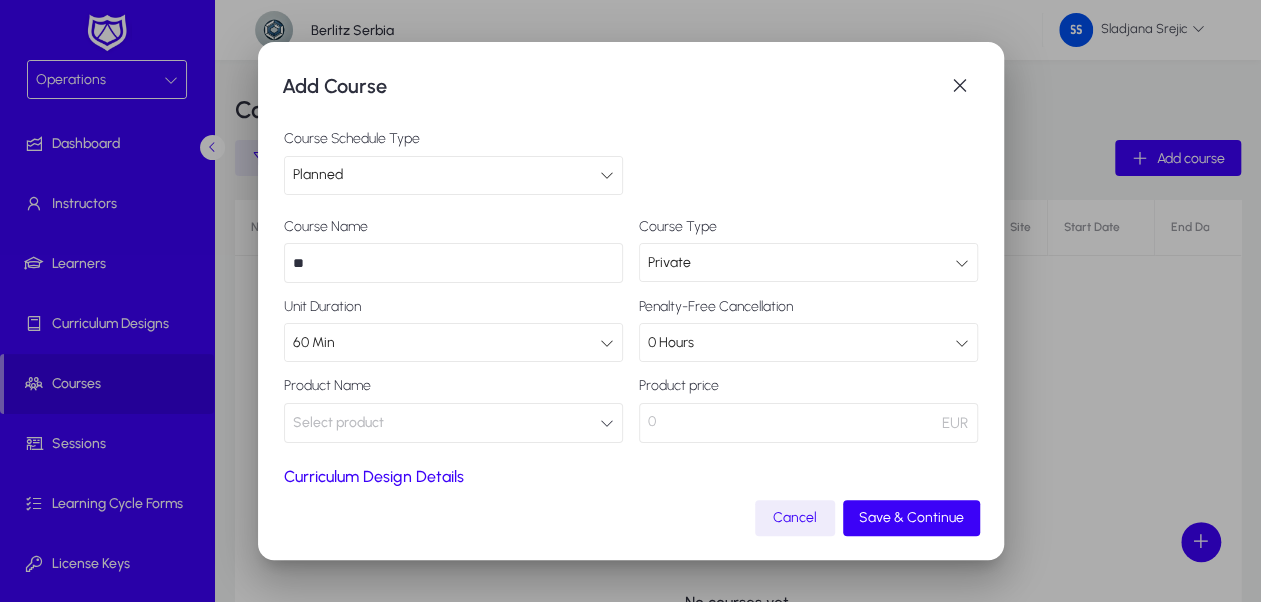 type on "**" 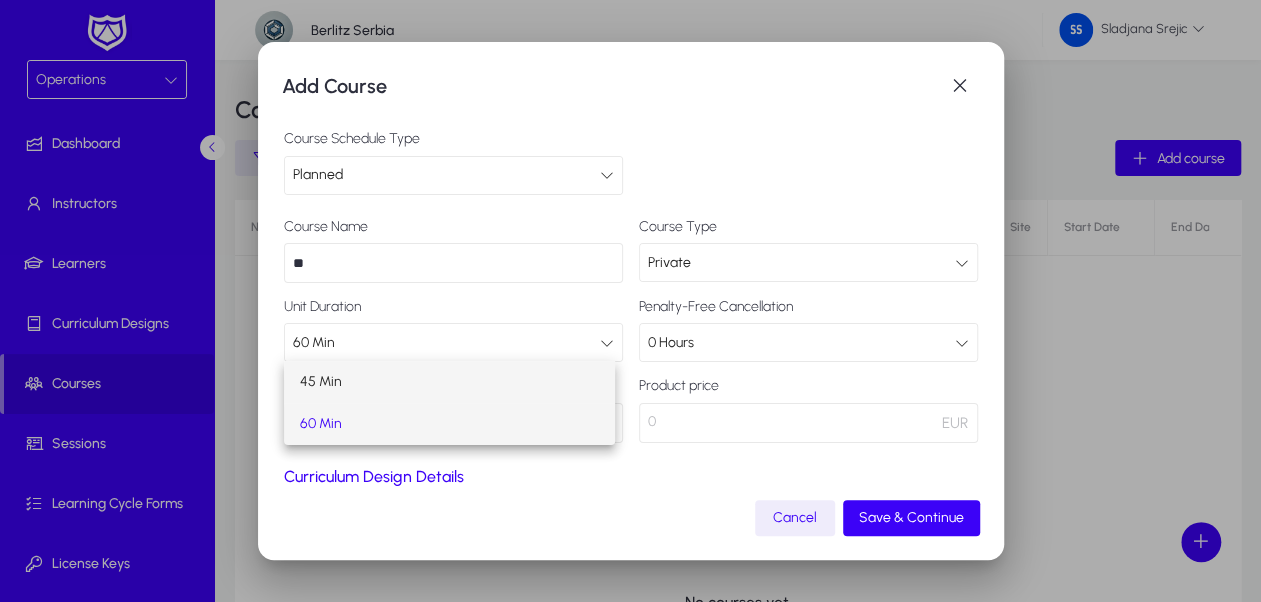 click on "45 Min" at bounding box center [449, 382] 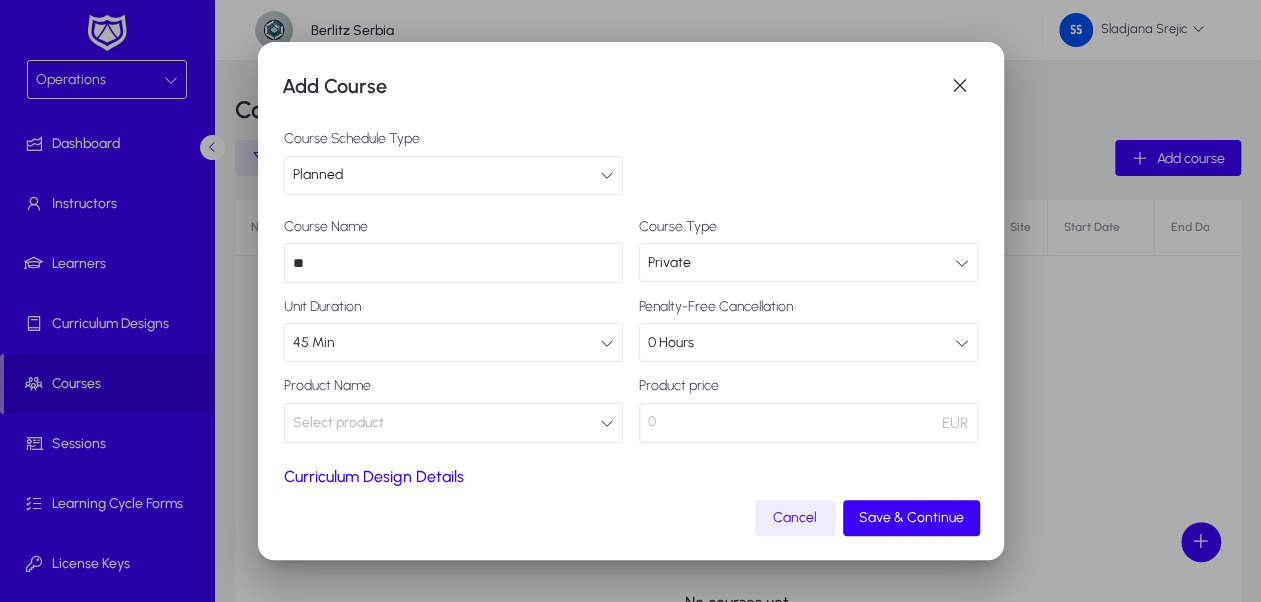 click on "0 Hours" at bounding box center [801, 343] 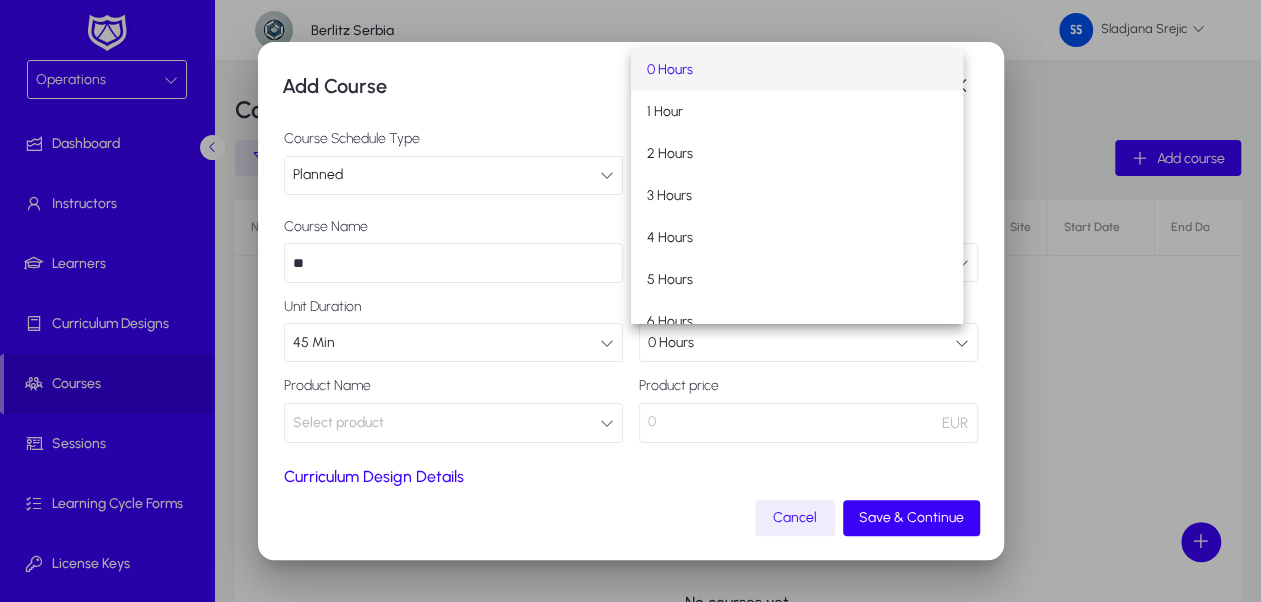 click at bounding box center (630, 301) 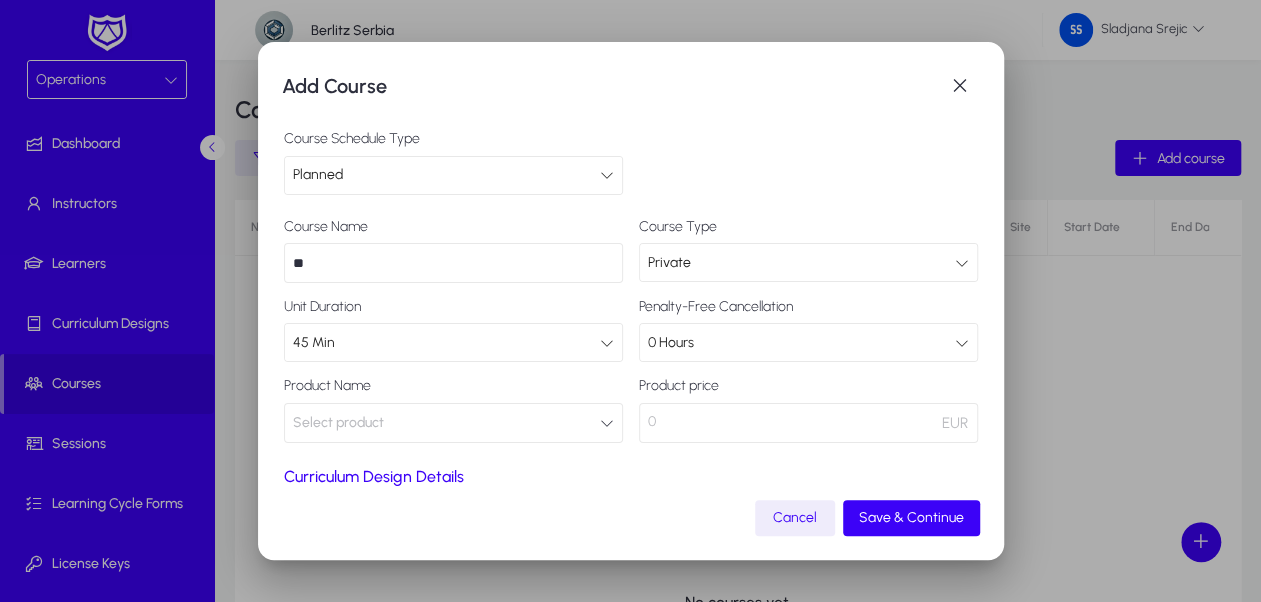 click on "Penalty-Free Cancellation" at bounding box center (808, 307) 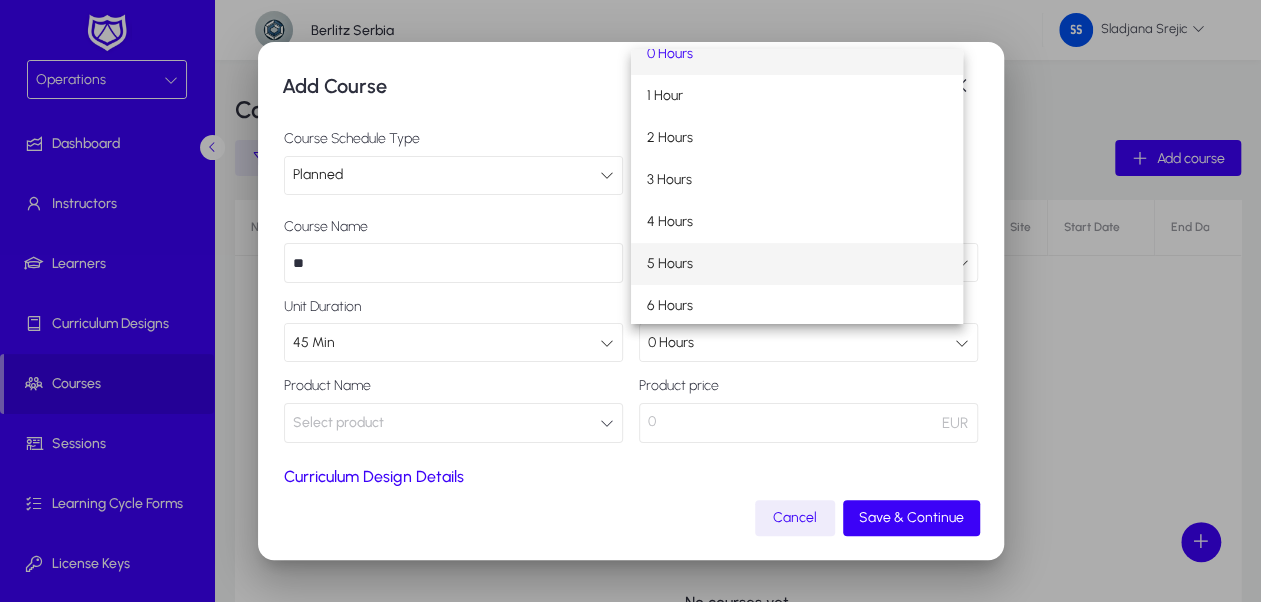 scroll, scrollTop: 18, scrollLeft: 0, axis: vertical 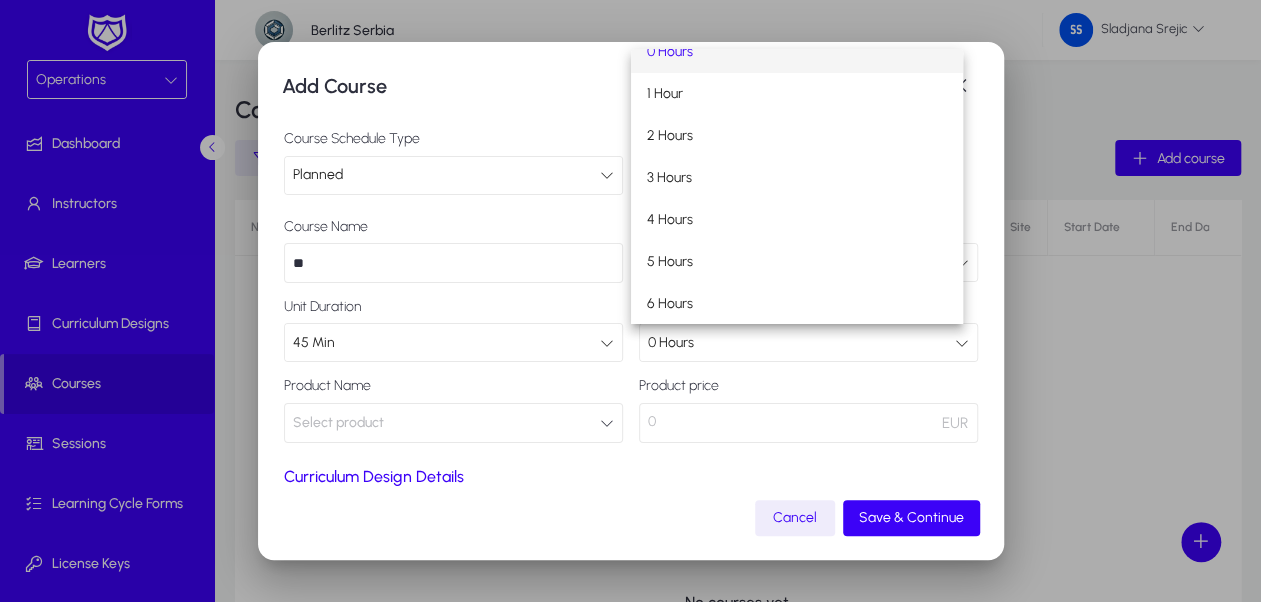click at bounding box center (630, 301) 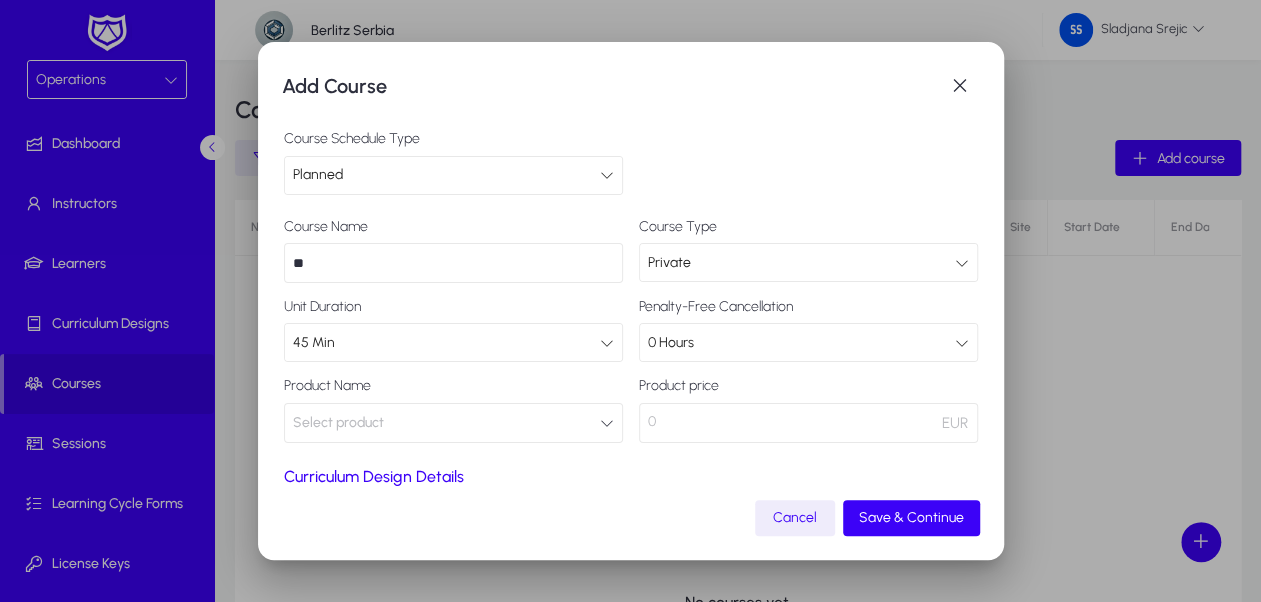 click on "Select product" at bounding box center [453, 423] 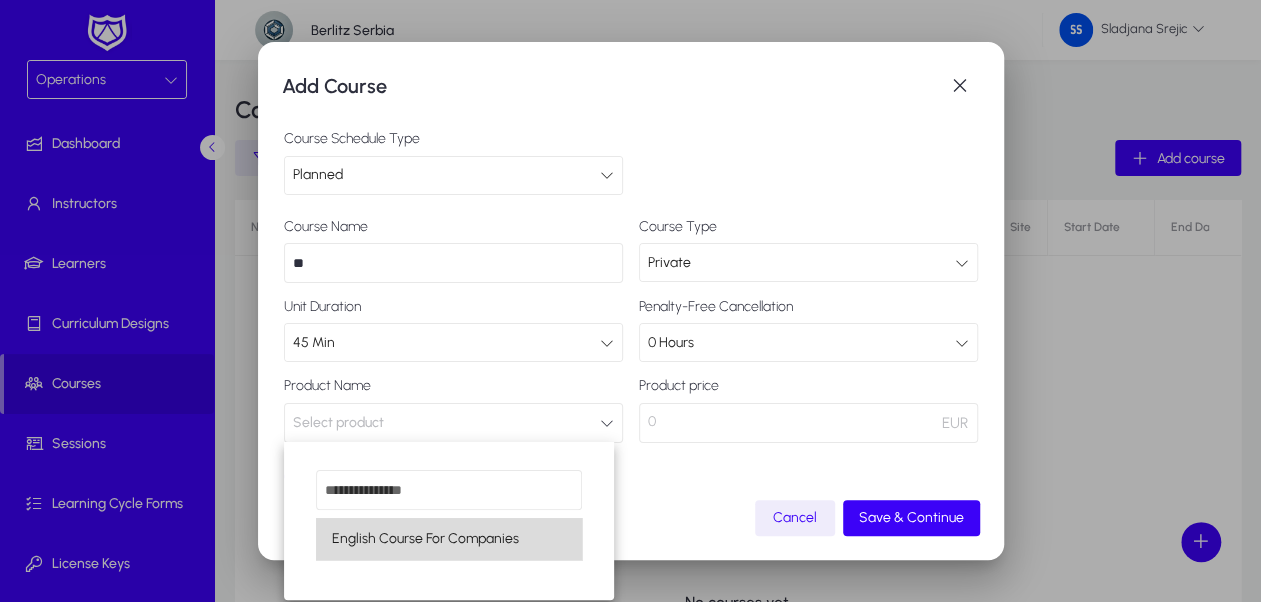 click on "English Course For Companies" at bounding box center (425, 539) 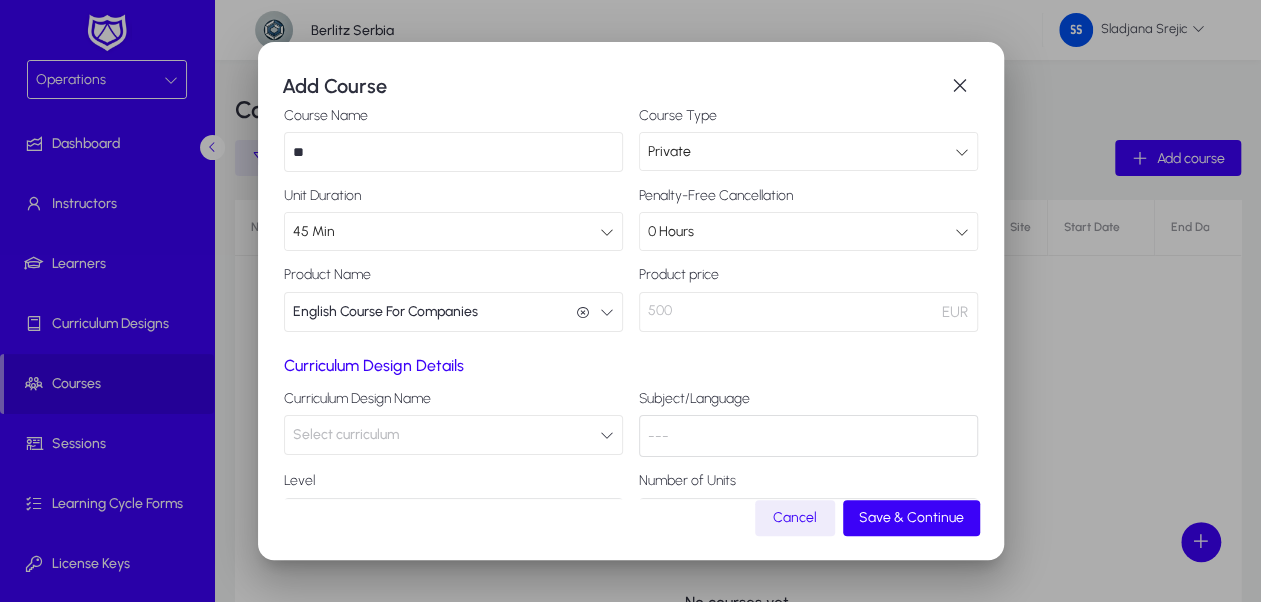 scroll, scrollTop: 181, scrollLeft: 0, axis: vertical 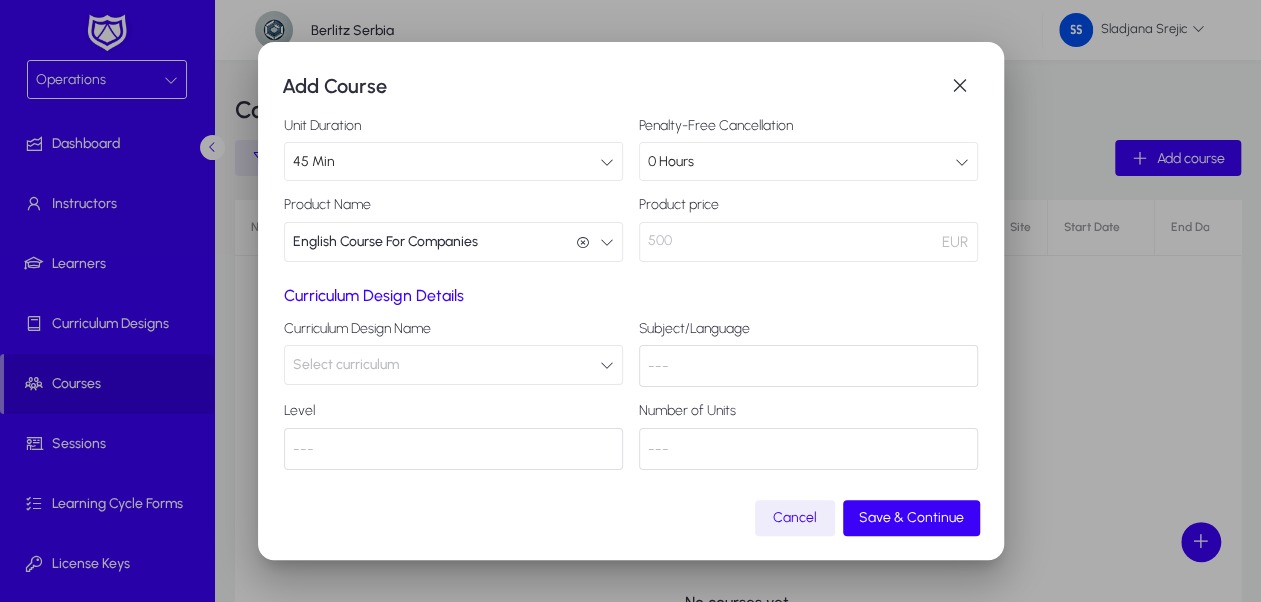 click on "500" at bounding box center (808, 242) 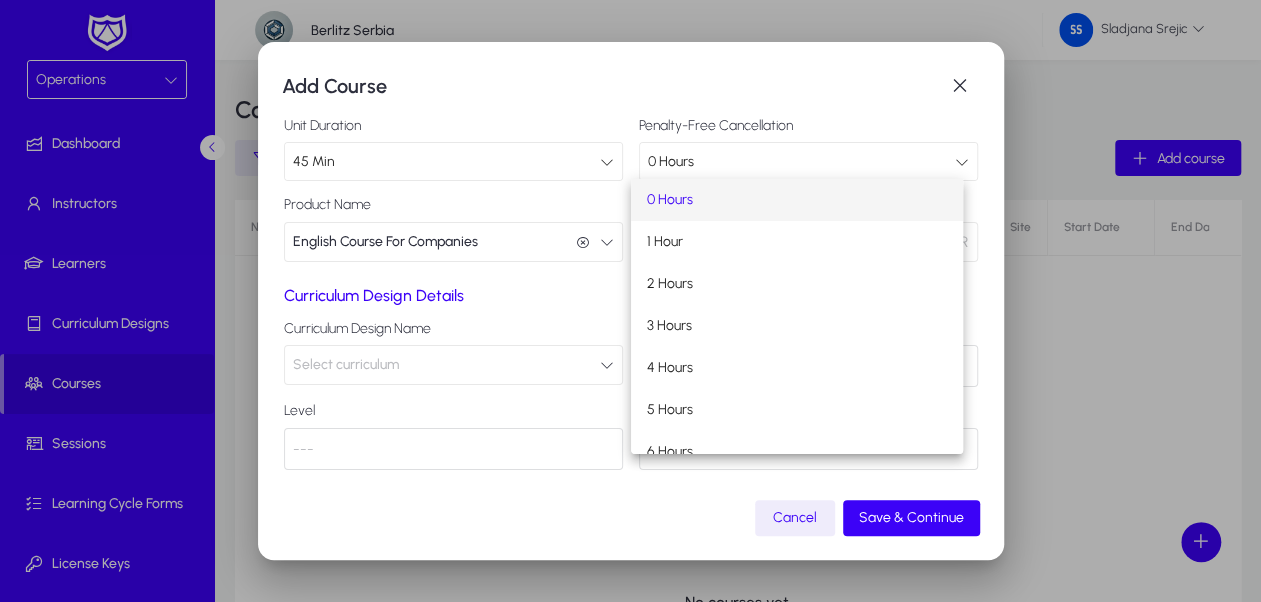 click at bounding box center [630, 301] 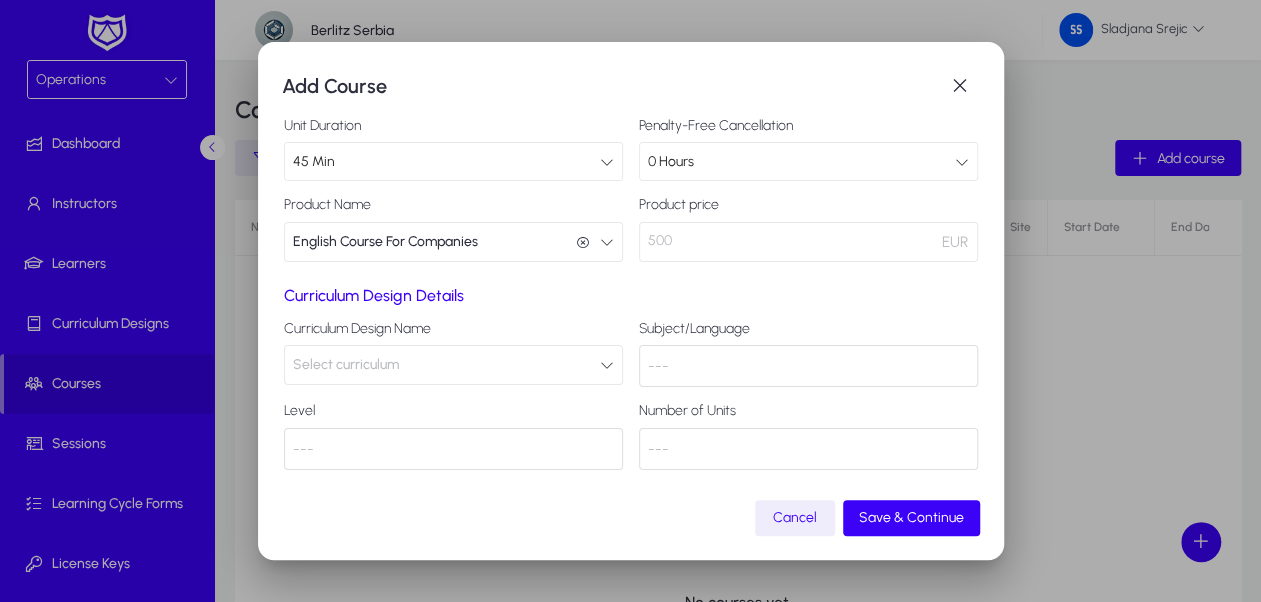 click on "Product price   500  EUR" at bounding box center [808, 229] 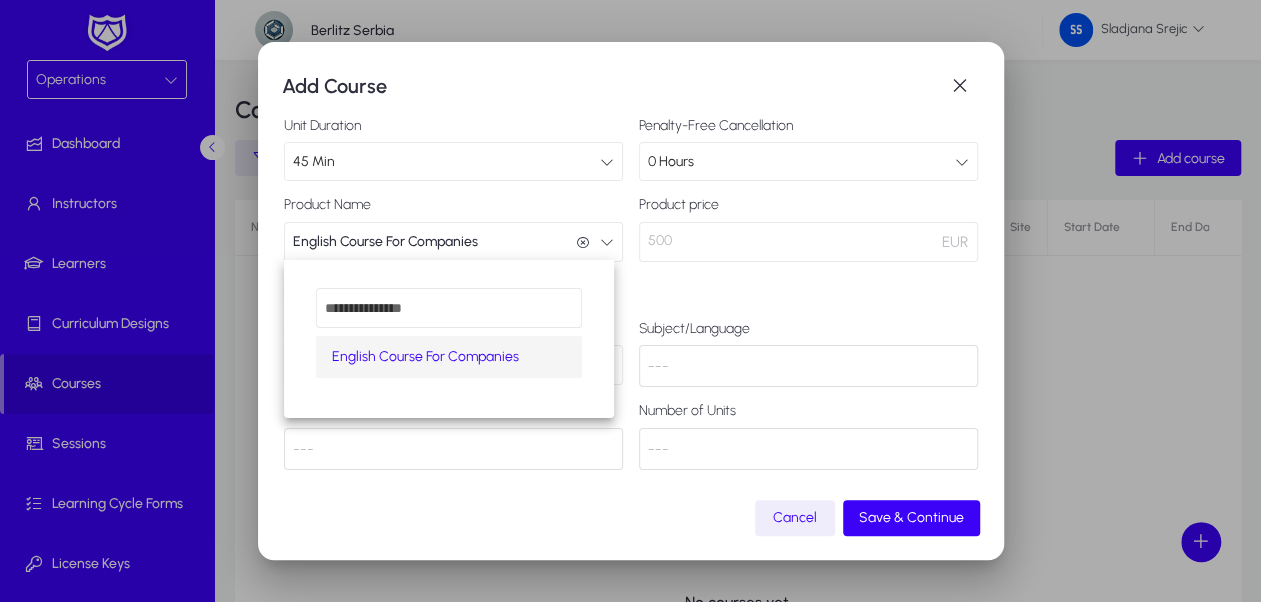click on "English Course For Companies" at bounding box center [425, 357] 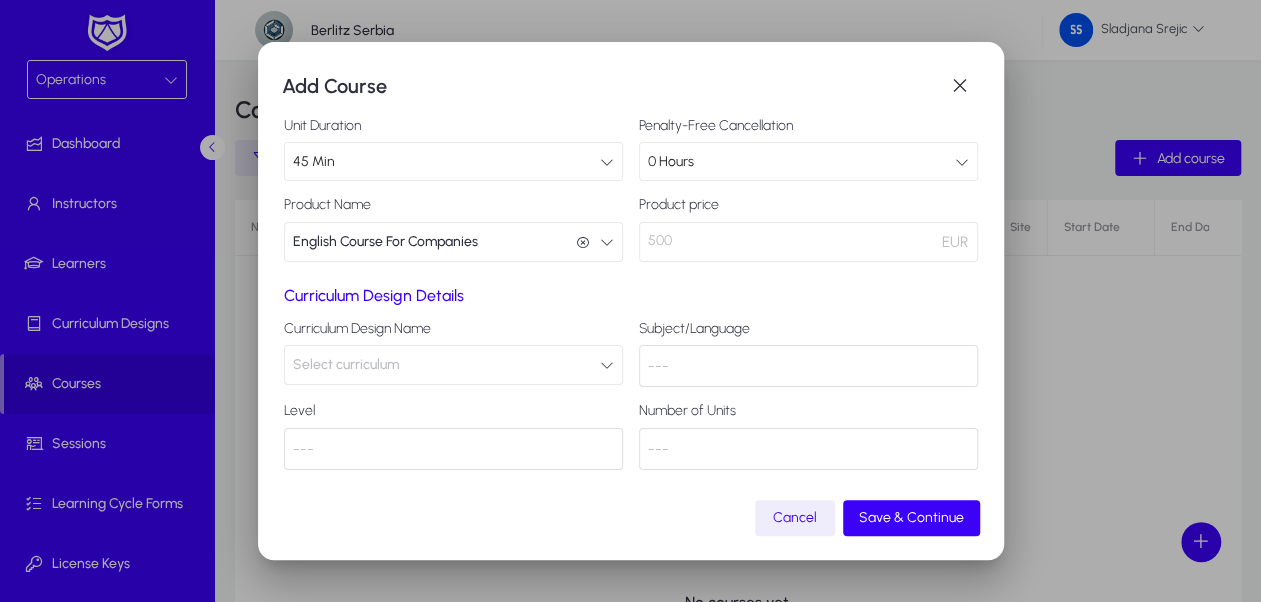 click on "Select curriculum" at bounding box center (453, 365) 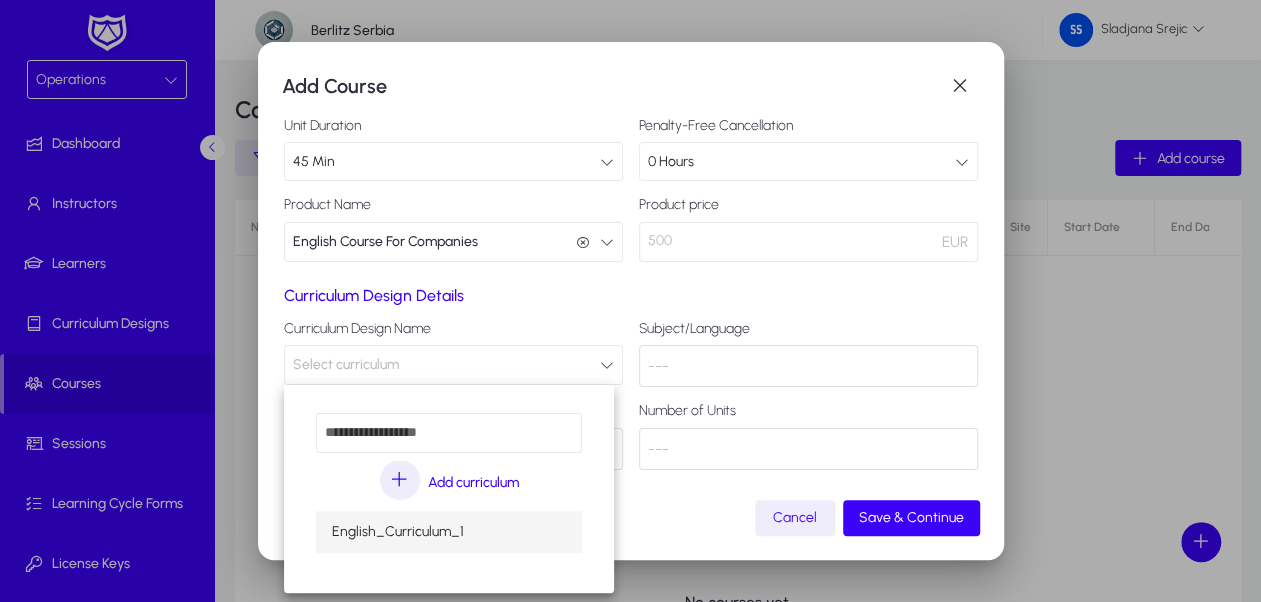 click at bounding box center [630, 301] 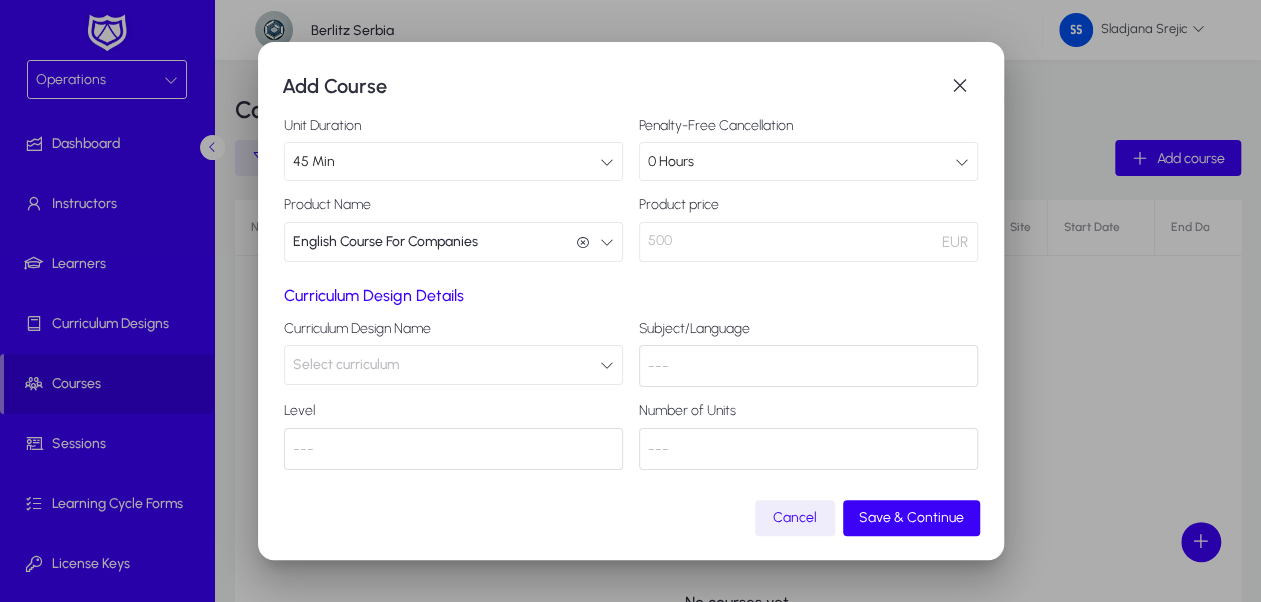 click on "---" at bounding box center [453, 449] 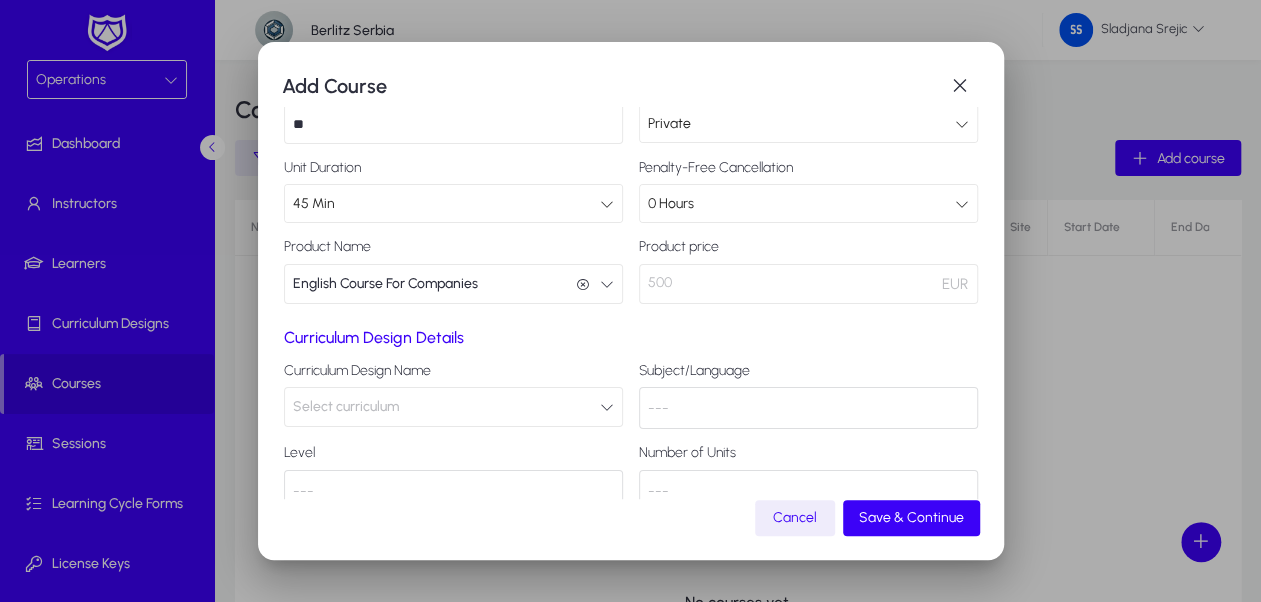 scroll, scrollTop: 181, scrollLeft: 0, axis: vertical 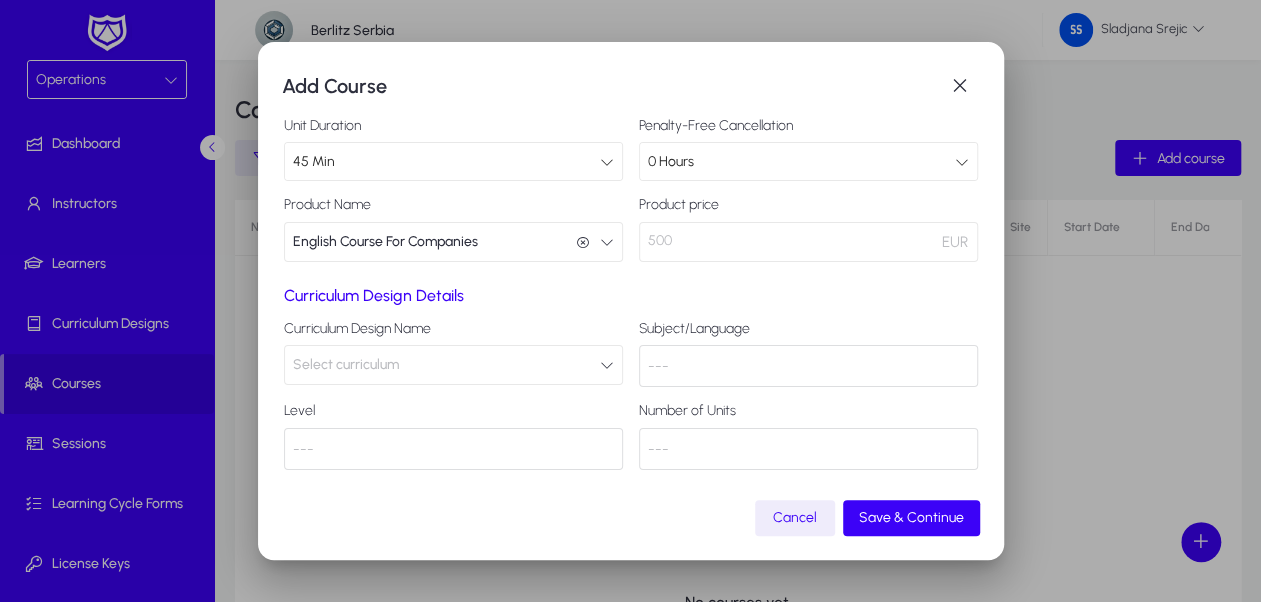 click on "---" at bounding box center (808, 366) 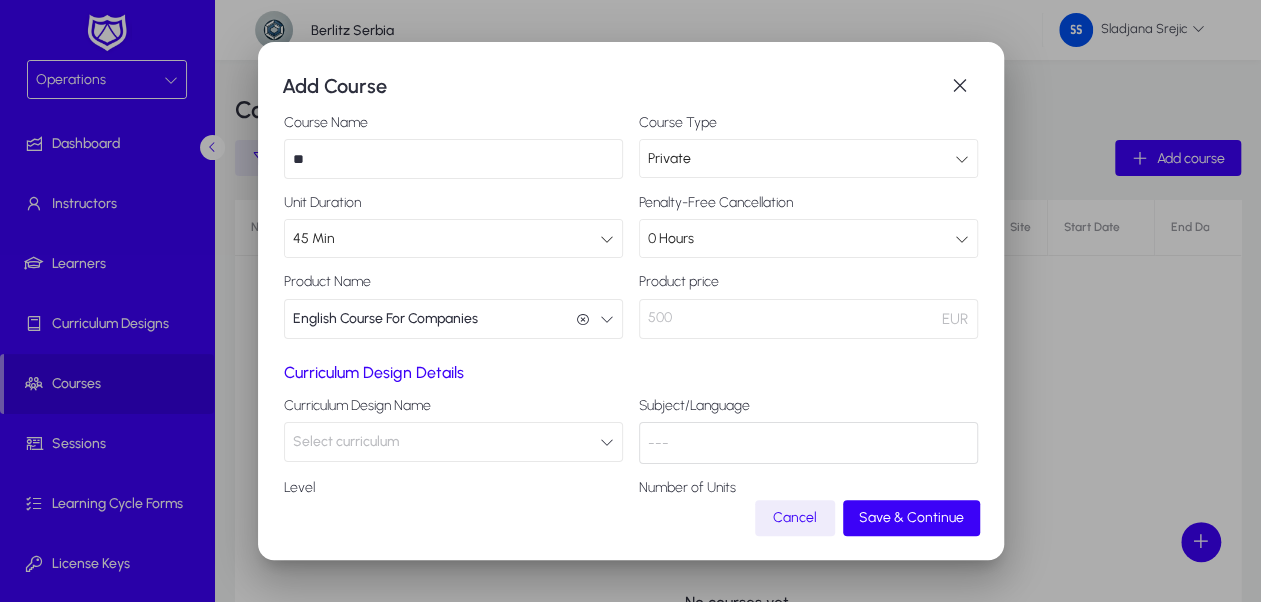 scroll, scrollTop: 181, scrollLeft: 0, axis: vertical 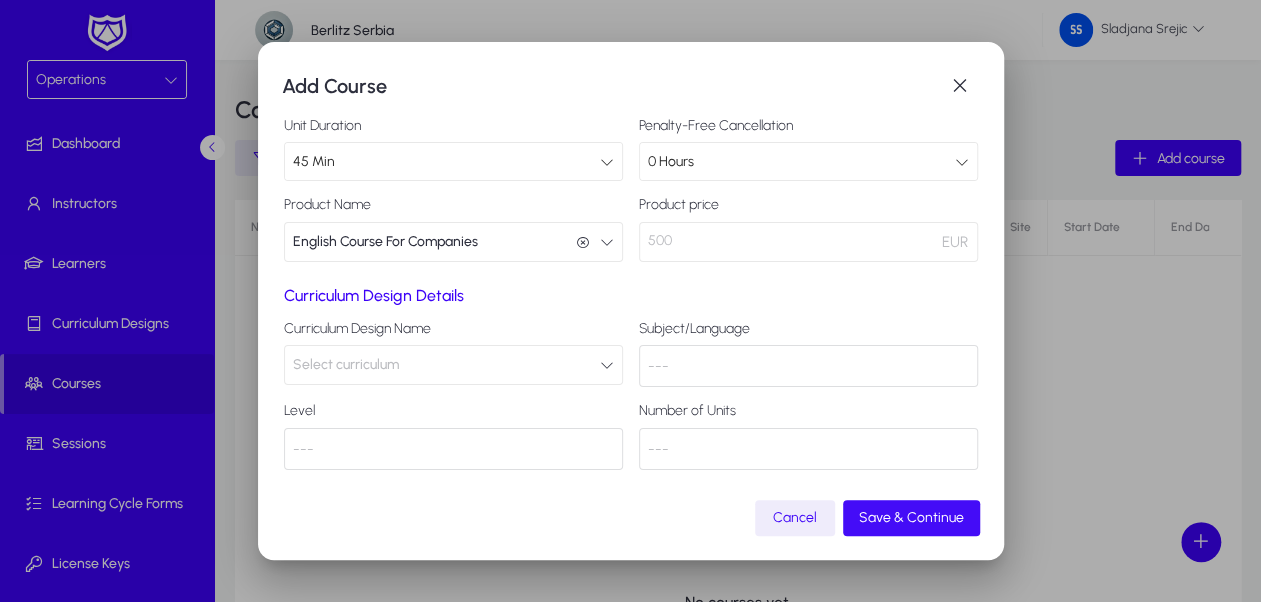 click on "Save & Continue" 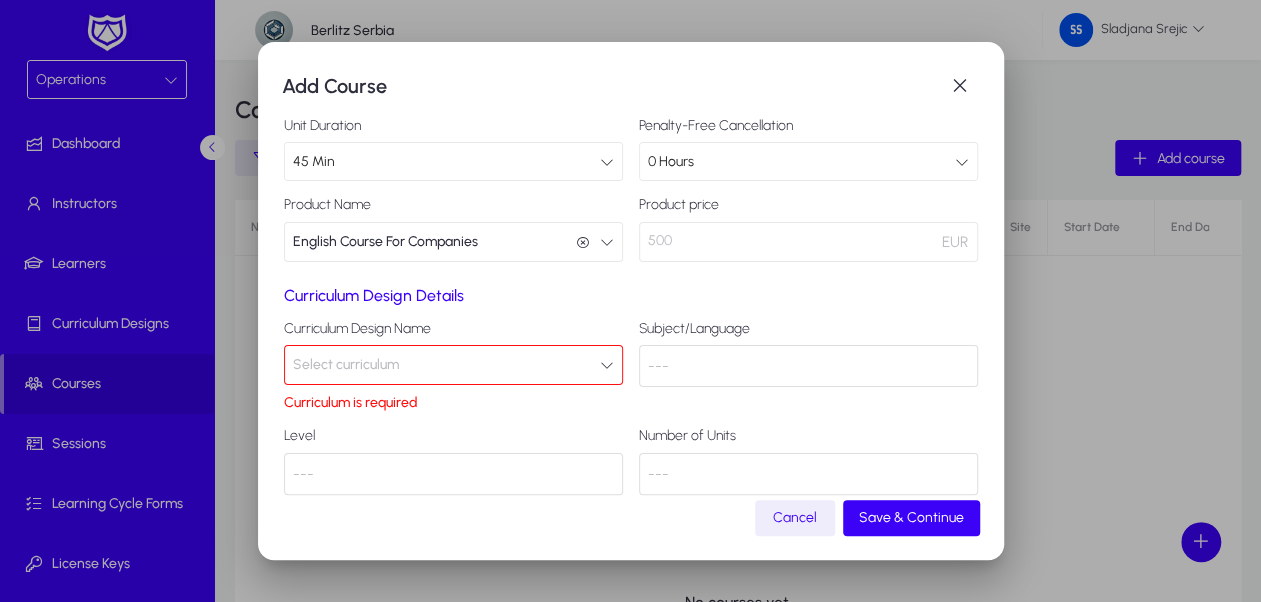 click on "Select curriculum" at bounding box center (453, 365) 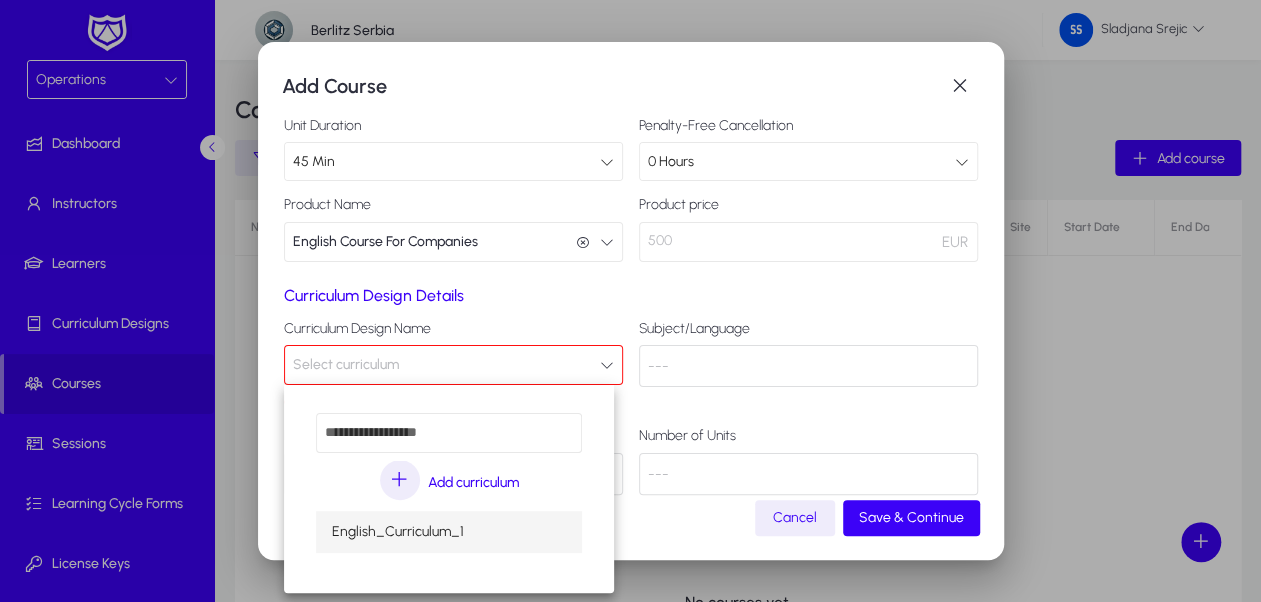 click on "English_Curriculum_1" at bounding box center [398, 532] 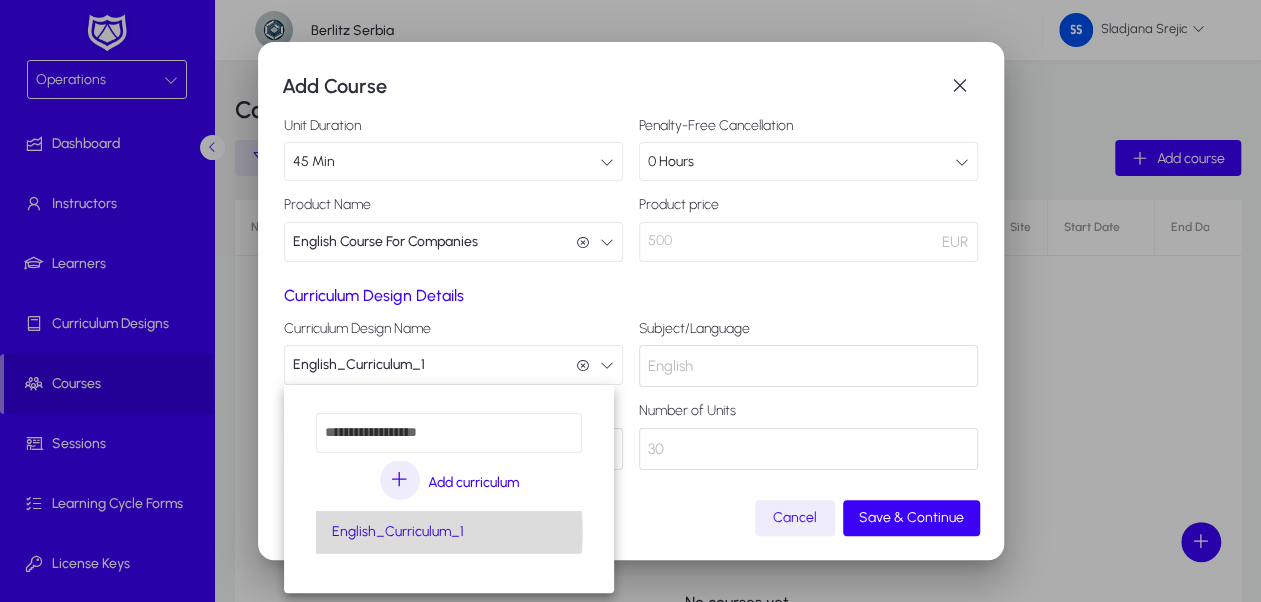 scroll, scrollTop: 0, scrollLeft: 0, axis: both 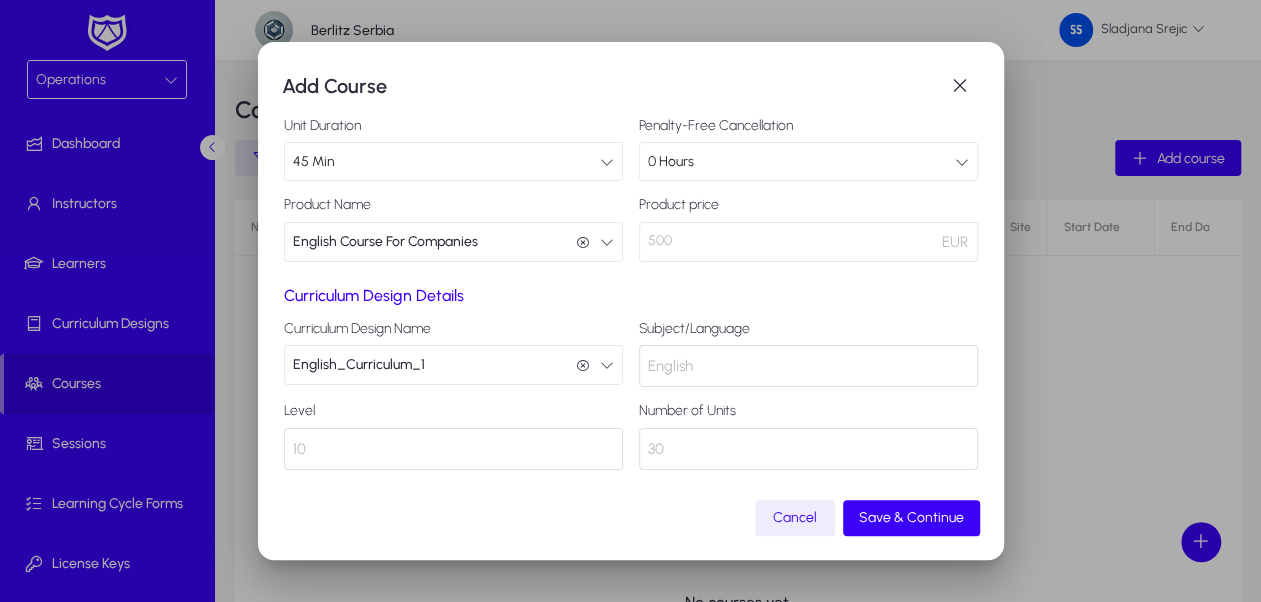 click on "English" at bounding box center [808, 366] 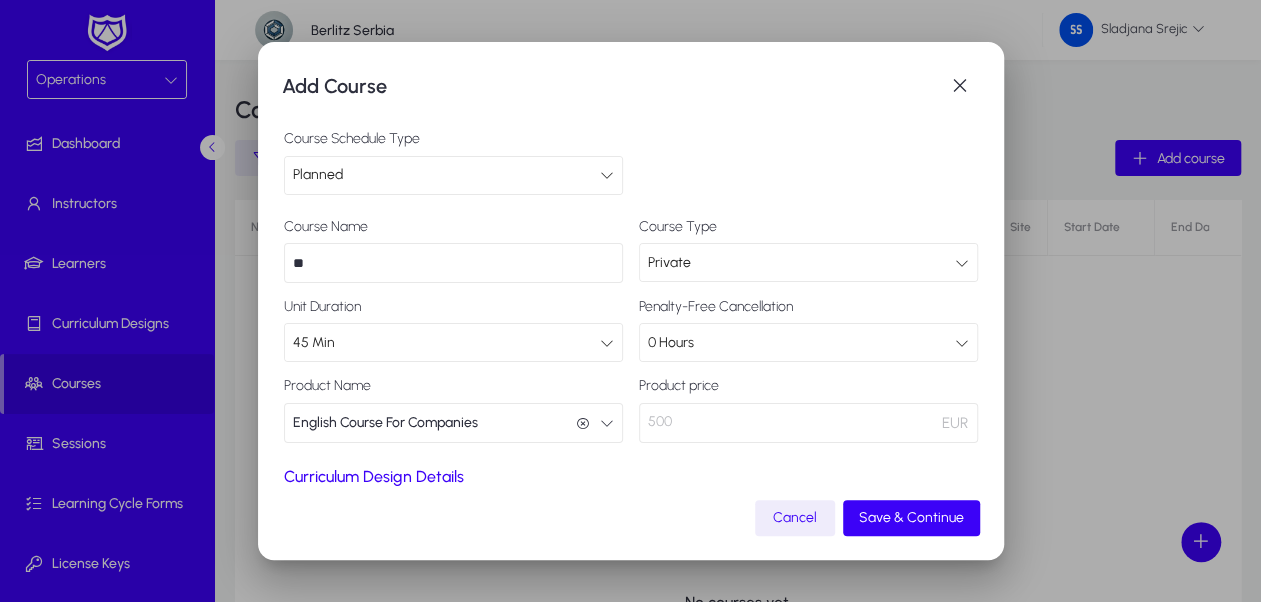 scroll, scrollTop: 181, scrollLeft: 0, axis: vertical 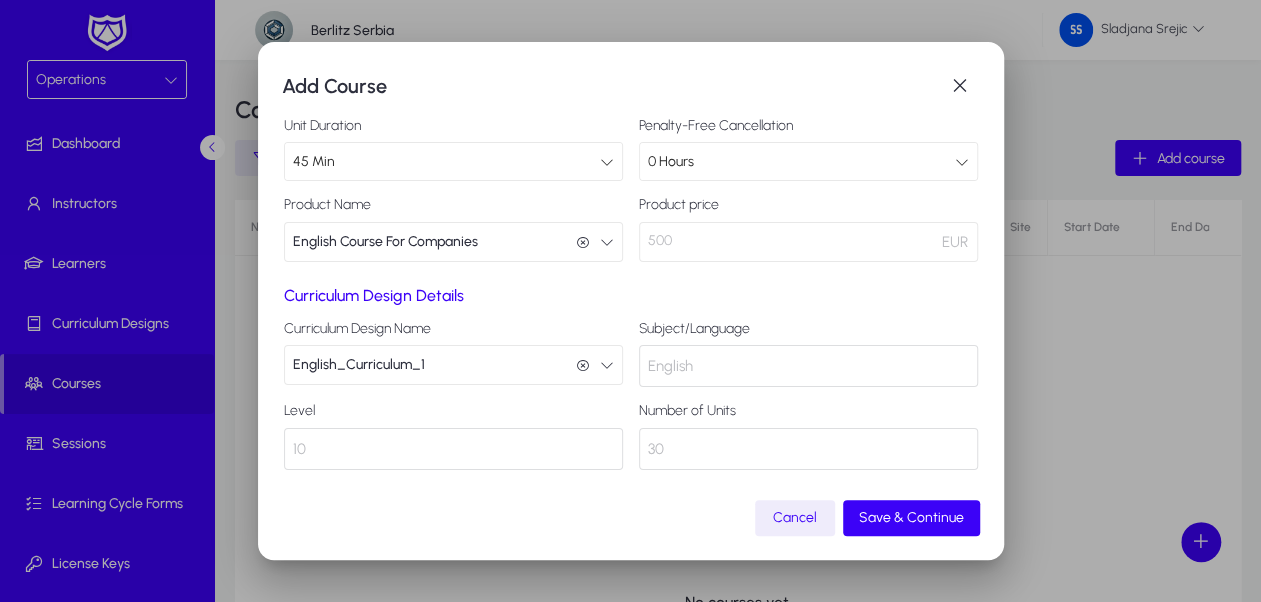 click on "English_Curriculum_1" at bounding box center [359, 365] 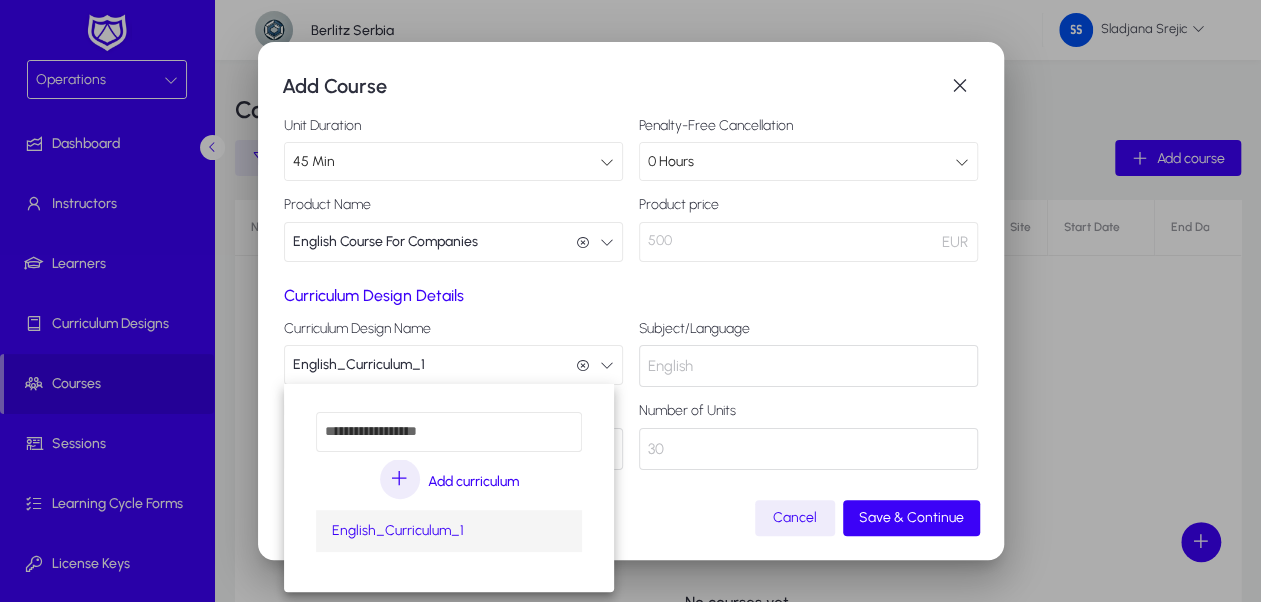 click on "English_Curriculum_1" at bounding box center [398, 531] 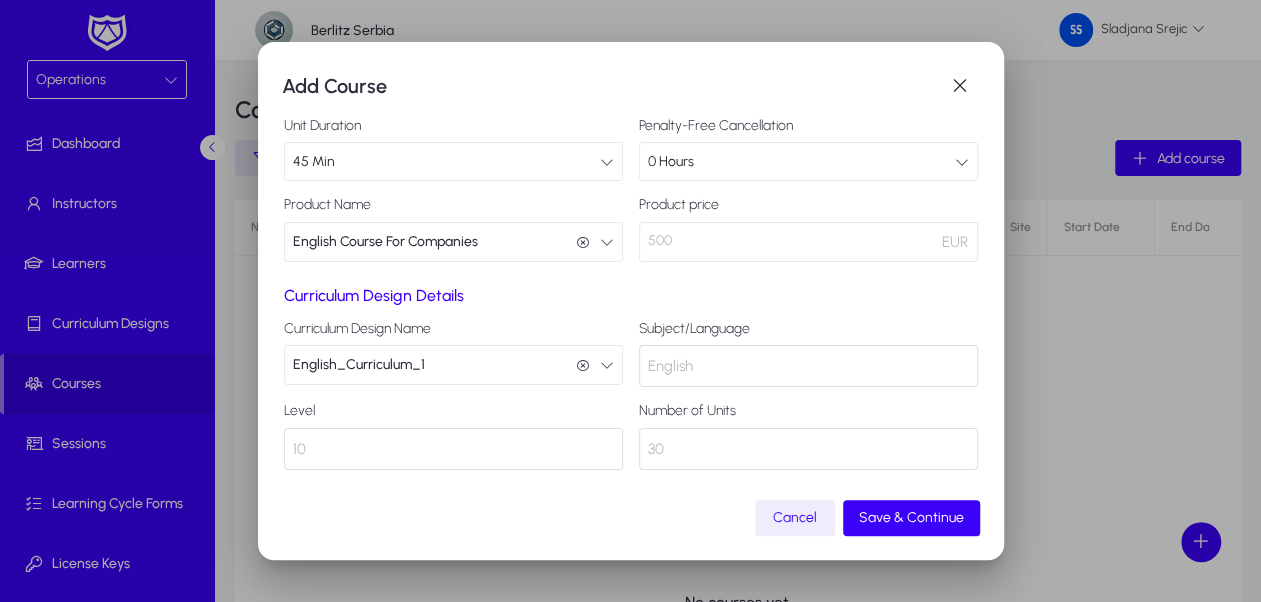 click on "English_Curriculum_1  English_Curriculum_1" at bounding box center (453, 365) 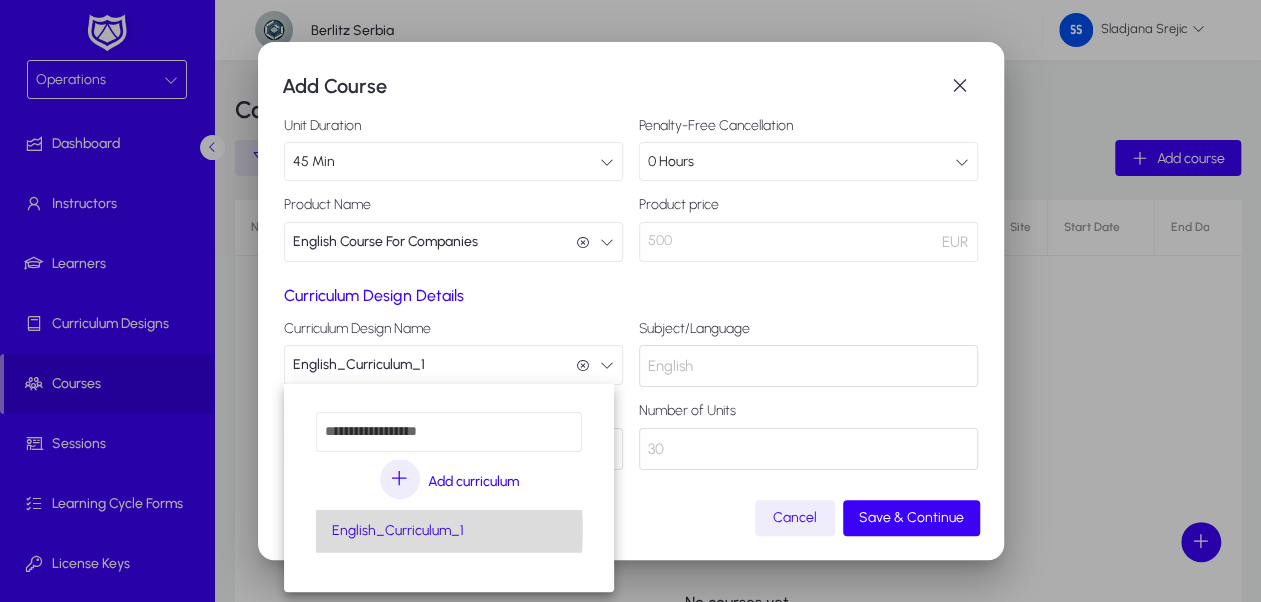 click on "English_Curriculum_1" at bounding box center [398, 531] 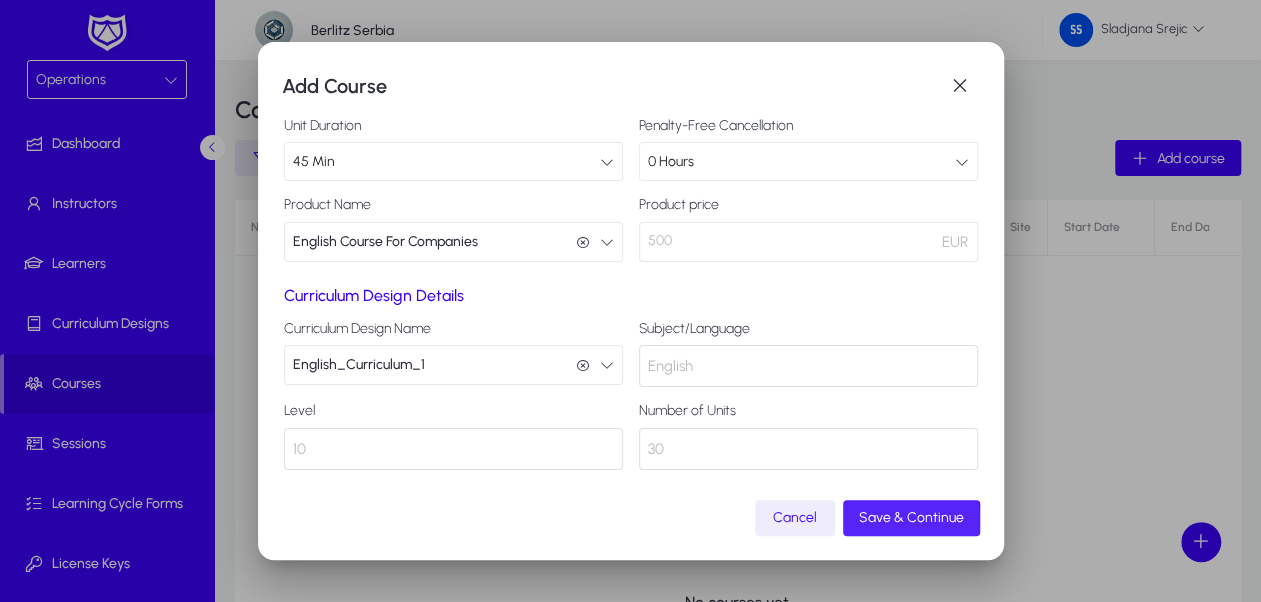 click 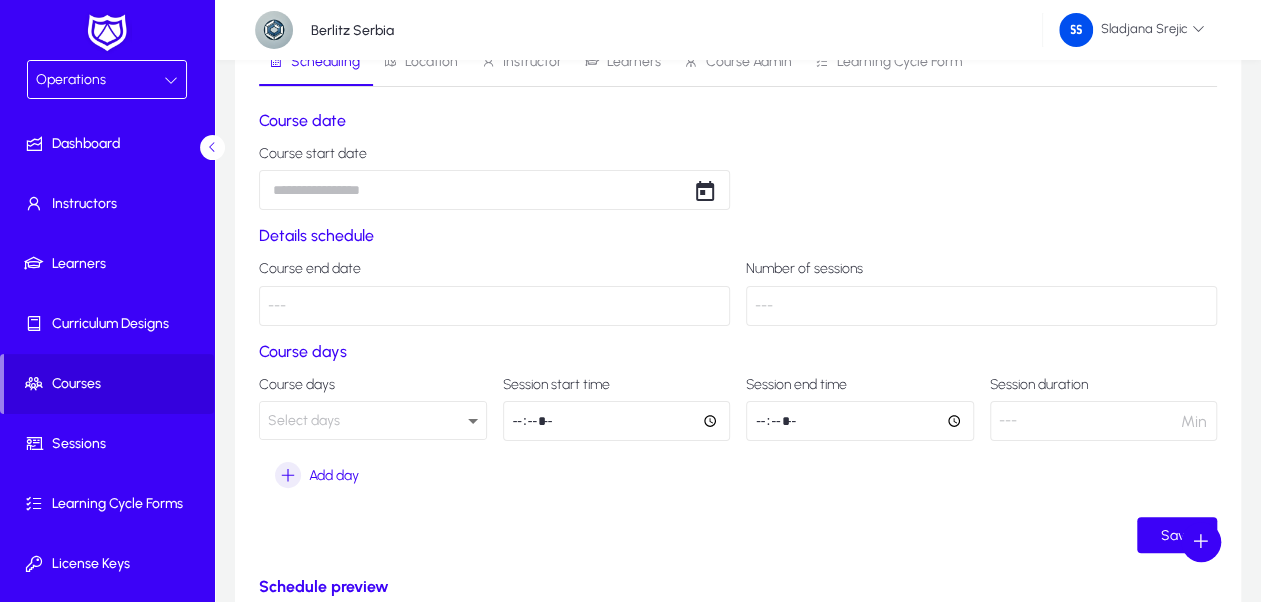 scroll, scrollTop: 82, scrollLeft: 0, axis: vertical 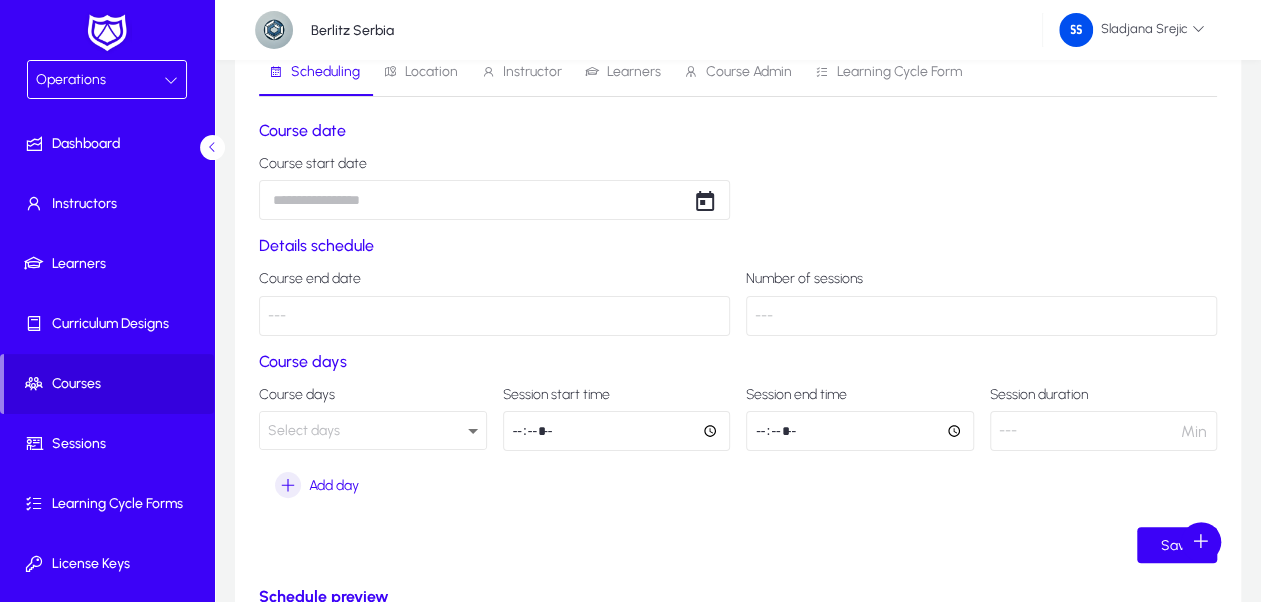 click on "Course days" 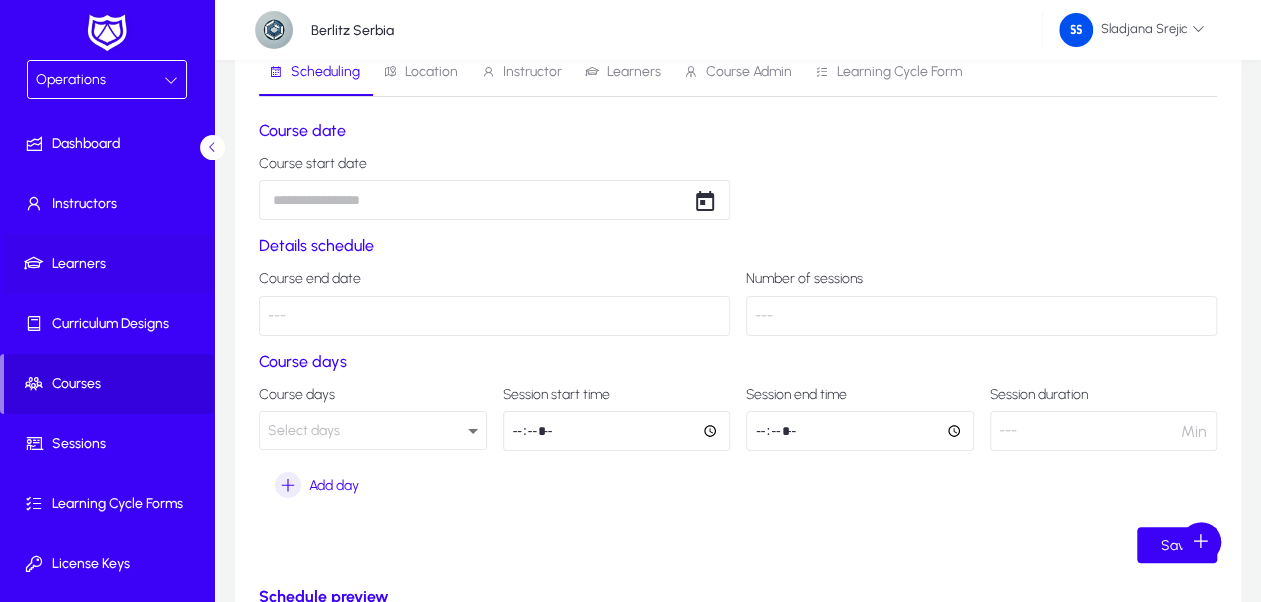 click on "Learners" 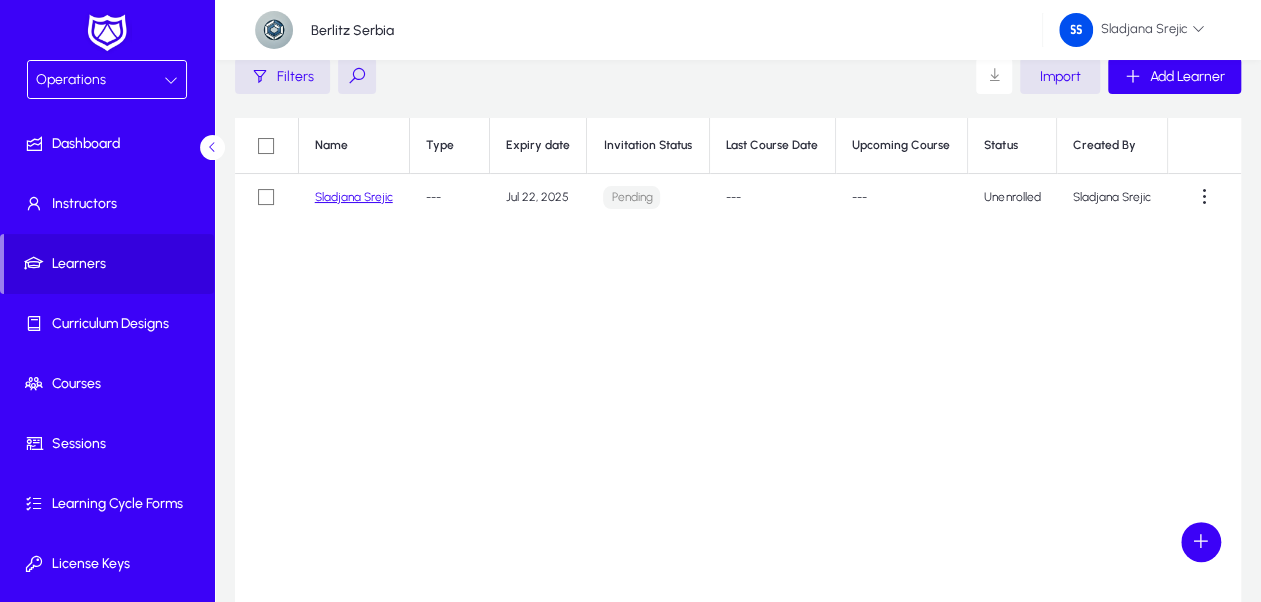 click on "Sladjana Srejic" 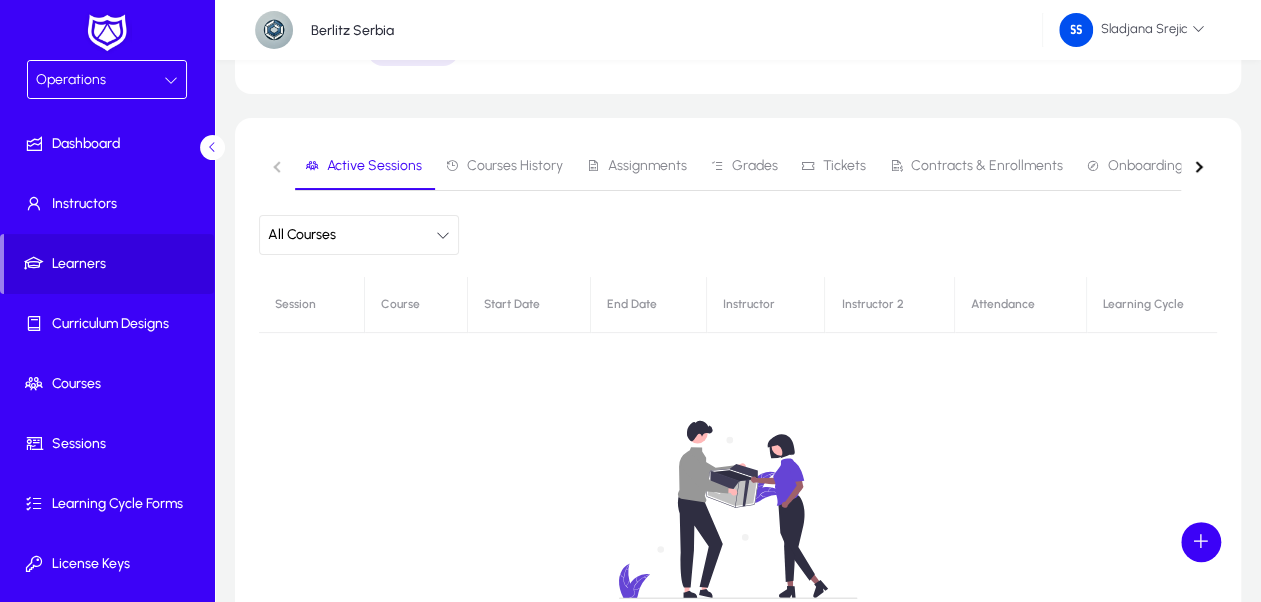 scroll, scrollTop: 82, scrollLeft: 0, axis: vertical 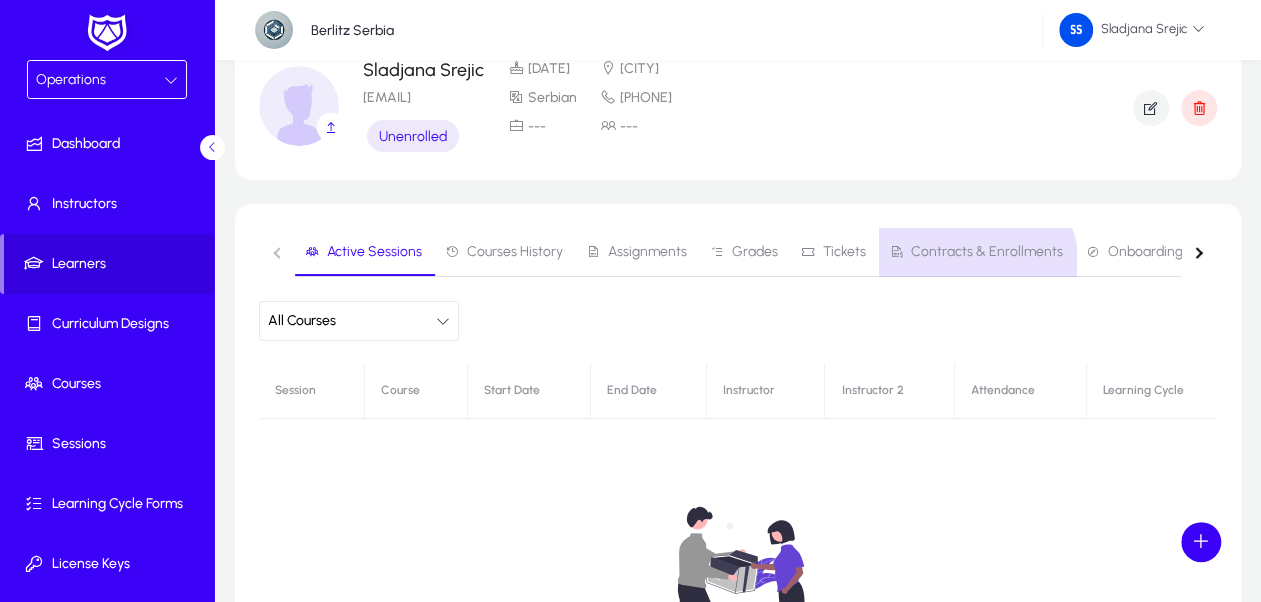 click on "Contracts & Enrollments" at bounding box center [976, 252] 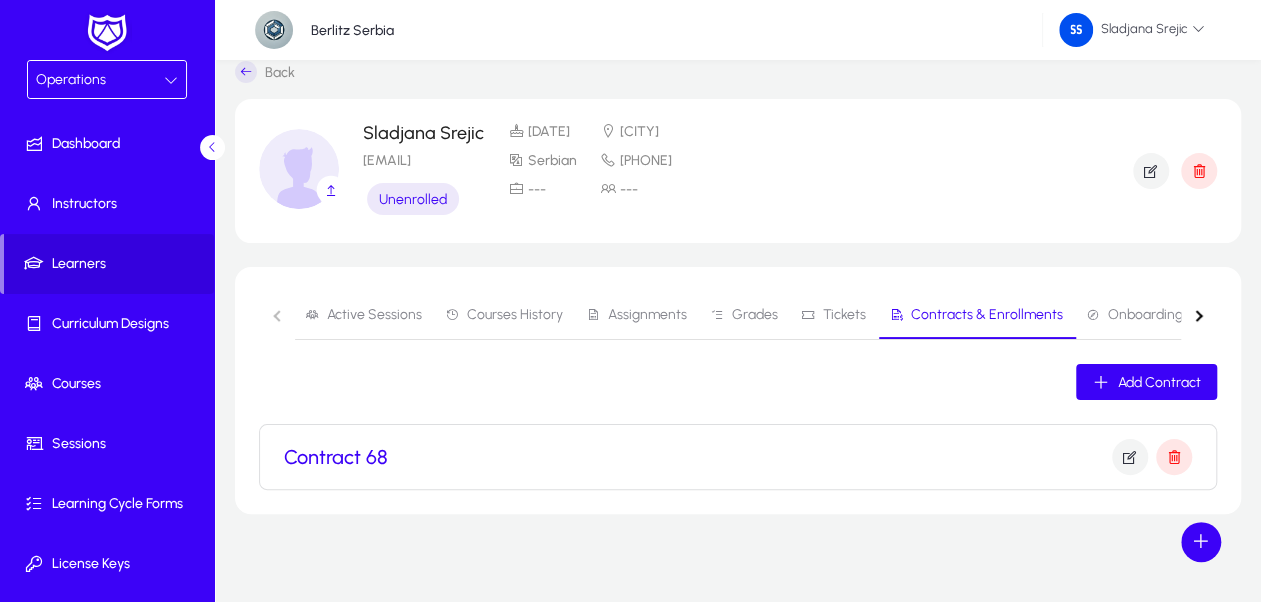 scroll, scrollTop: 30, scrollLeft: 0, axis: vertical 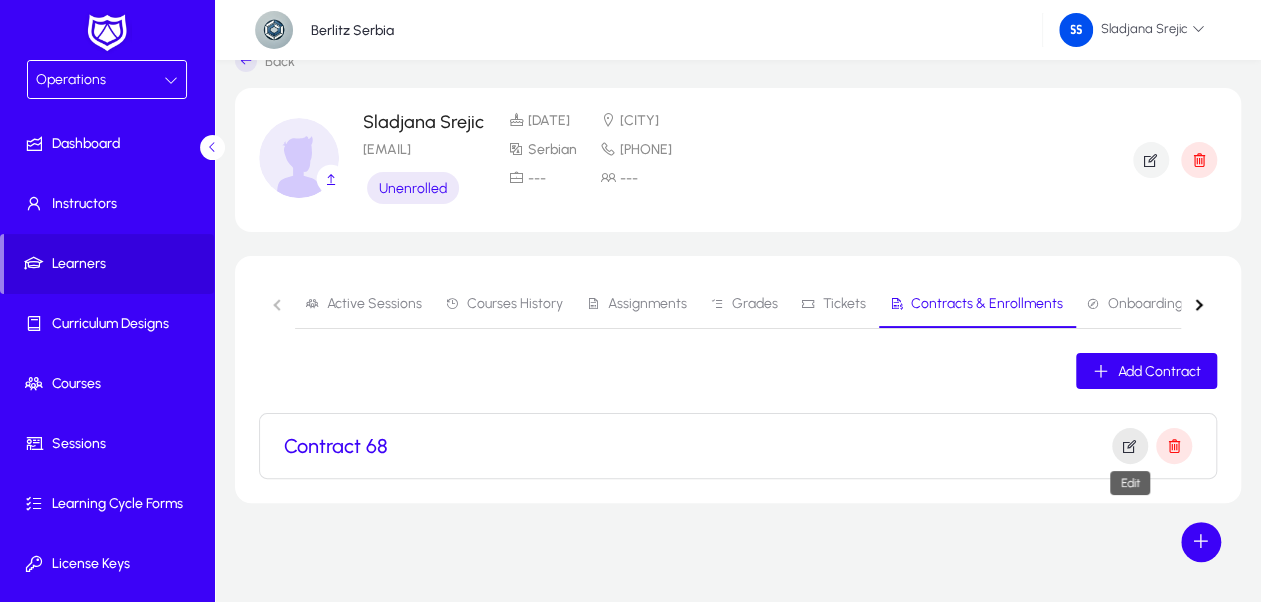 click 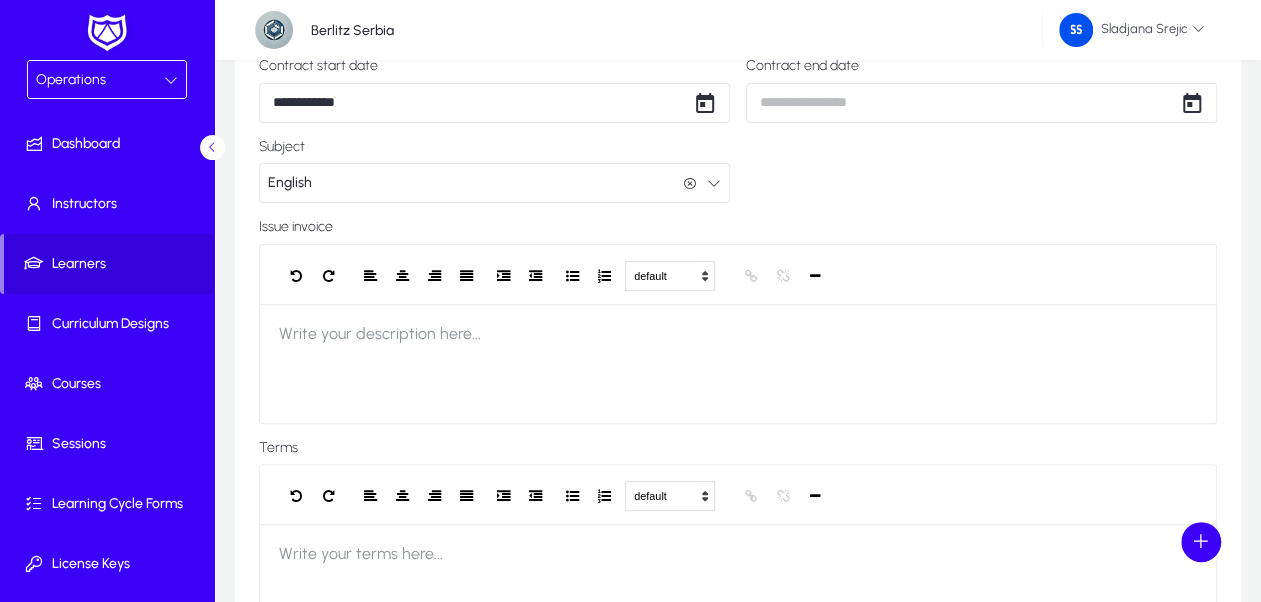 scroll, scrollTop: 0, scrollLeft: 0, axis: both 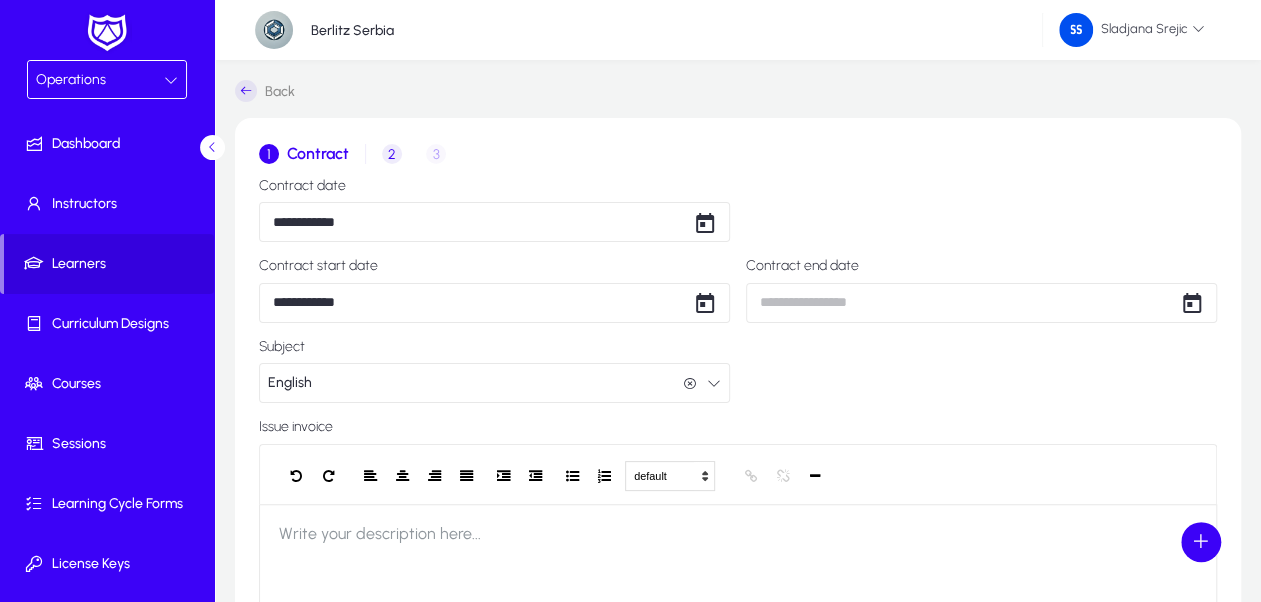 click on "2" at bounding box center [392, 154] 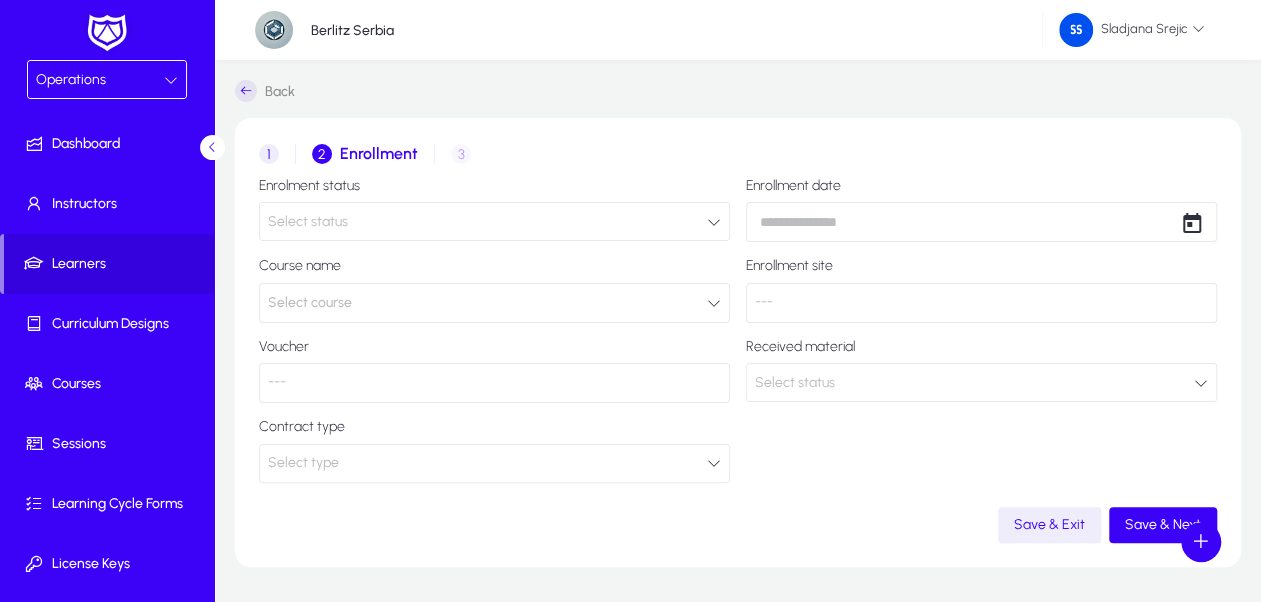click on "Select course" 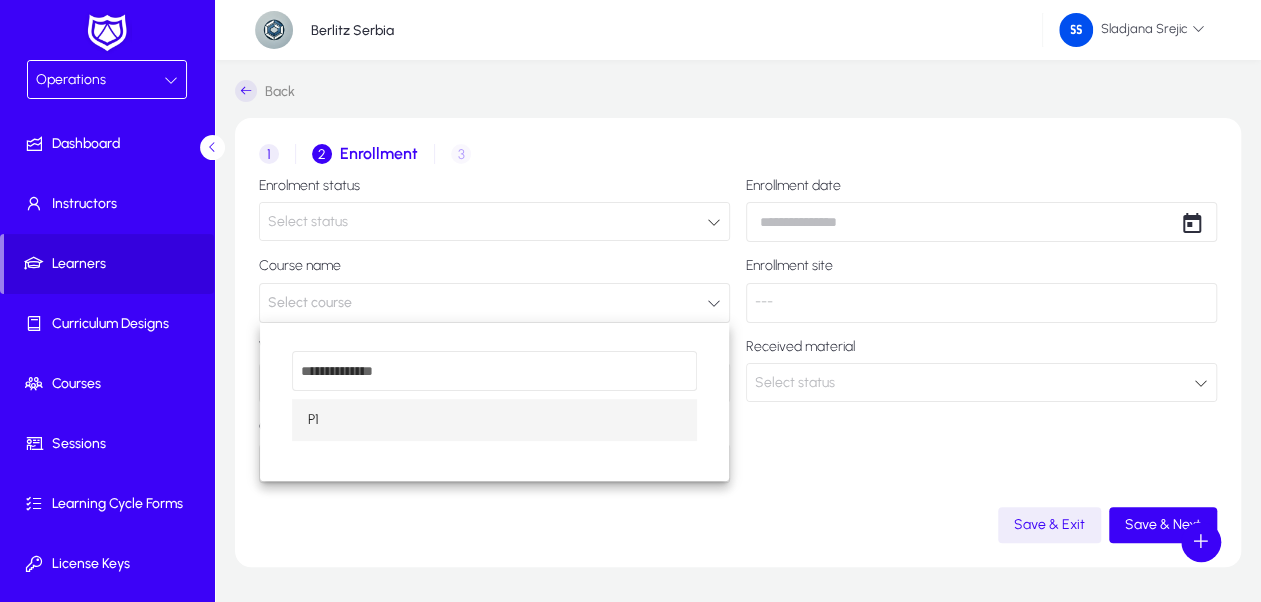 click on "P1" at bounding box center (495, 420) 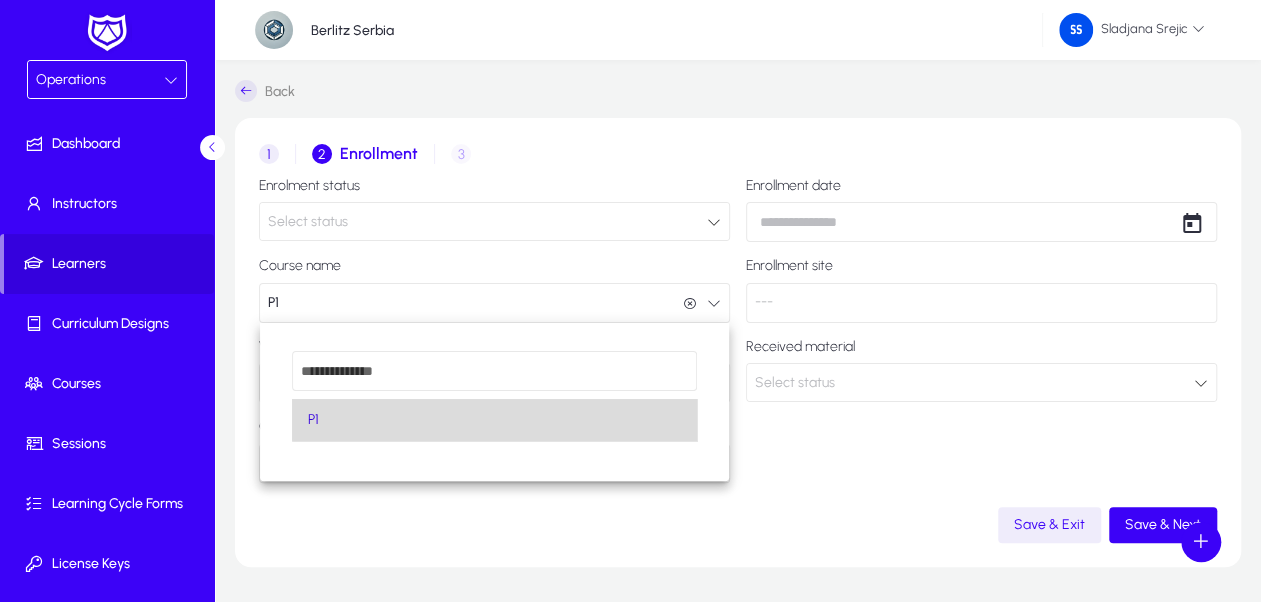 scroll, scrollTop: 0, scrollLeft: 0, axis: both 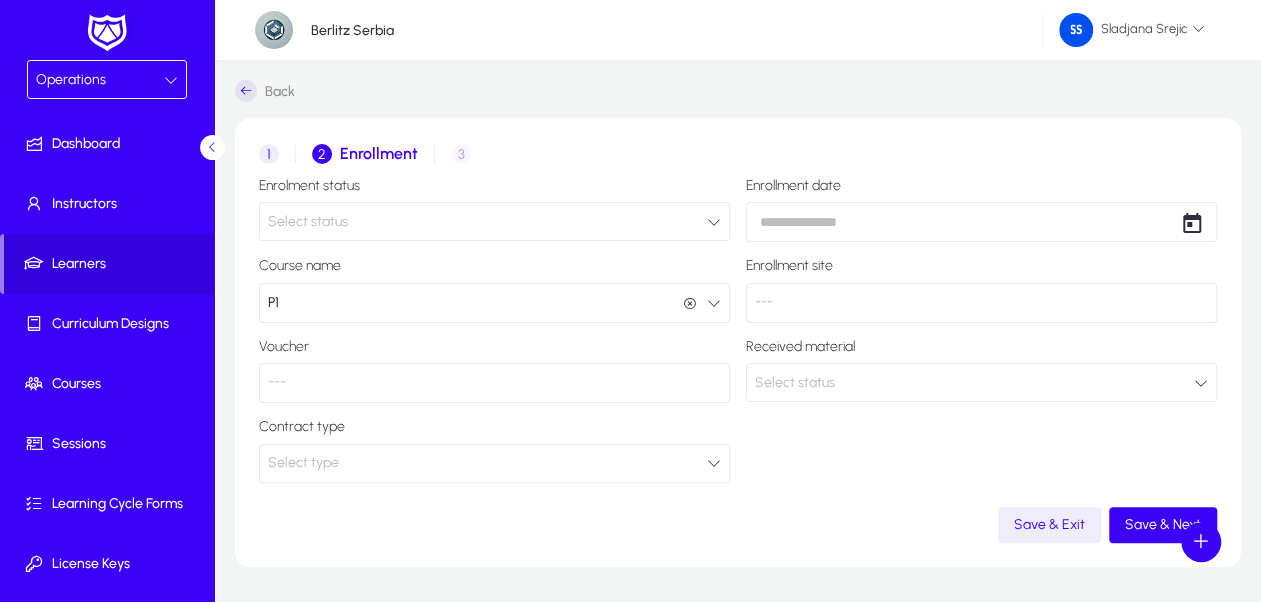 click on "---" 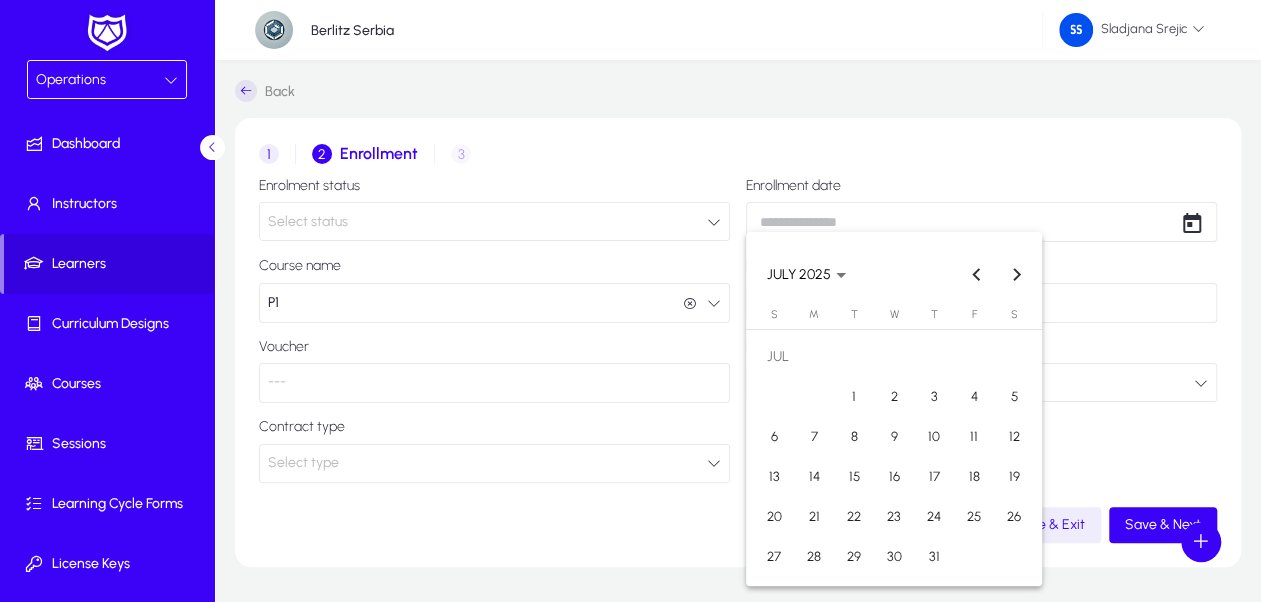 click on "Operations  Dashboard   Instructors   Learners   Curriculum Designs   Courses   Sessions   Learning Cycle Forms   License Keys   Corporate Accounts   Messages   Settings  Berlitz Serbia   Sladjana Srejic   Back  1 Contract 2 Enrollment 3 Invoice details Enrolment status  Select status Enrollment date  Course name   P1  P1     Enrollment site   ---  Voucher   ---  Received material  Select status Contract type  Select type  Save & Exit   Save & Next
Settings Logout Create Meeting Log Create Call Log Create Target Account Create Deal Create Company Create Contact JULY 2025 JULY 2025 Sunday S Monday M Tuesday T Wednesday W Thursday T Friday F Saturday S  JUL      1   2   3   4   5   6   7   8   9   10   11   12   13   14   15   16   17   18   19   20   21   22   23   24   25   26   27   28   29   30   31
Close calendar" at bounding box center [630, 301] 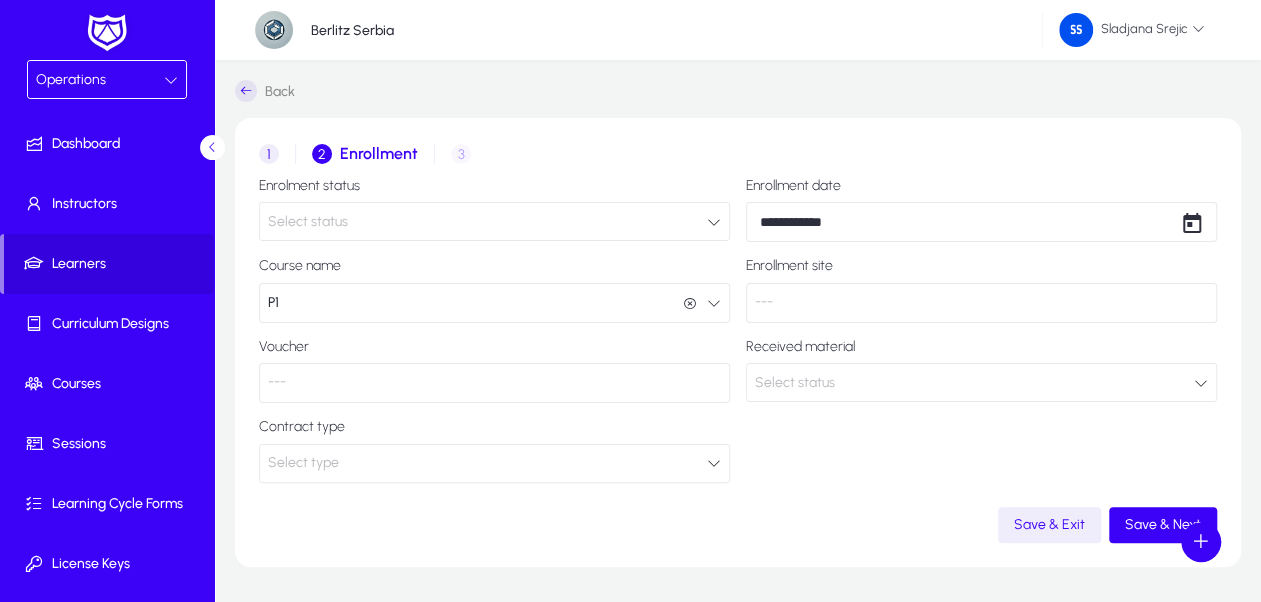 click on "Select status" at bounding box center (795, 382) 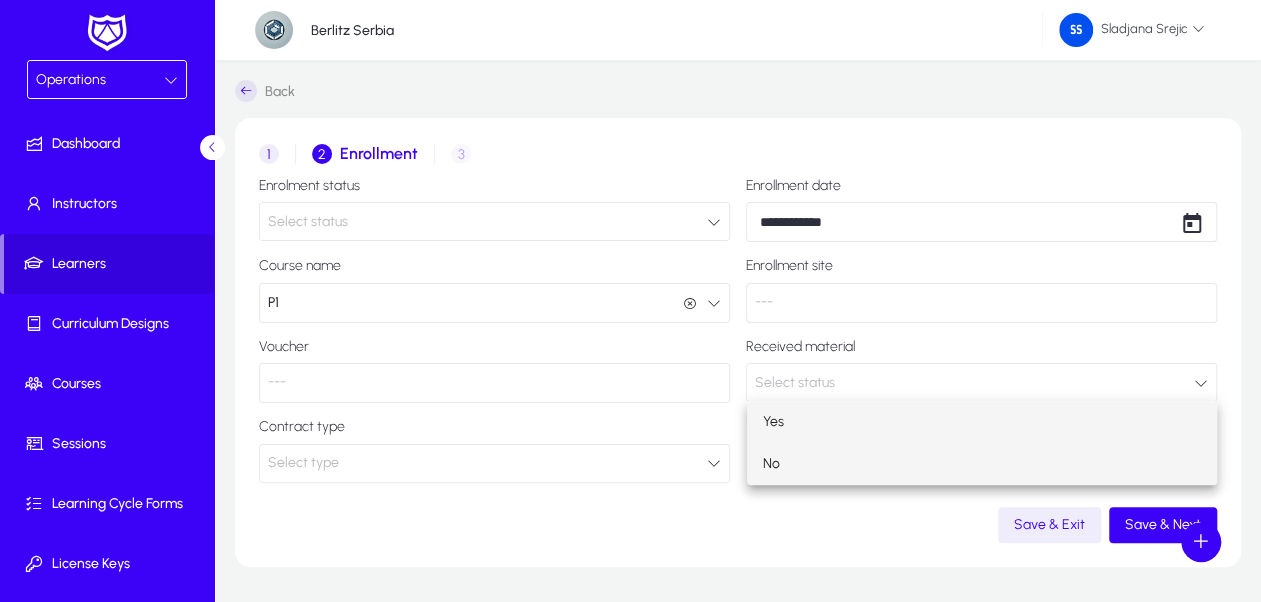 click on "No" at bounding box center [771, 464] 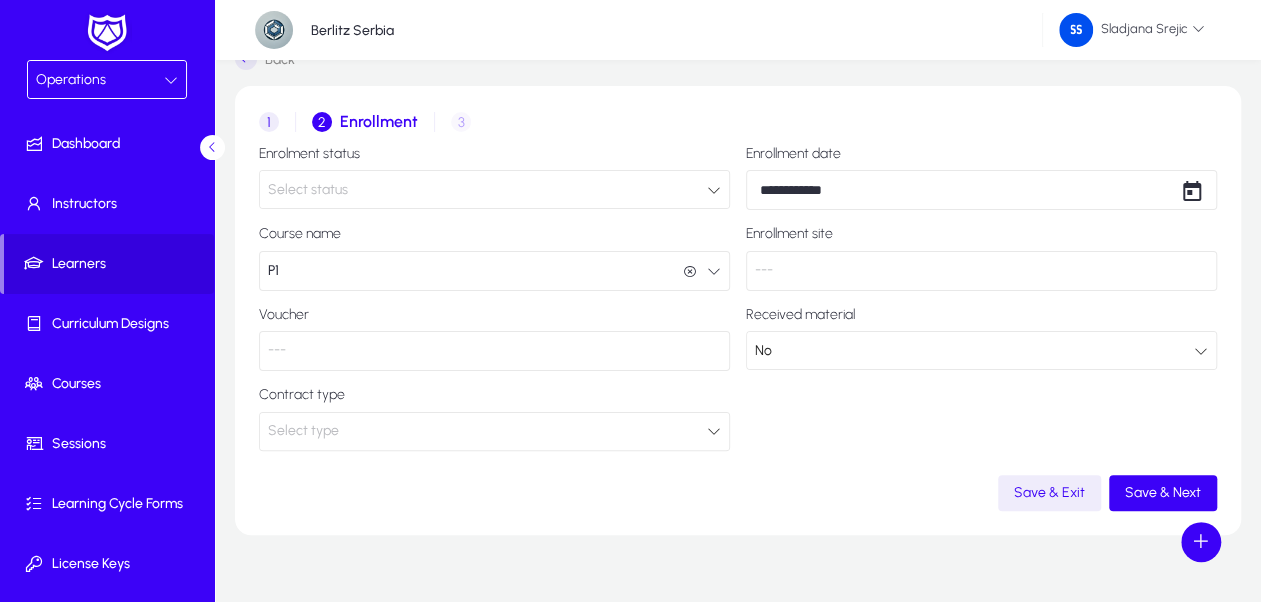 scroll, scrollTop: 64, scrollLeft: 0, axis: vertical 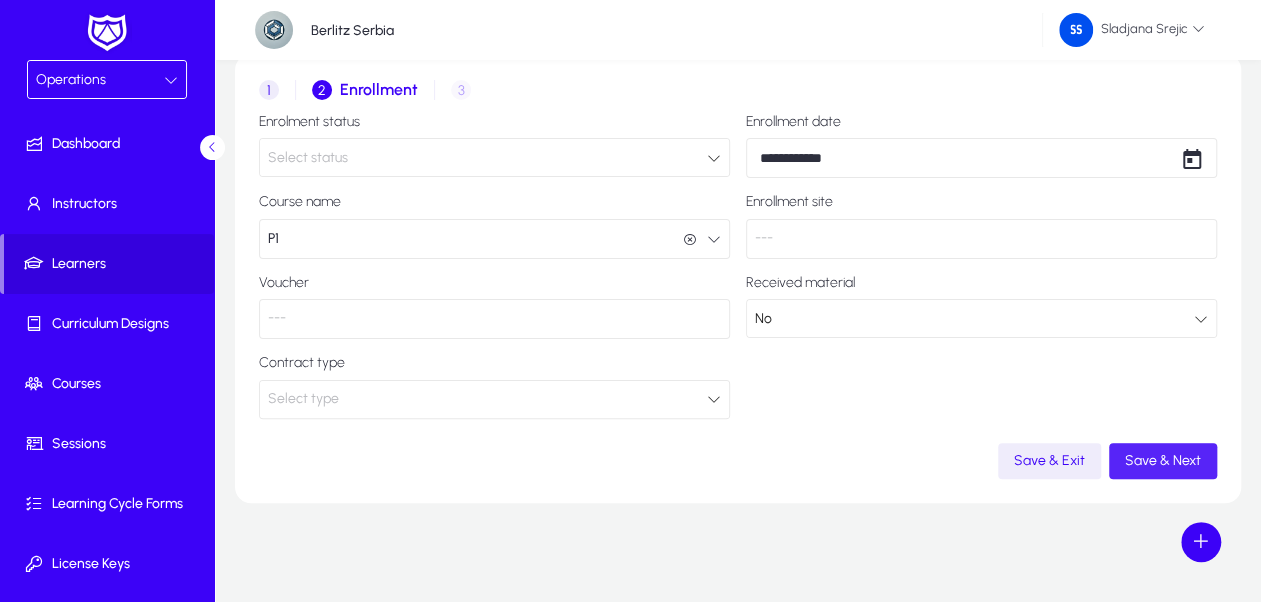 click on "Save & Next" 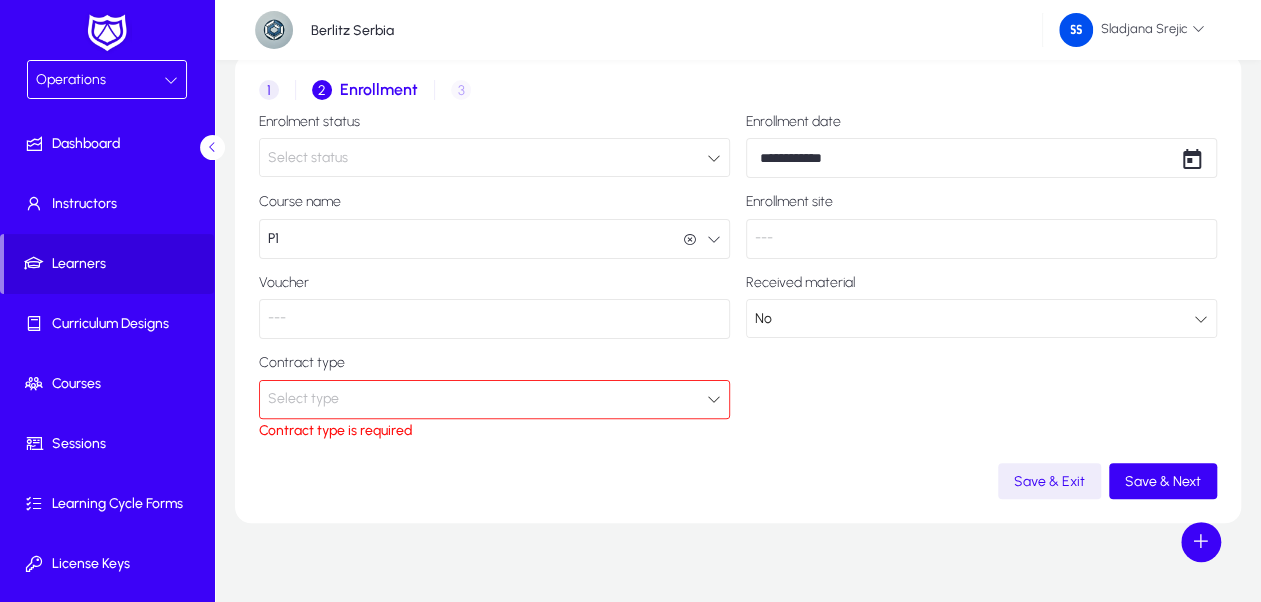 click on "Select type" at bounding box center (487, 399) 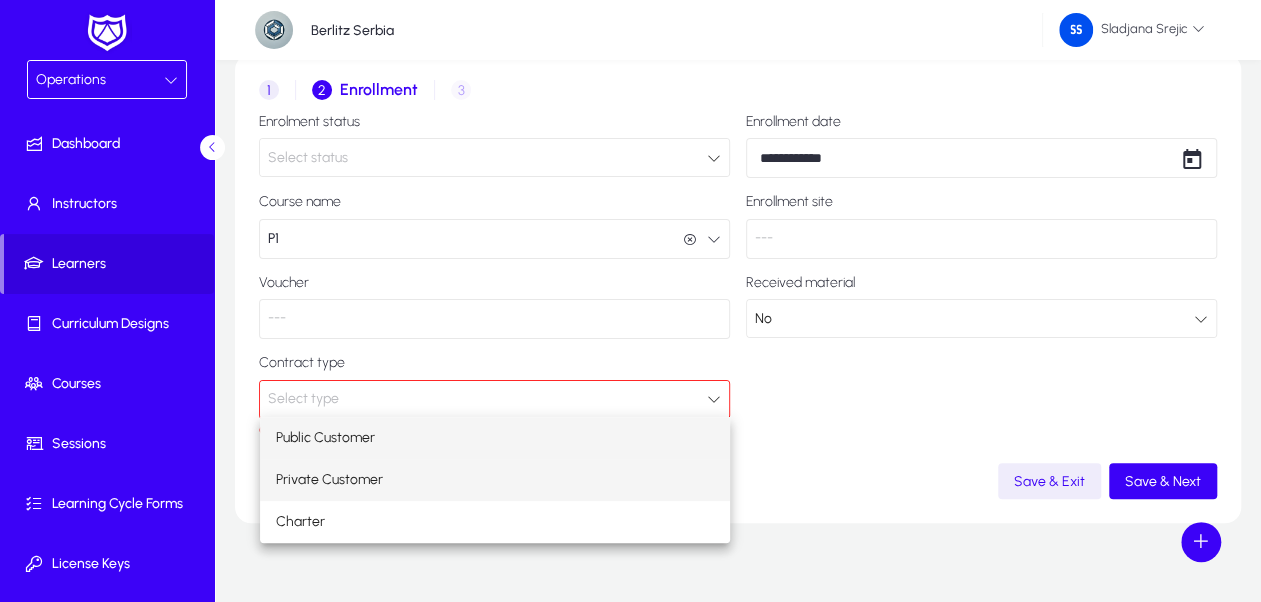 click on "Private Customer" at bounding box center [495, 480] 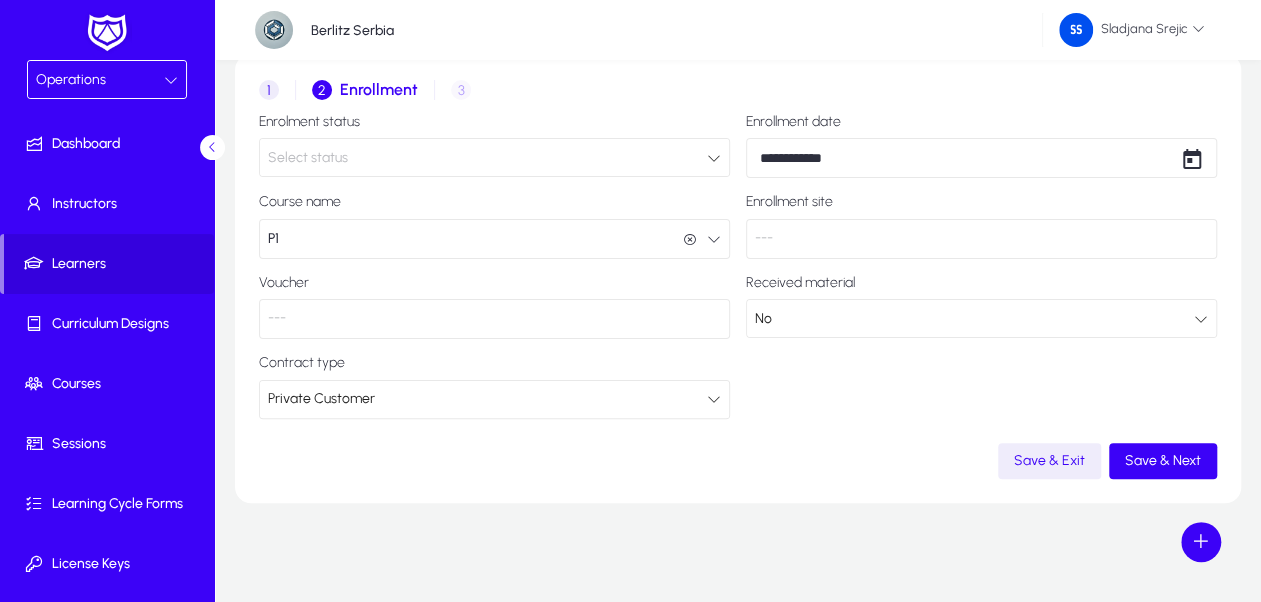 click on "Private Customer" at bounding box center [487, 399] 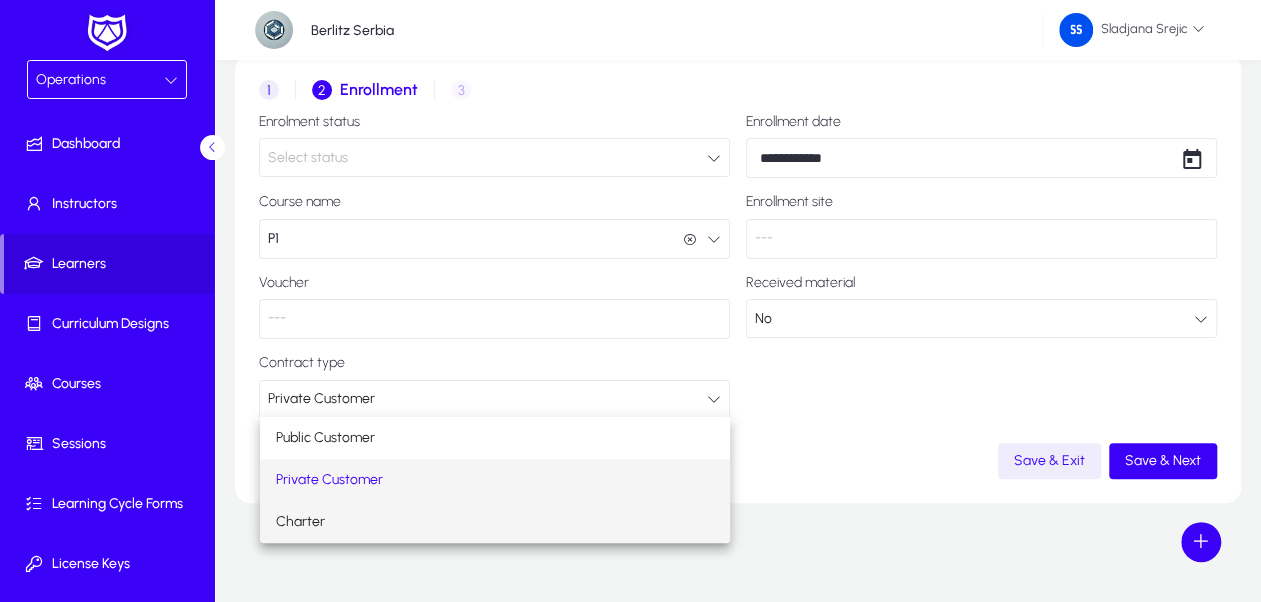 click on "Charter" at bounding box center [495, 522] 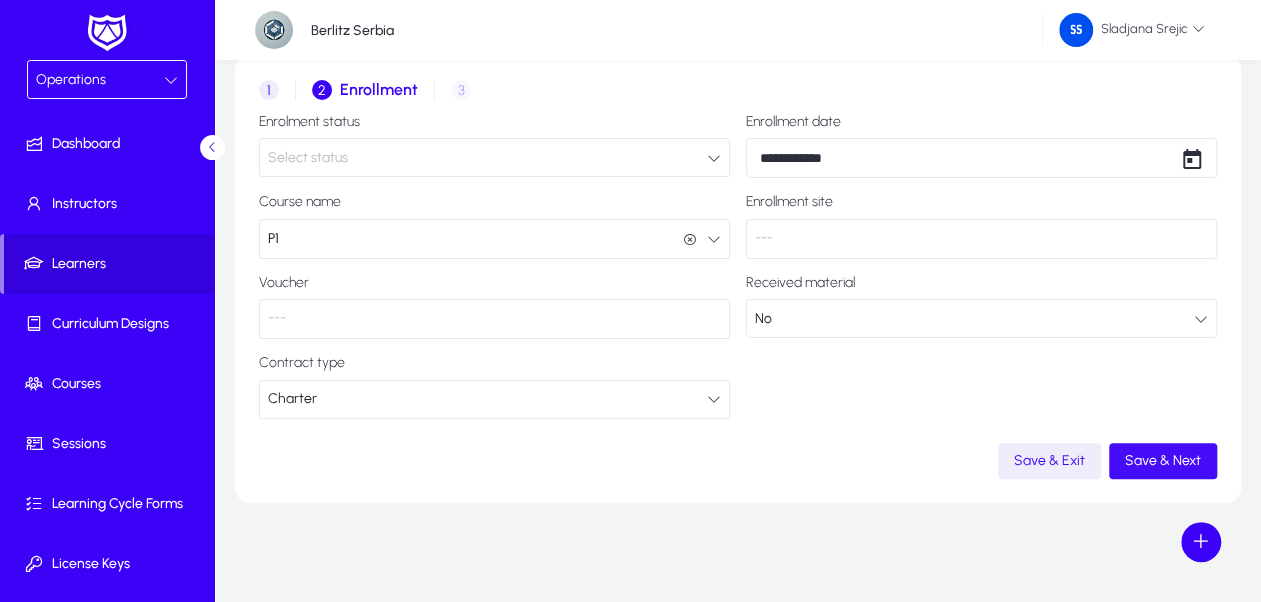 click on "Save & Next" 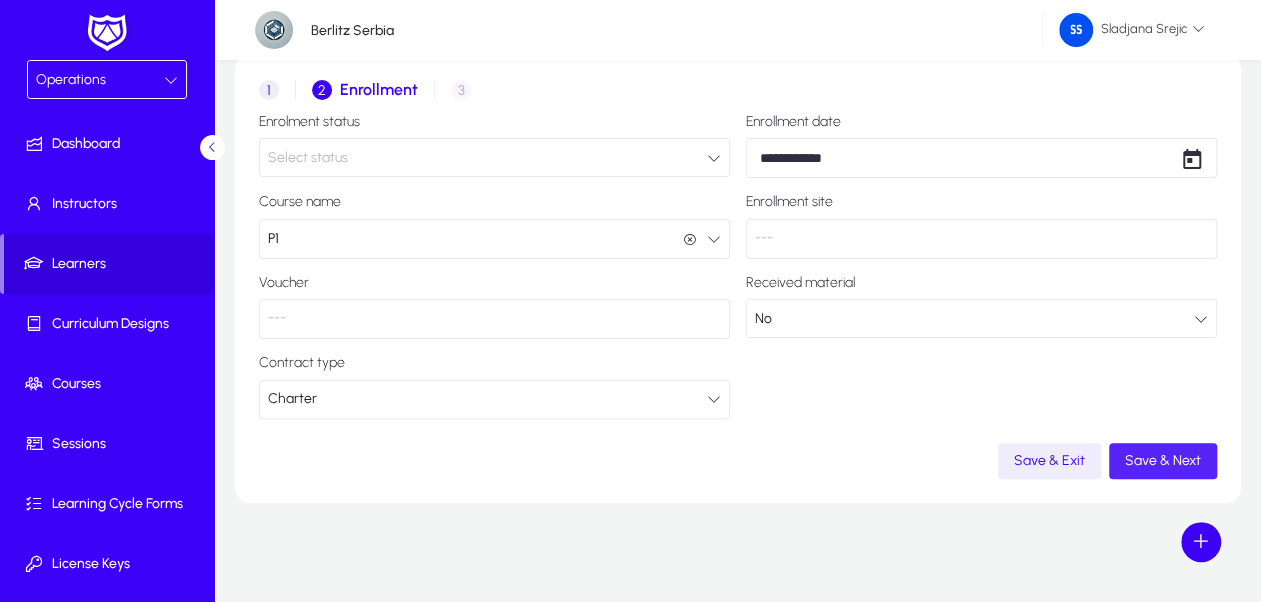click on "Save & Next" 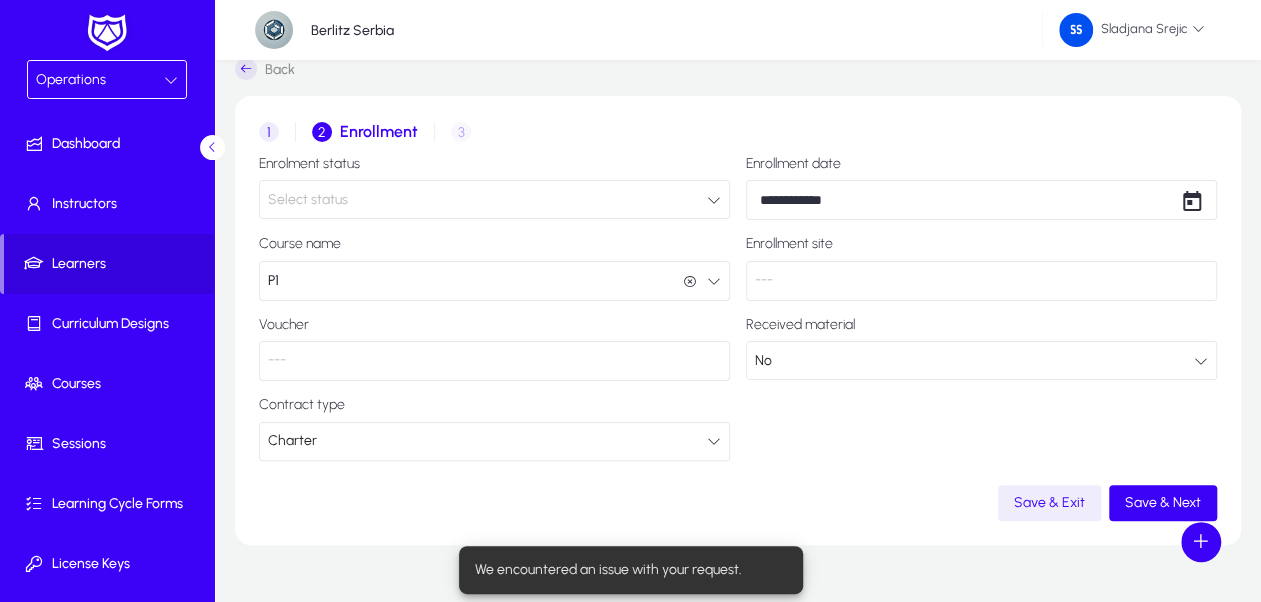 scroll, scrollTop: 0, scrollLeft: 0, axis: both 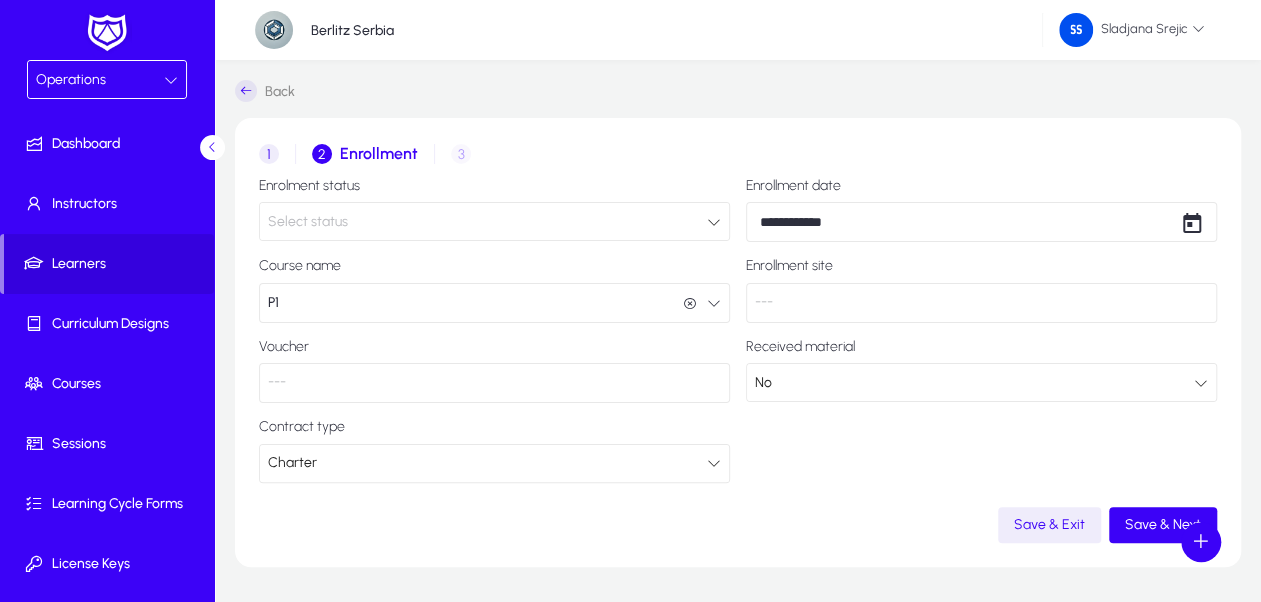click on "**********" 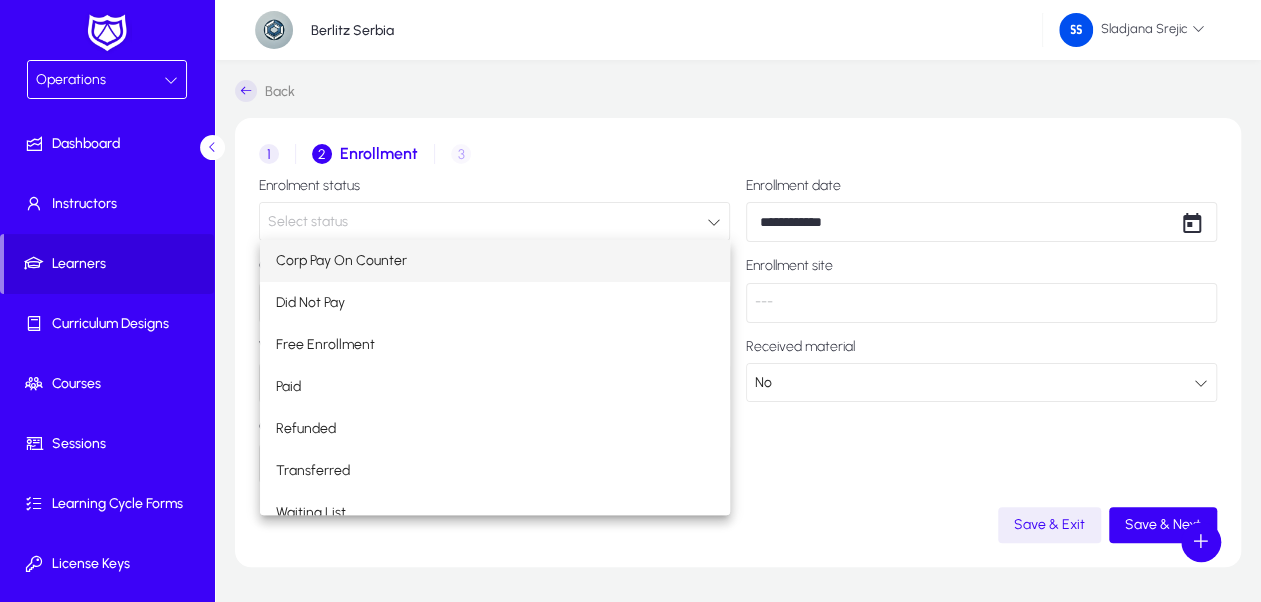 click on "Corp Pay On Counter" at bounding box center (495, 261) 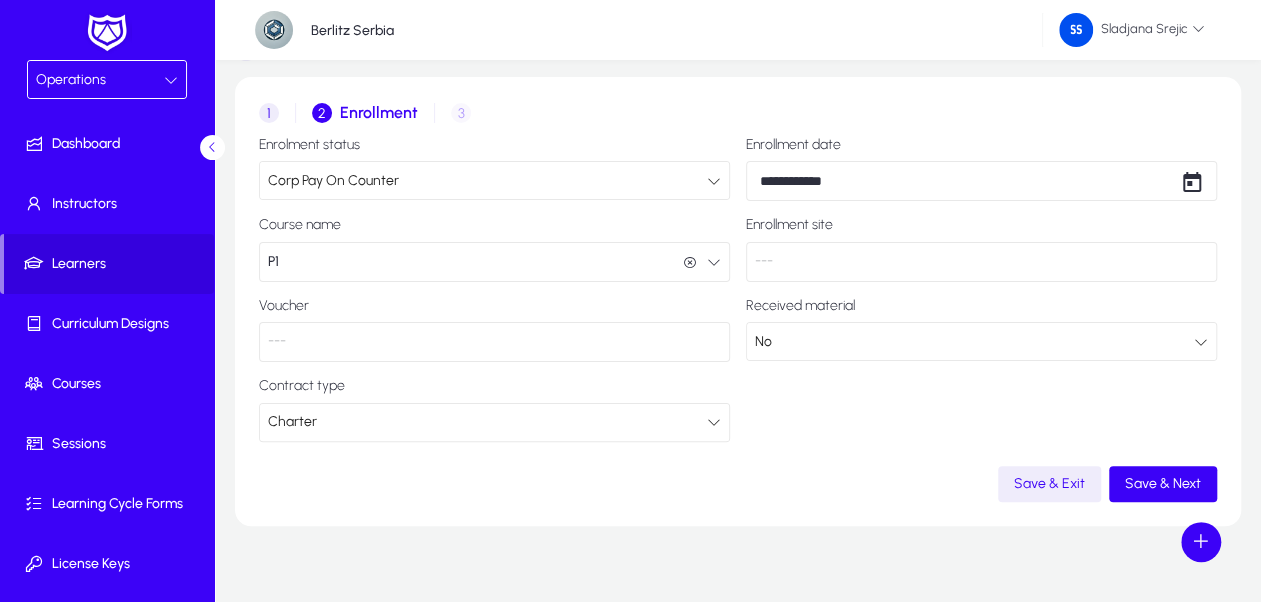 scroll, scrollTop: 64, scrollLeft: 0, axis: vertical 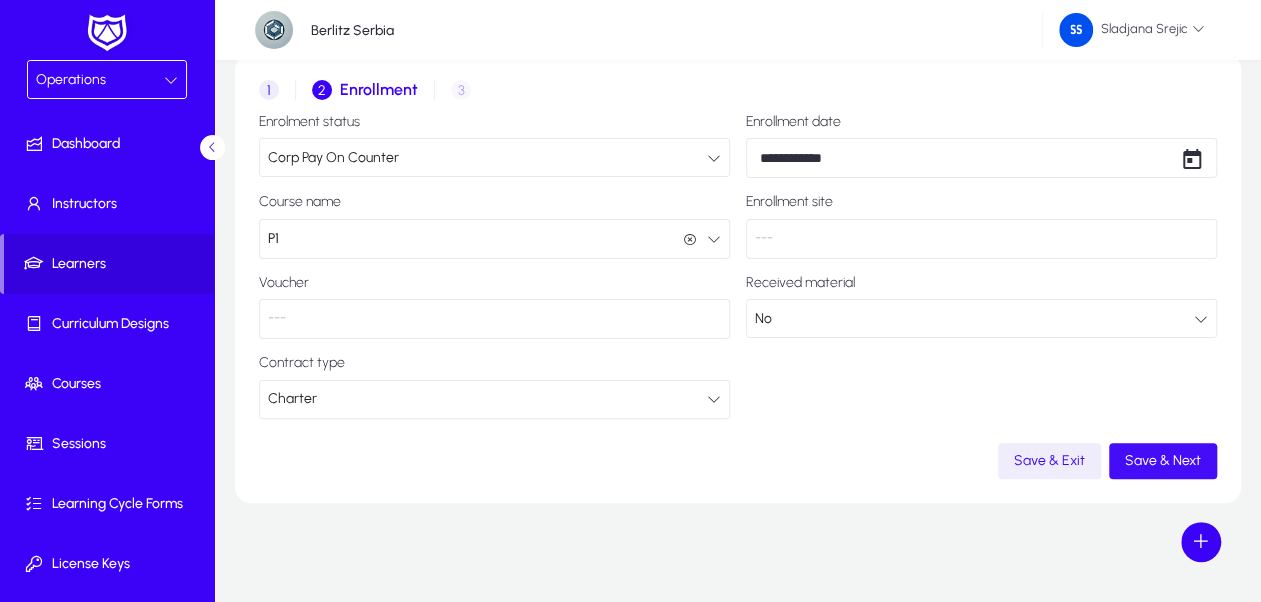 click 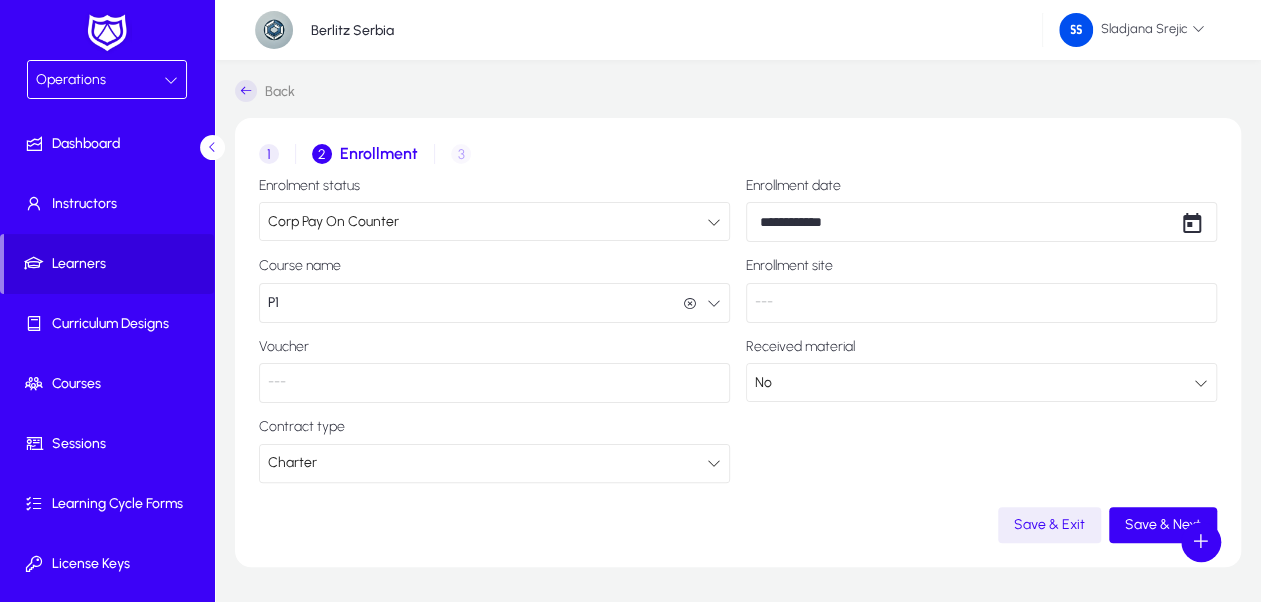 click on "---" 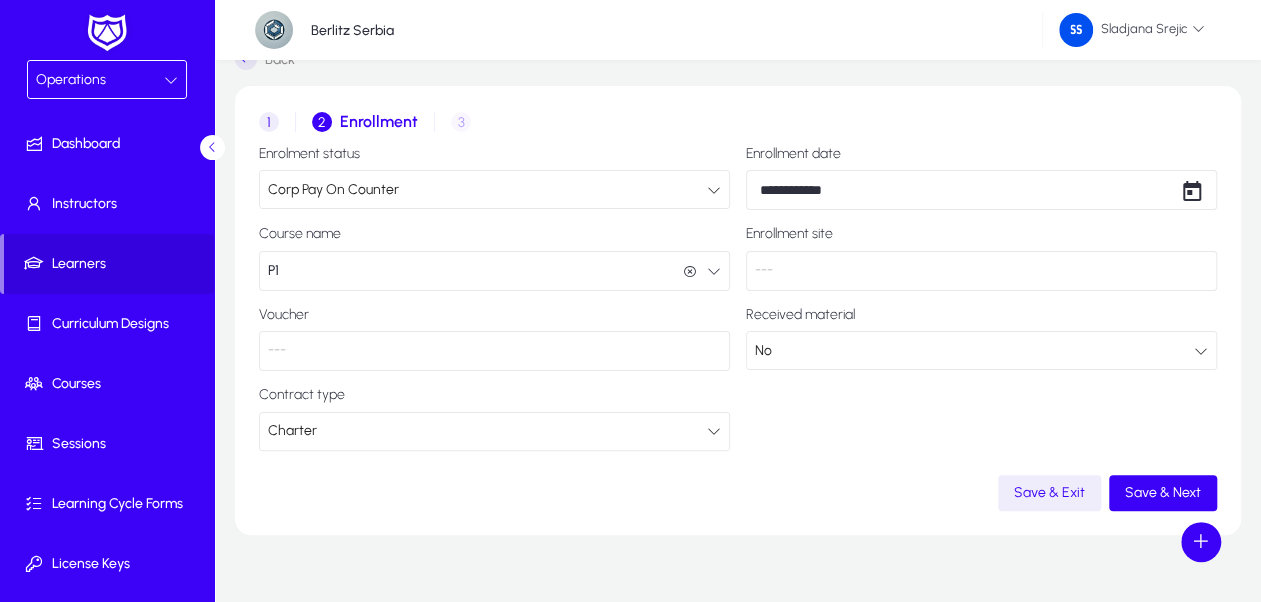 scroll, scrollTop: 64, scrollLeft: 0, axis: vertical 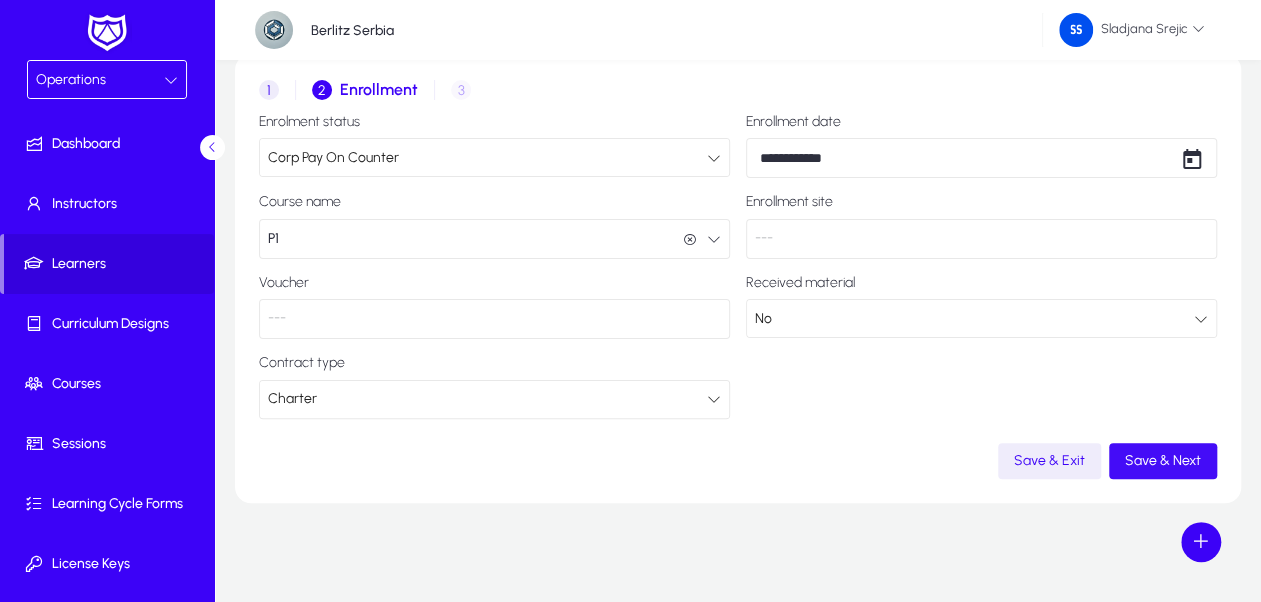 click on "Save & Next" 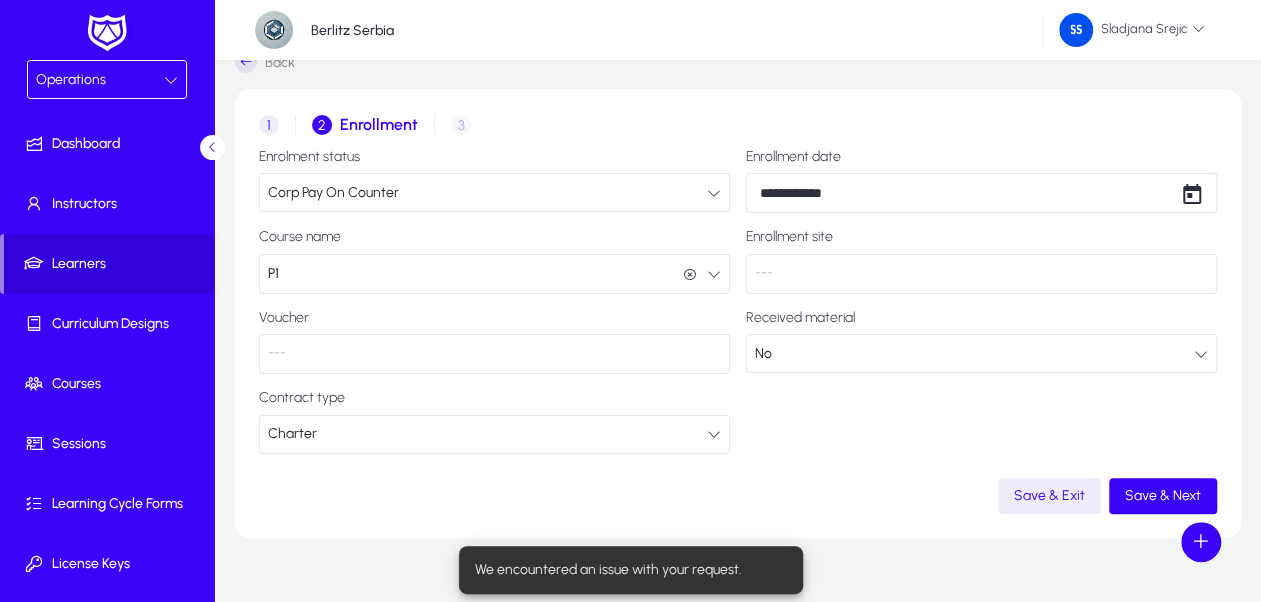 scroll, scrollTop: 0, scrollLeft: 0, axis: both 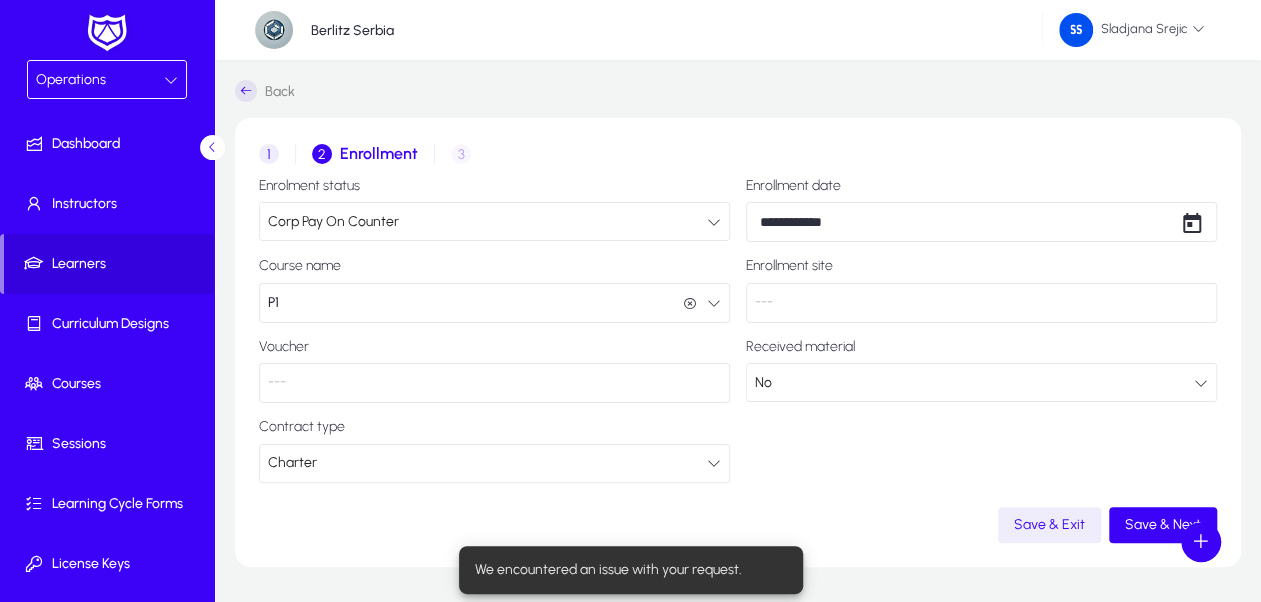click on "---" 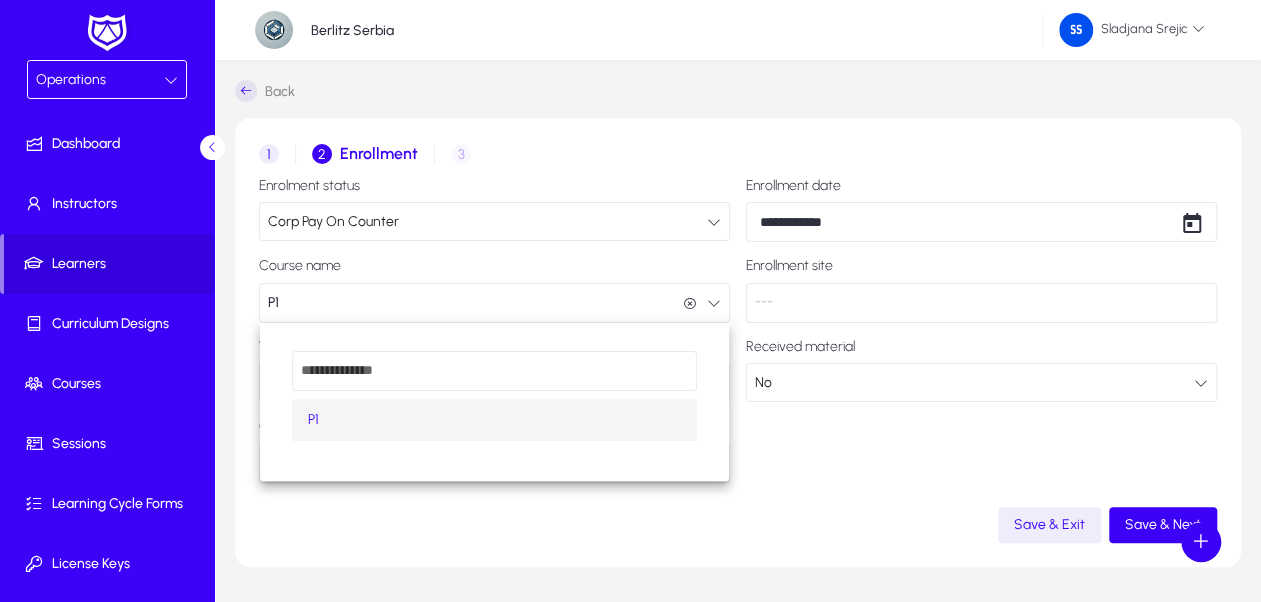 click at bounding box center [630, 301] 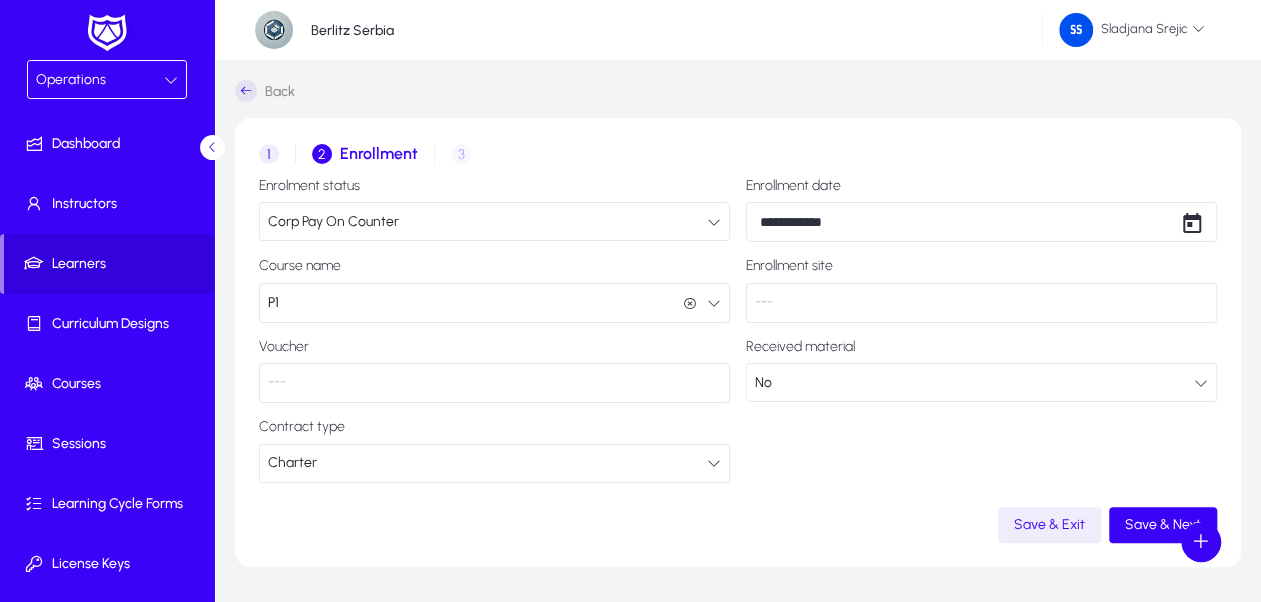 click on "---" 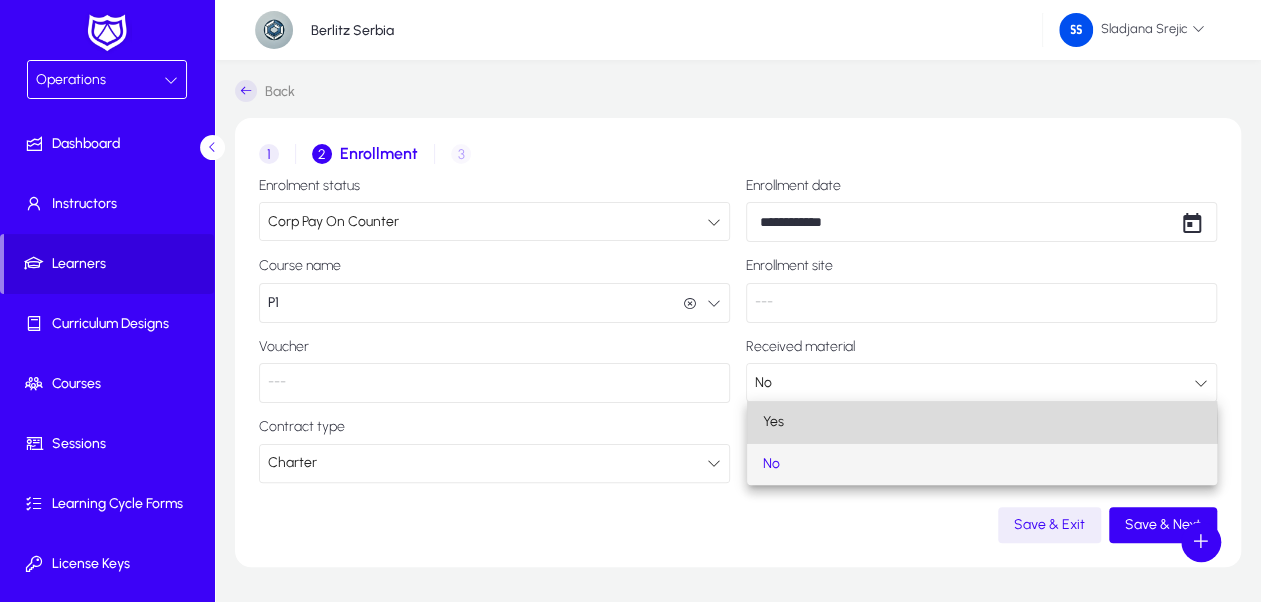 click on "Yes" at bounding box center (982, 422) 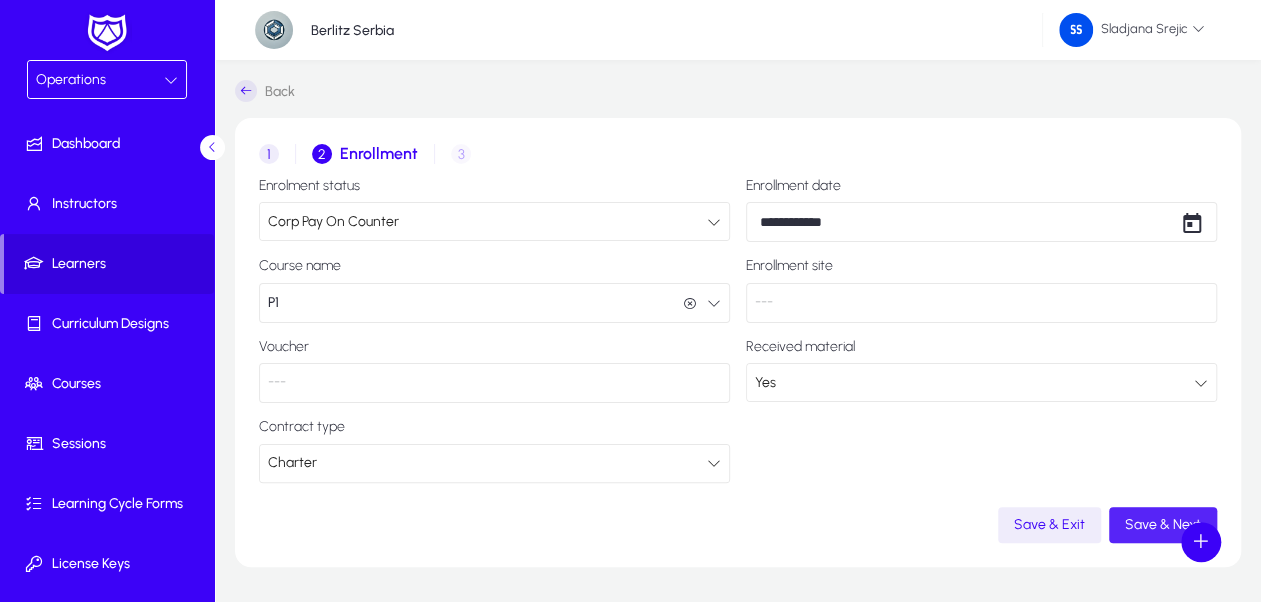 click on "Save & Next" 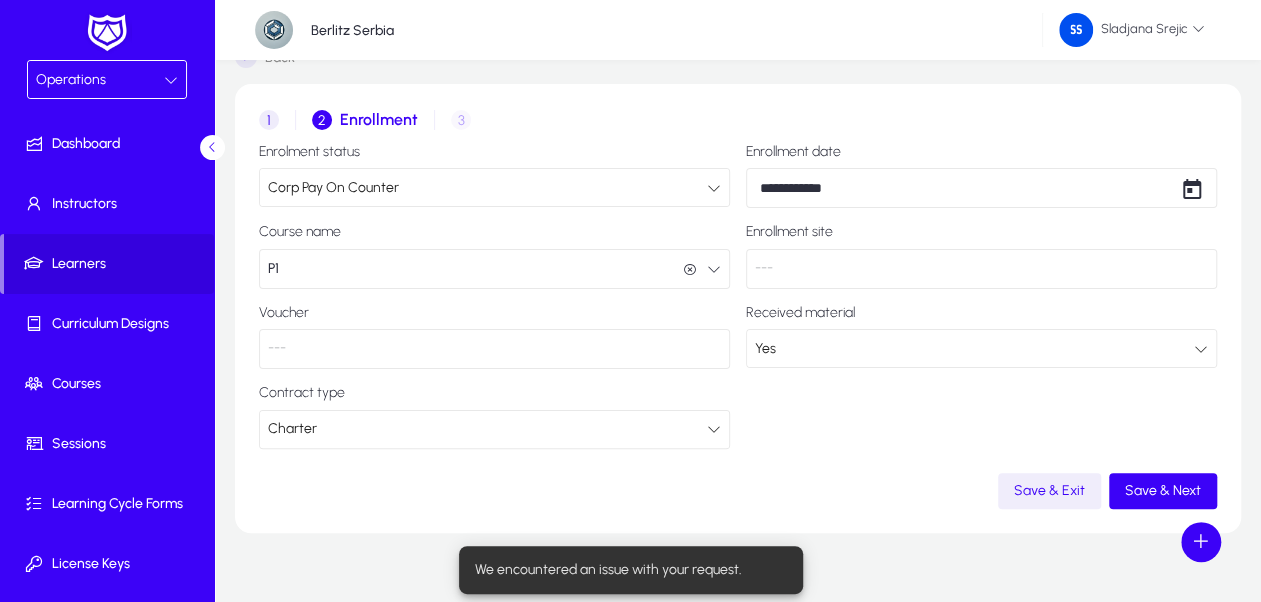 scroll, scrollTop: 64, scrollLeft: 0, axis: vertical 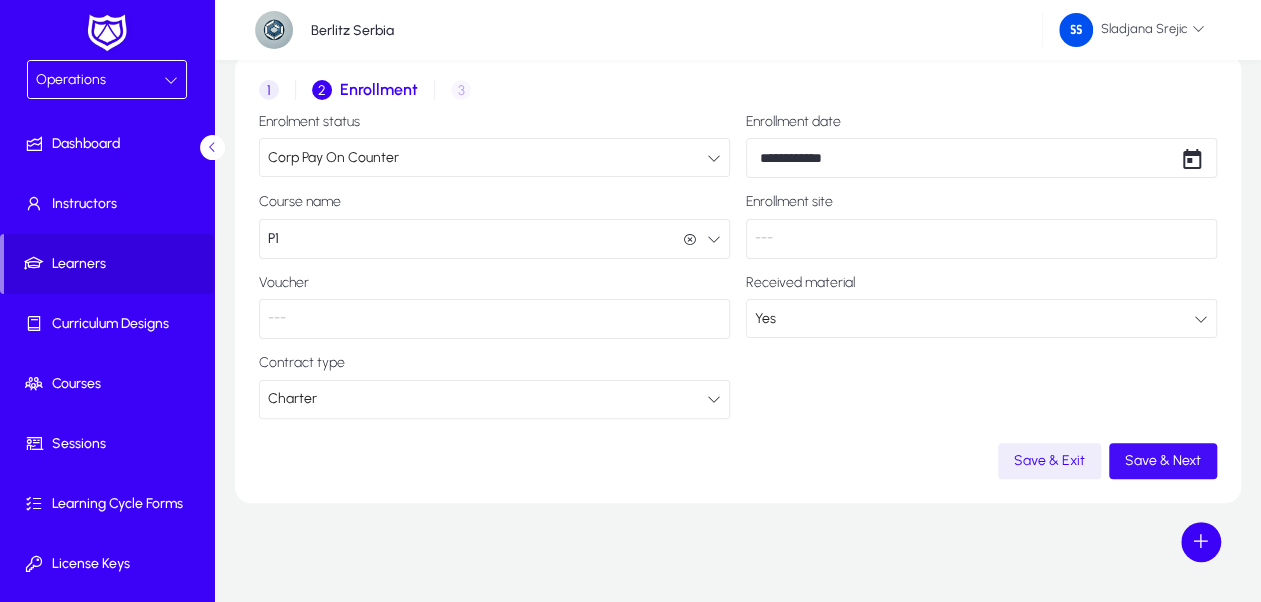 click on "Save & Next" 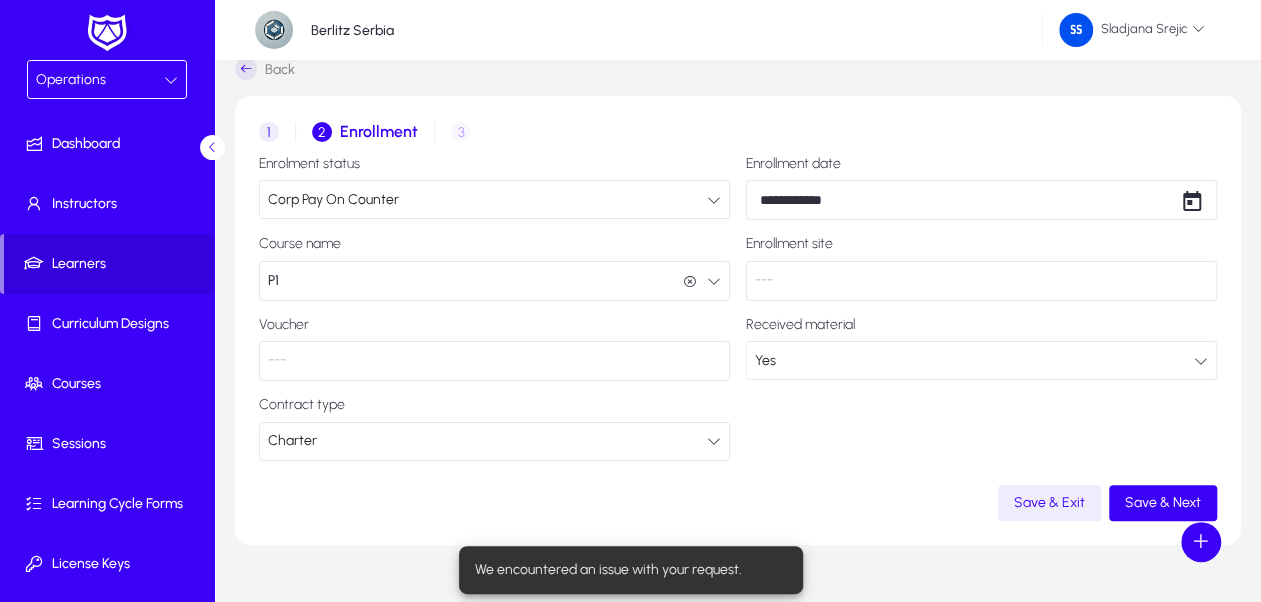 scroll, scrollTop: 0, scrollLeft: 0, axis: both 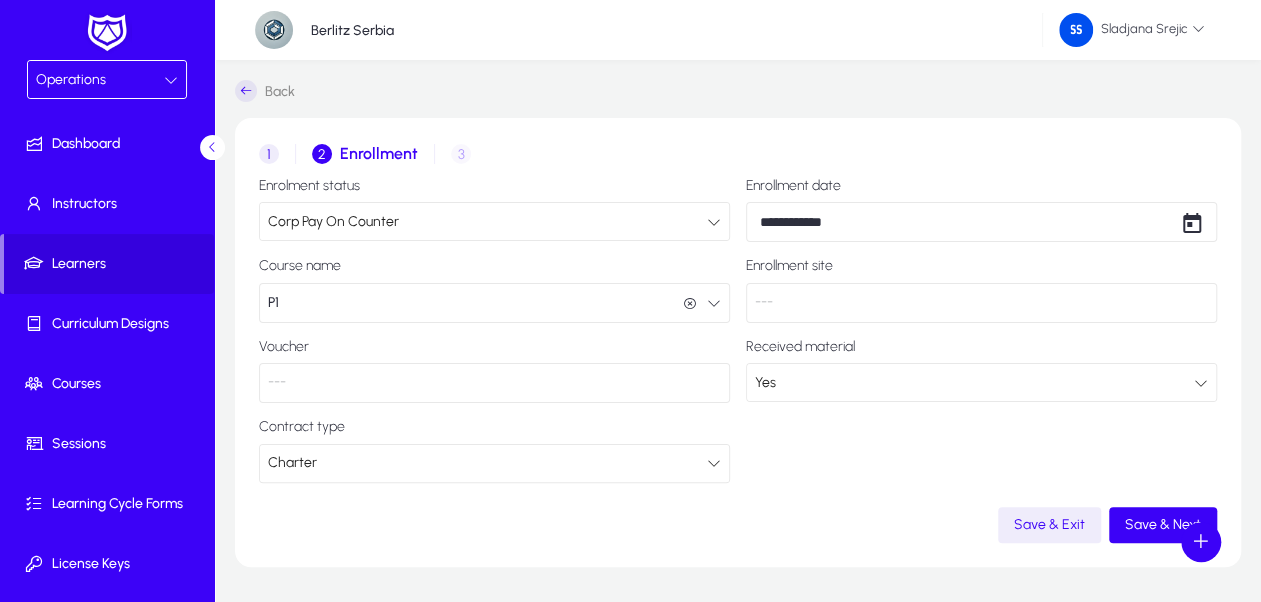 click on "**********" at bounding box center [630, 301] 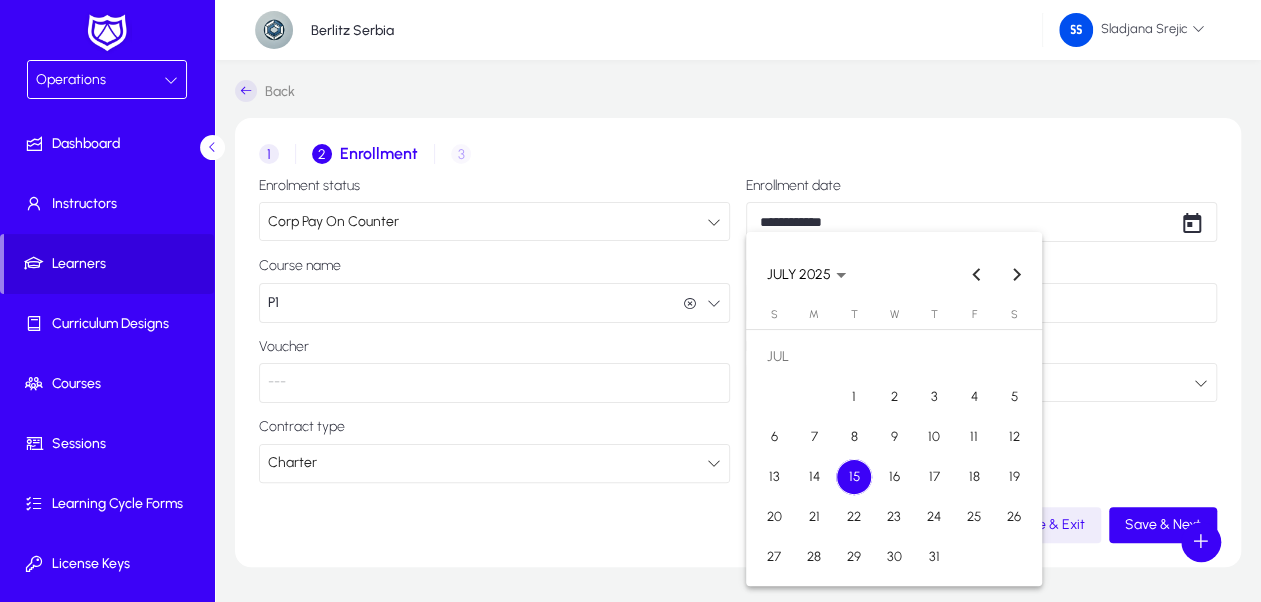 click on "16" at bounding box center (894, 477) 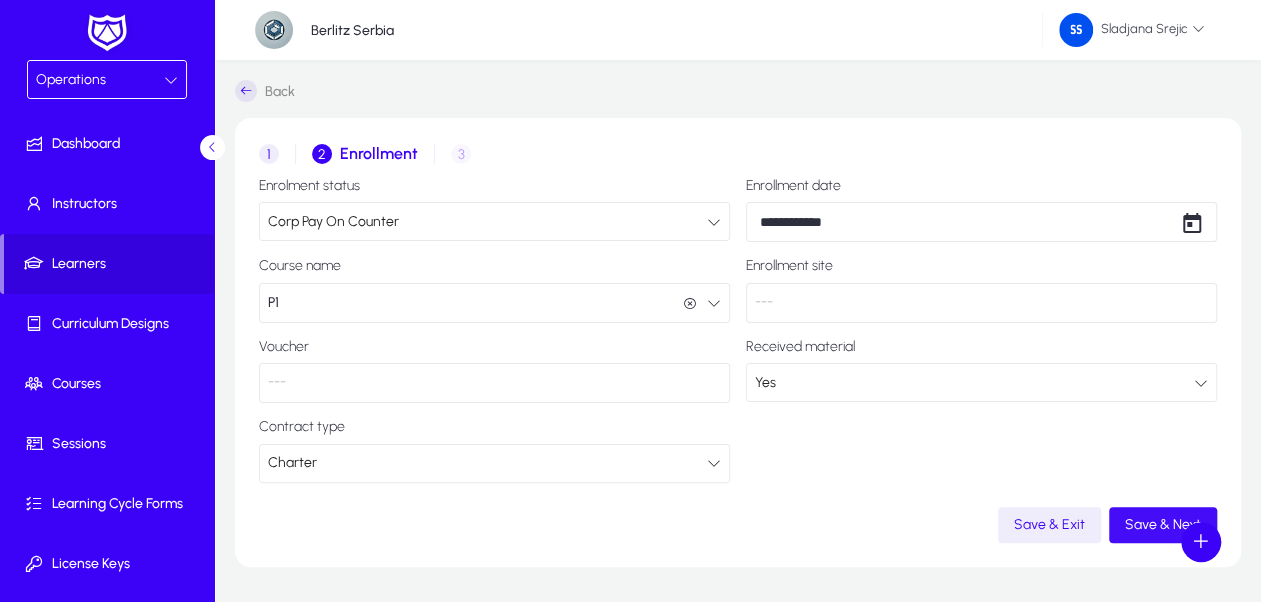 click on "Save & Next" 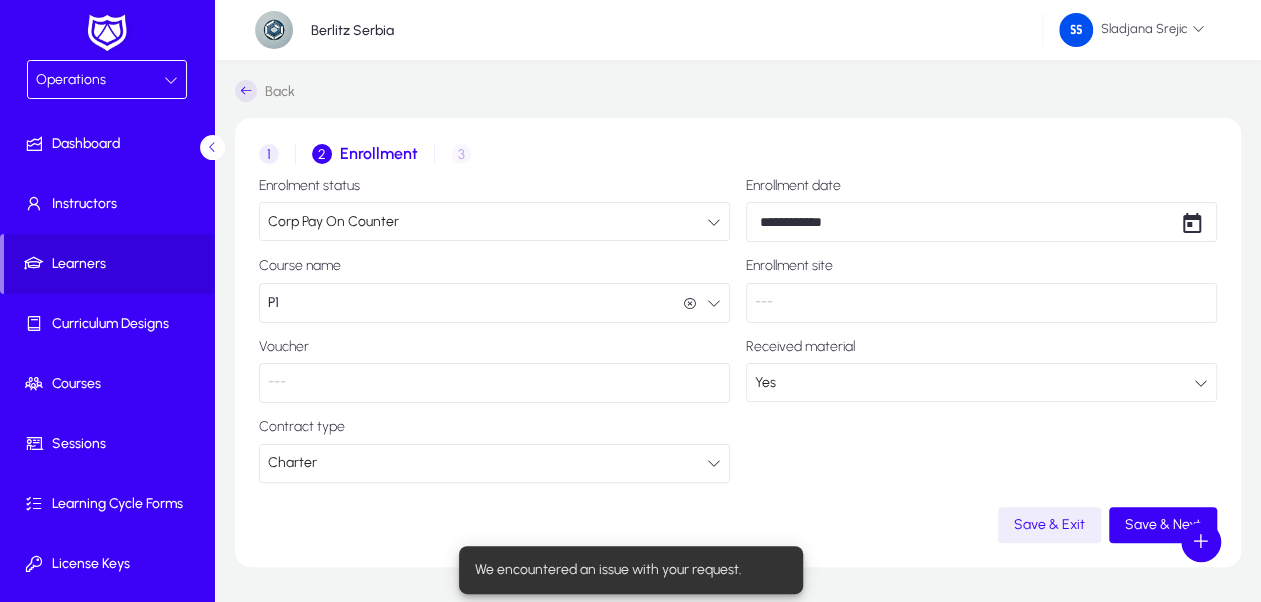 click on "Corp Pay On Counter" at bounding box center [487, 222] 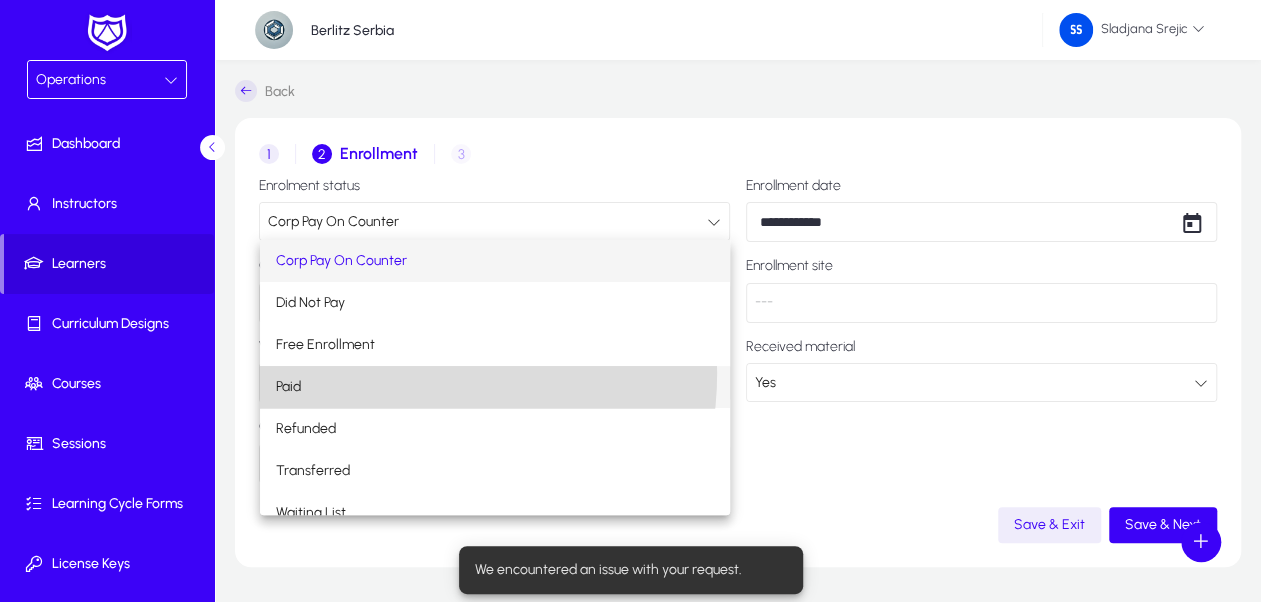 click on "Paid" at bounding box center [495, 387] 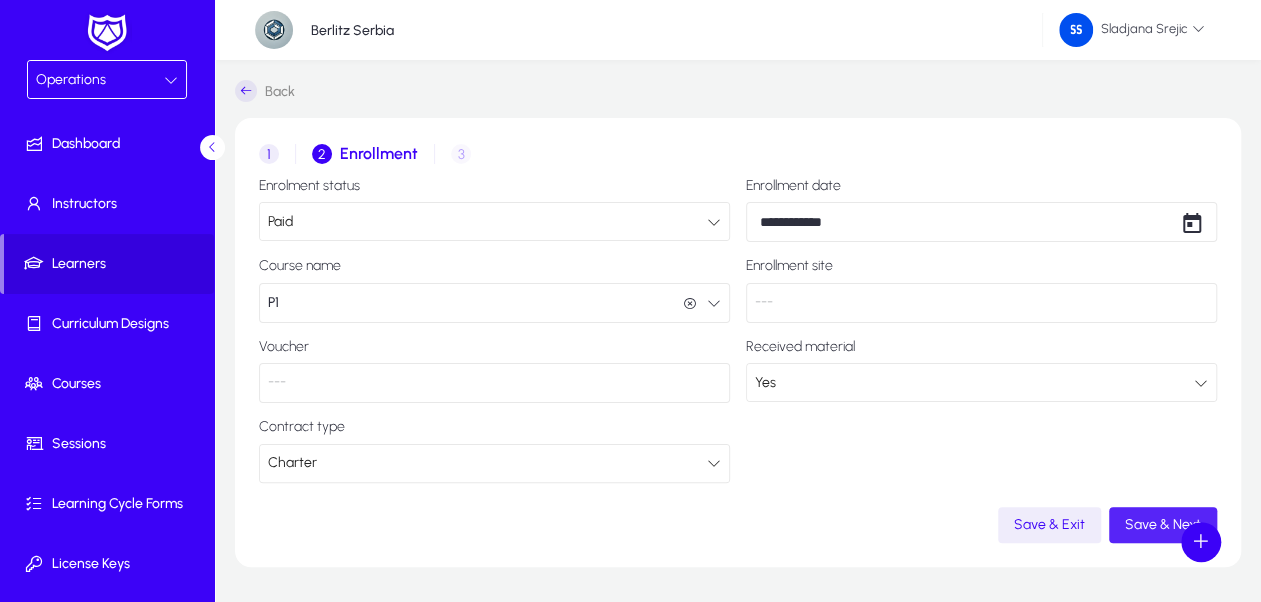 click on "Save & Next" 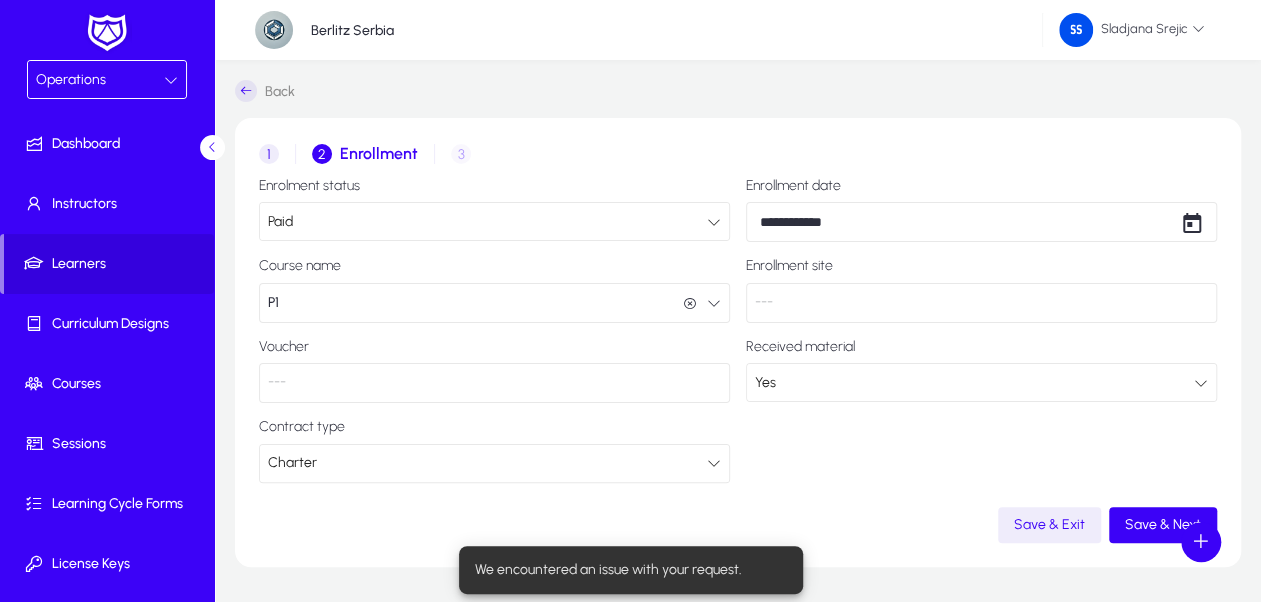 click on "P1  P1" 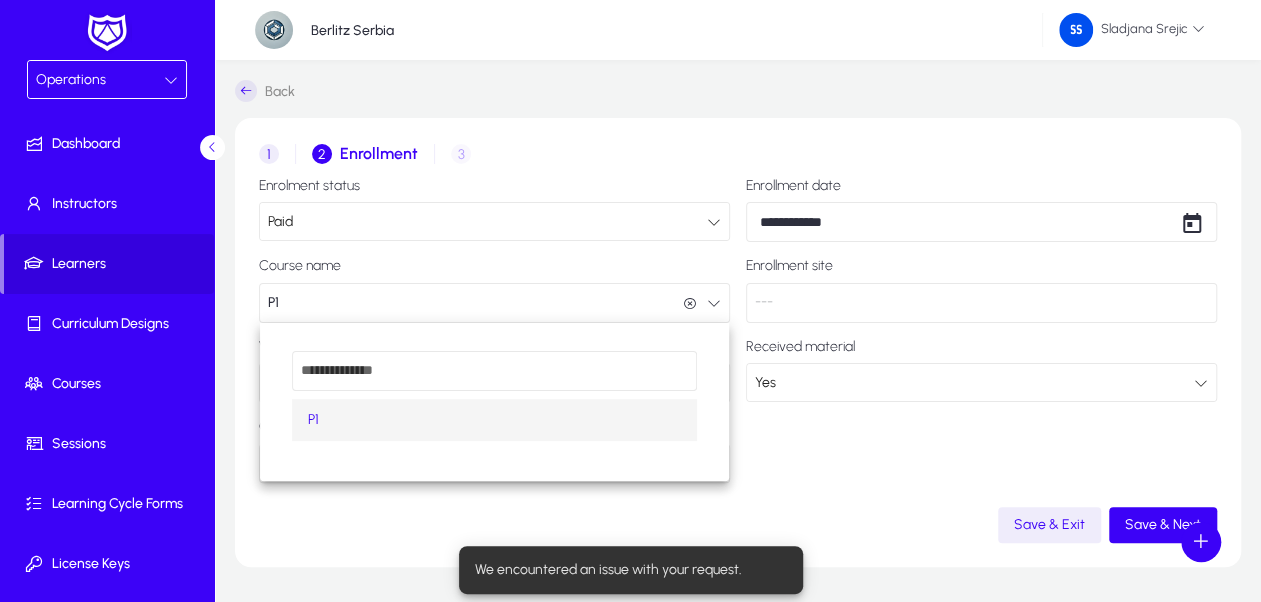click on "P1" at bounding box center (495, 420) 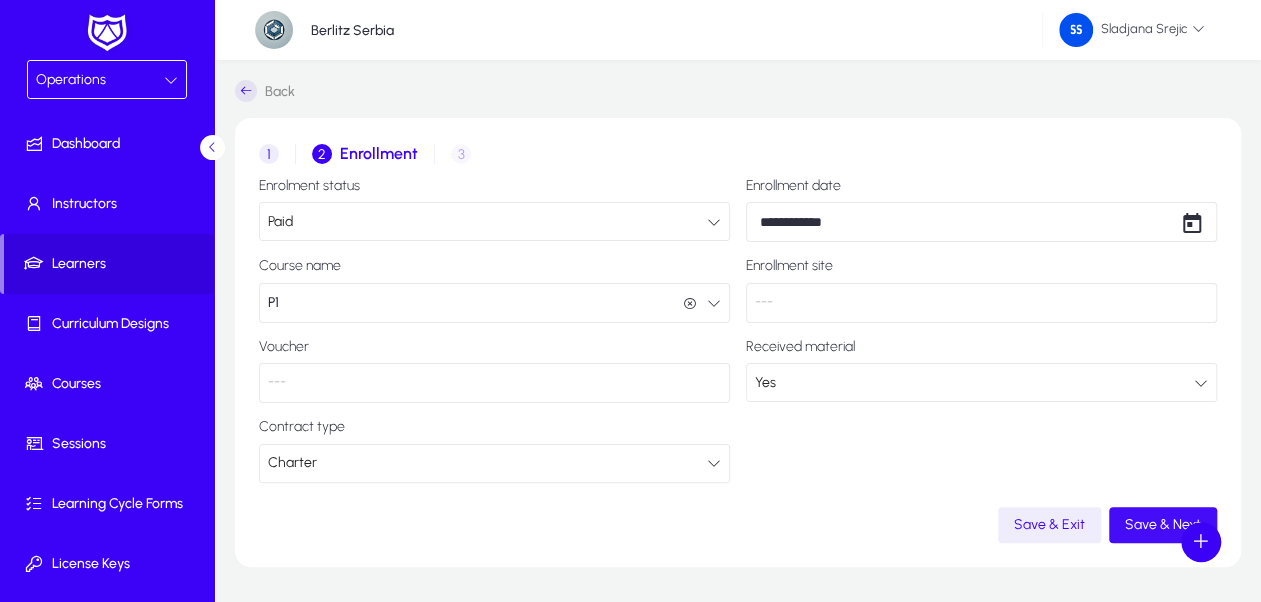 click 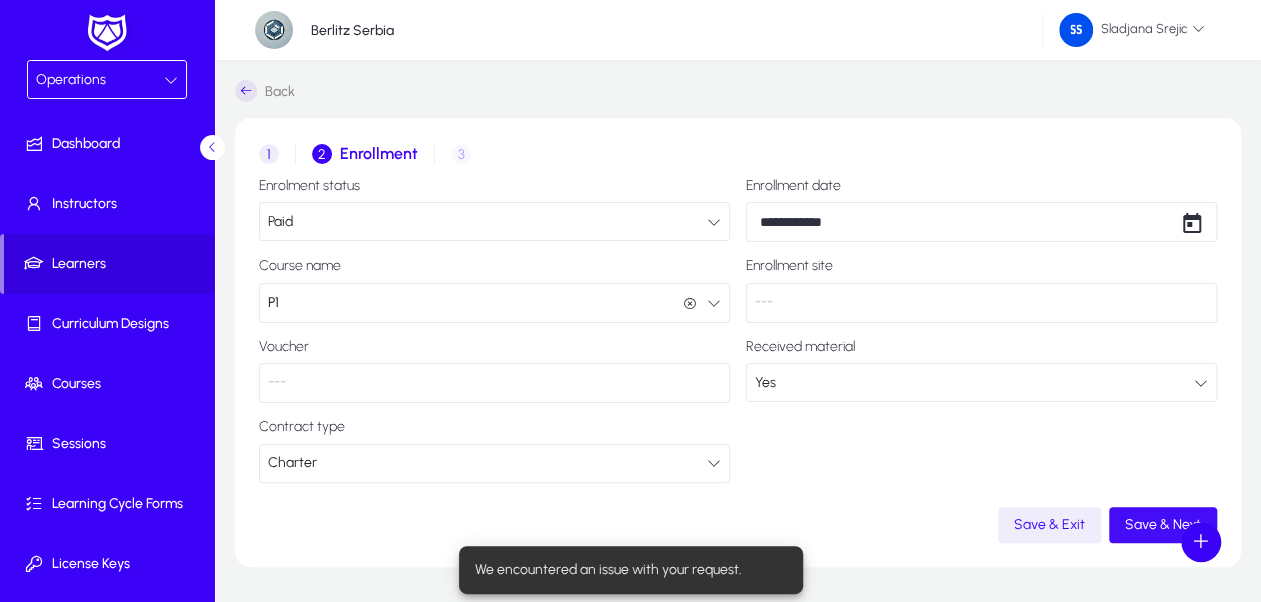 click 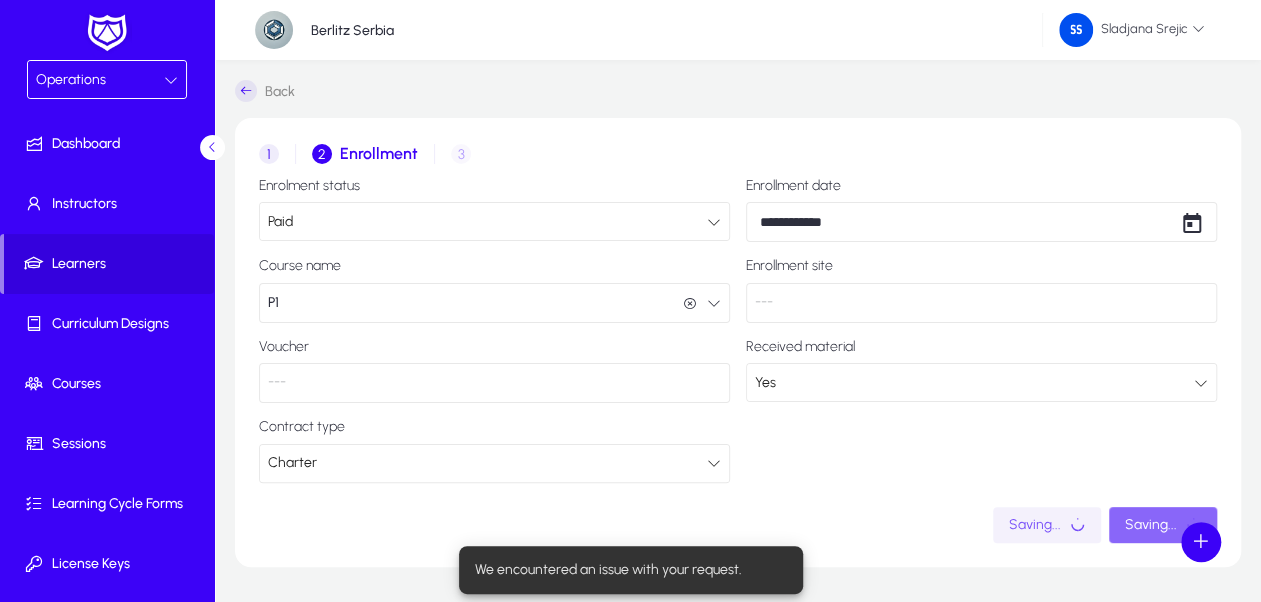 click 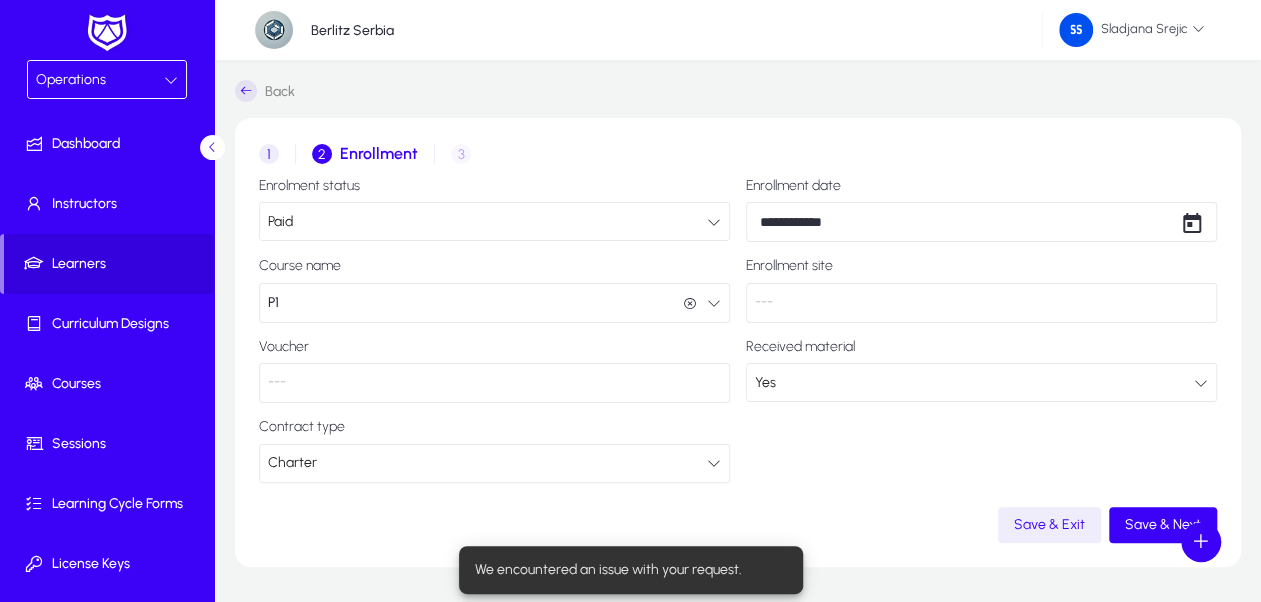 click on "Charter" at bounding box center (487, 463) 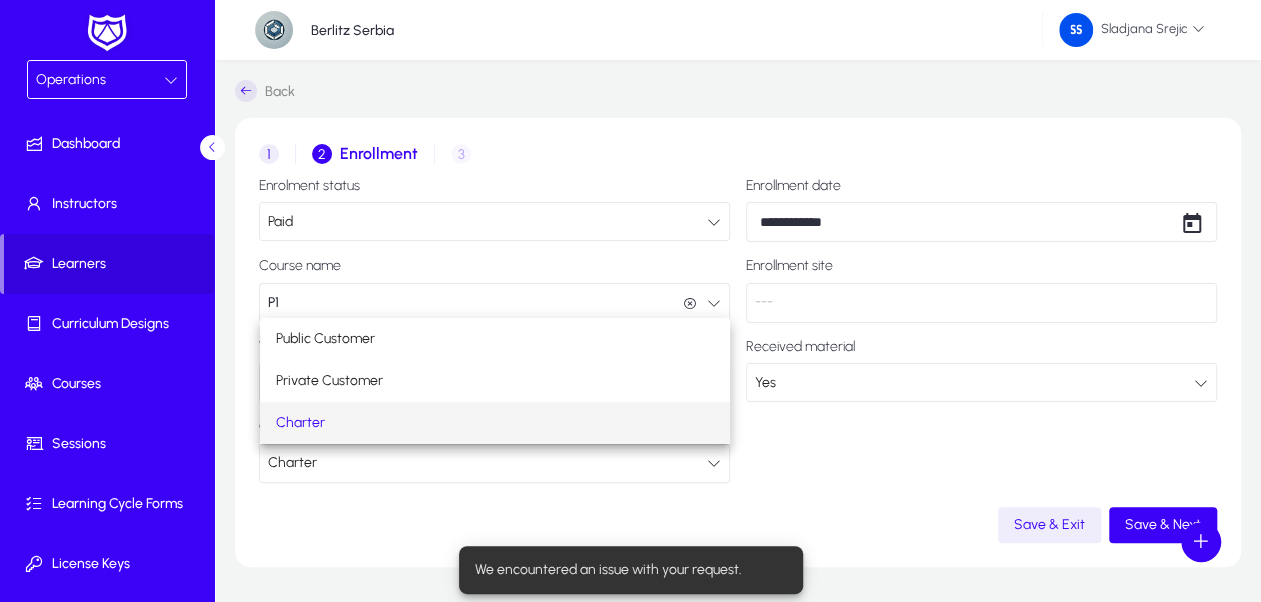 click on "Charter" at bounding box center [495, 423] 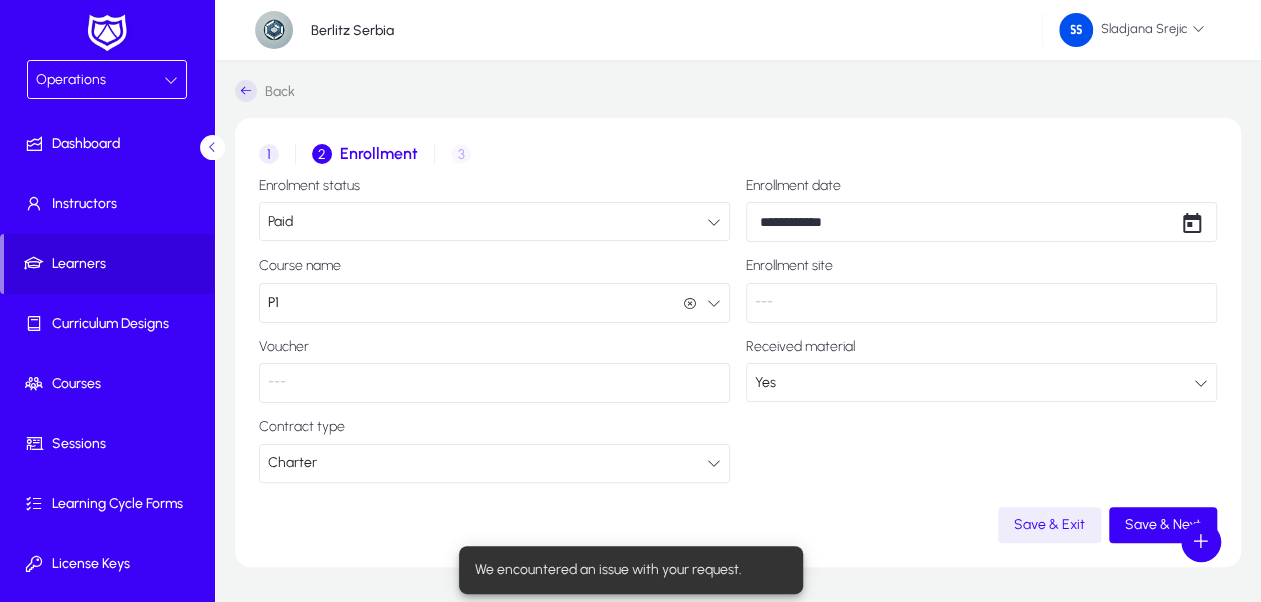 click on "Charter" at bounding box center [494, 463] 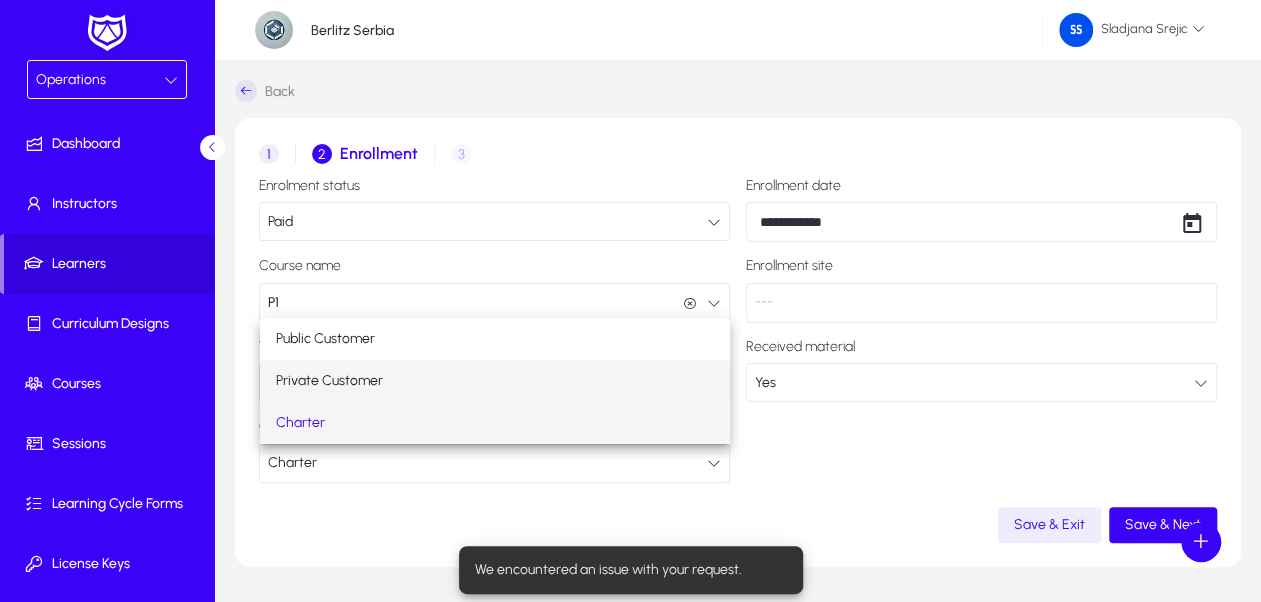 click on "Private Customer" at bounding box center (329, 381) 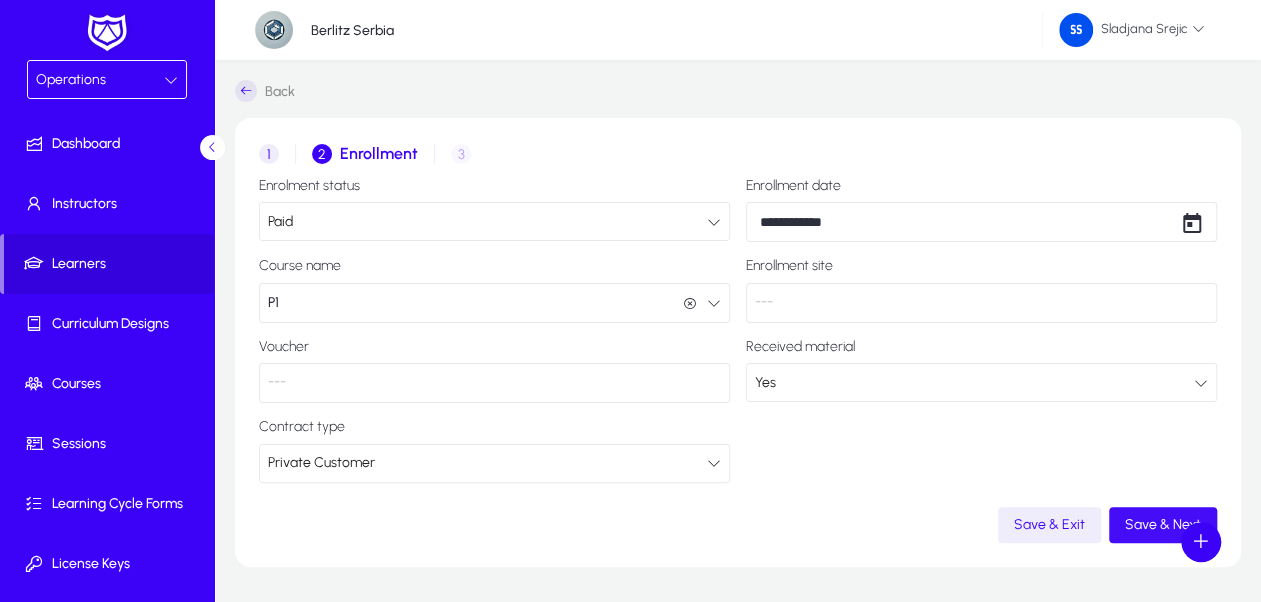 click on "Save & Next" 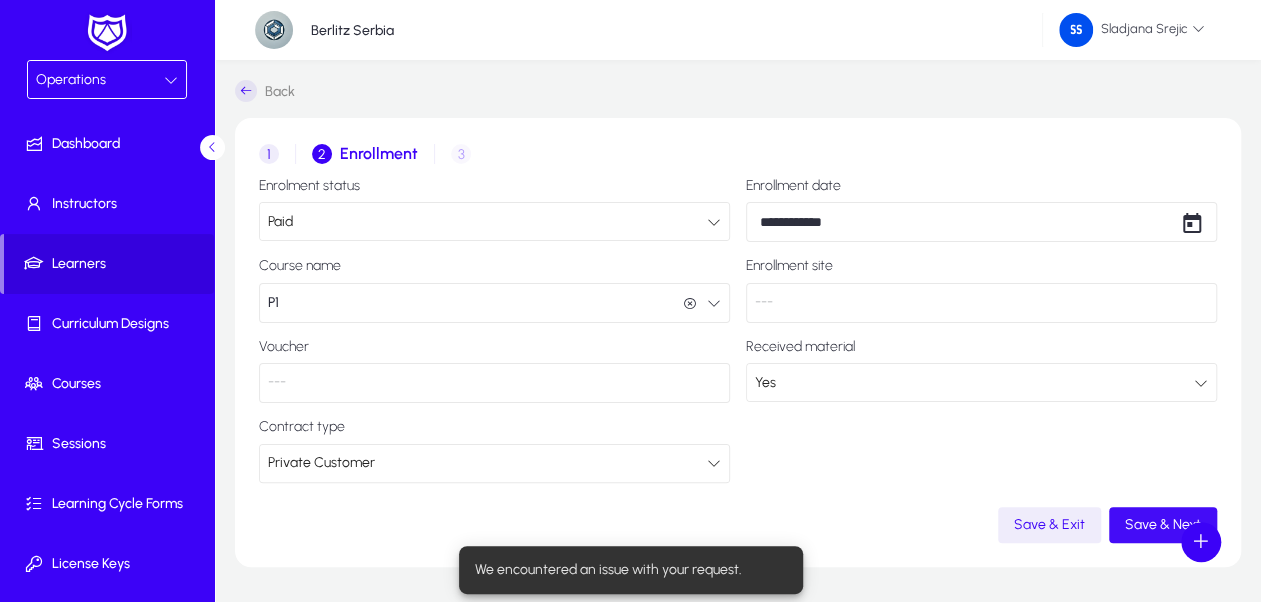 click on "Save & Next" 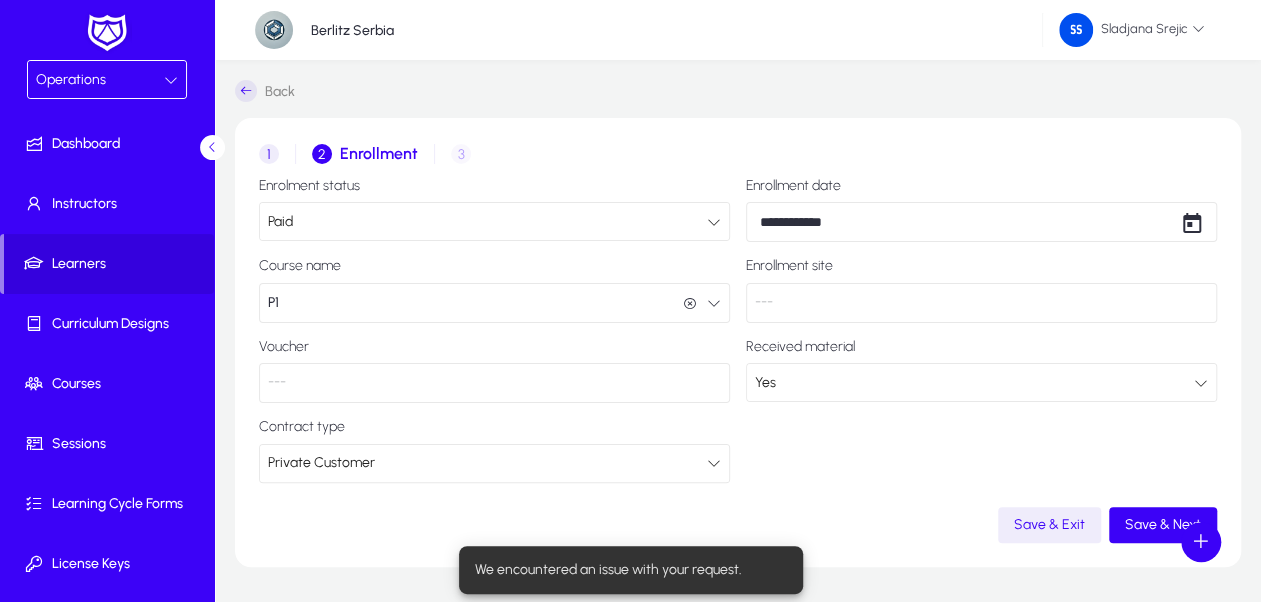 click on "1 Contract" at bounding box center (277, 154) 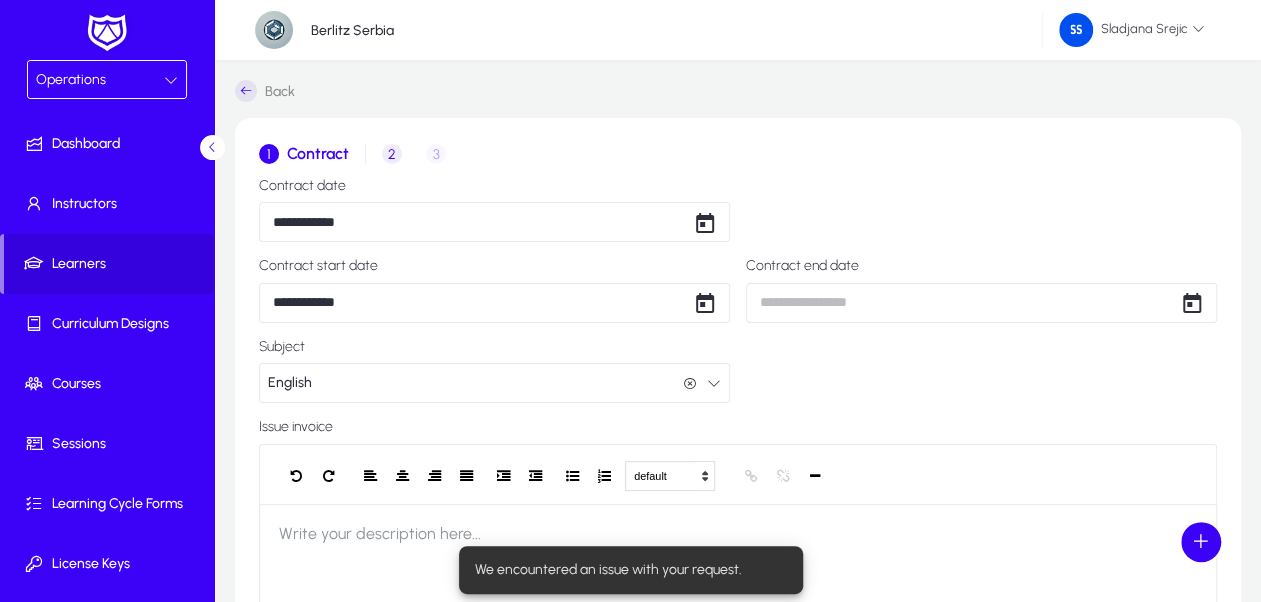 scroll, scrollTop: 100, scrollLeft: 0, axis: vertical 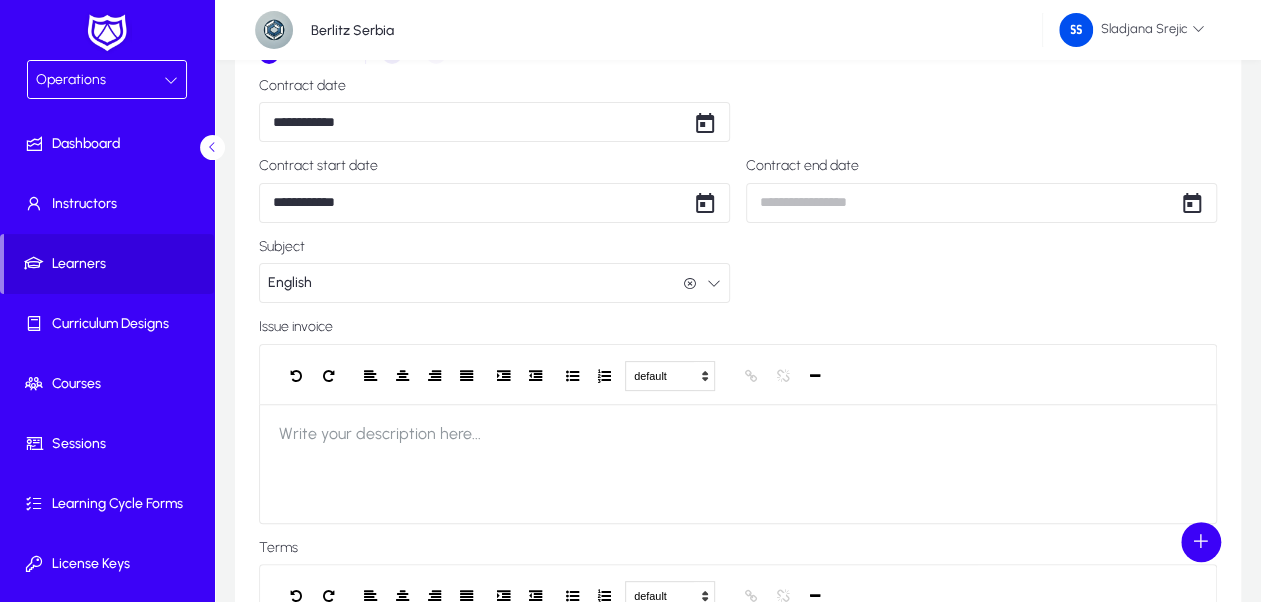 click on "**********" at bounding box center (630, 201) 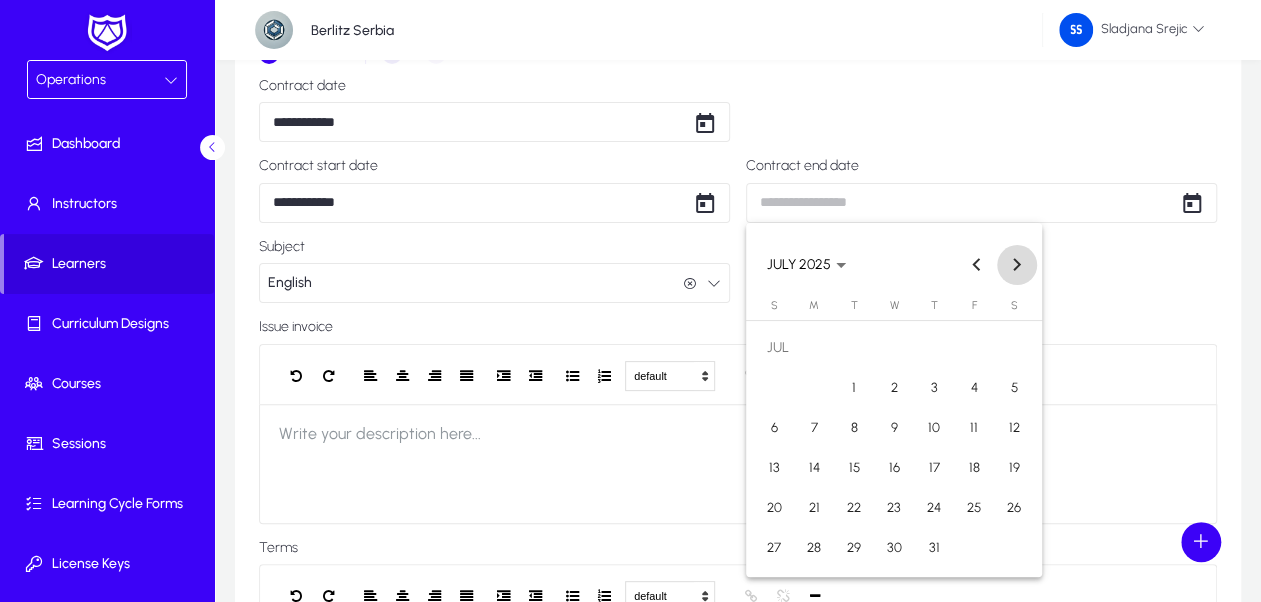 click at bounding box center [1017, 265] 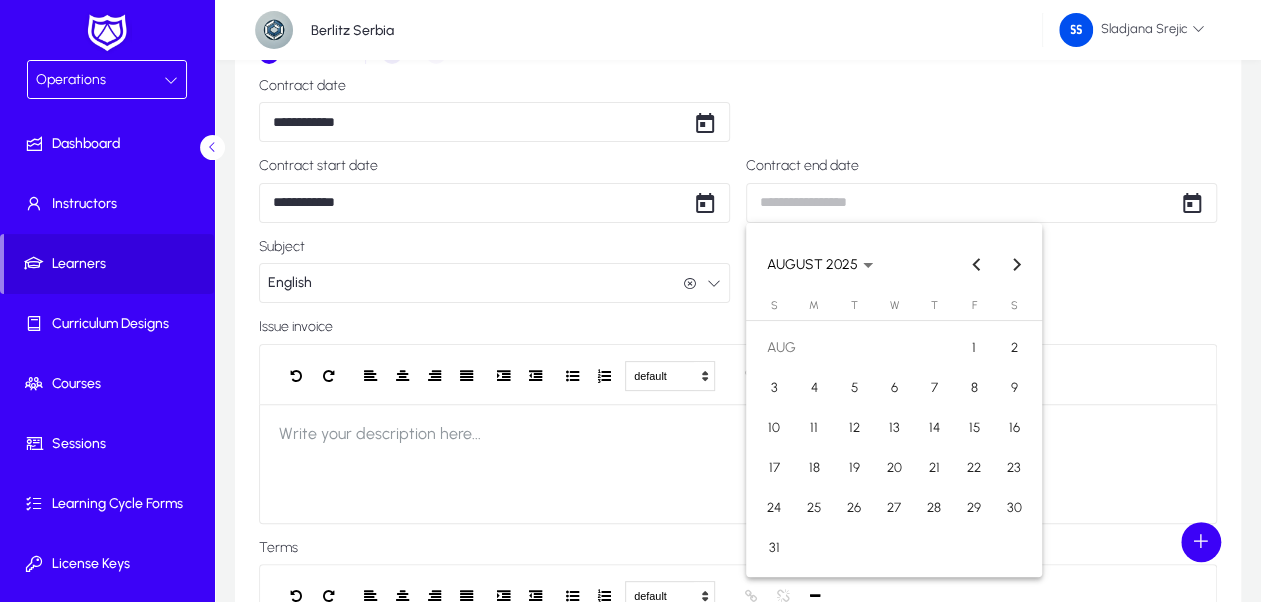 click on "19" at bounding box center (854, 468) 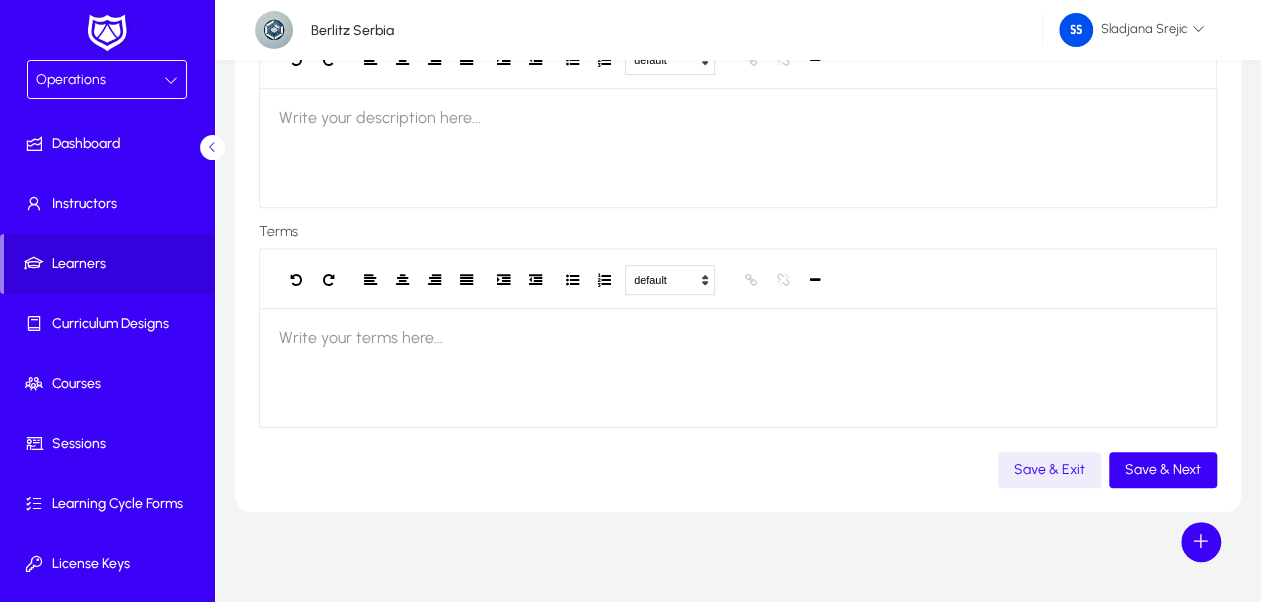 scroll, scrollTop: 425, scrollLeft: 0, axis: vertical 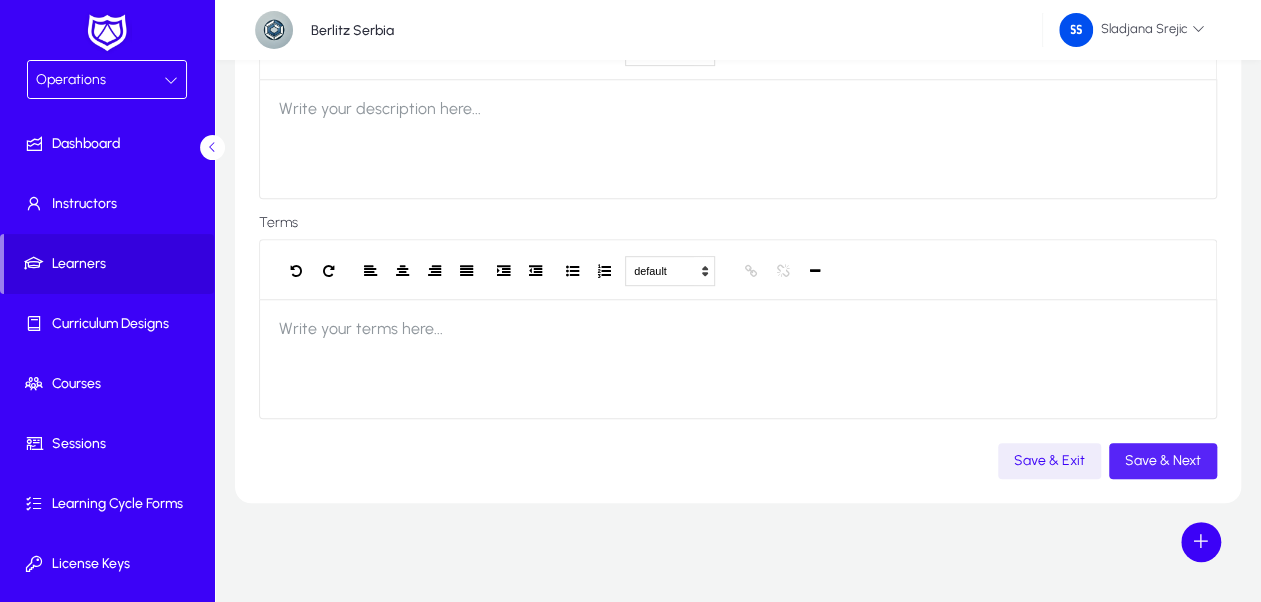 click on "Save & Next" 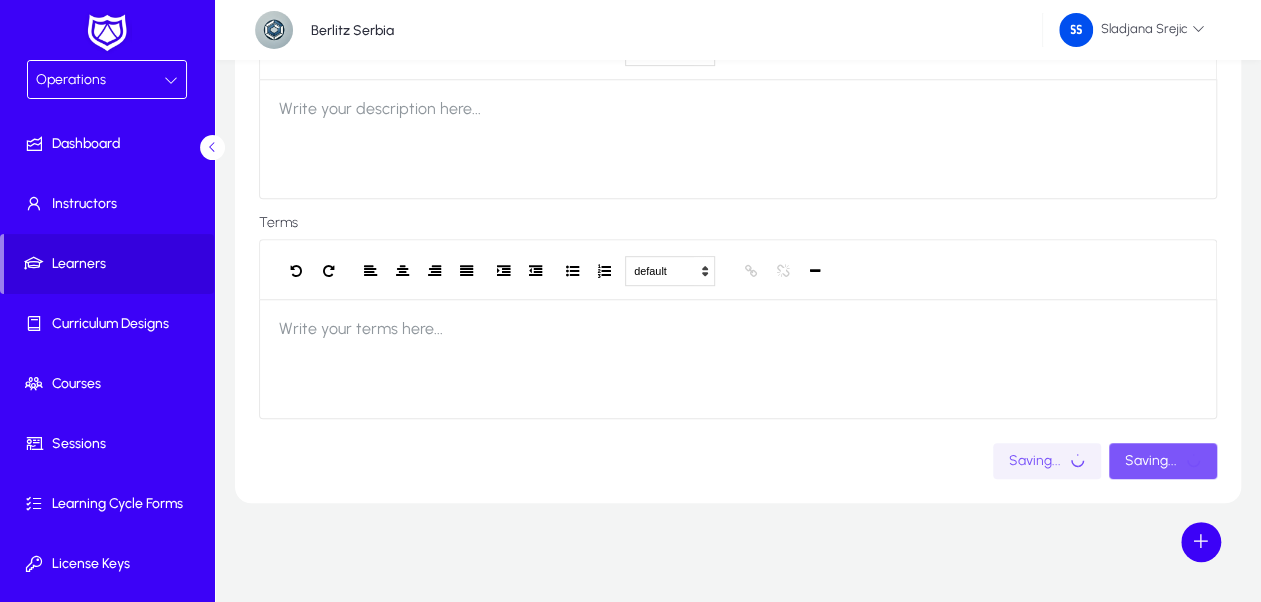 scroll, scrollTop: 64, scrollLeft: 0, axis: vertical 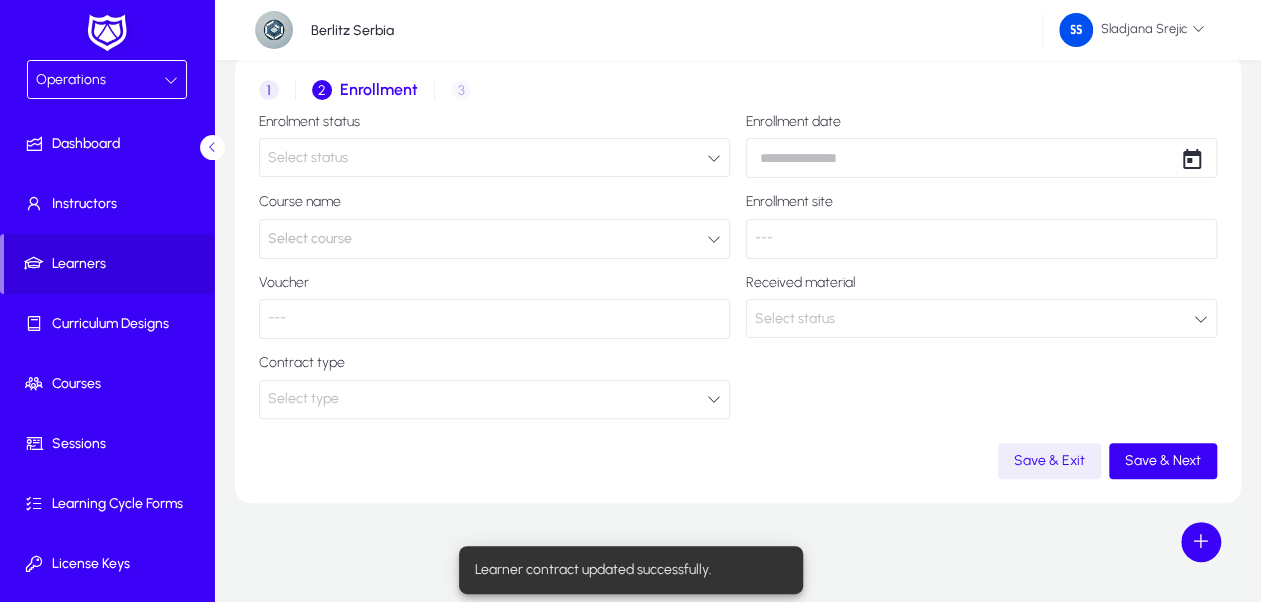 click on "Select status" at bounding box center (487, 158) 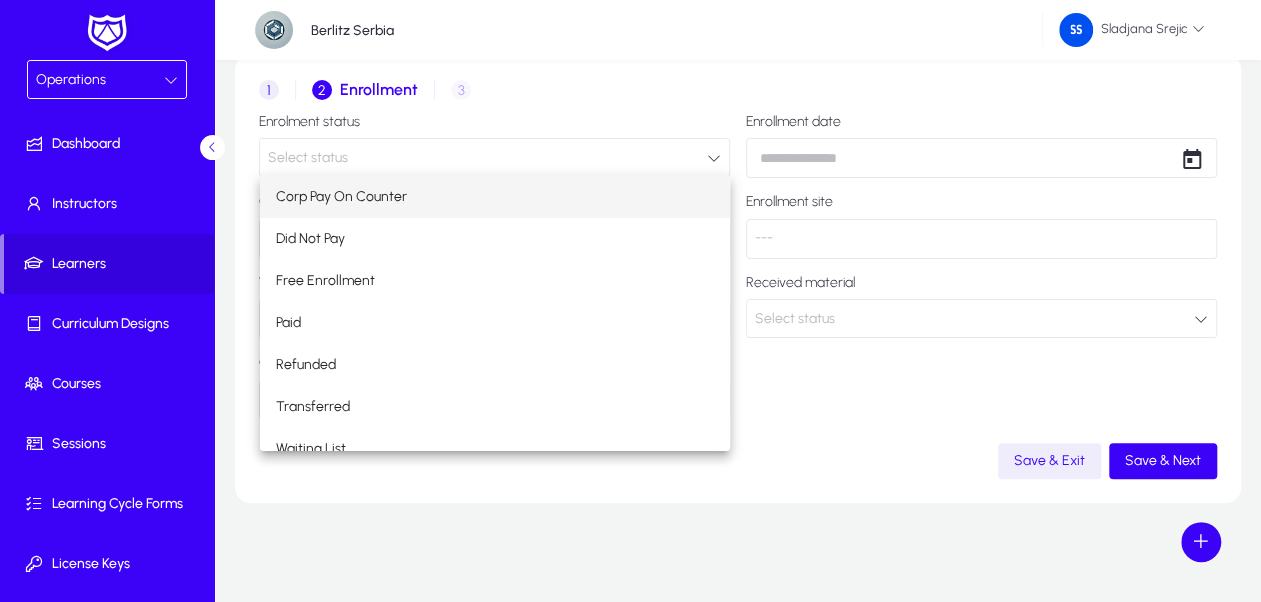 click on "Corp Pay On Counter" at bounding box center (495, 197) 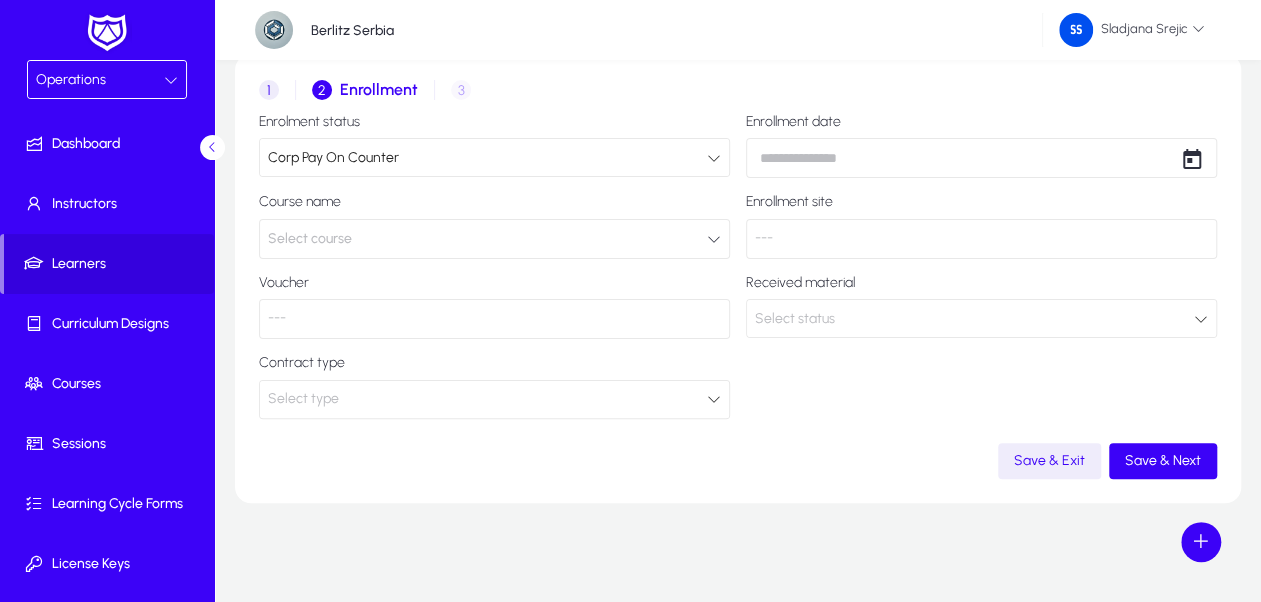 click on "Select course" 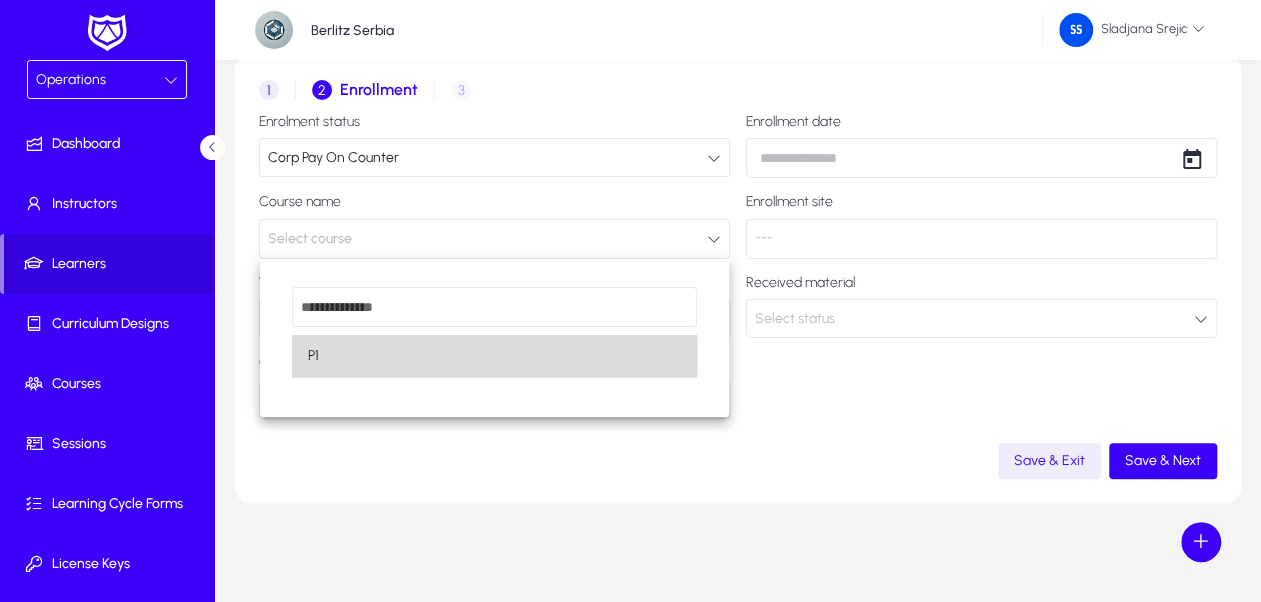 click on "P1" at bounding box center [495, 356] 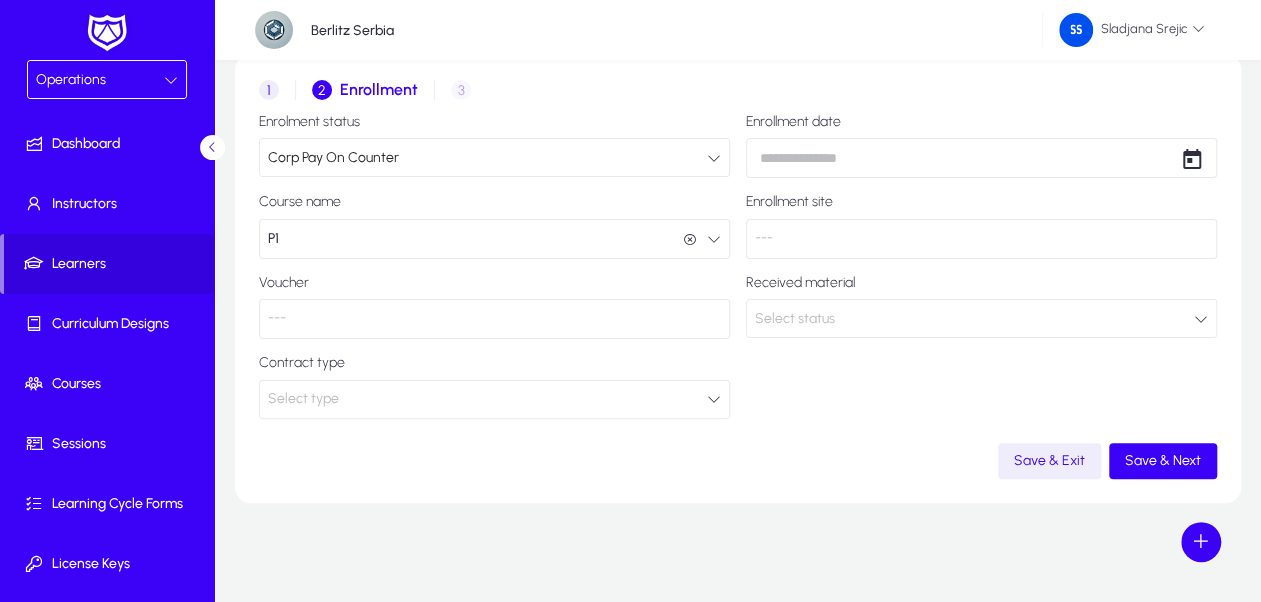 click on "---" 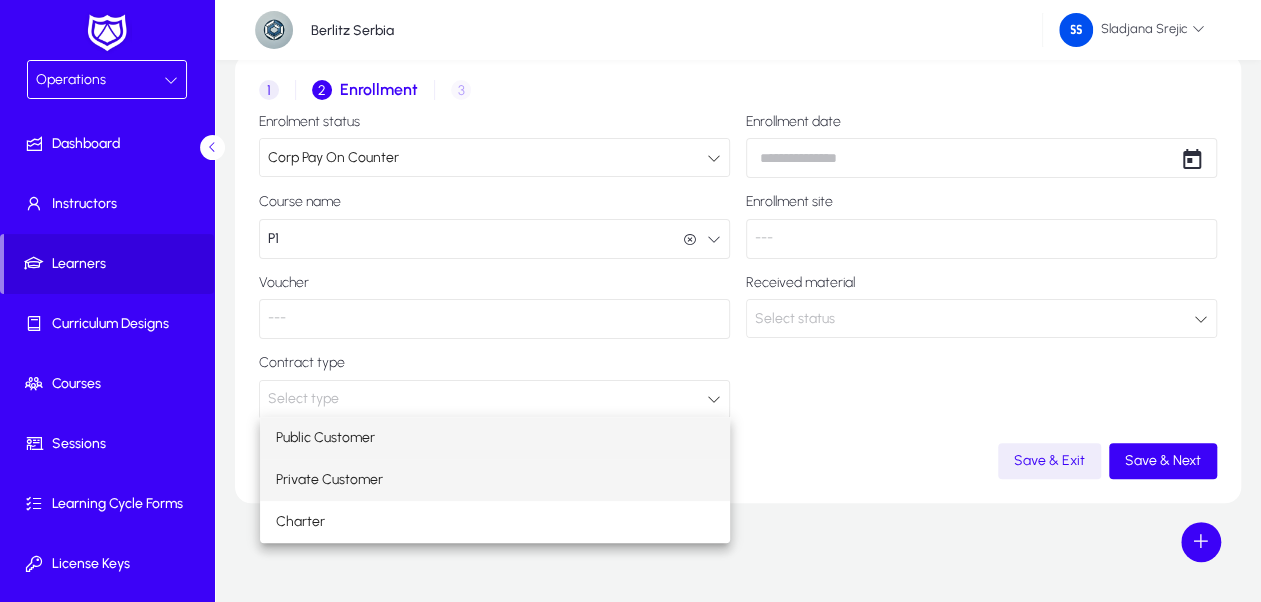 click on "Private Customer" at bounding box center [329, 480] 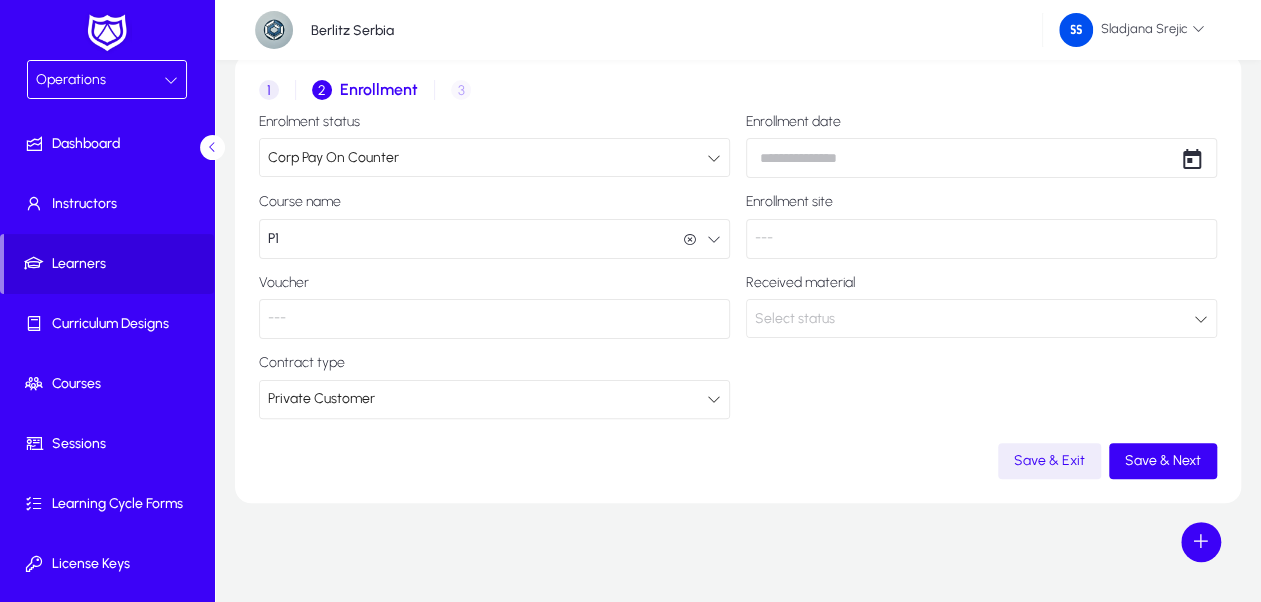 click on "Operations  Dashboard   Instructors   Learners   Curriculum Designs   Courses   Sessions   Learning Cycle Forms   License Keys   Corporate Accounts   Messages   Settings  Berlitz Serbia   Sladjana Srejic   Back  1 Contract 2 Enrollment 3 Invoice details Enrolment status  Corp Pay On Counter Enrollment date  Course name   P1  P1     Enrollment site   ---  Voucher   ---  Received material  Select status Contract type  Private Customer  Save & Exit   Save & Next
Settings Logout Create Meeting Log Create Call Log Create Target Account Create Deal Create Company Create Contact" at bounding box center [630, 237] 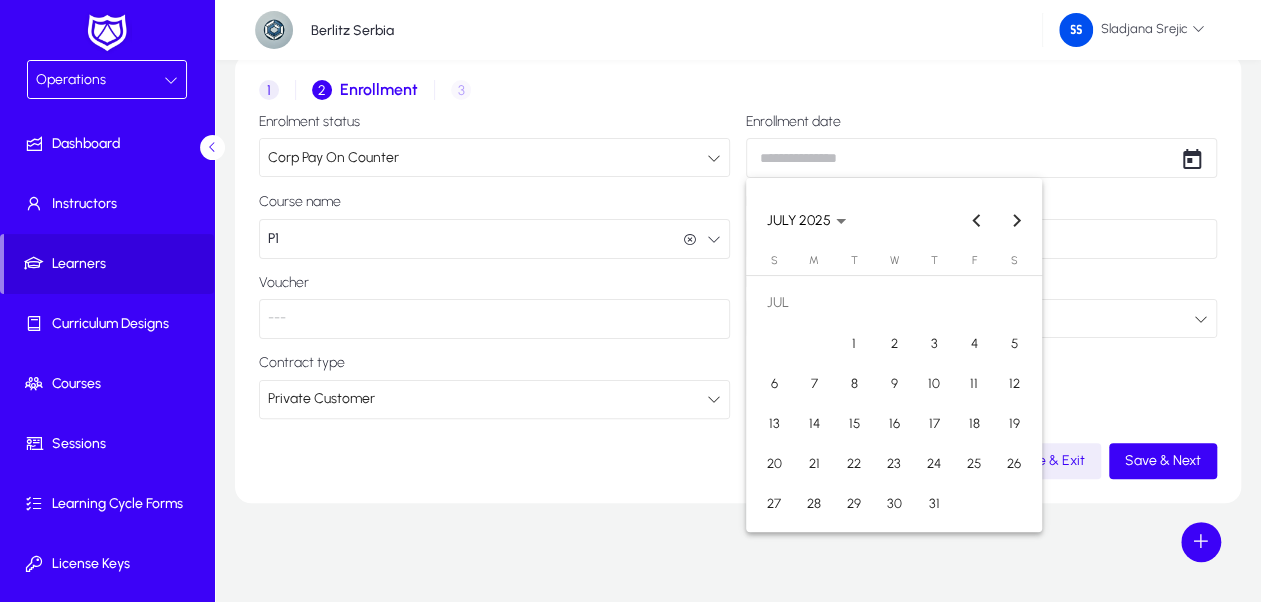 click on "15" at bounding box center [854, 423] 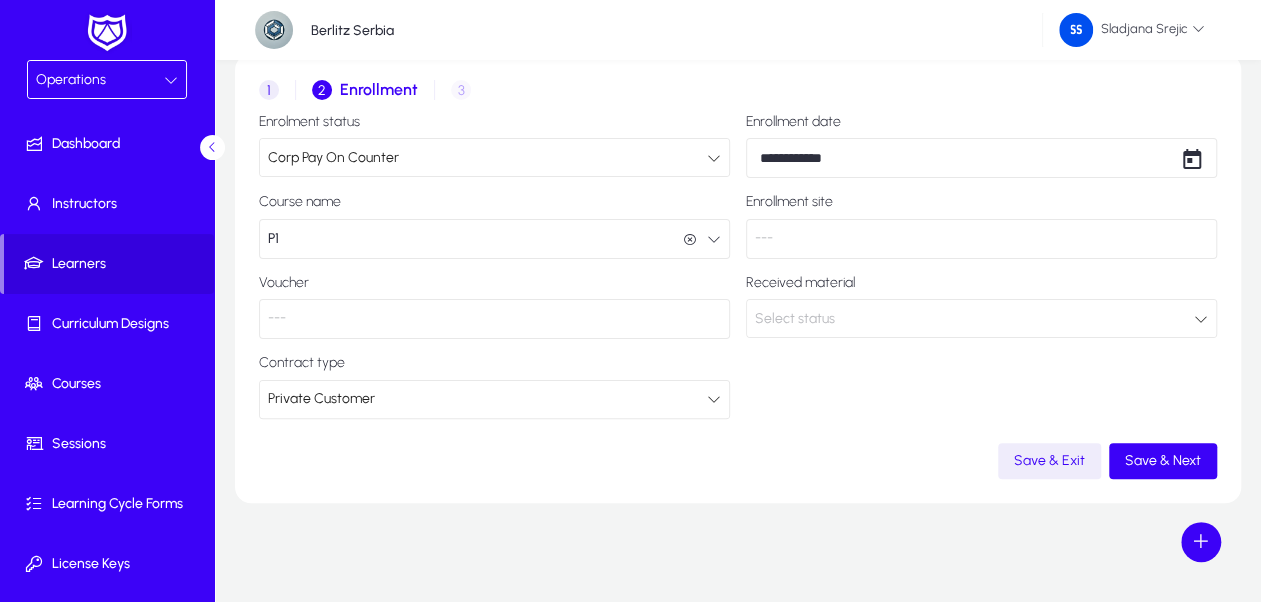click on "---" 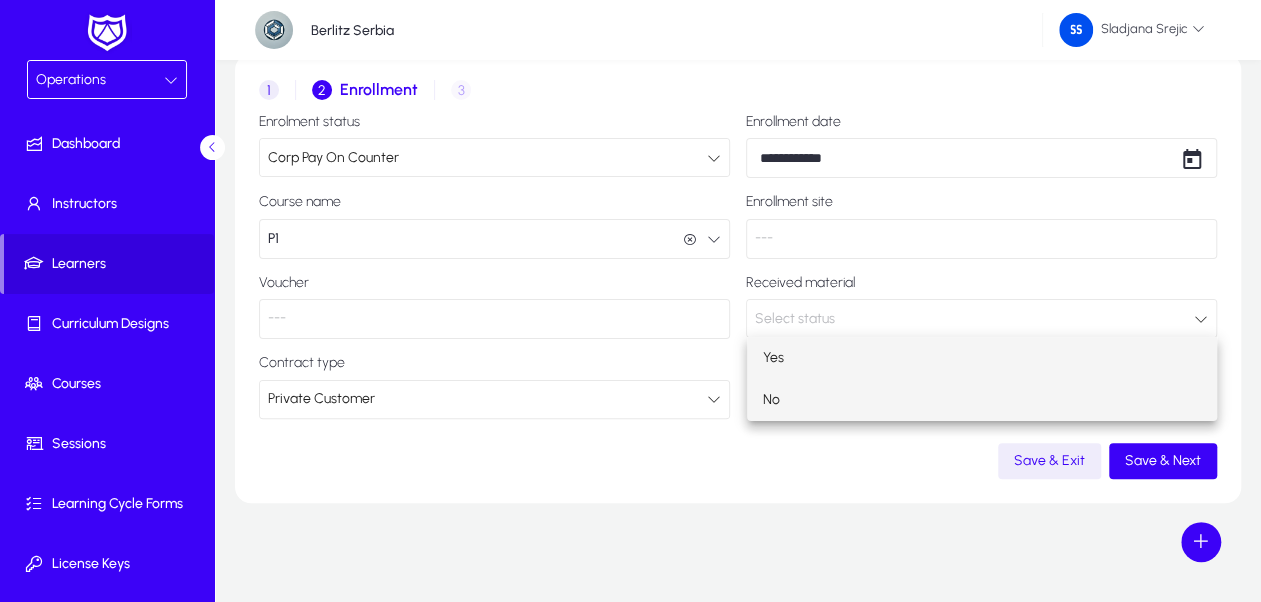 click on "No" at bounding box center (982, 400) 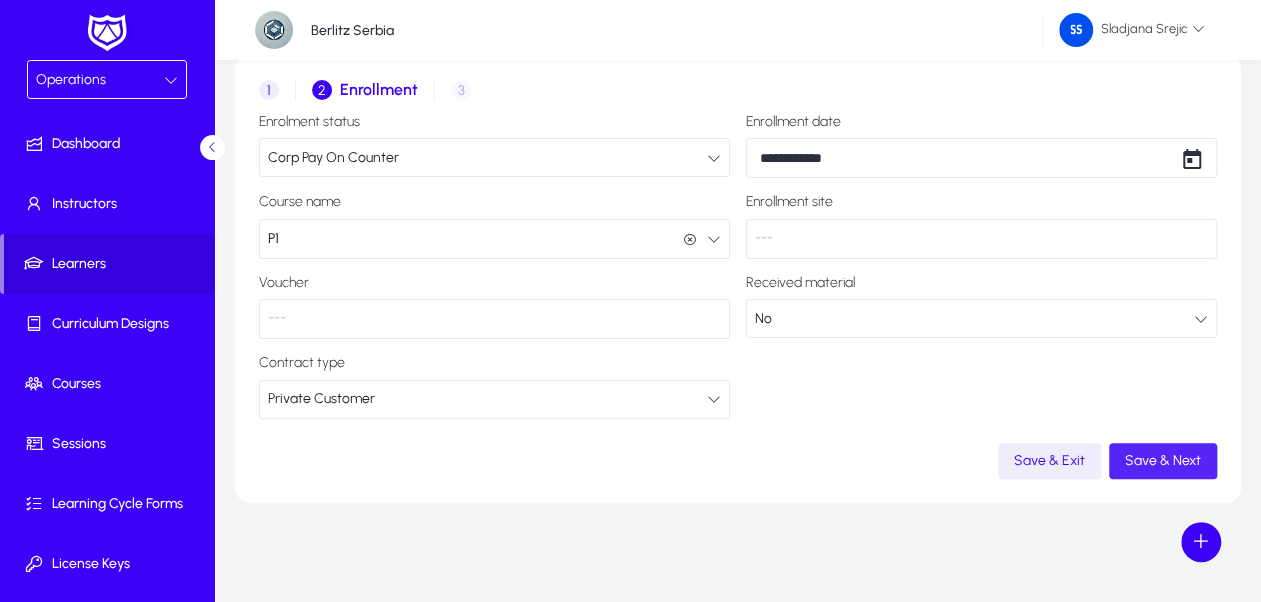 click on "Save & Next" 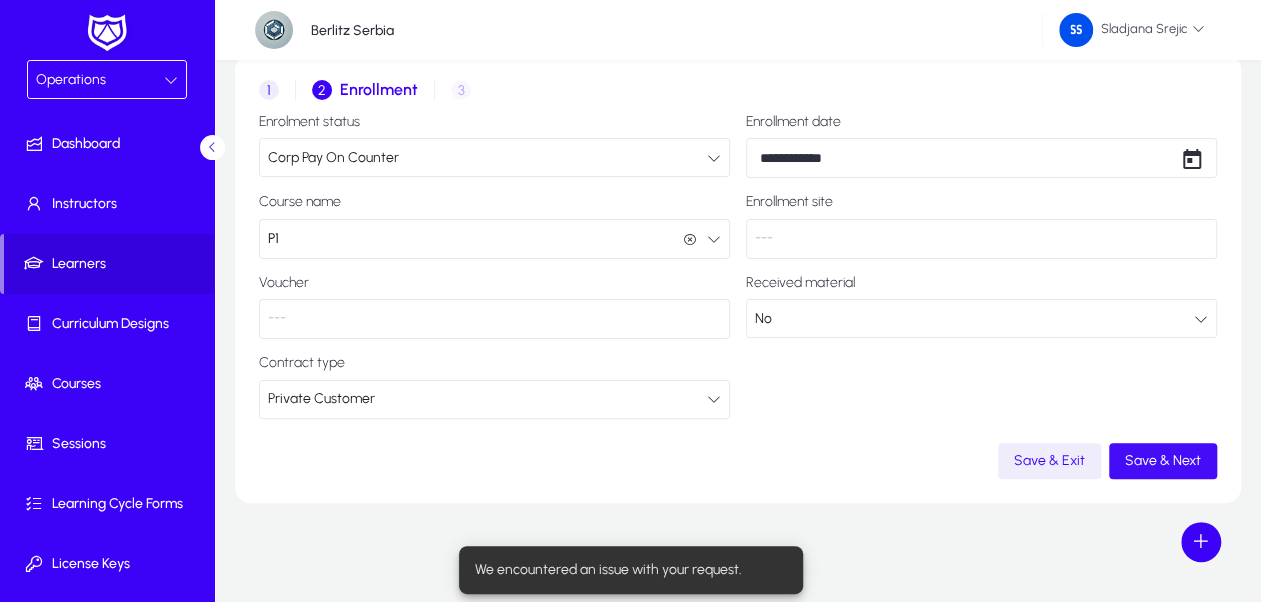 click on "Save & Next" 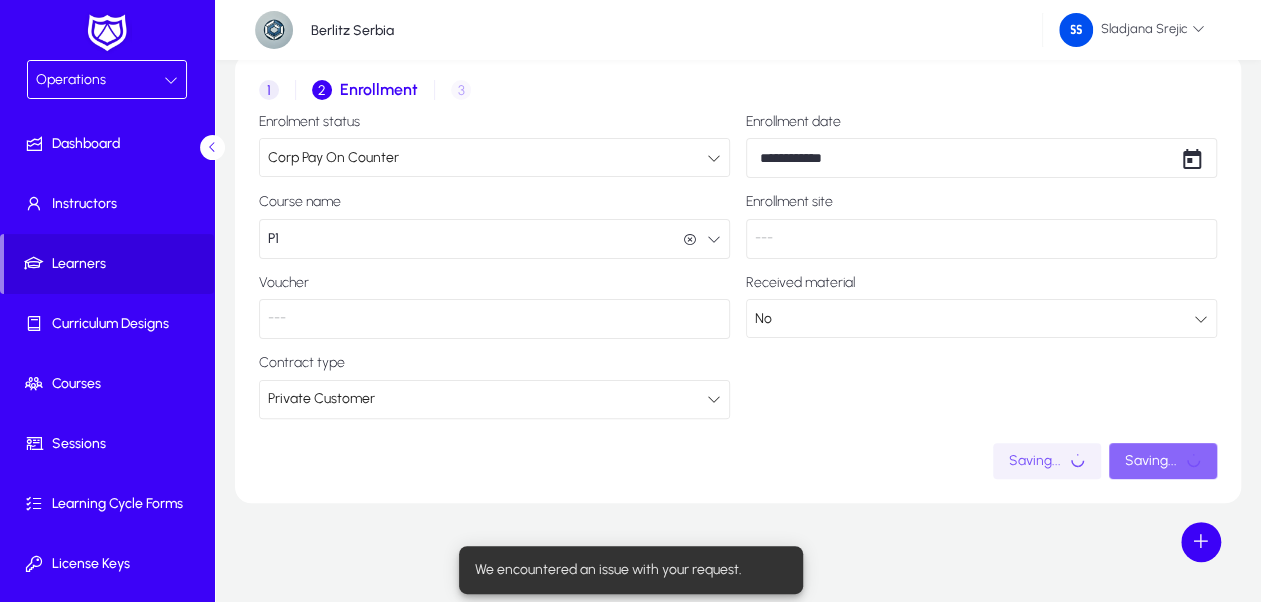 click on "Saving..." 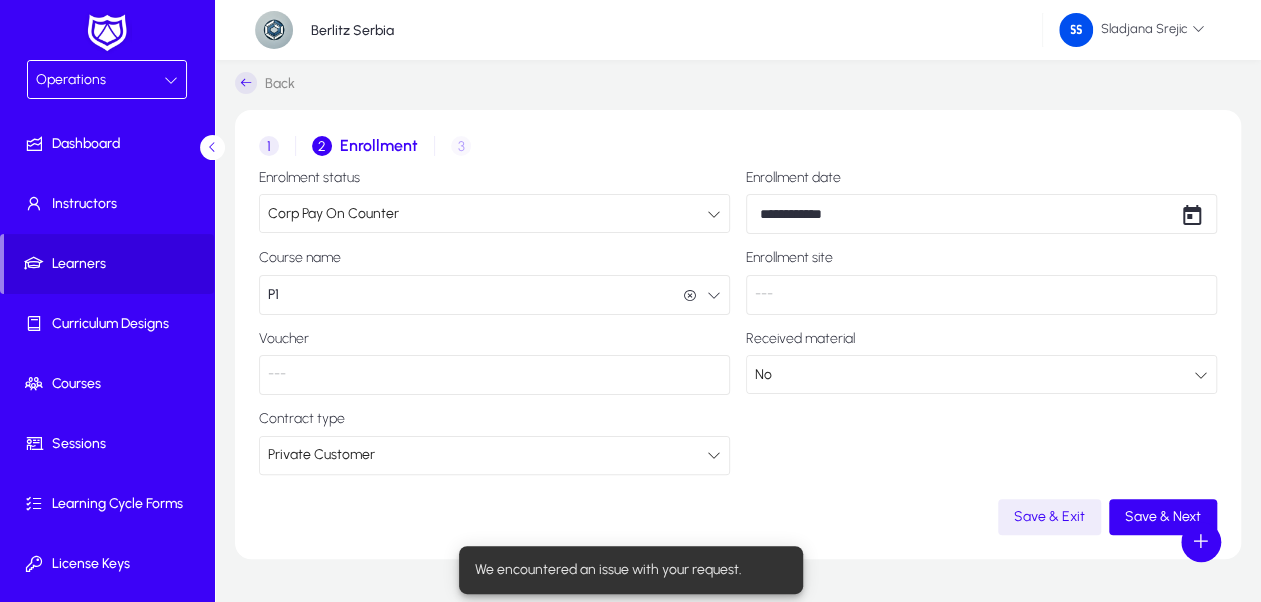 scroll, scrollTop: 0, scrollLeft: 0, axis: both 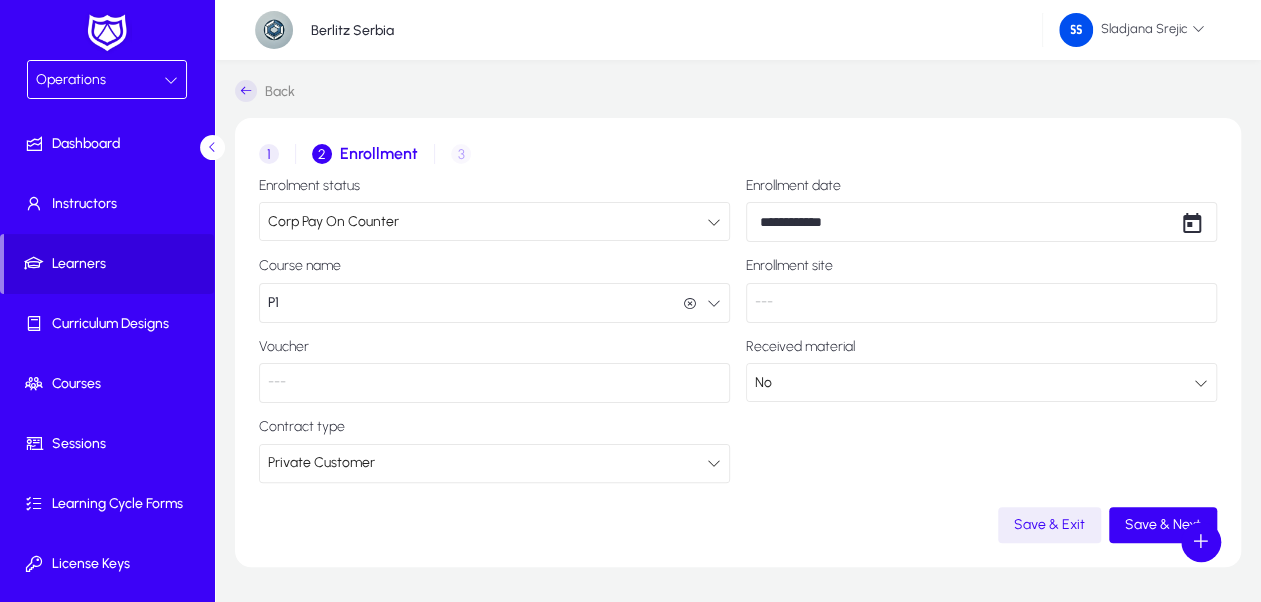 click 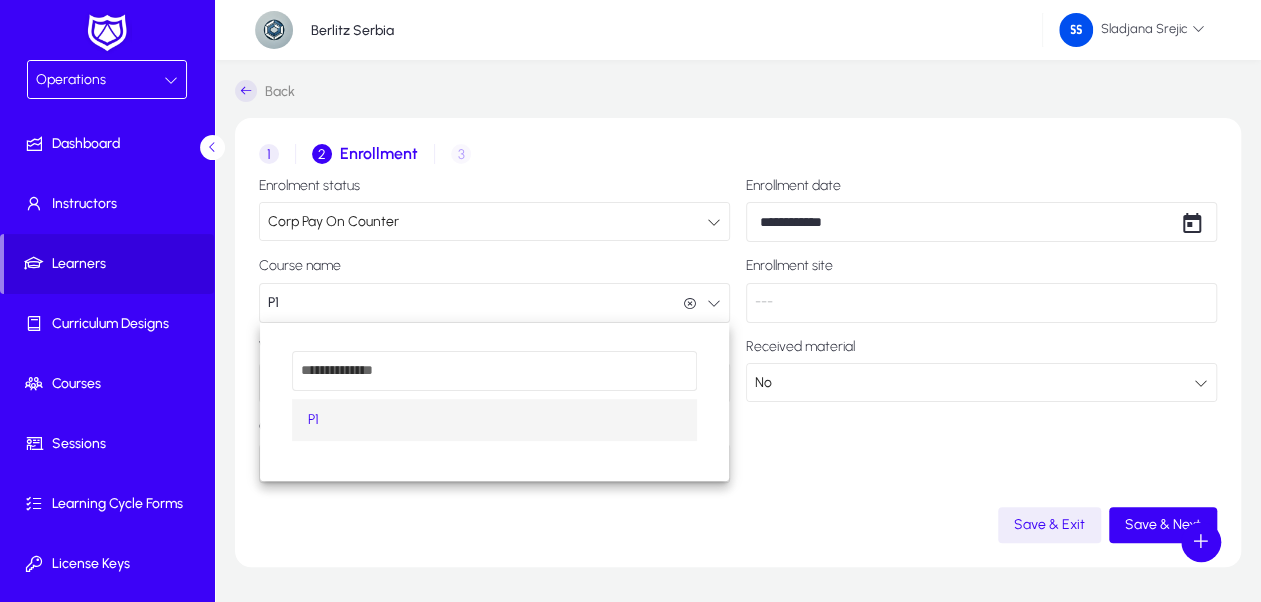click on "P1" at bounding box center [495, 420] 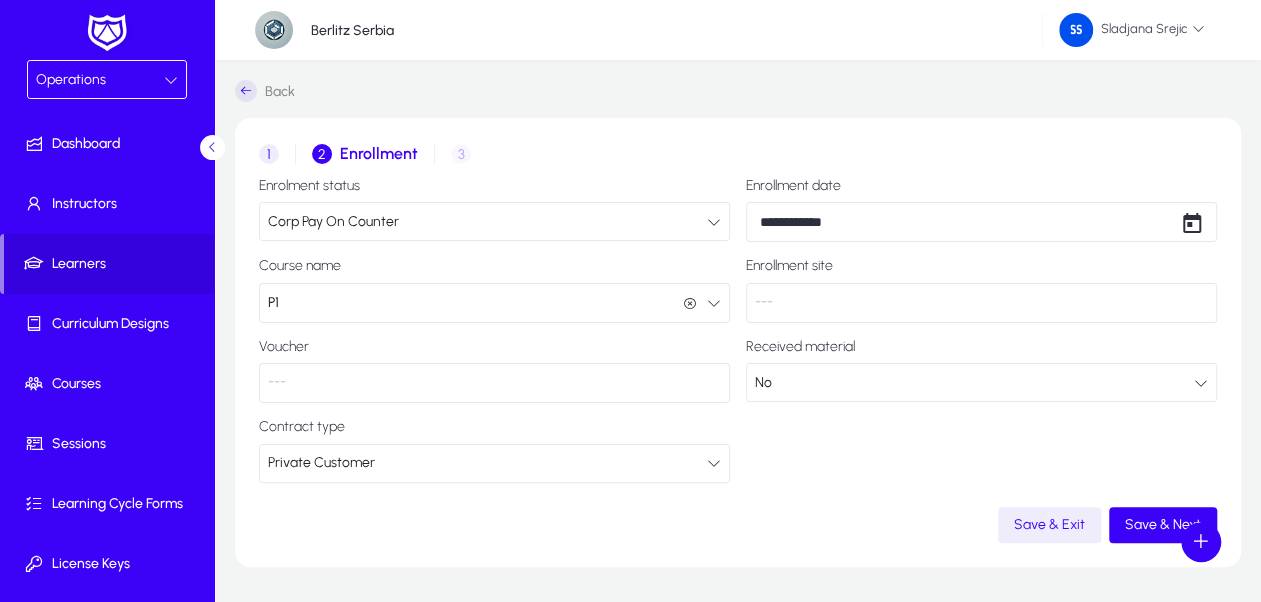 click on "---" 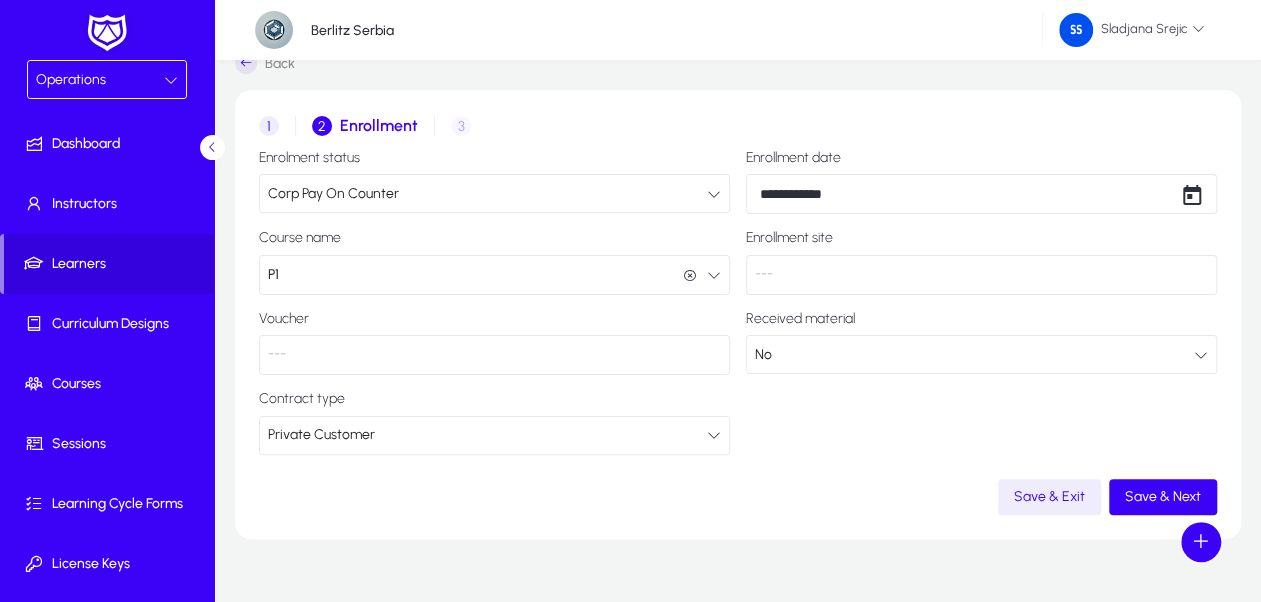 scroll, scrollTop: 0, scrollLeft: 0, axis: both 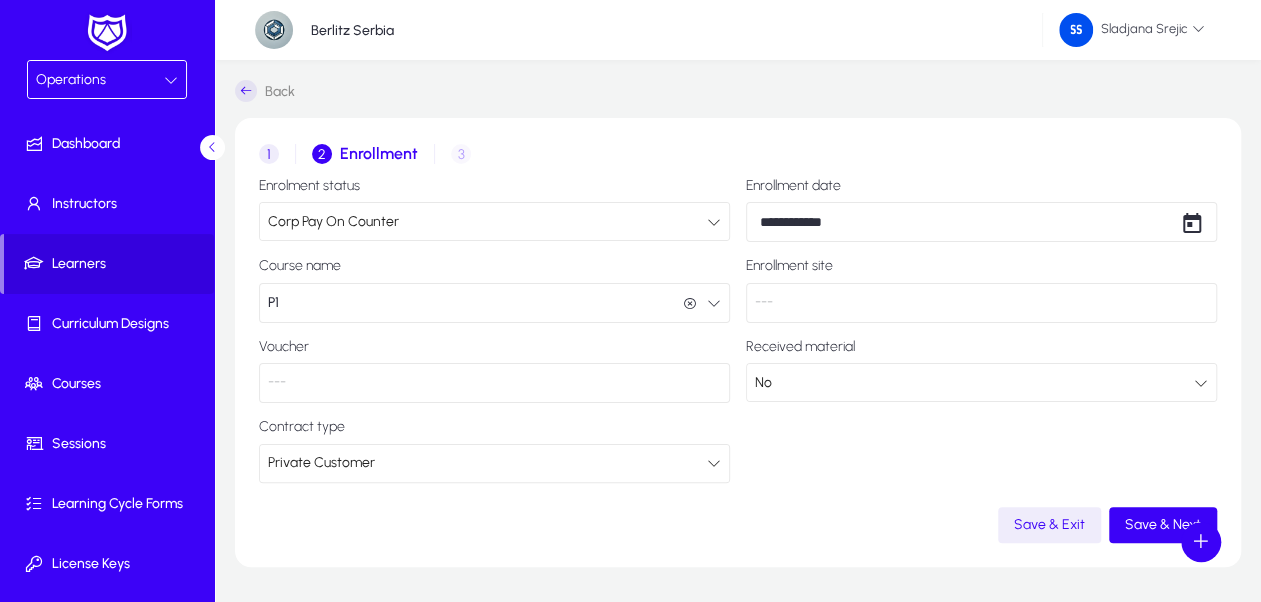 click on "1 Contract 2 Enrollment 3 Invoice details" 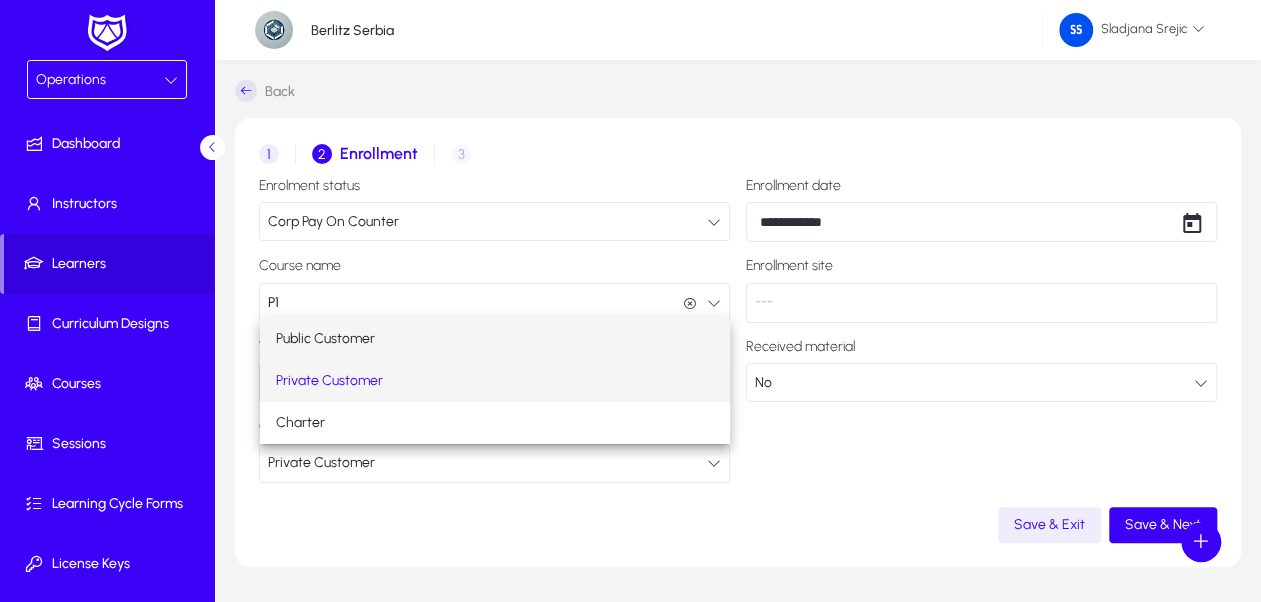 click on "Public Customer" at bounding box center (495, 339) 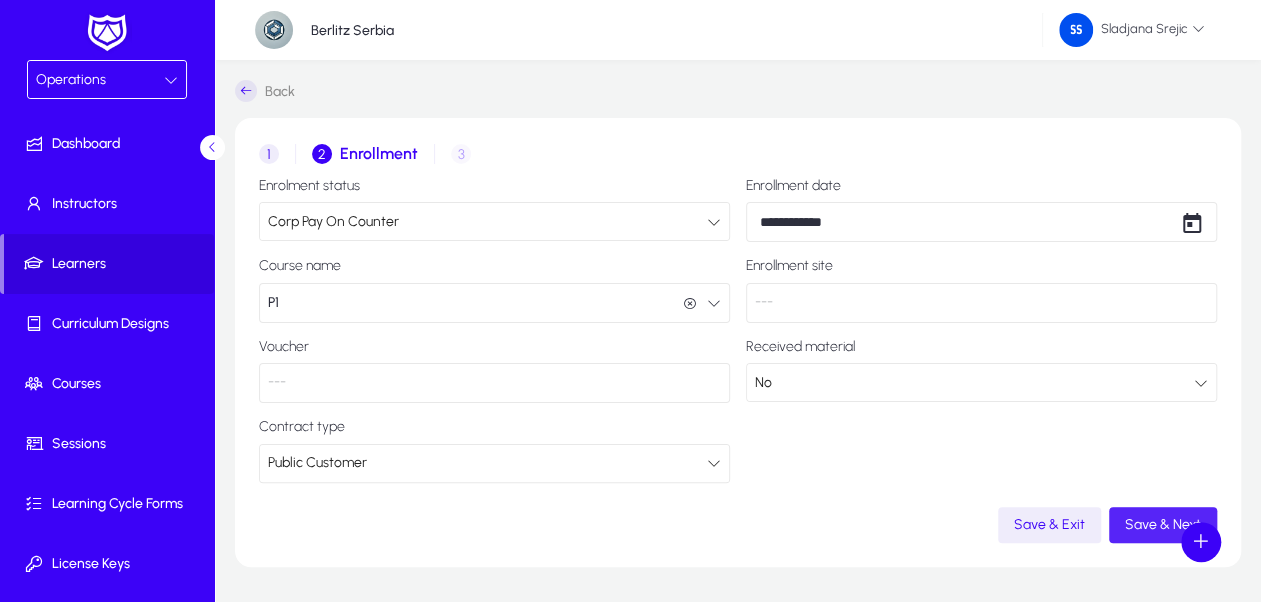 click on "Save & Next" 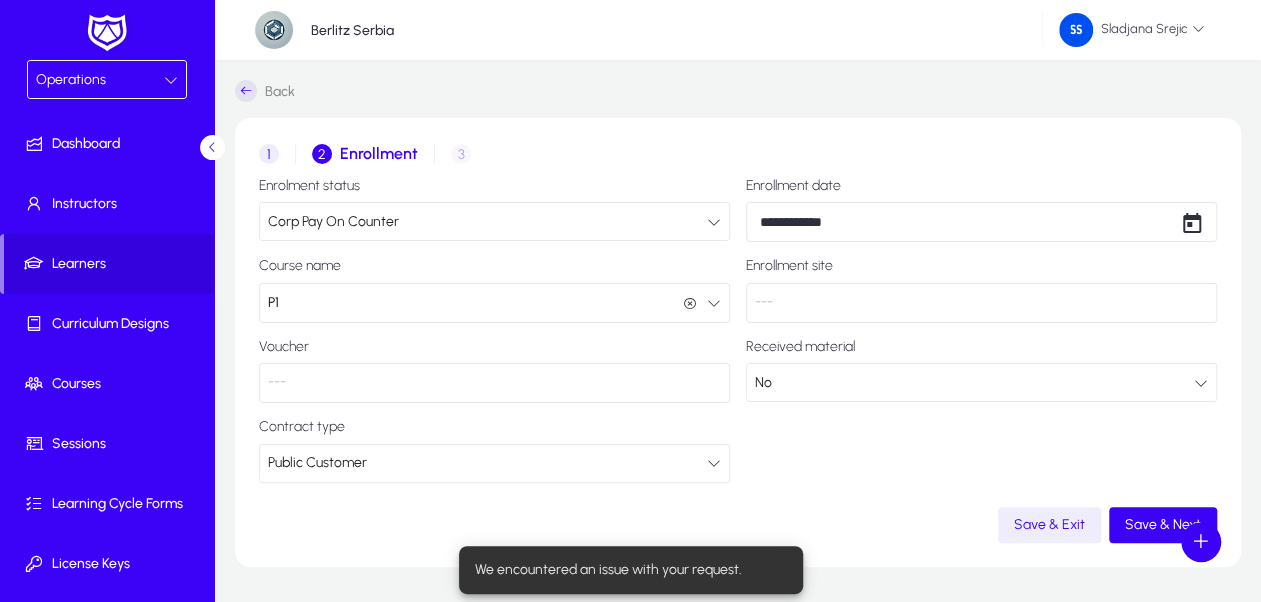 click on "Corp Pay On Counter" at bounding box center [333, 221] 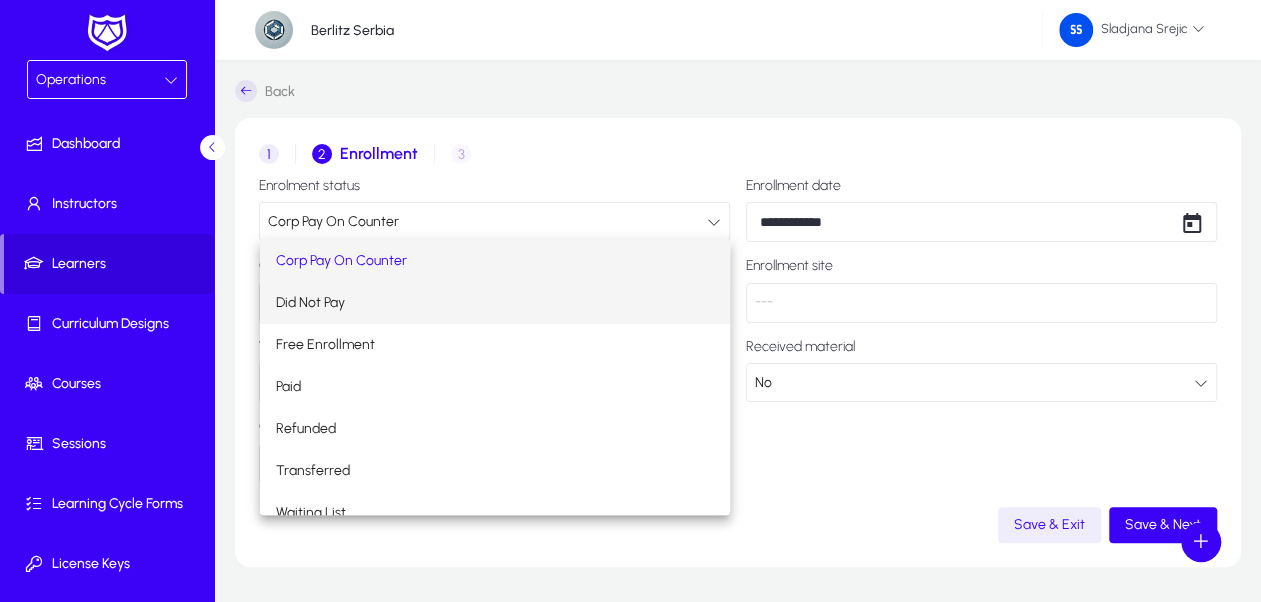click on "Did Not Pay" at bounding box center (310, 303) 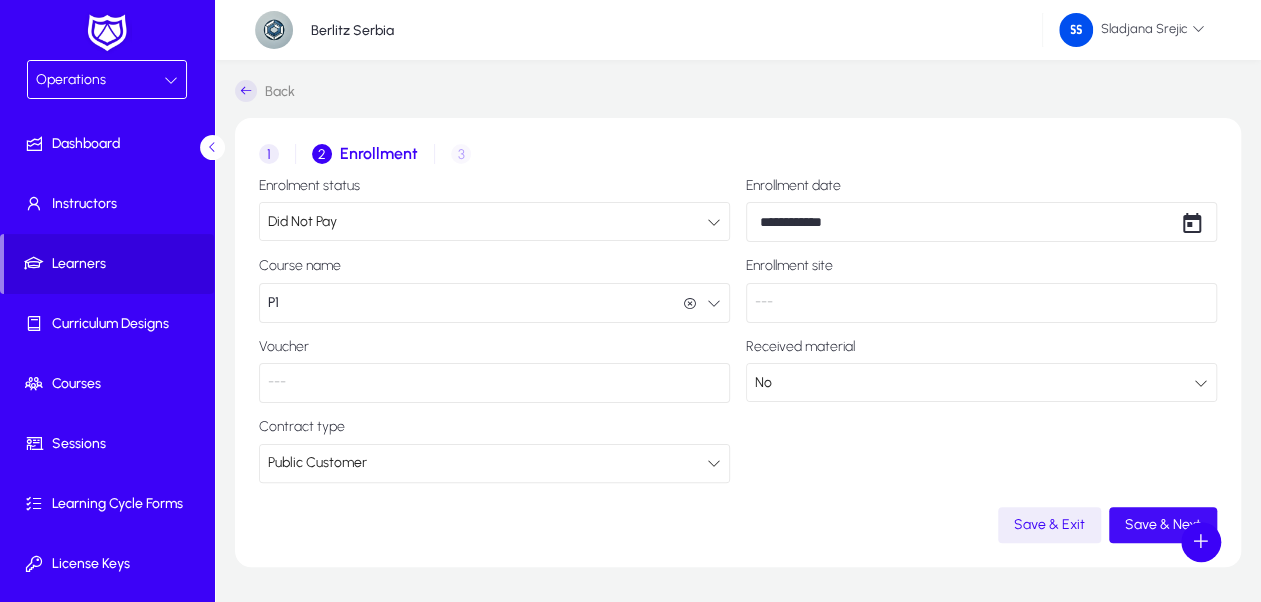 click 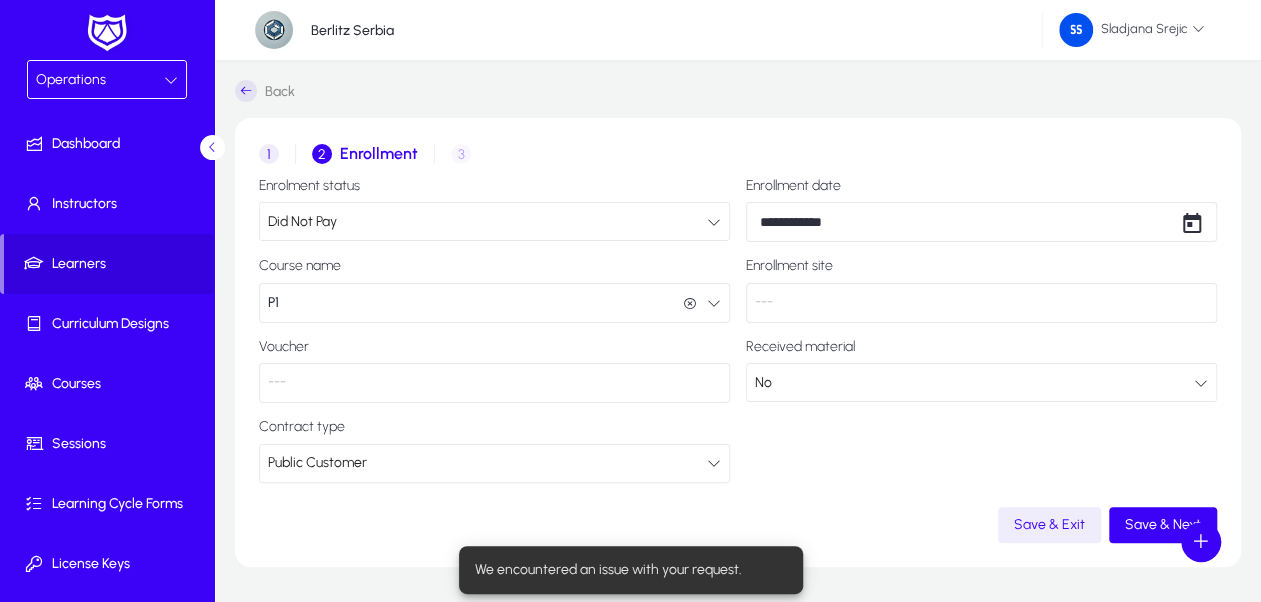 click on "Did Not Pay" at bounding box center (487, 222) 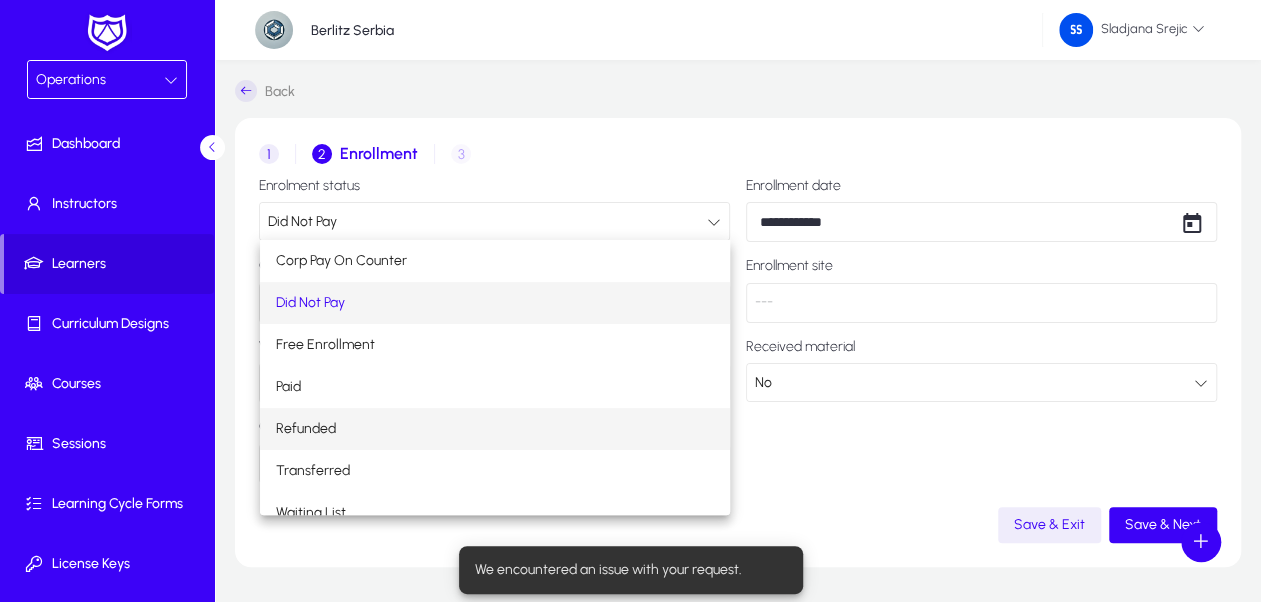 scroll, scrollTop: 60, scrollLeft: 0, axis: vertical 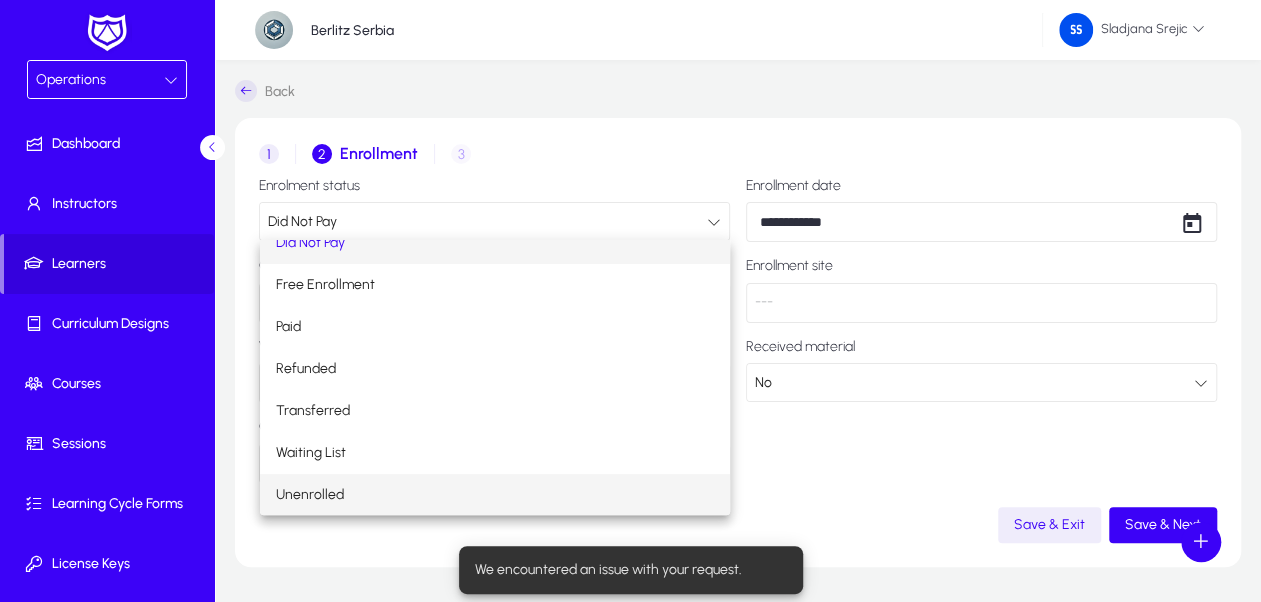 click on "Unenrolled" at bounding box center (495, 495) 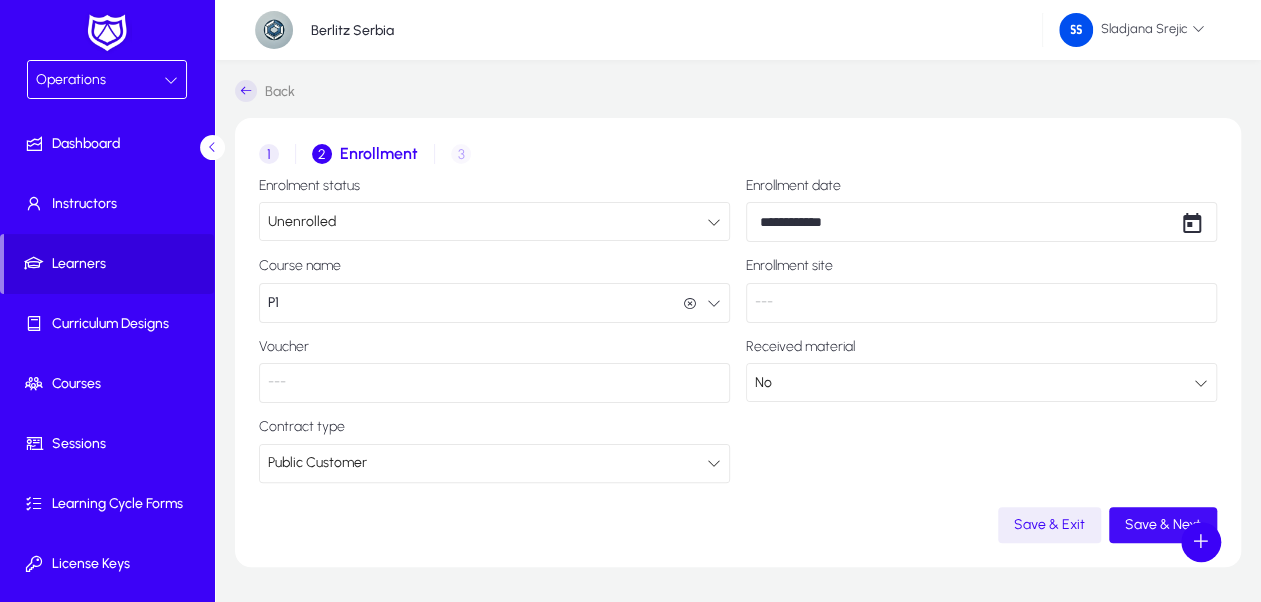 click on "Save & Next" 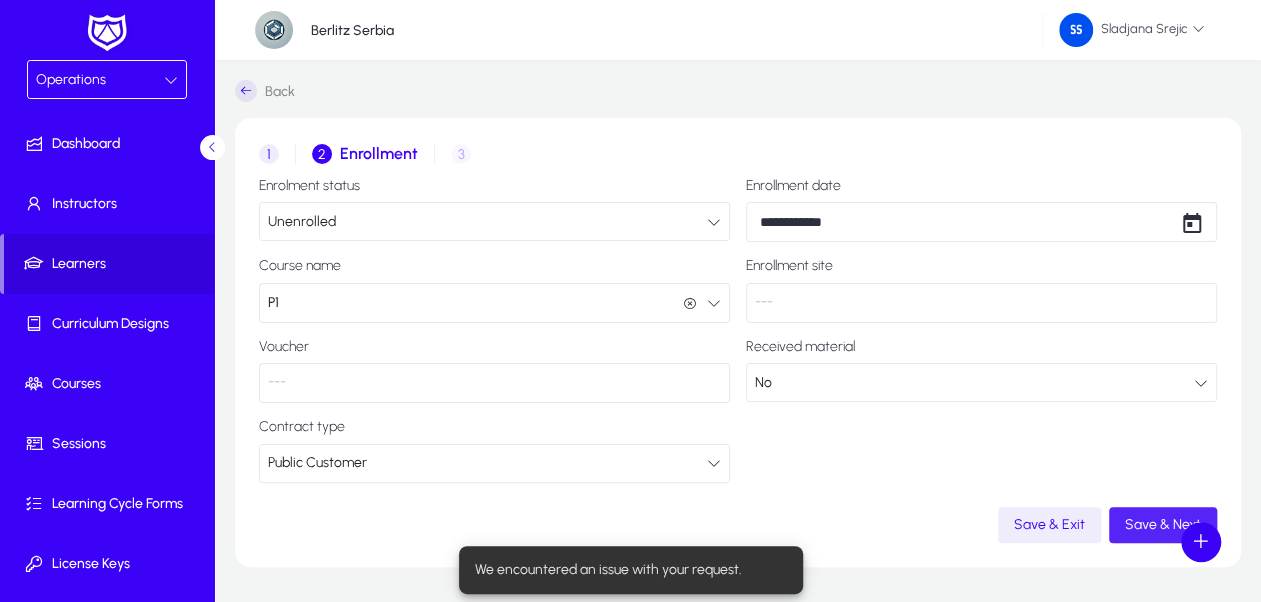 click on "Save & Next" 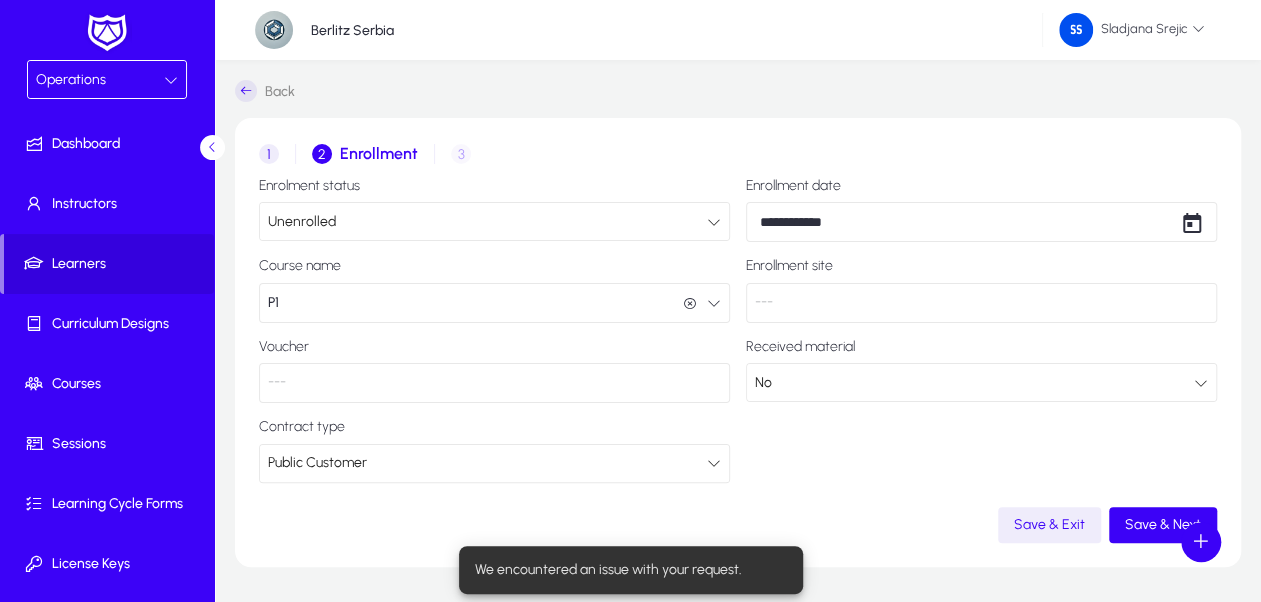 click on "Unenrolled" at bounding box center [494, 221] 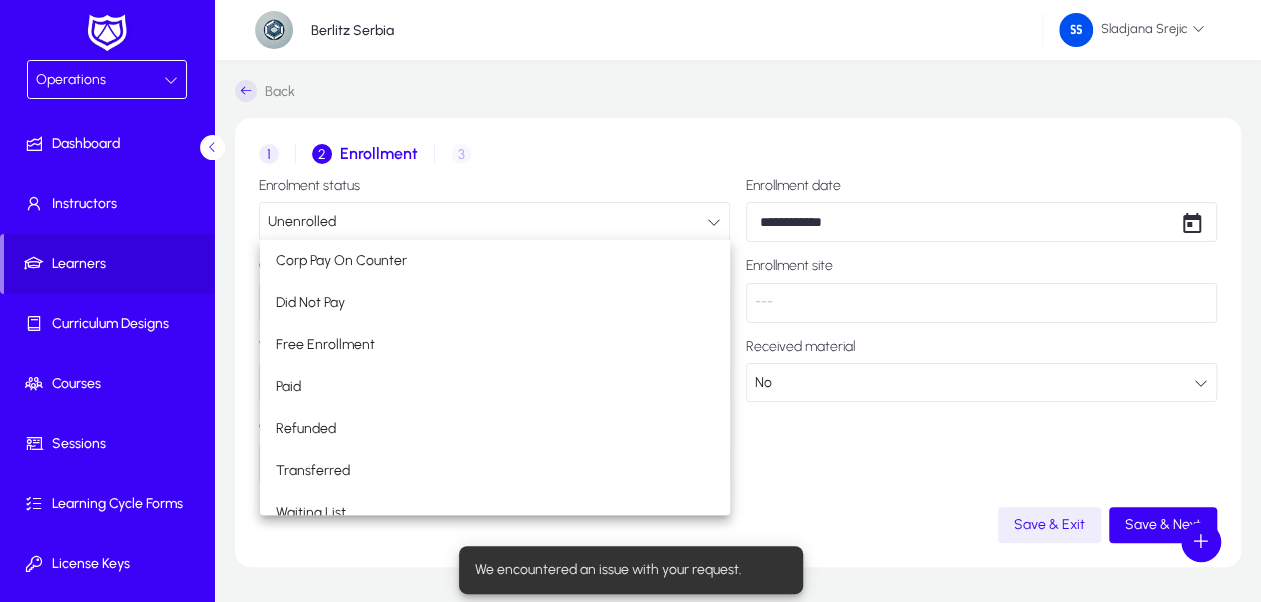 scroll, scrollTop: 60, scrollLeft: 0, axis: vertical 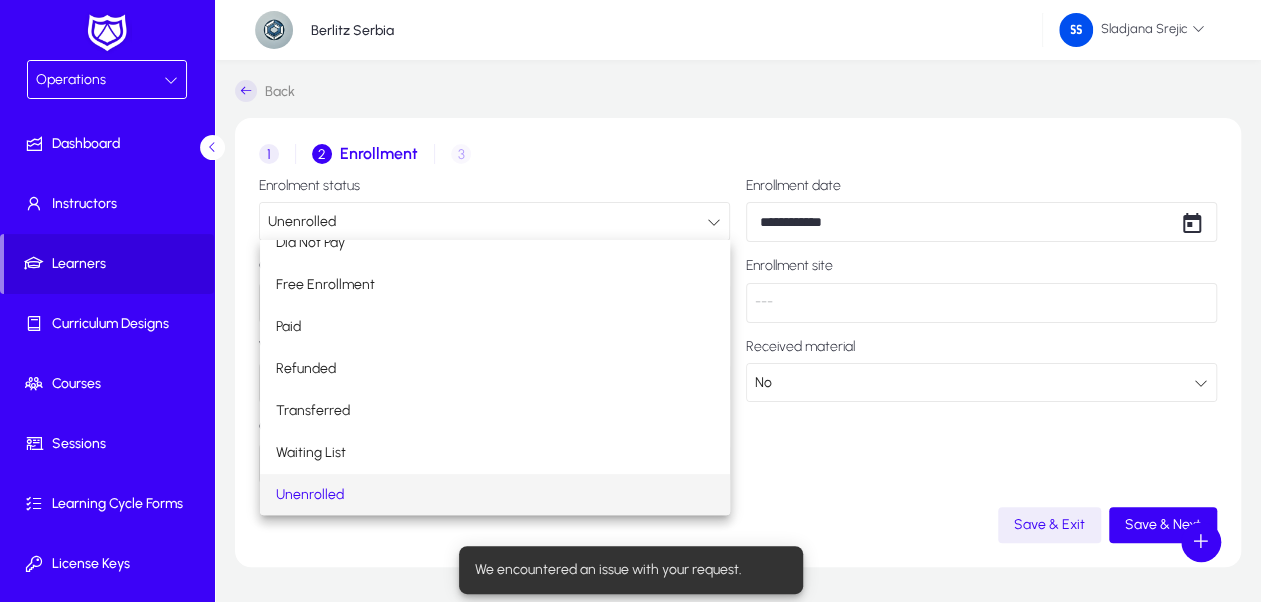 click at bounding box center [630, 301] 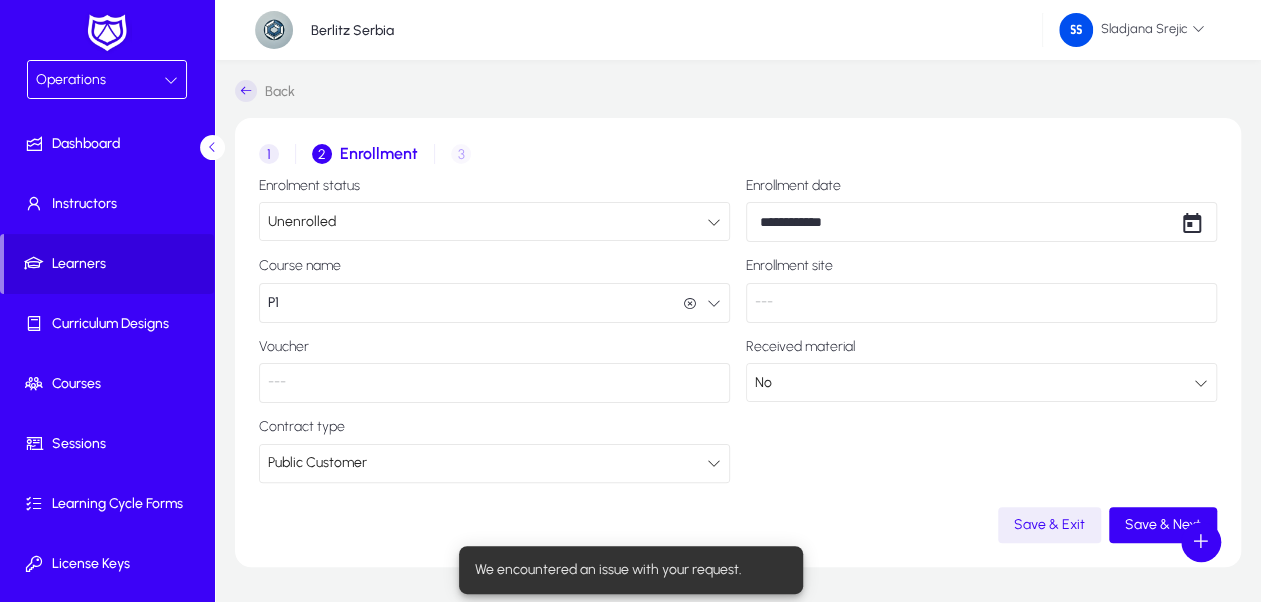 click on "Unenrolled" at bounding box center [487, 222] 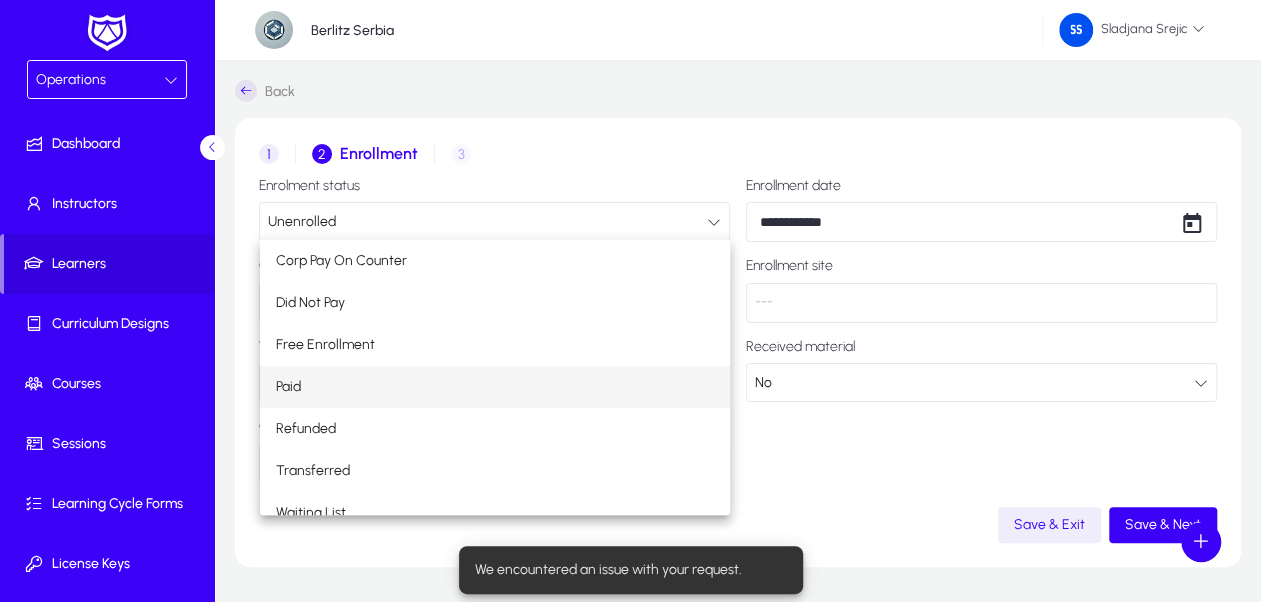 scroll, scrollTop: 60, scrollLeft: 0, axis: vertical 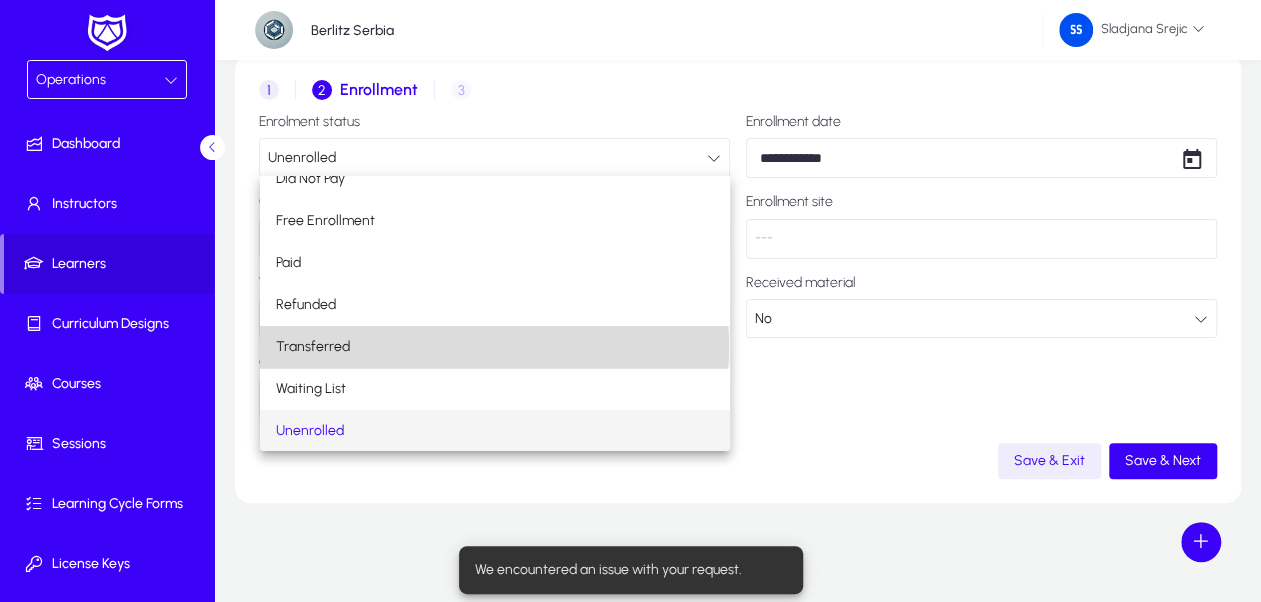 click on "Transferred" at bounding box center (495, 347) 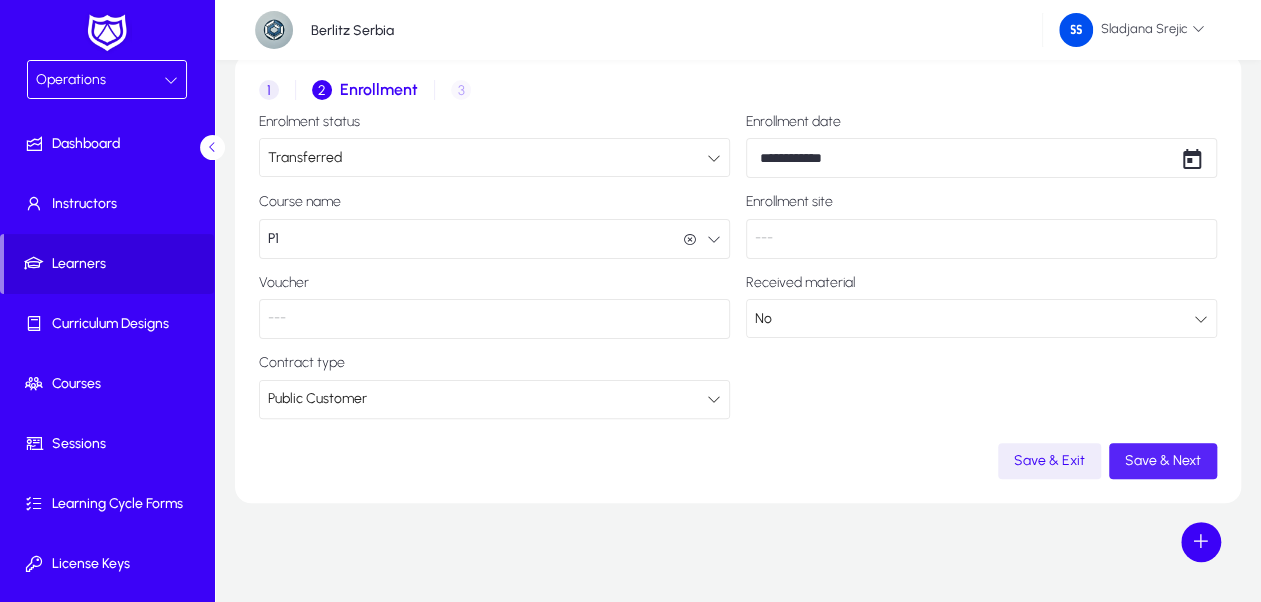 click 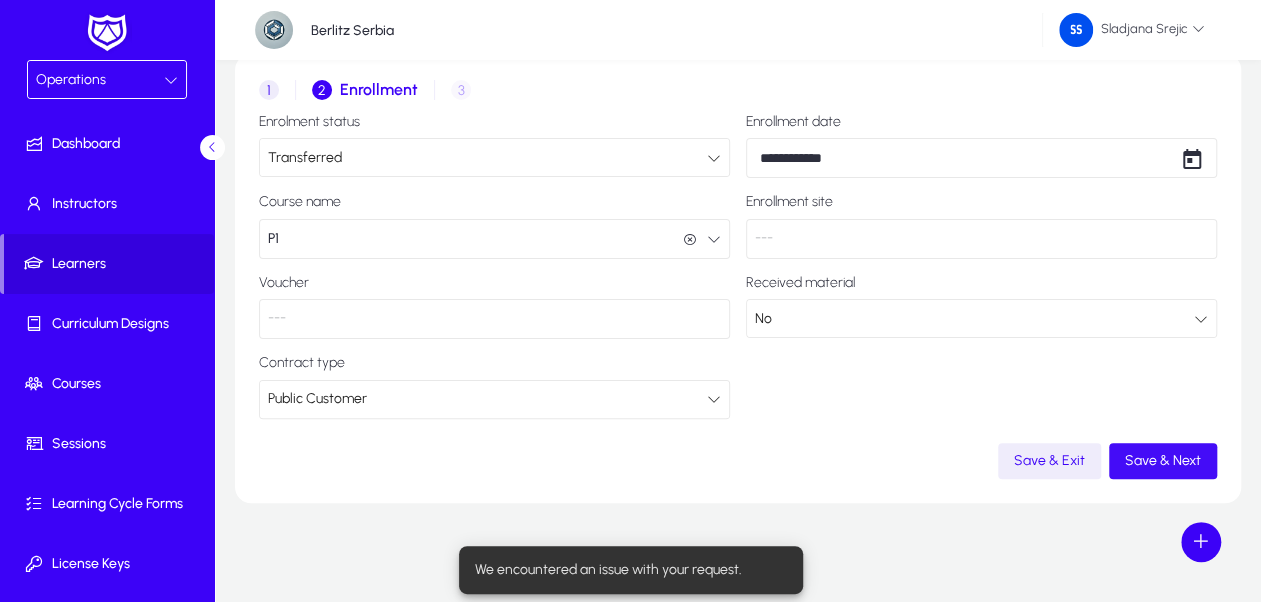 click 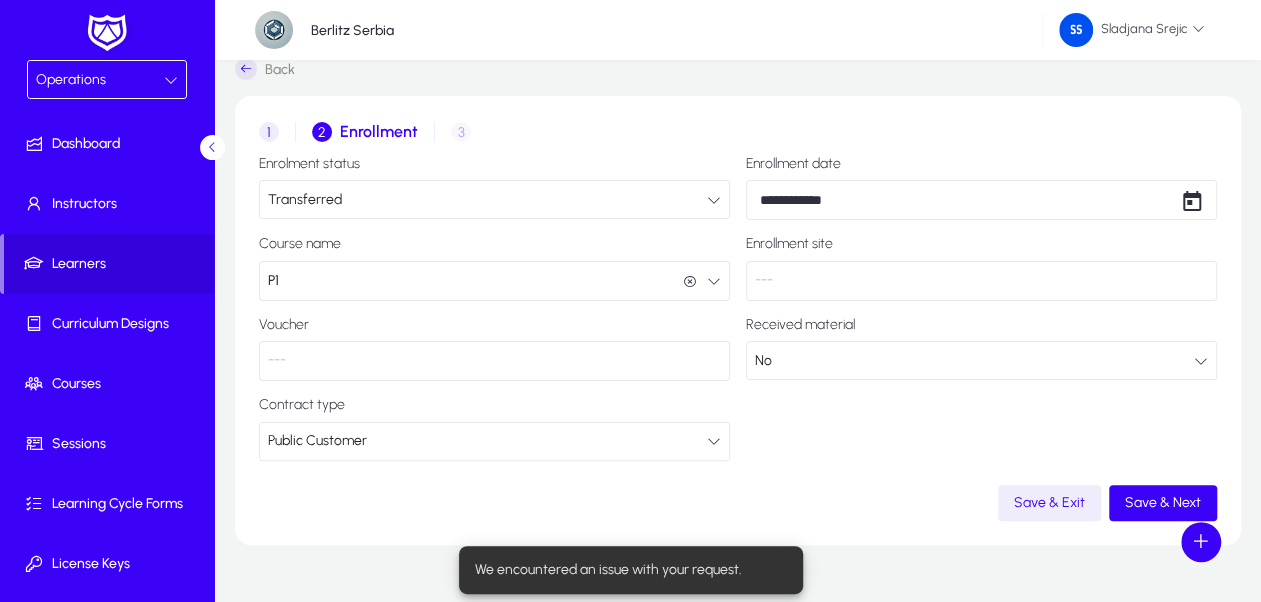 scroll, scrollTop: 0, scrollLeft: 0, axis: both 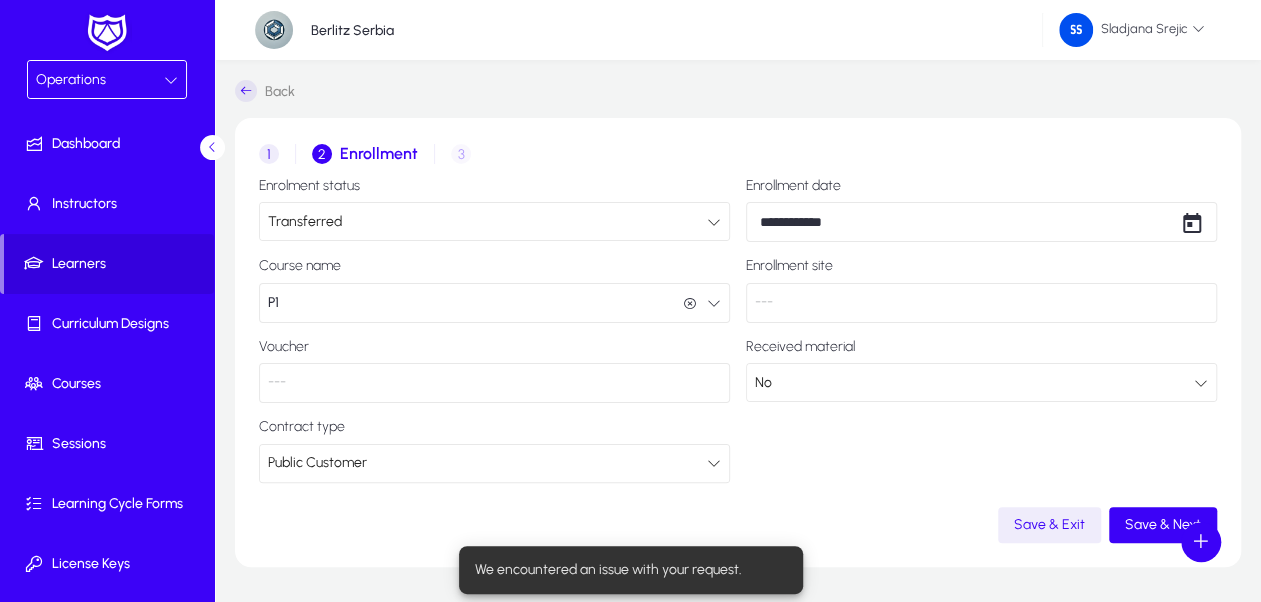 click on "Transferred" at bounding box center [487, 222] 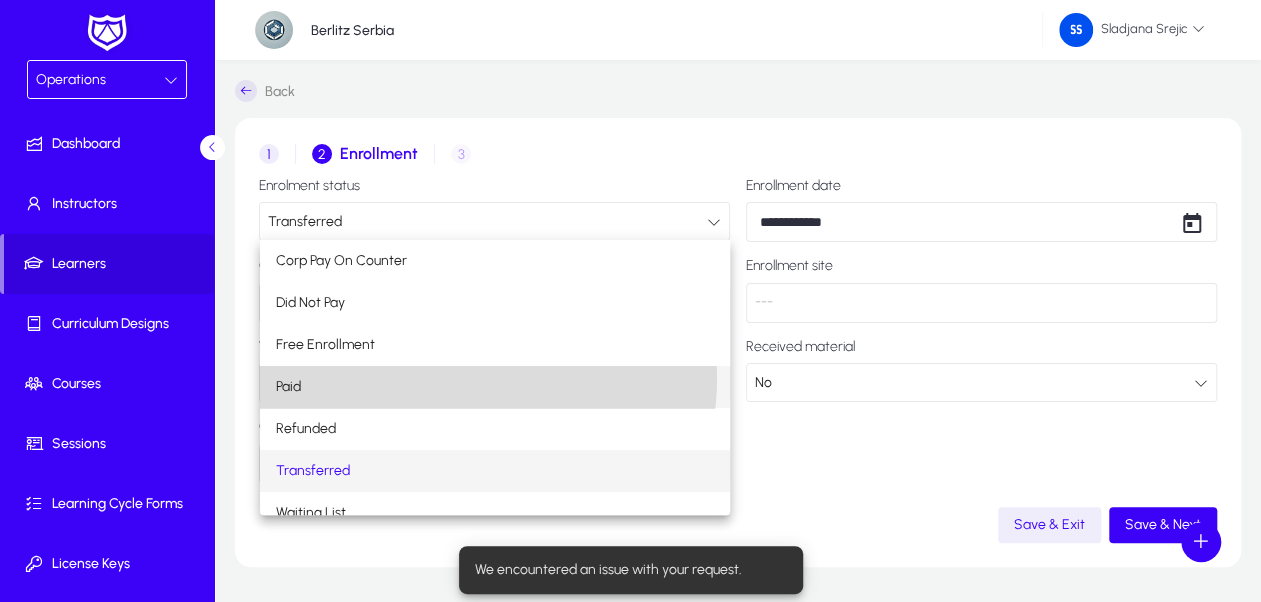 click on "Paid" at bounding box center [495, 387] 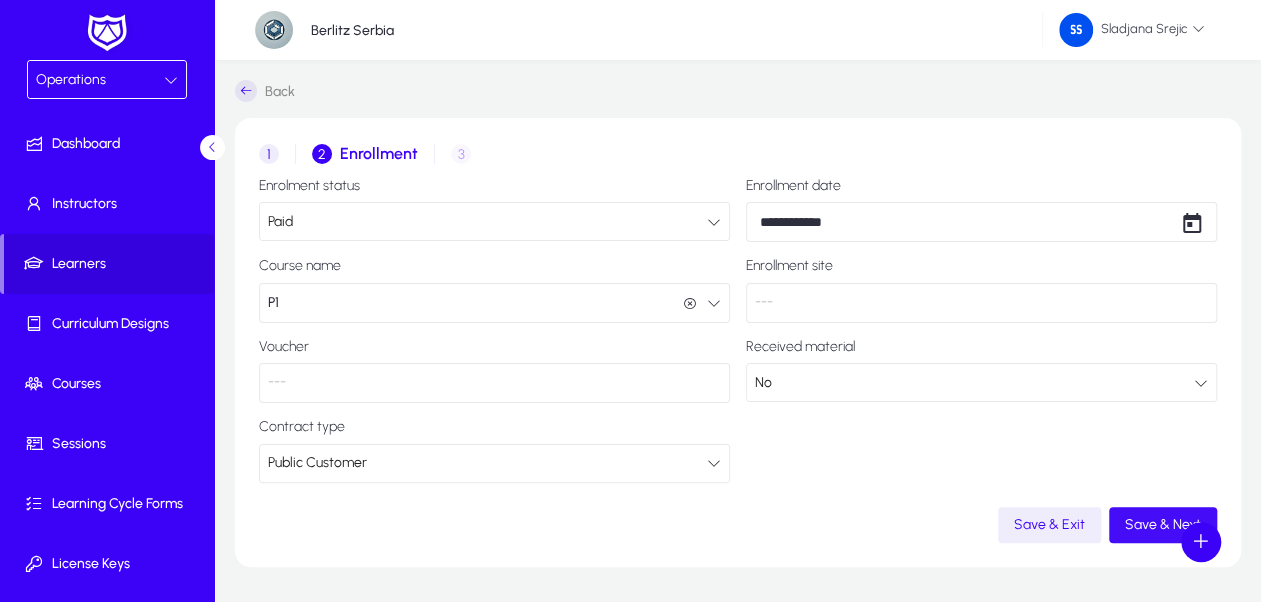 click 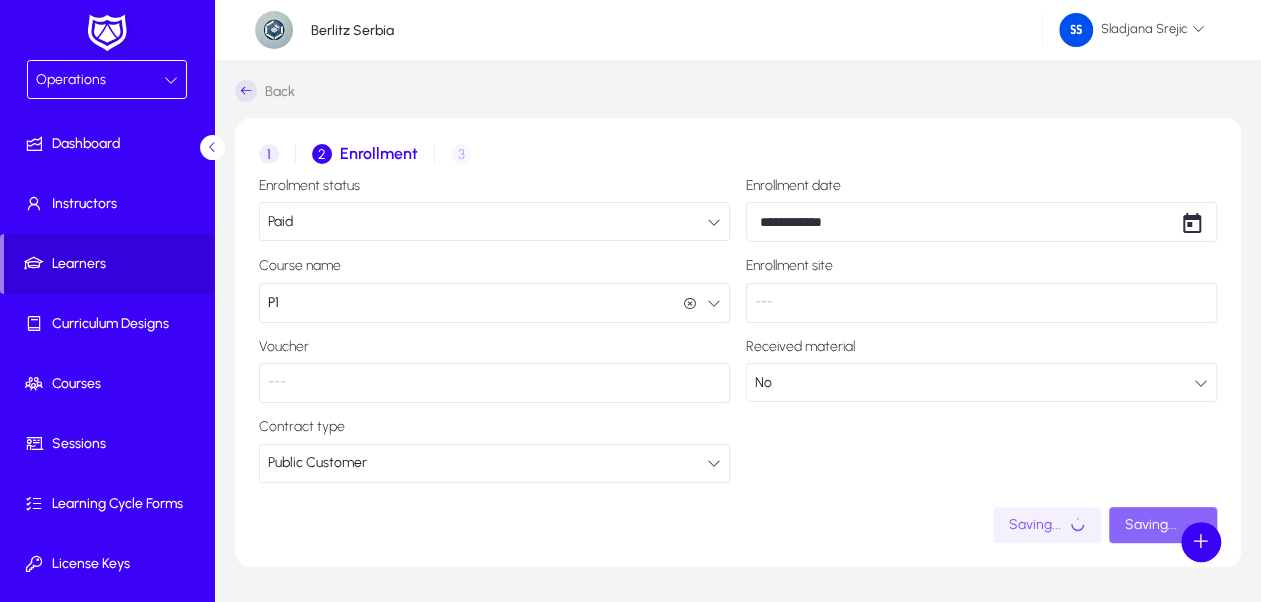 click 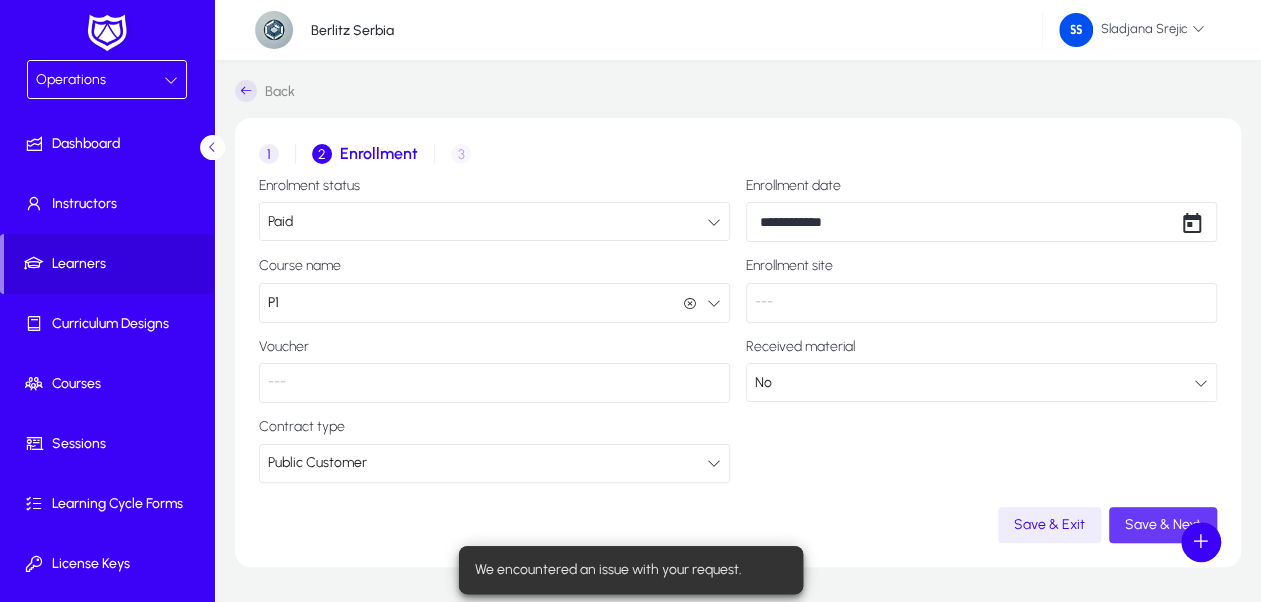 click 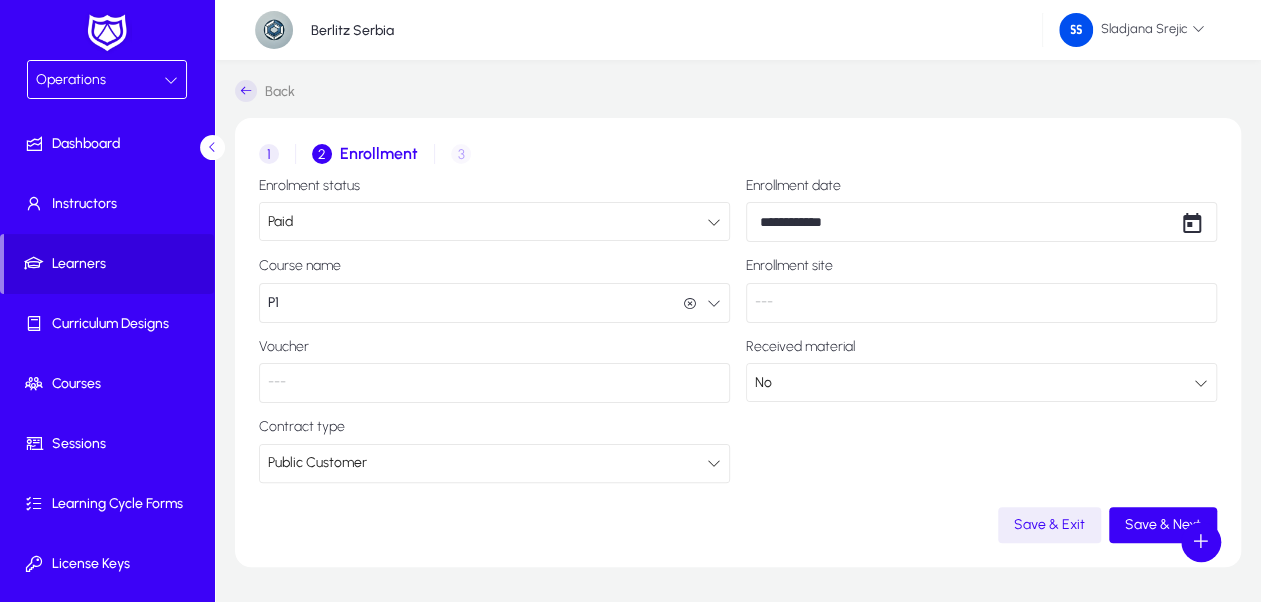 click on "1 Contract" at bounding box center (277, 154) 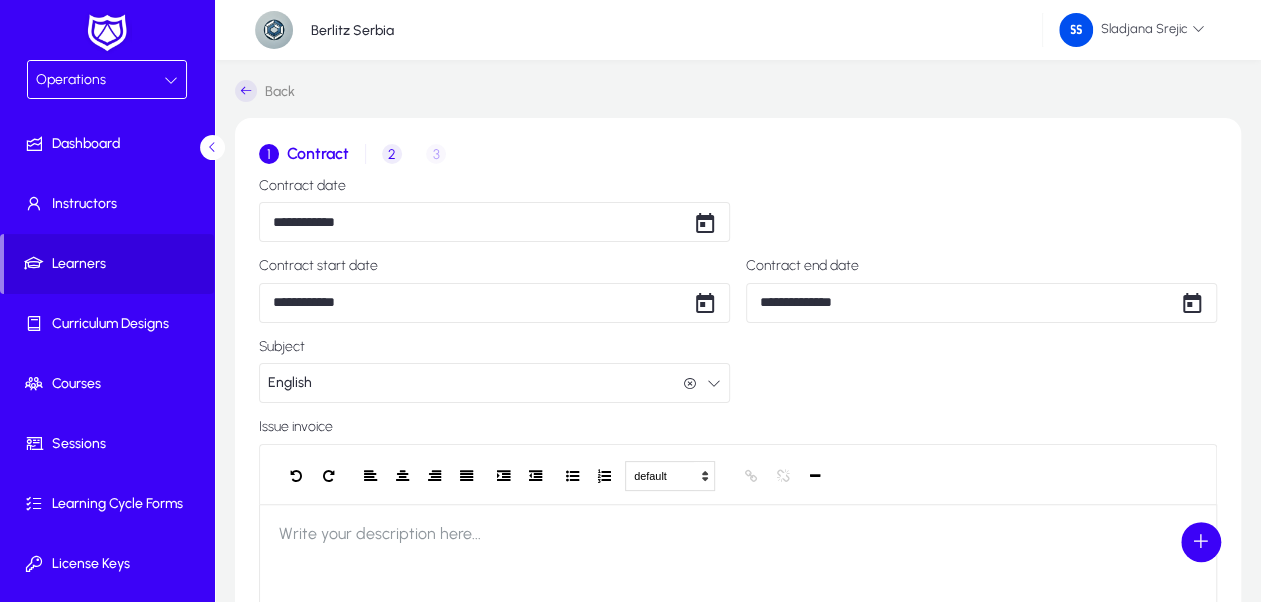 click on "**********" at bounding box center (630, 301) 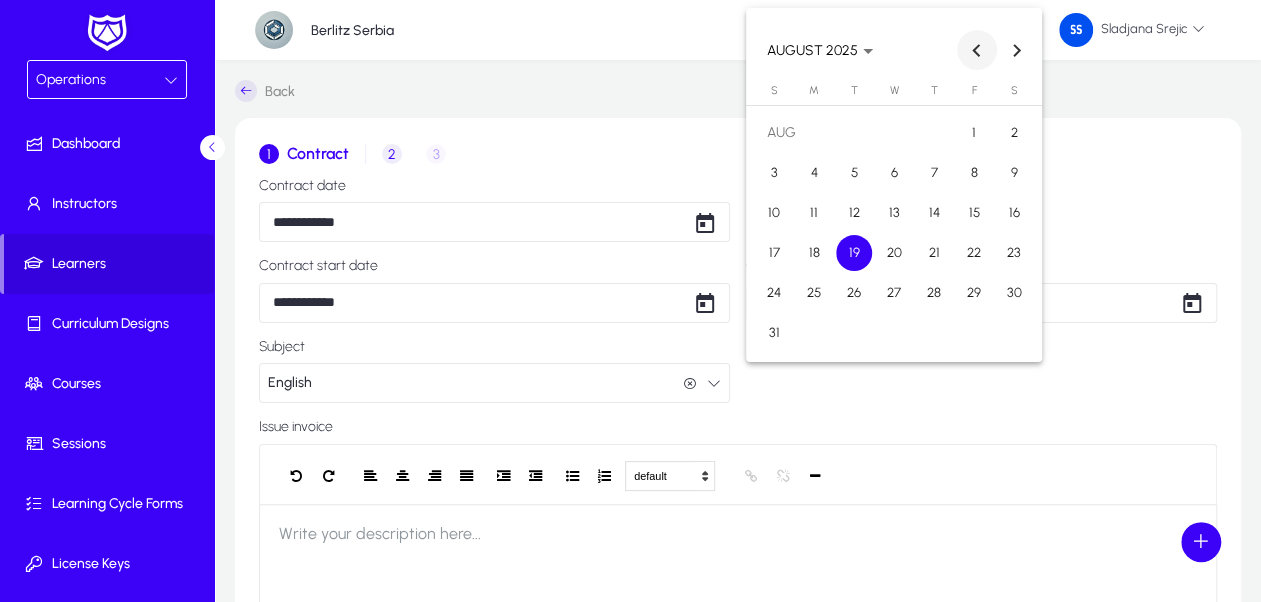 click at bounding box center [977, 50] 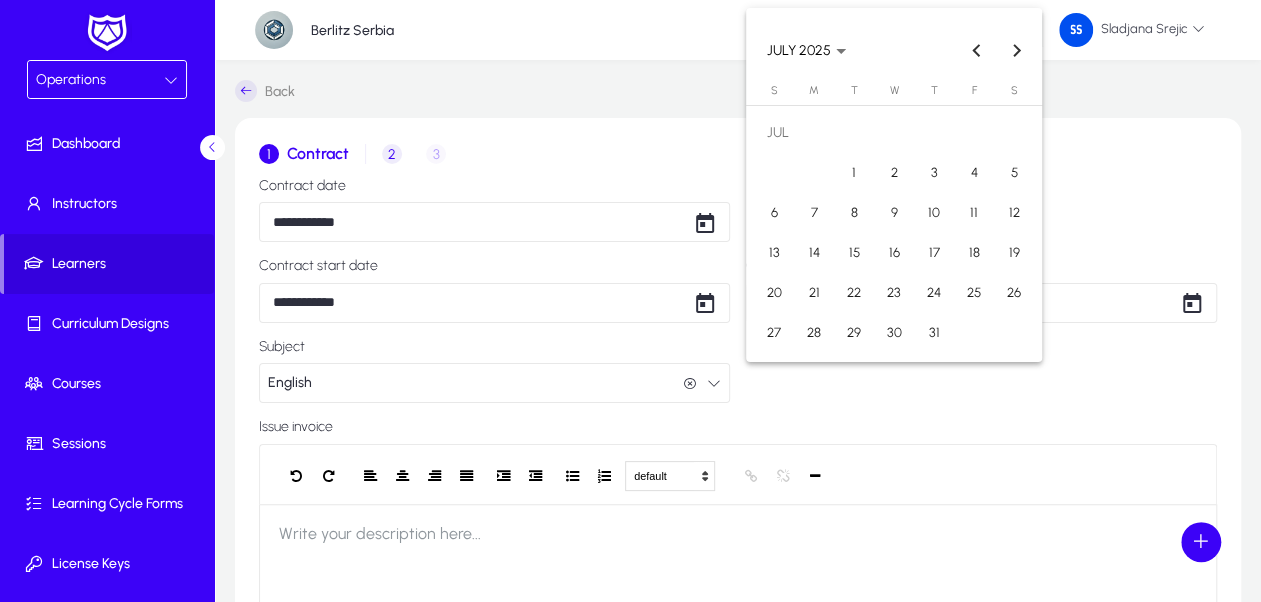 click on "20" at bounding box center (774, 293) 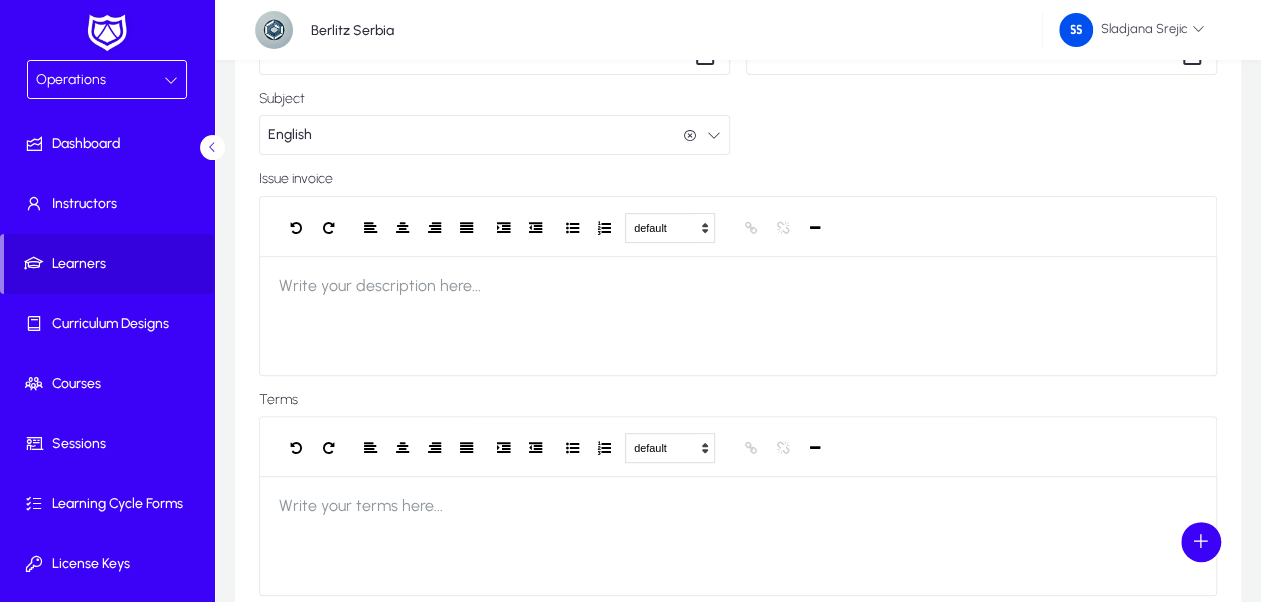 scroll, scrollTop: 400, scrollLeft: 0, axis: vertical 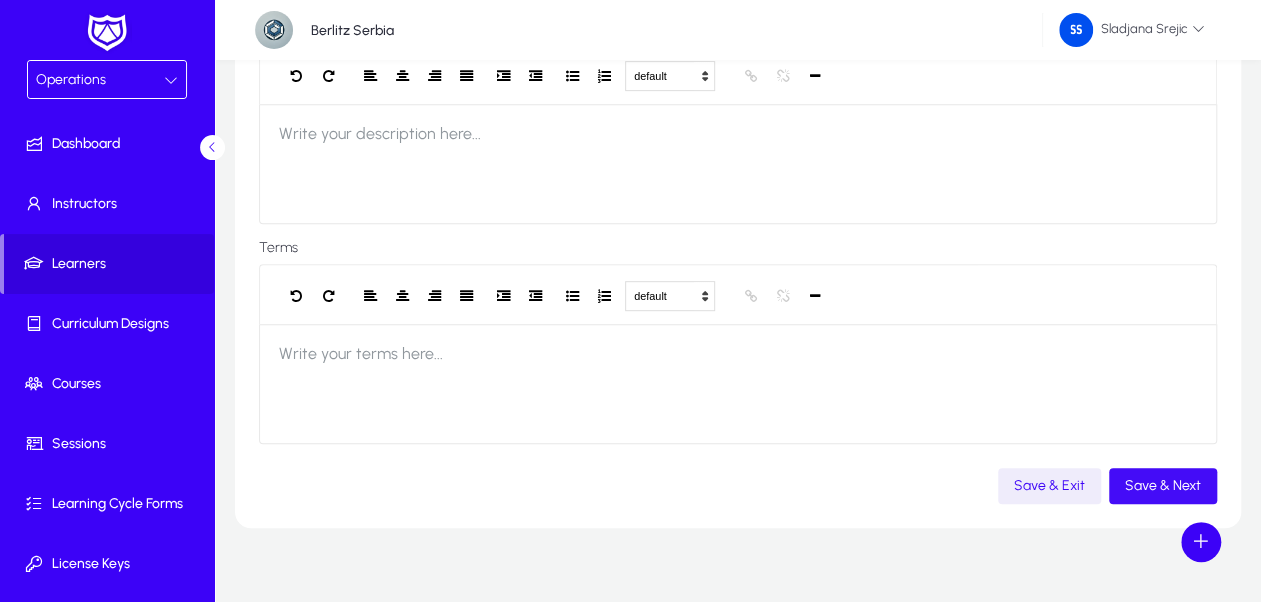 click on "Save & Next" 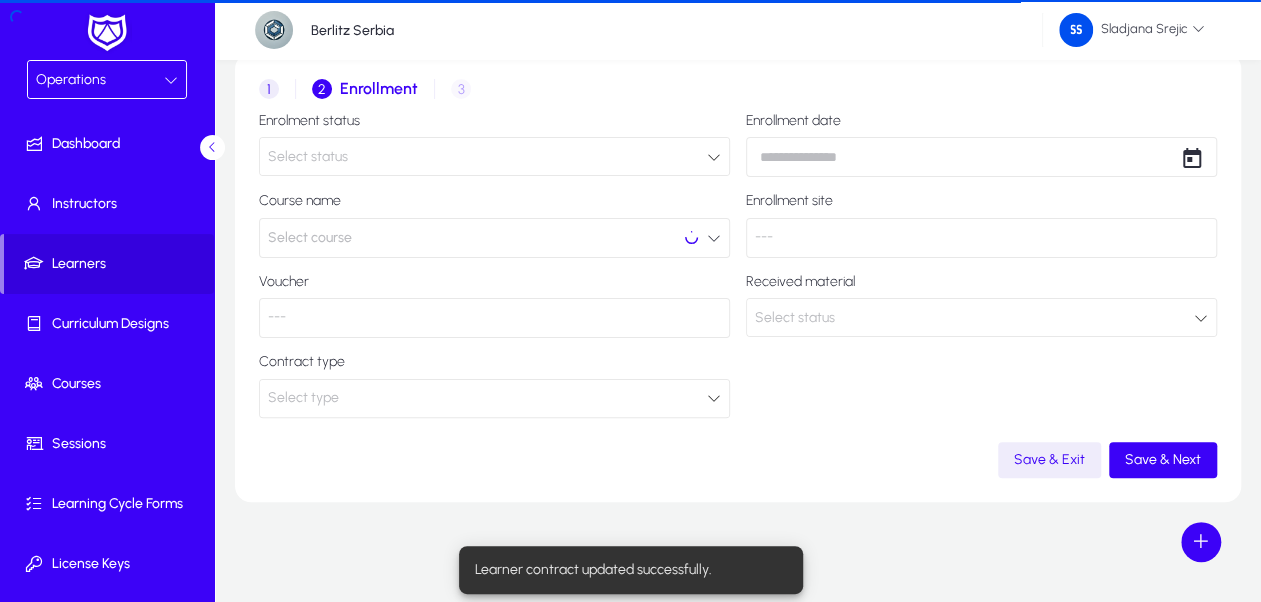 scroll, scrollTop: 64, scrollLeft: 0, axis: vertical 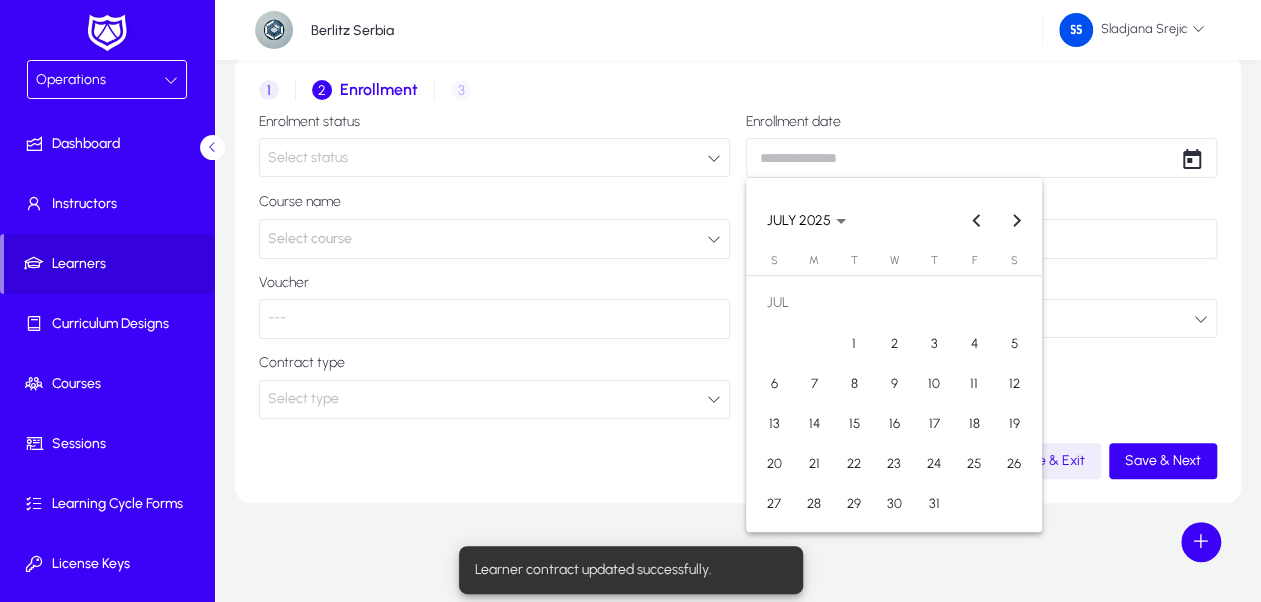 click on "Operations  Dashboard   Instructors   Learners   Curriculum Designs   Courses   Sessions   Learning Cycle Forms   License Keys   Corporate Accounts   Messages   Settings  Berlitz Serbia   Sladjana Srejic   Back  1 Contract 2 Enrollment 3 Invoice details Enrolment status  Select status Enrollment date  Course name  Select course     Enrollment site   ---  Voucher   ---  Received material  Select status Contract type  Select type  Save & Exit   Save & Next
Settings Logout Create Meeting Log Create Call Log Create Target Account Create Deal Create Company Create Contact  Learner contract updated successfully.
JULY 2025 JULY 2025 Sunday S Monday M Tuesday T Wednesday W Thursday T Friday F Saturday S  JUL      1   2   3   4   5   6   7   8   9   10   11   12   13   14   15   16   17   18   19   20   21   22   23   24   25   26   27   28   29   30   31
Close calendar" at bounding box center [630, 237] 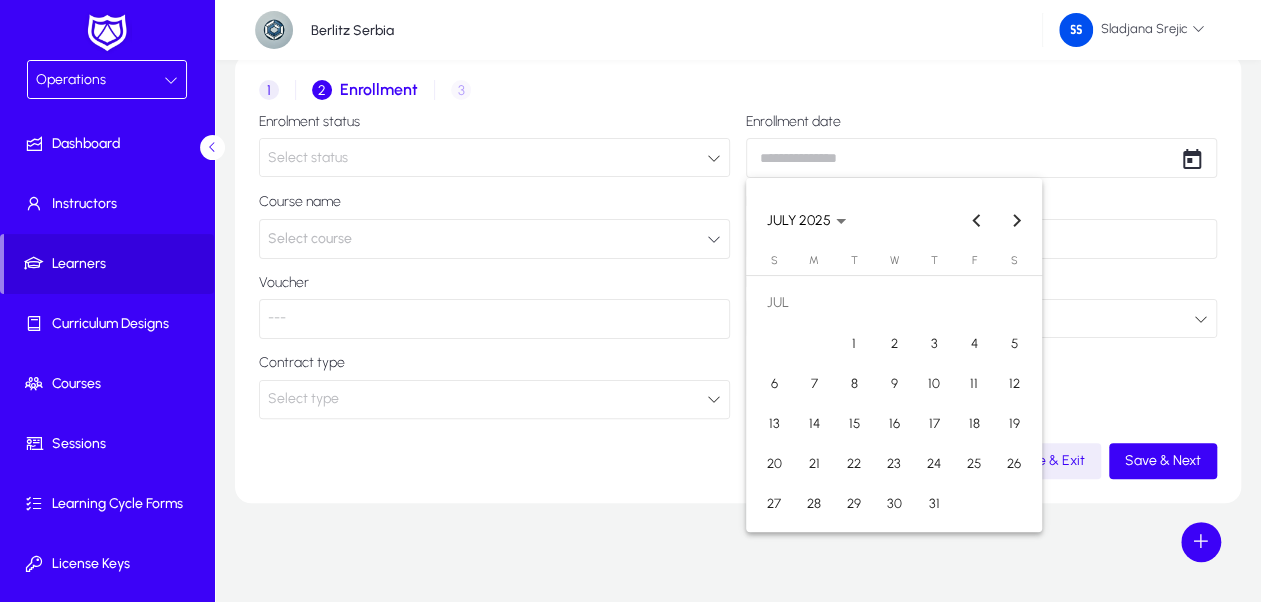 drag, startPoint x: 856, startPoint y: 418, endPoint x: 464, endPoint y: 182, distance: 457.55875 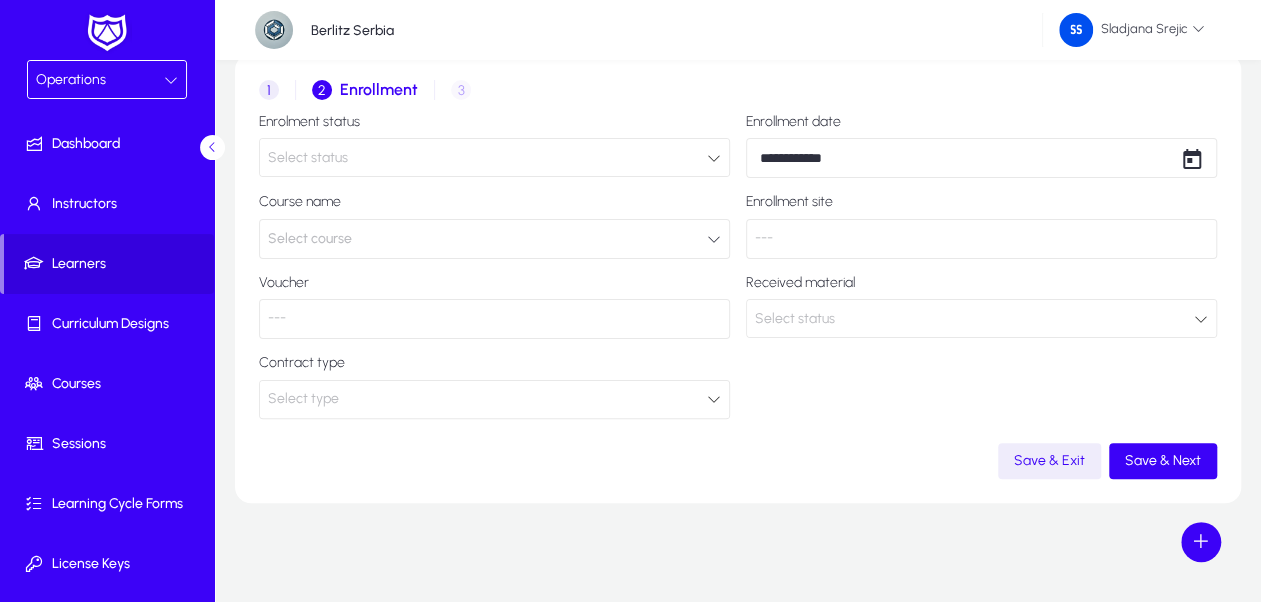 click on "Select status" at bounding box center [487, 158] 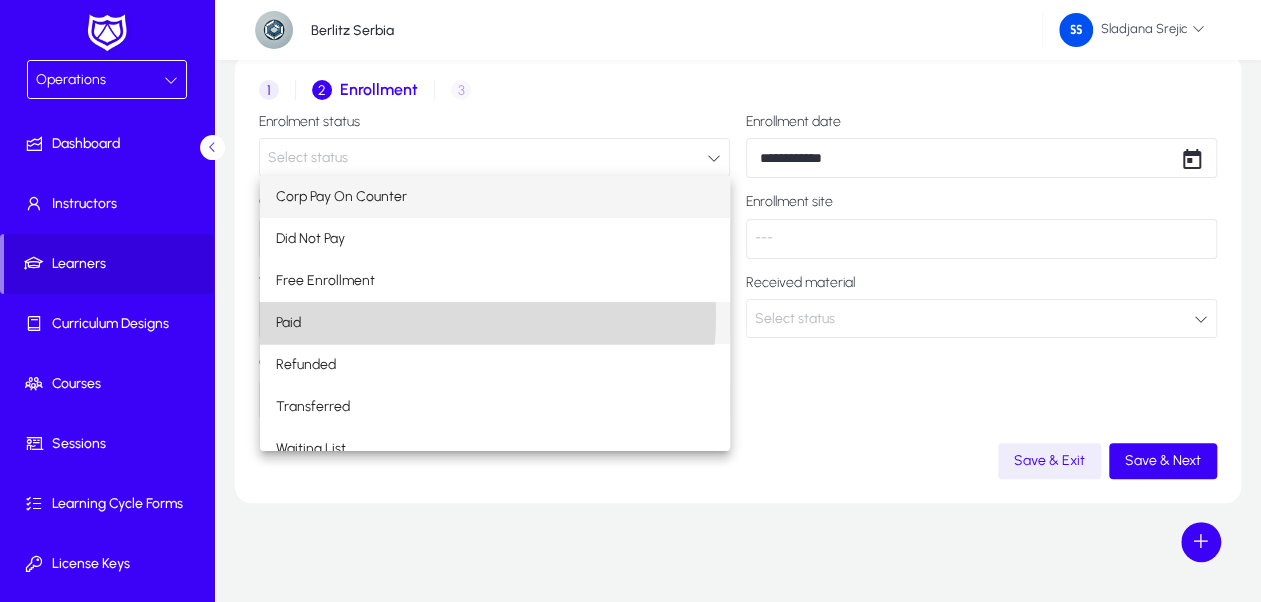 click on "Paid" at bounding box center [495, 323] 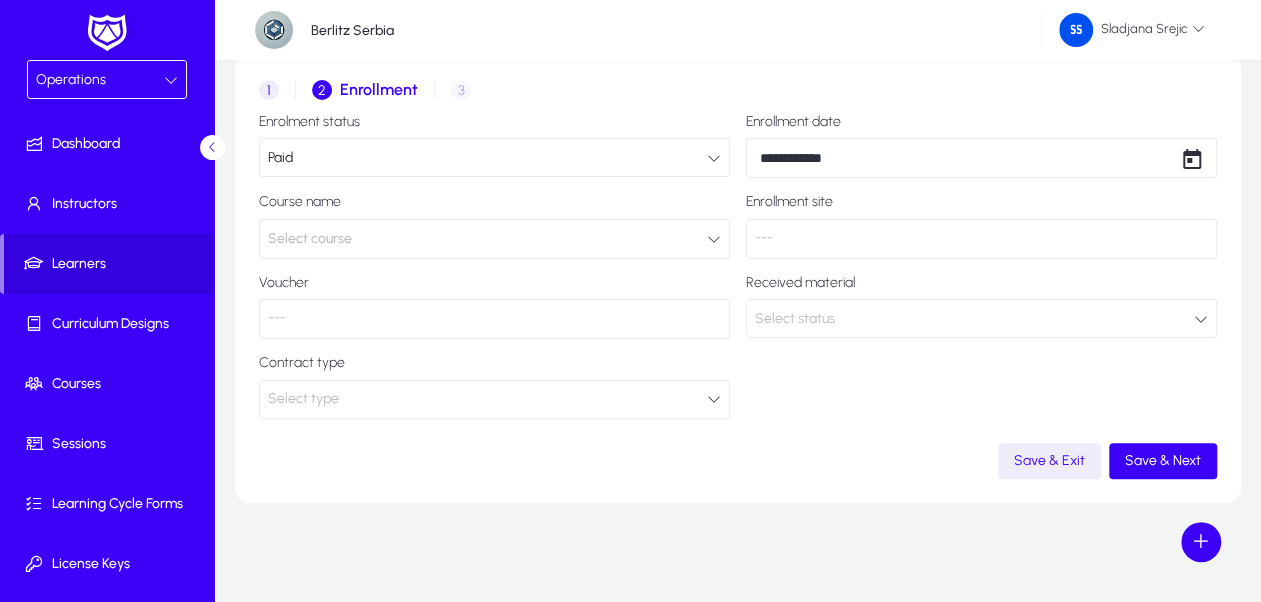 click on "Select course" 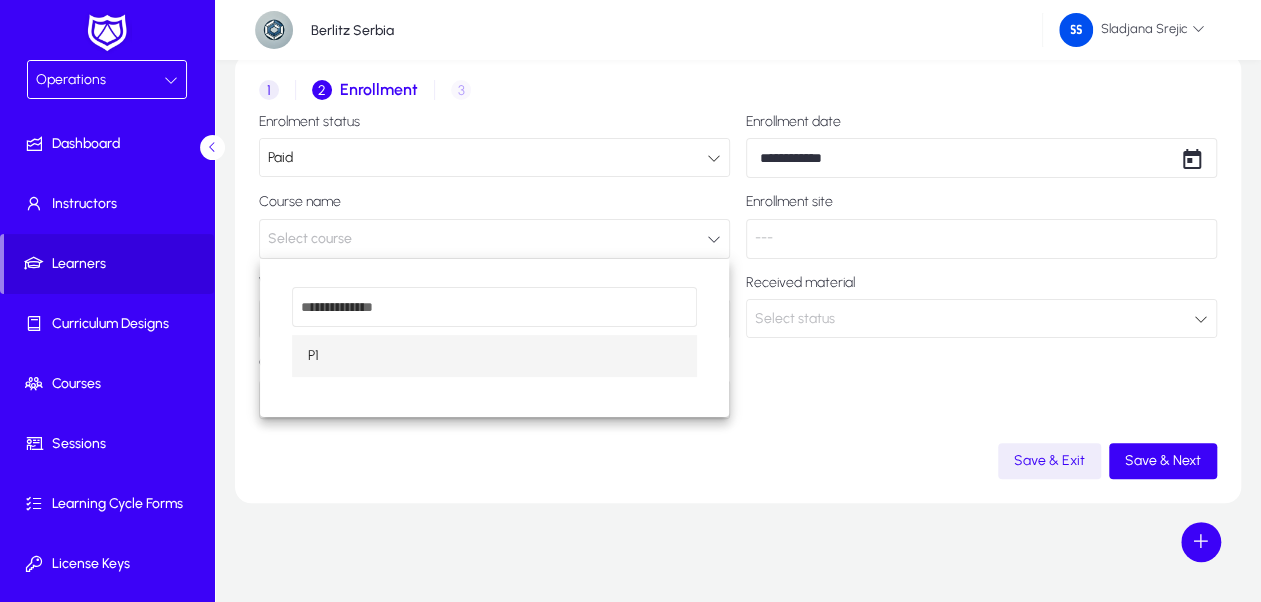 click on "P1" at bounding box center (495, 356) 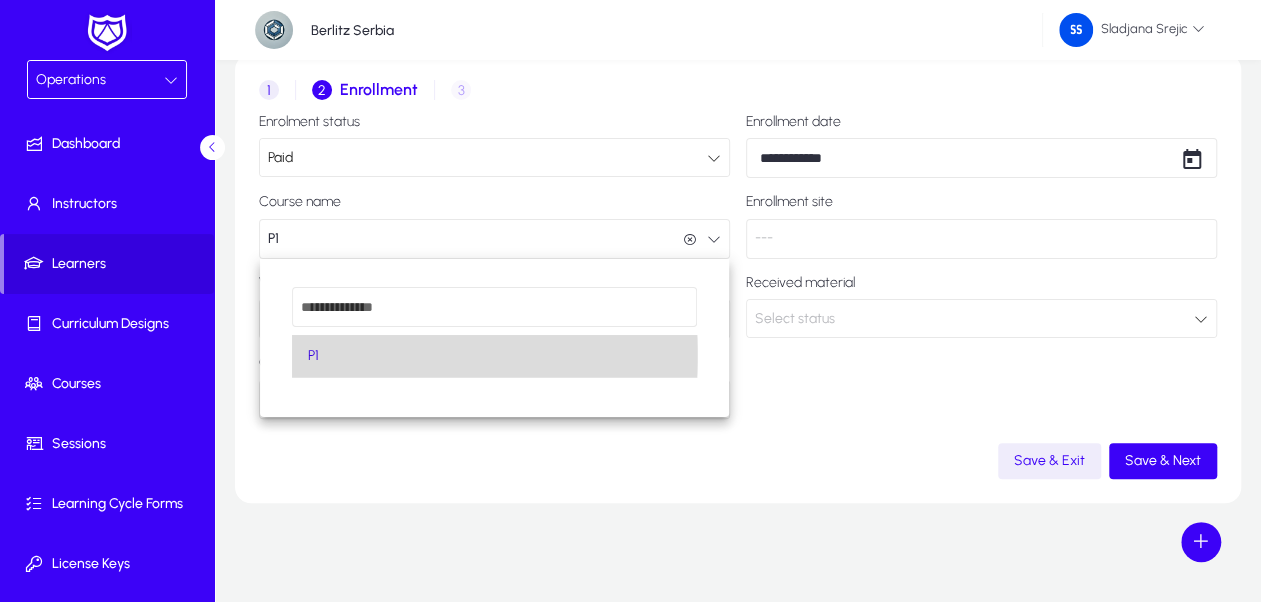 scroll, scrollTop: 0, scrollLeft: 0, axis: both 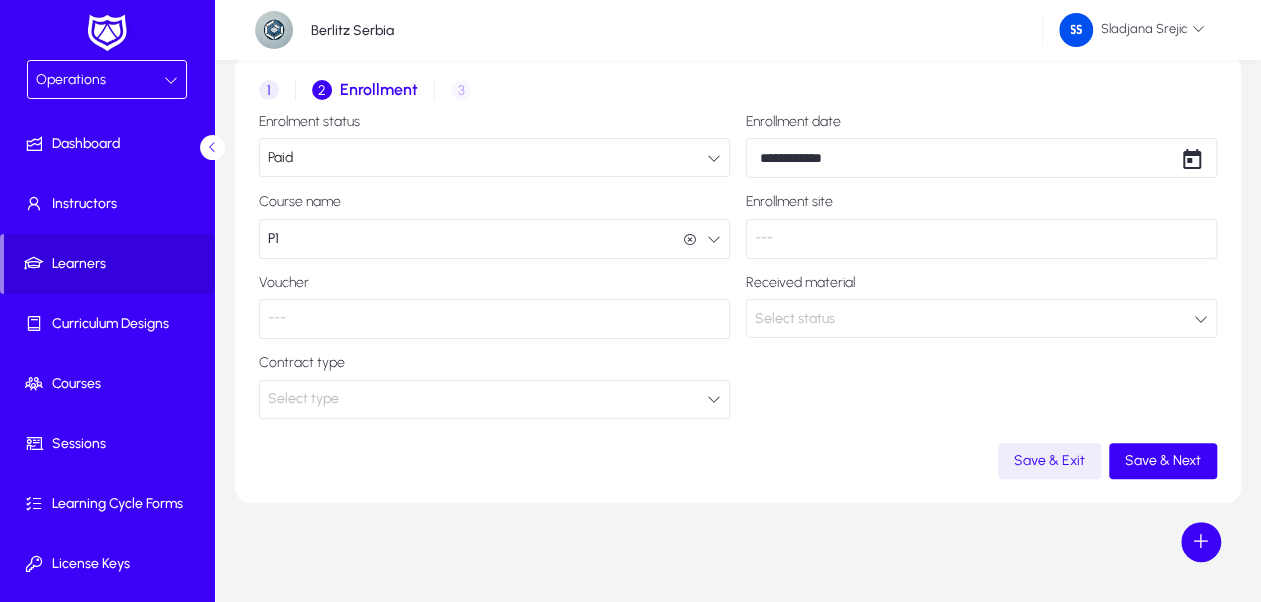 click on "**********" 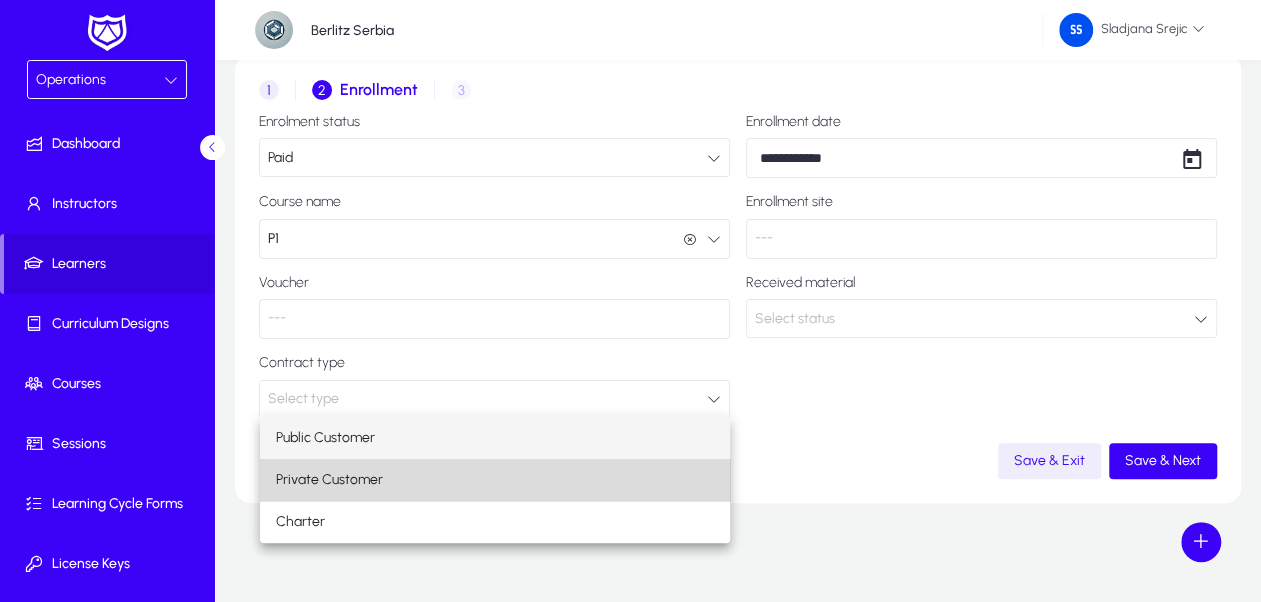 click on "Private Customer" at bounding box center (329, 480) 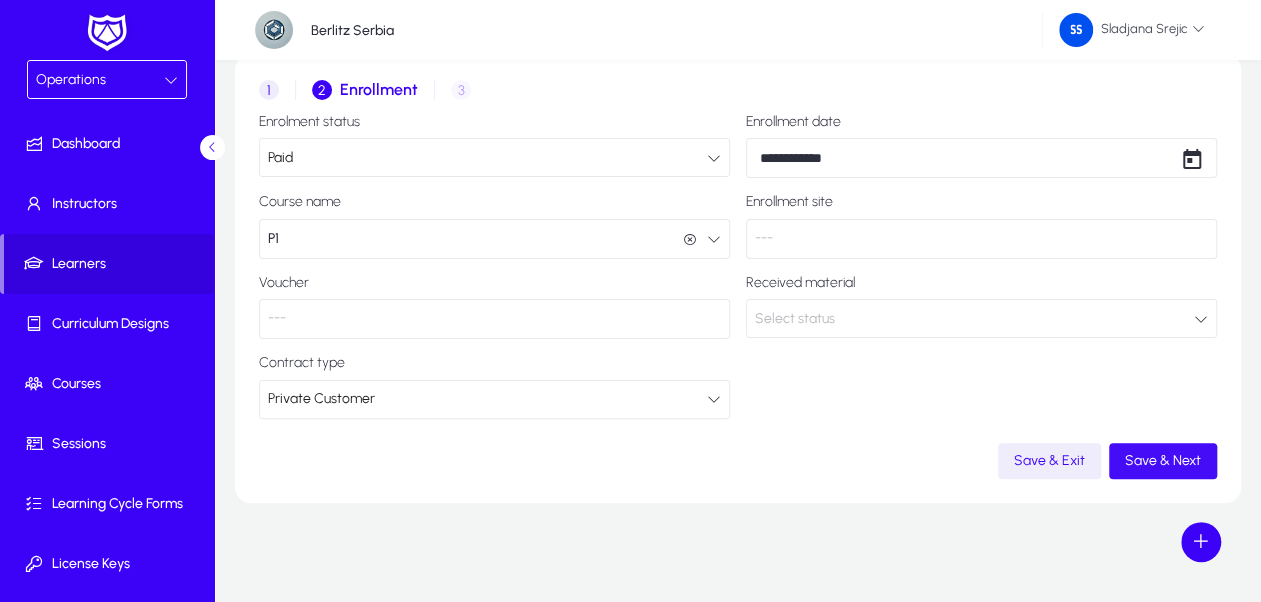 click on "Save & Next" 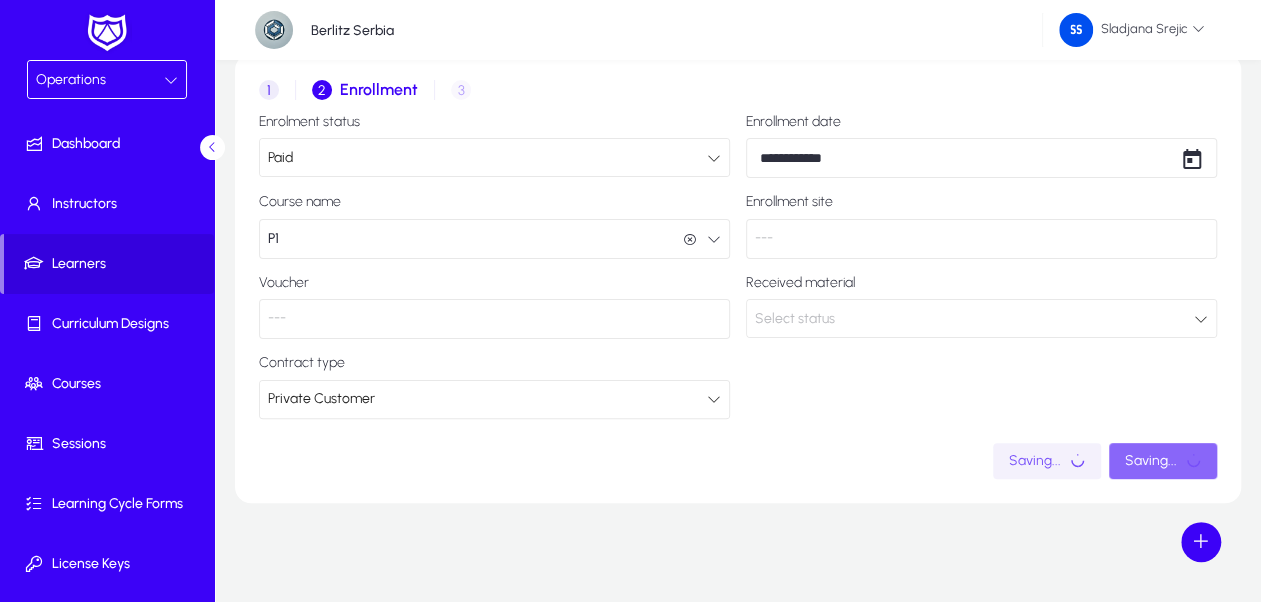 click on "Saving..." 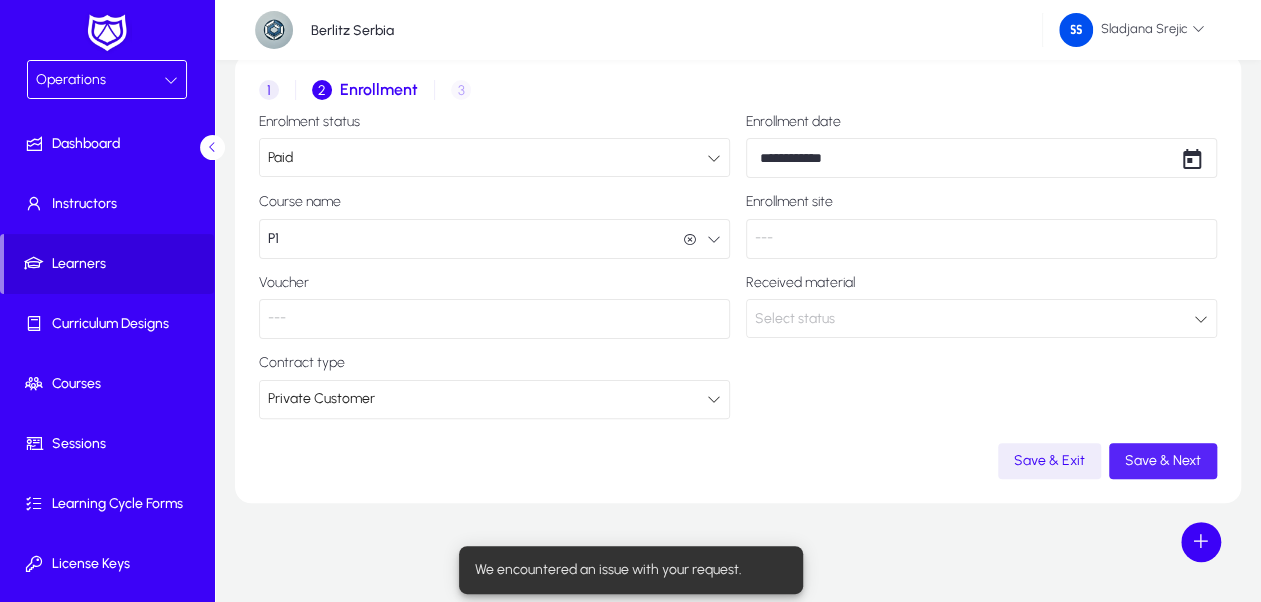 click on "Save & Next" 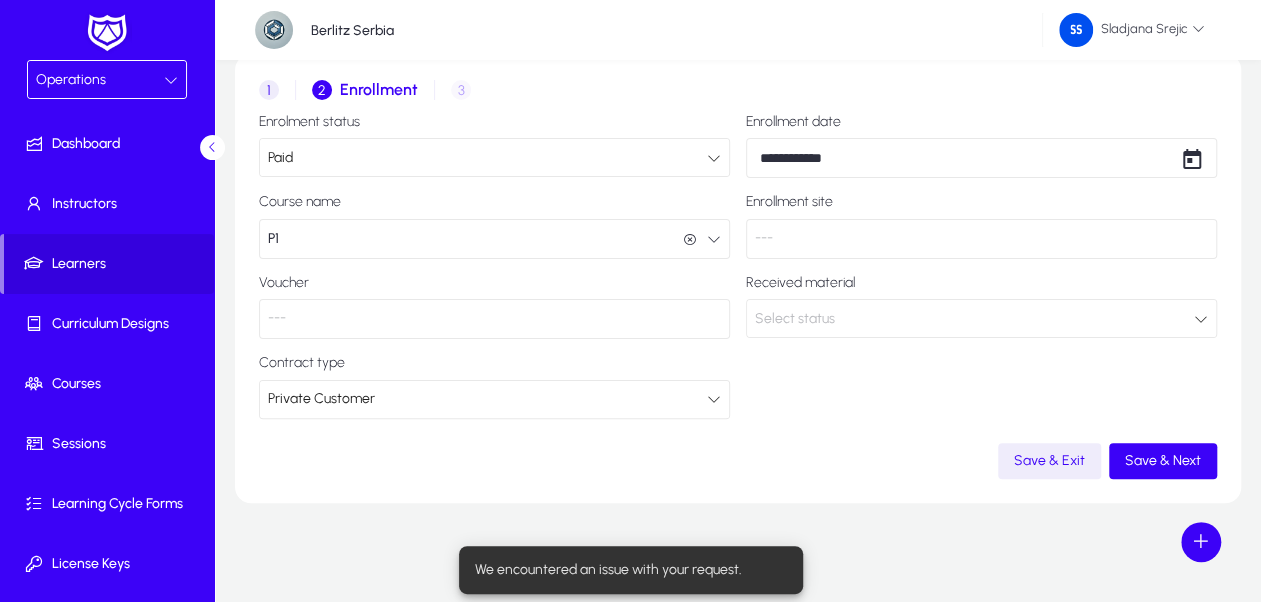 click on "Select status" at bounding box center [974, 319] 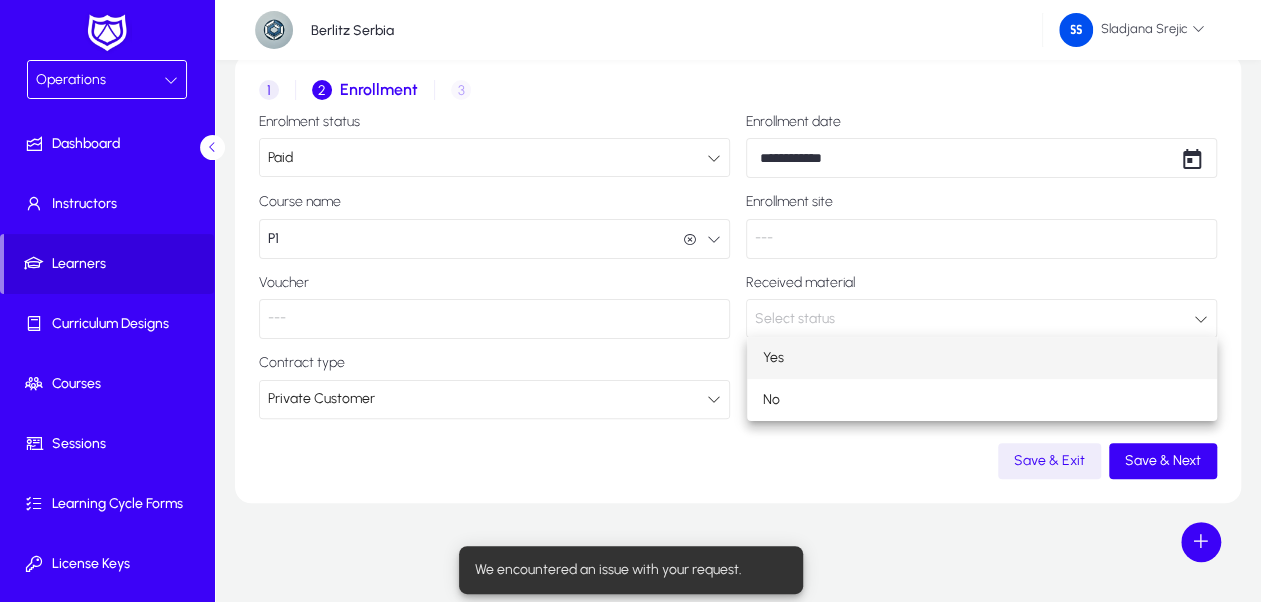 click on "Yes" at bounding box center [982, 358] 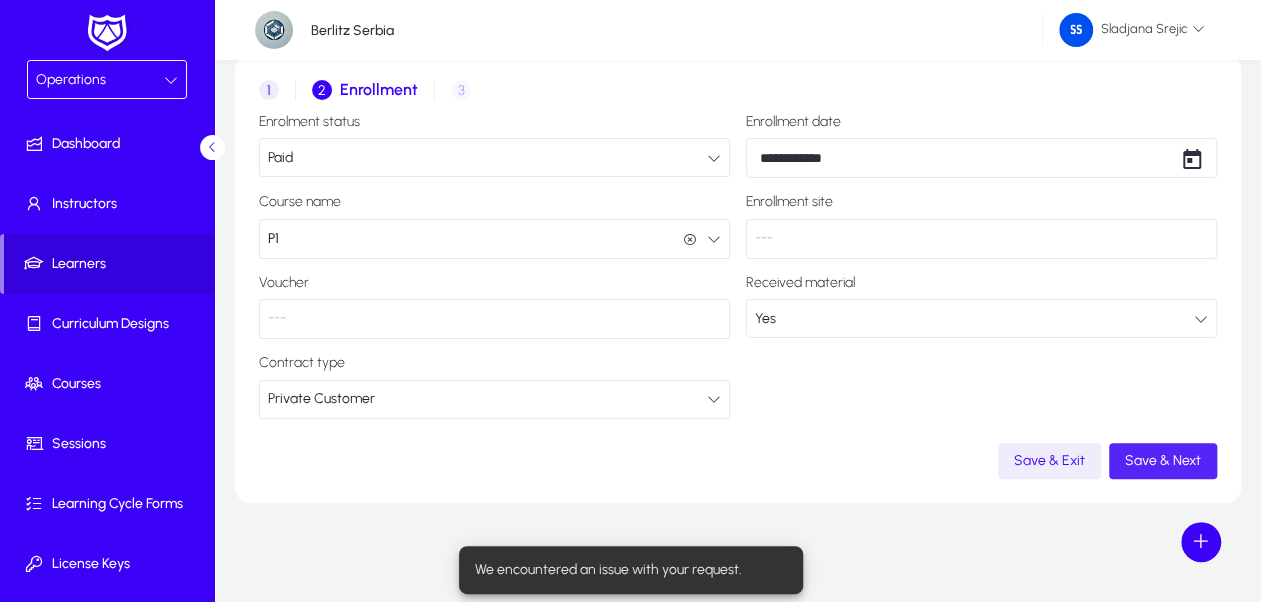 click 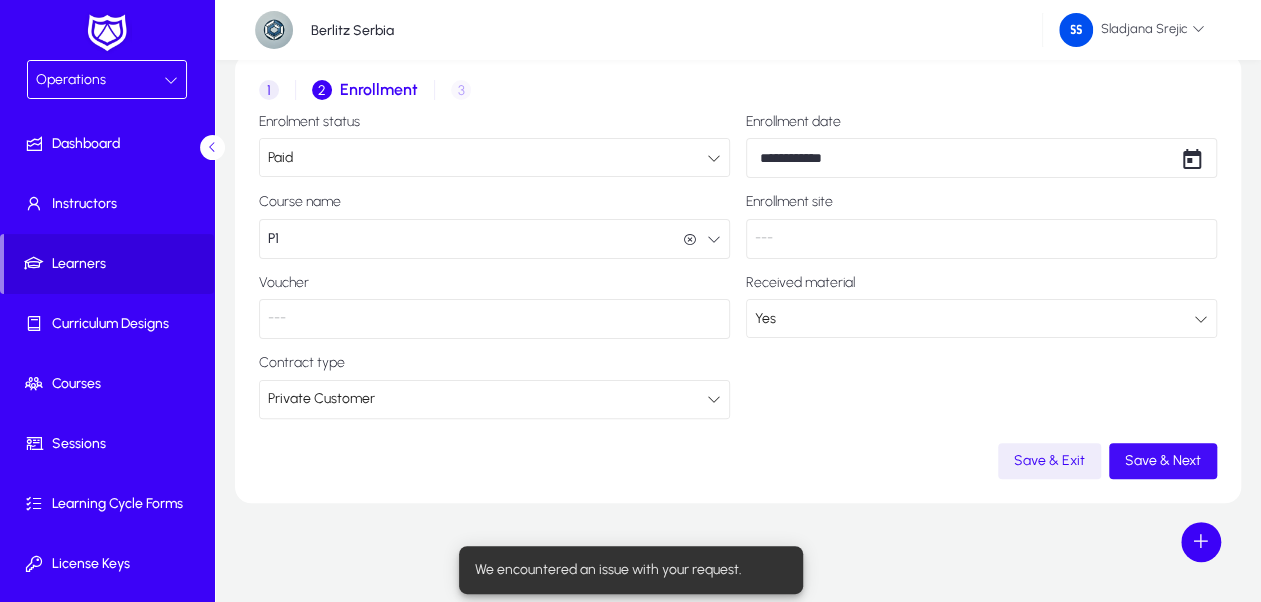 click 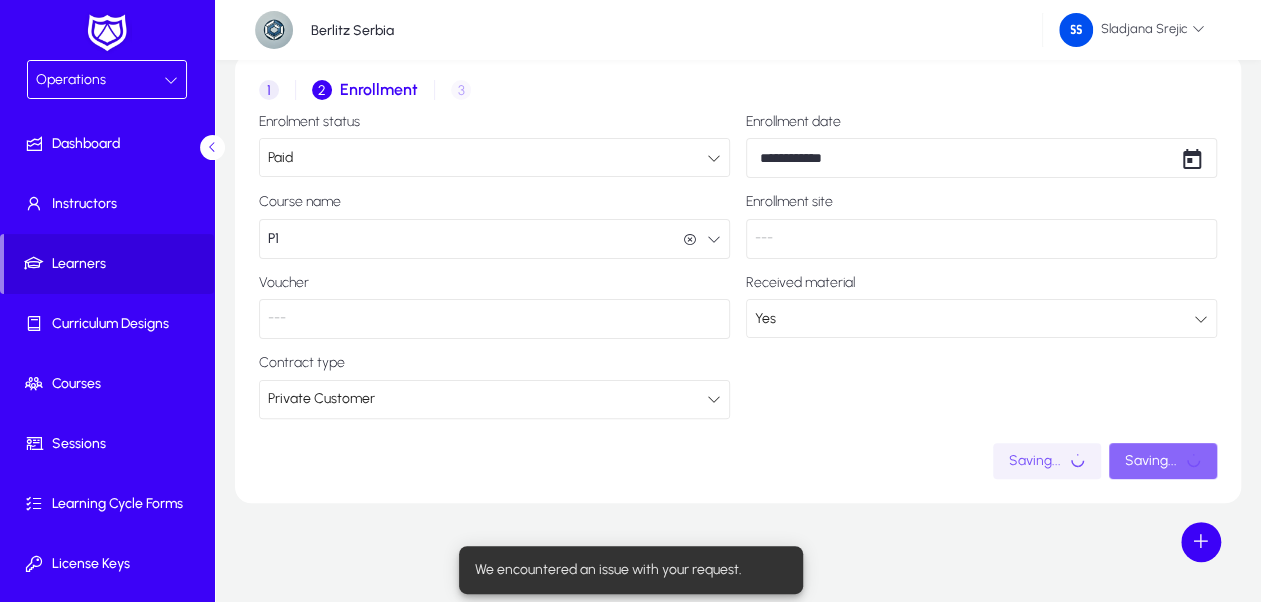 click 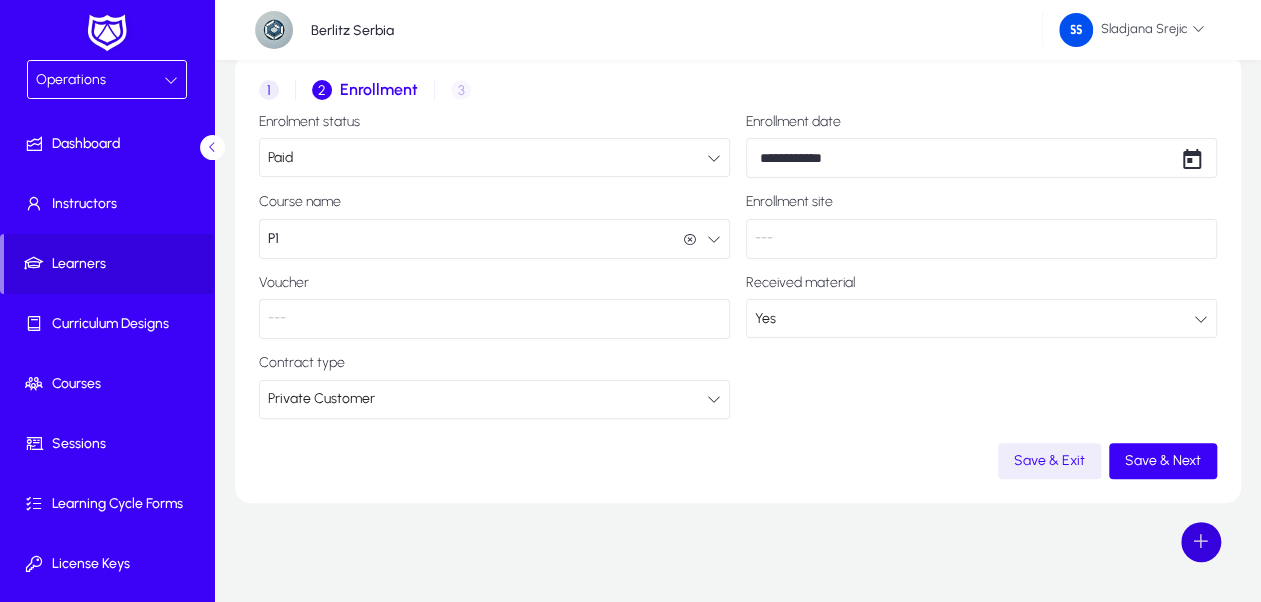 click 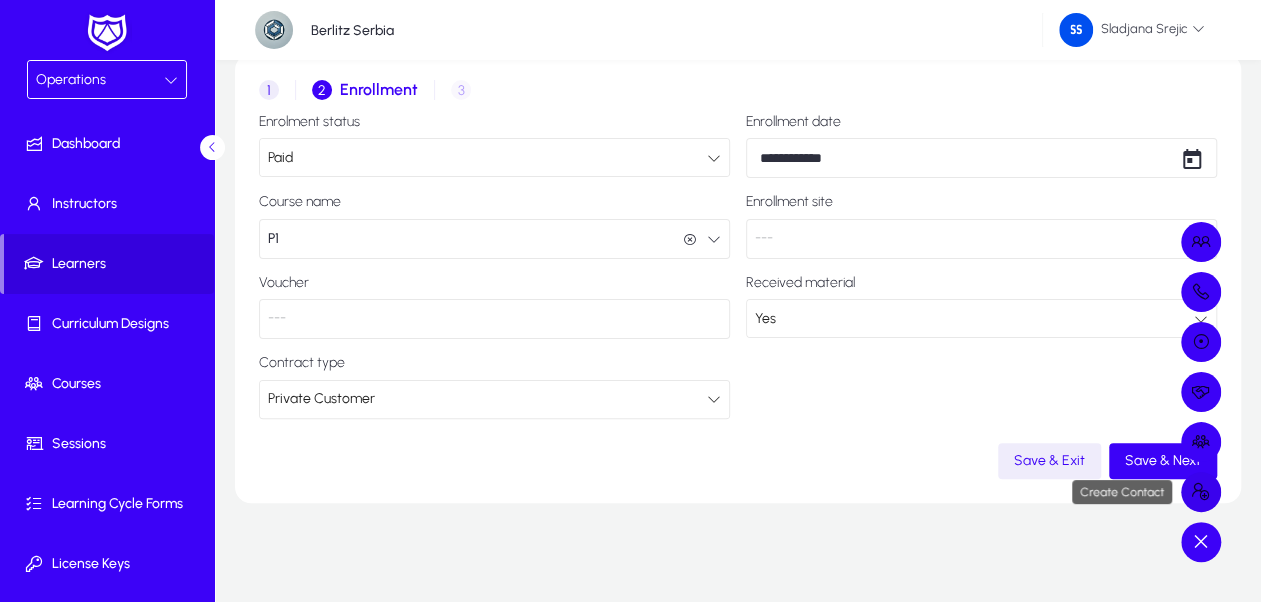 click at bounding box center [1201, 492] 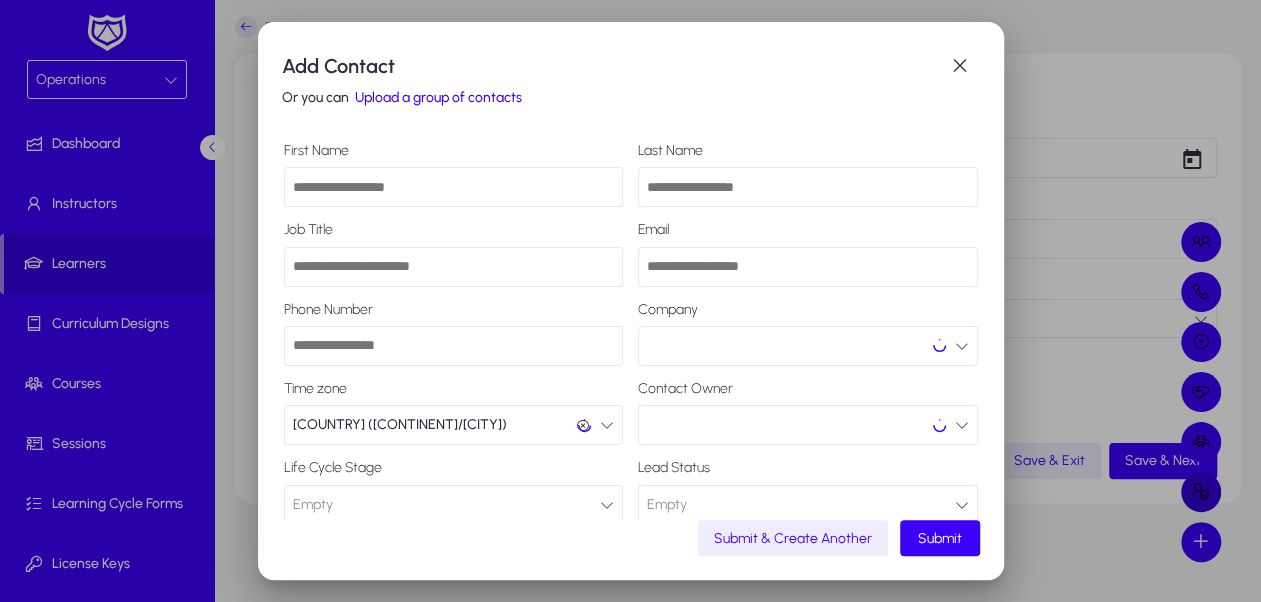 scroll, scrollTop: 0, scrollLeft: 0, axis: both 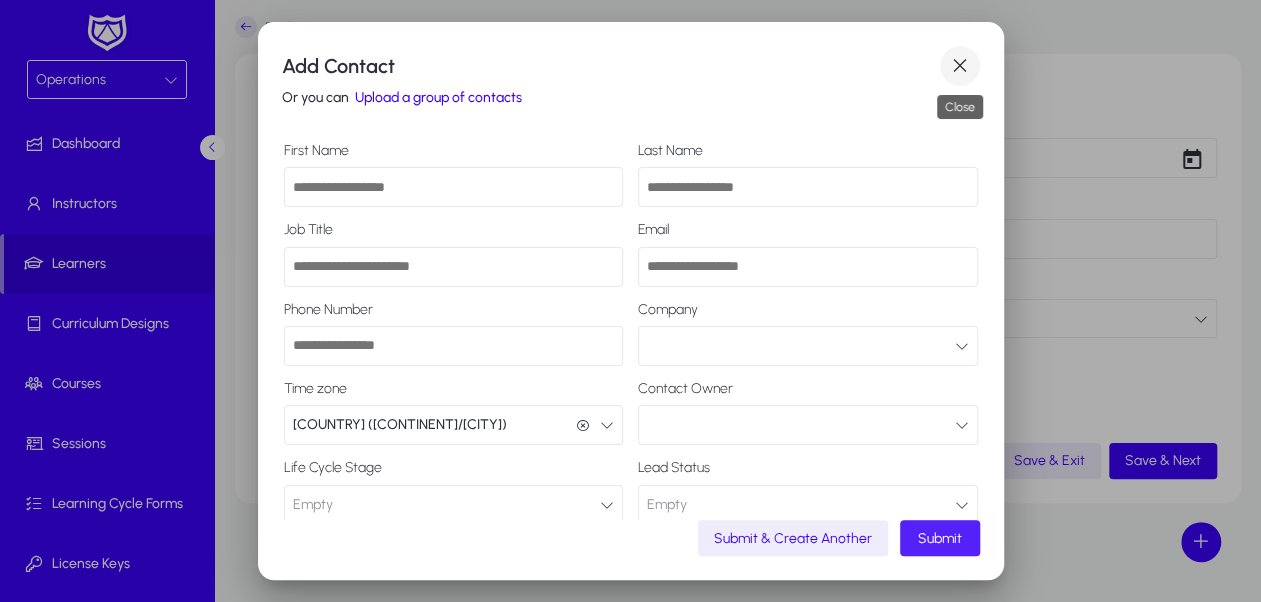 click at bounding box center [960, 66] 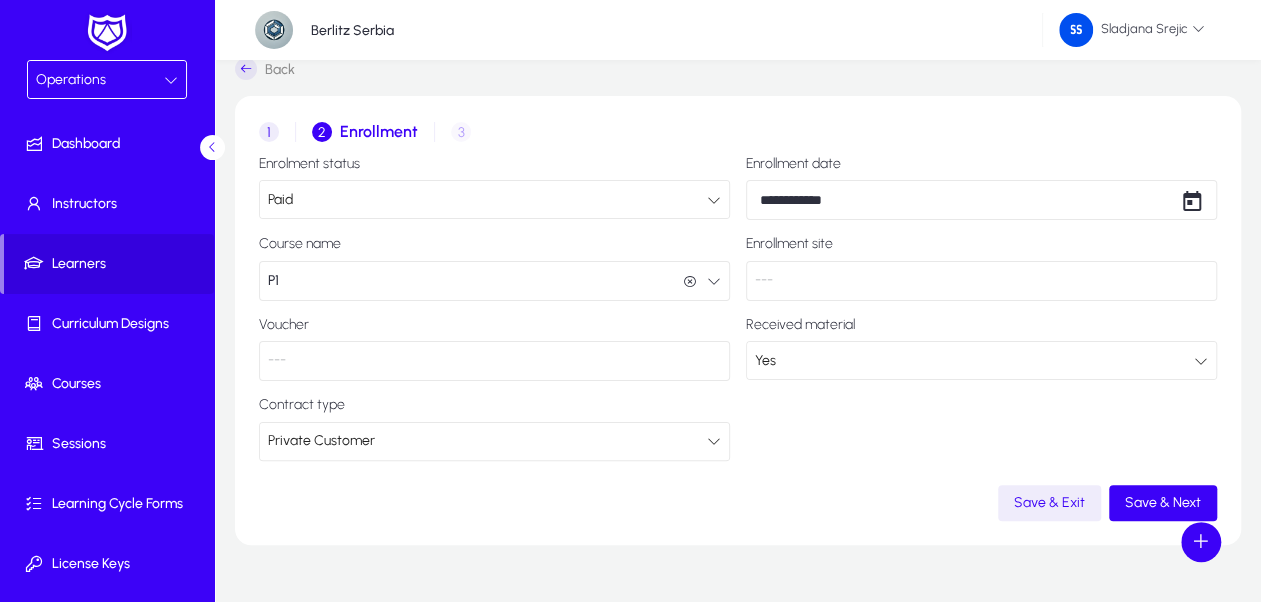 scroll, scrollTop: 0, scrollLeft: 0, axis: both 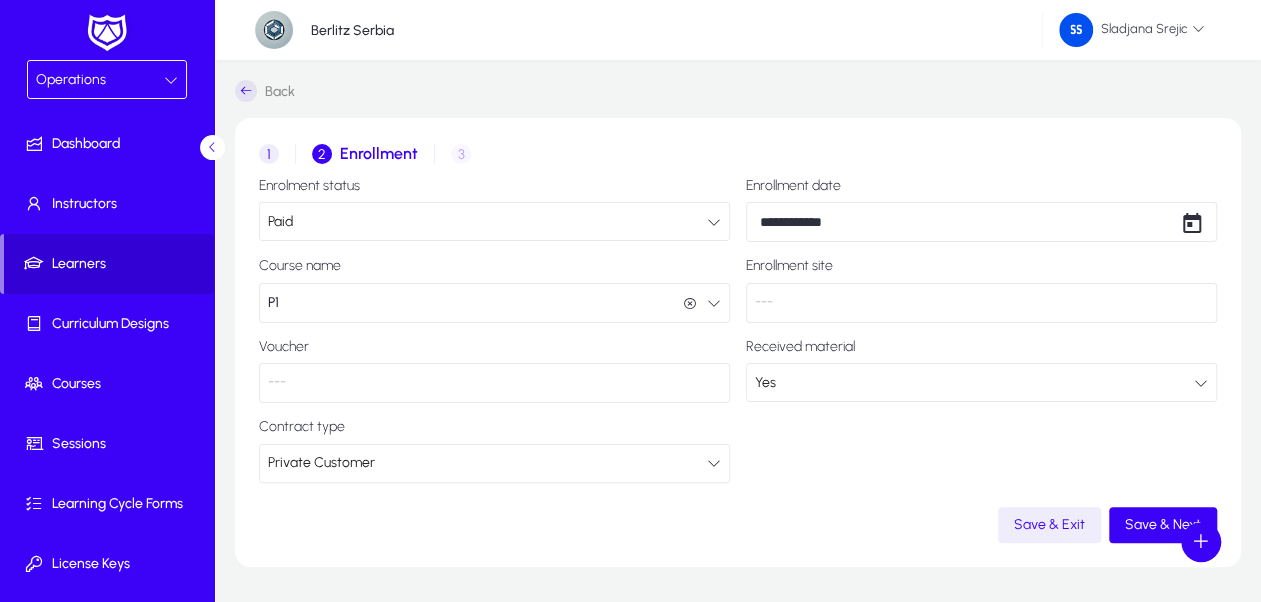 click 